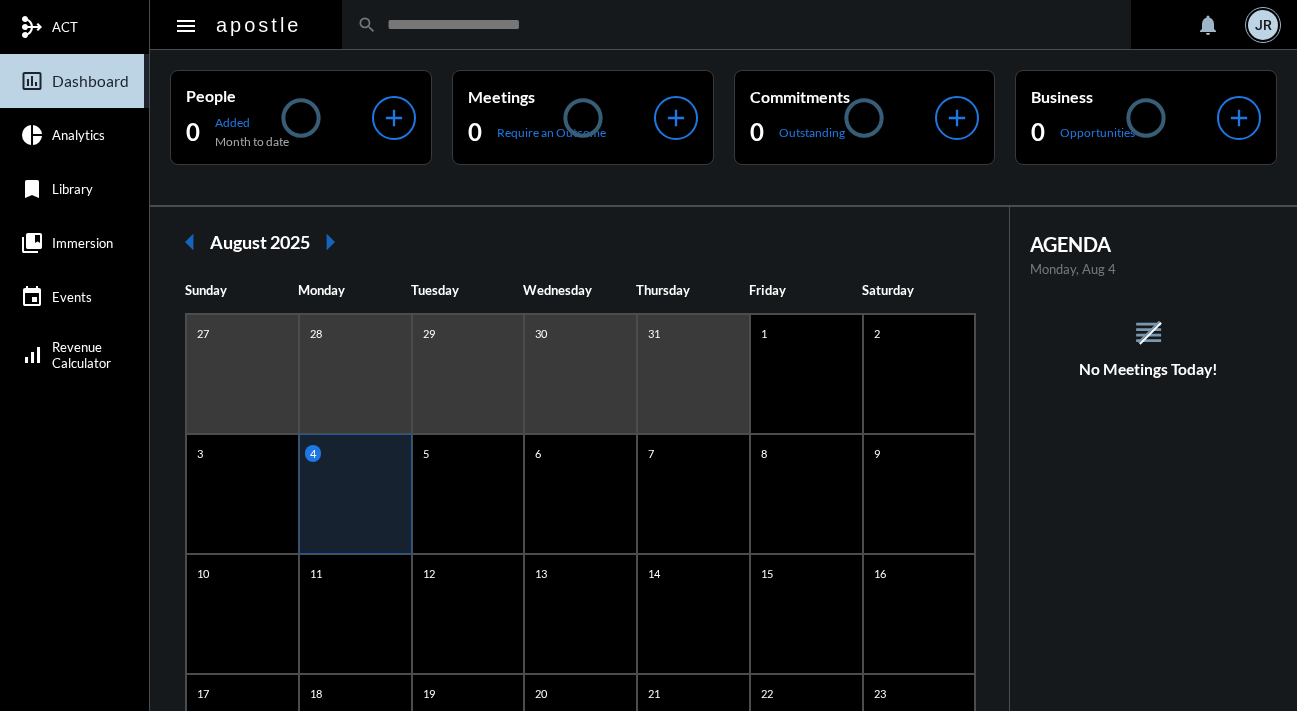 scroll, scrollTop: 0, scrollLeft: 0, axis: both 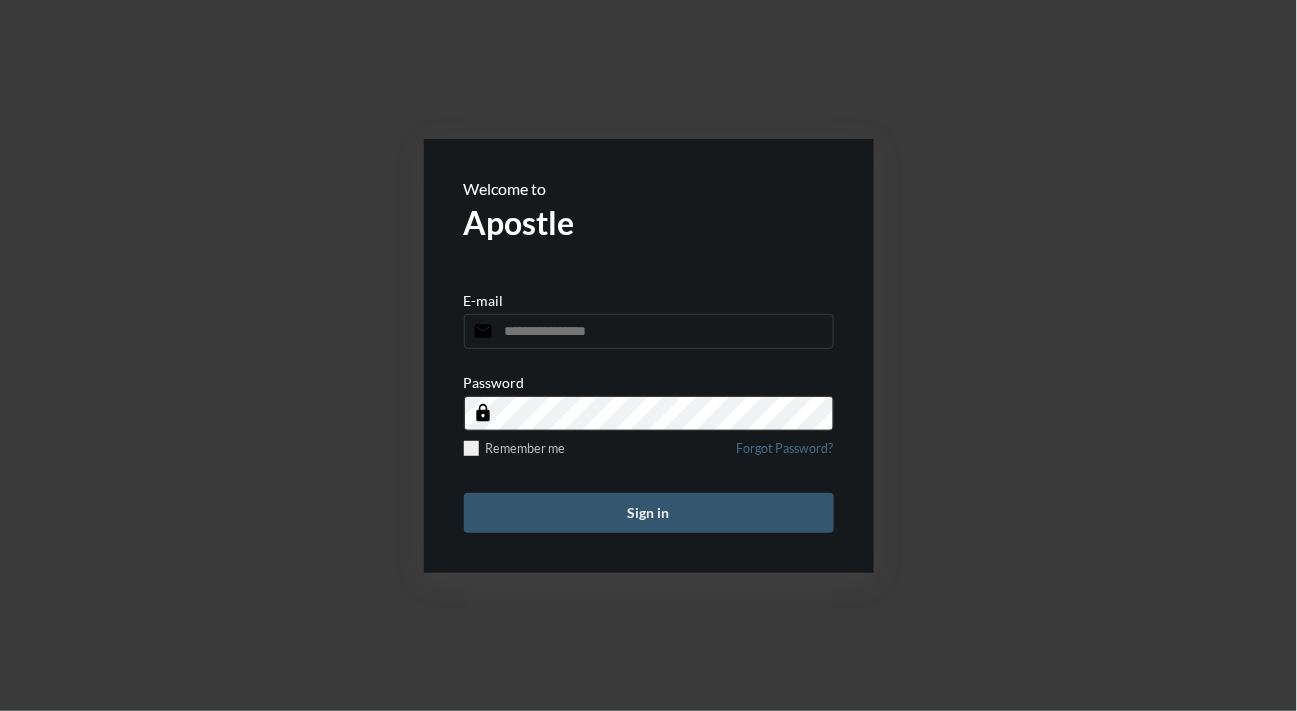 type on "**********" 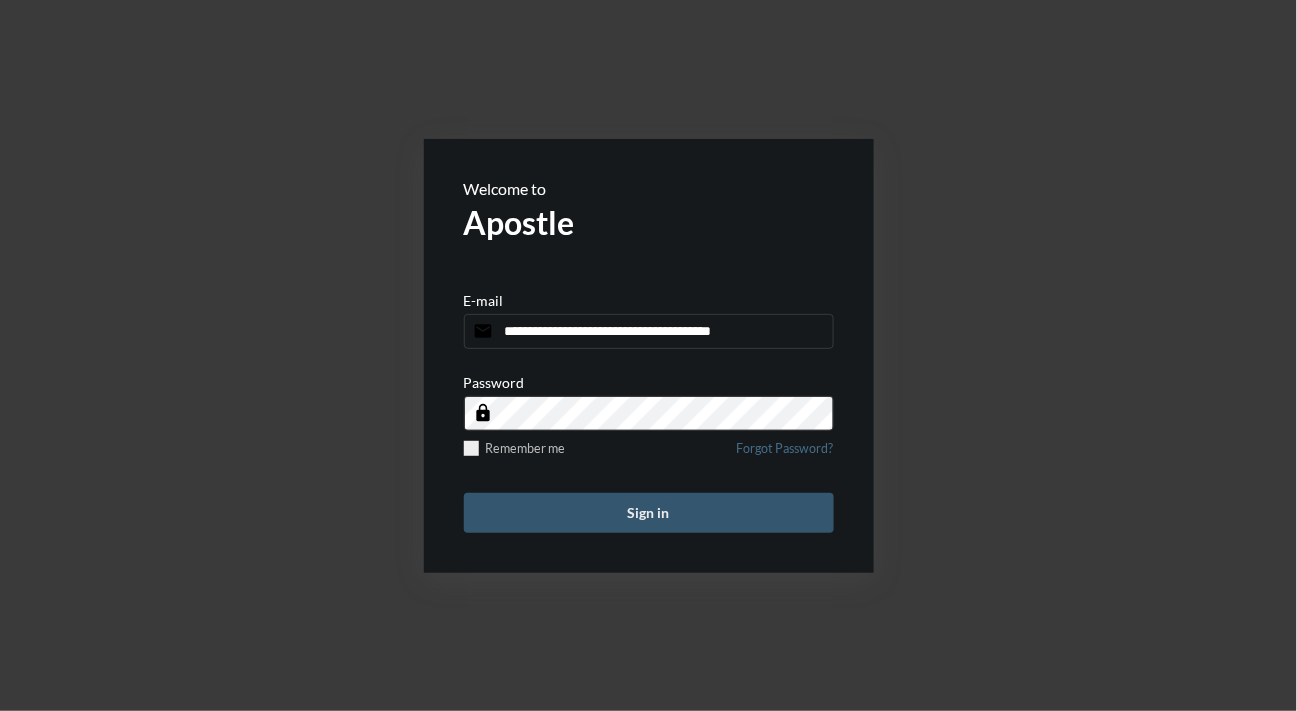 click on "Sign in" at bounding box center (649, 513) 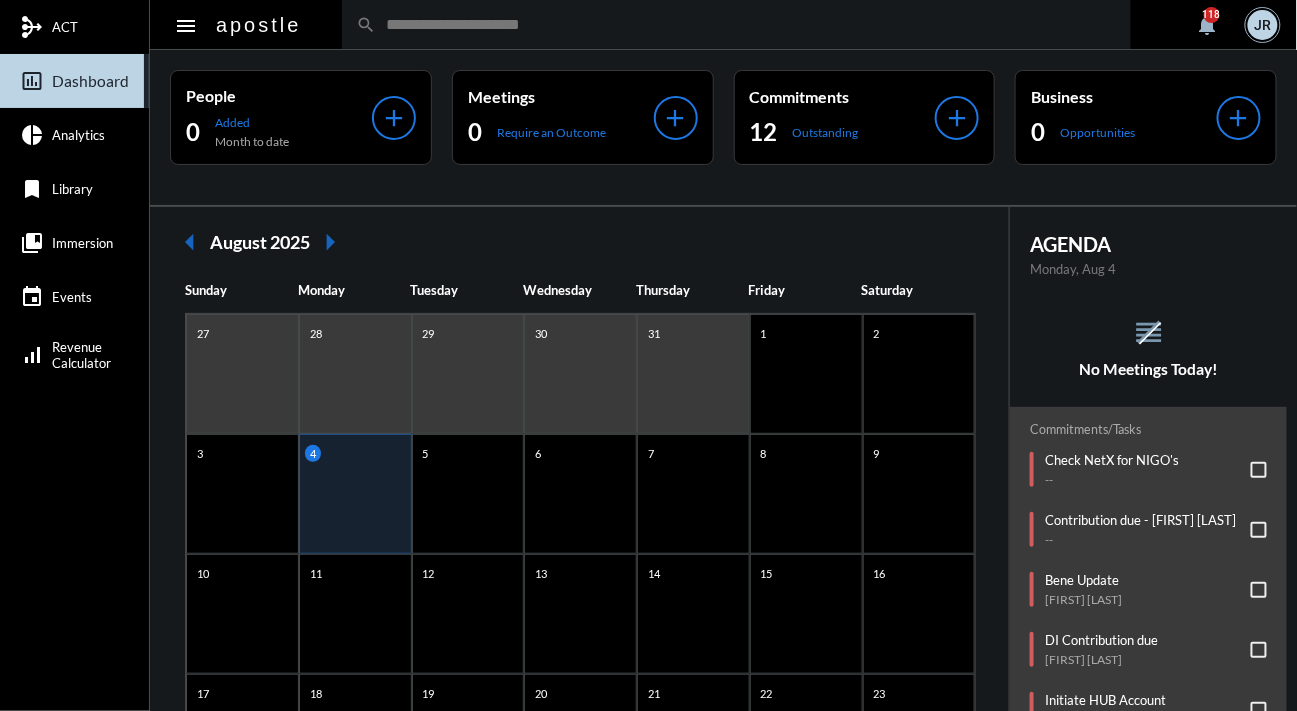 click on "reorder No Meetings Today!" 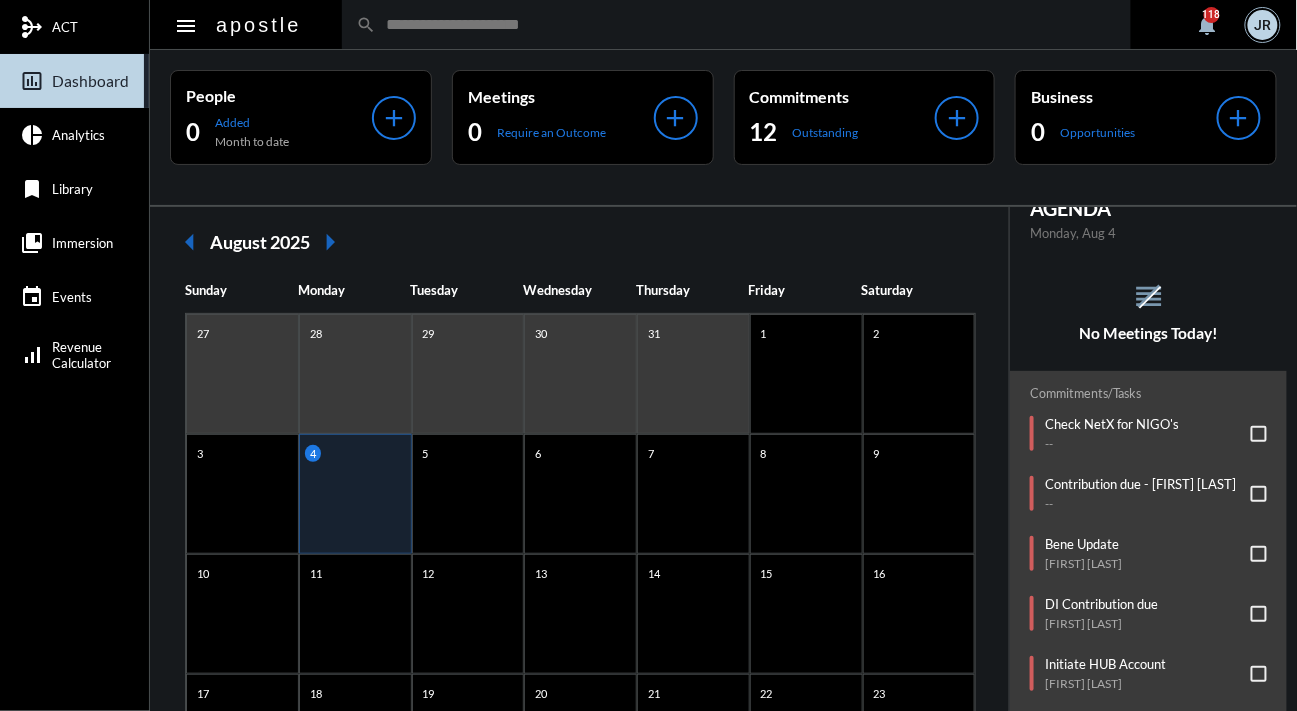 scroll, scrollTop: 102, scrollLeft: 0, axis: vertical 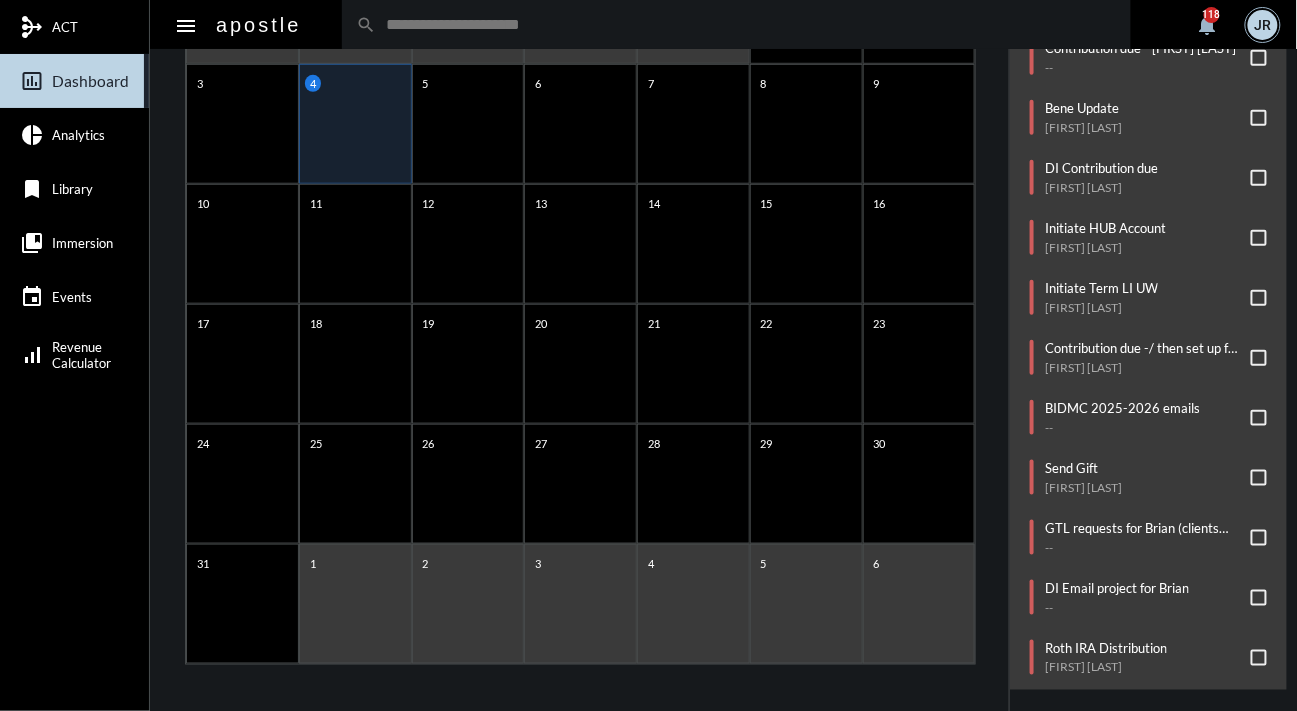click on "Commitments/Tasks  Check NetX for NIGO's   --     Contribution due - ABBEY J WINANT   --     Bene Update   Emily Ehlers     DI Contribution due   Soren Maloney     Initiate HUB Account   Emmanuel Gomes     Initiate Term LI UW   Natalie Lau     Contribution due -/ then set up for auto pay from HUB acct   Samantha Pisani     BIDMC 2025-2026 emails   --     Send Gift   Michael Cardinale     GTL requests for Brian (clients due next month)   --     DI Email project for Brian   --     Roth IRA Distribution   Shimon Danino" 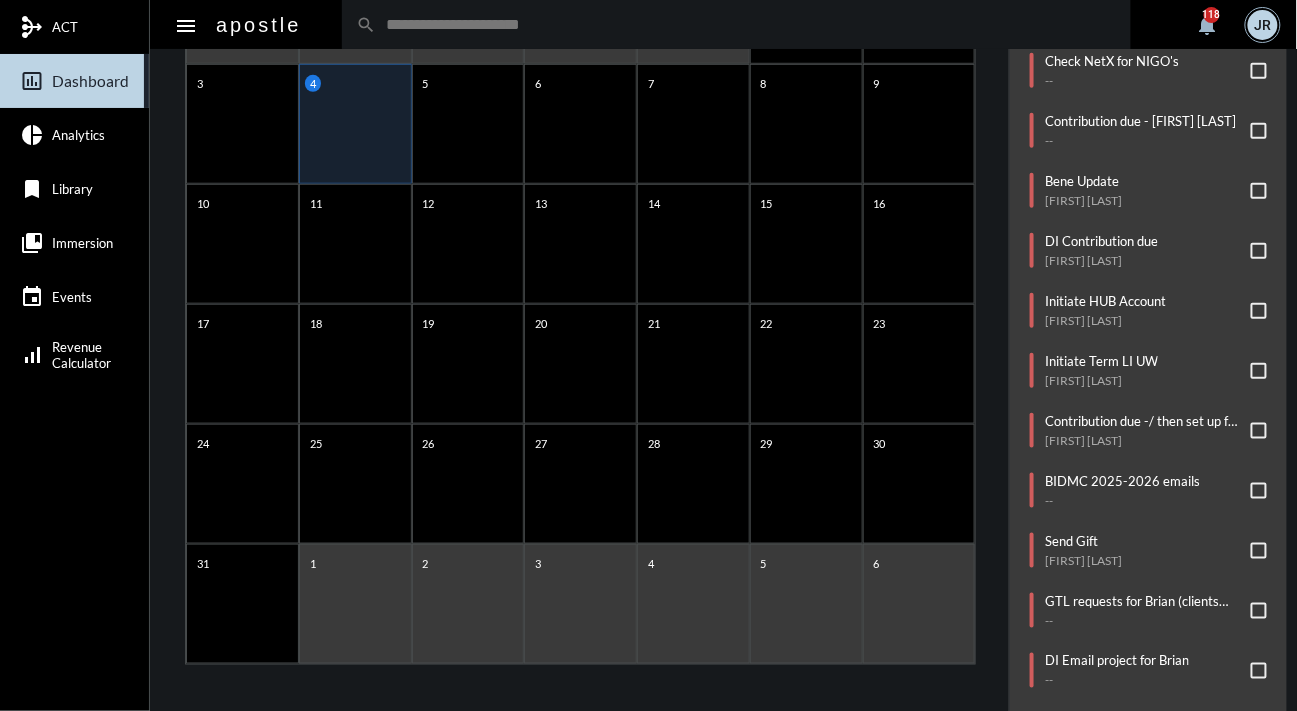scroll, scrollTop: 0, scrollLeft: 0, axis: both 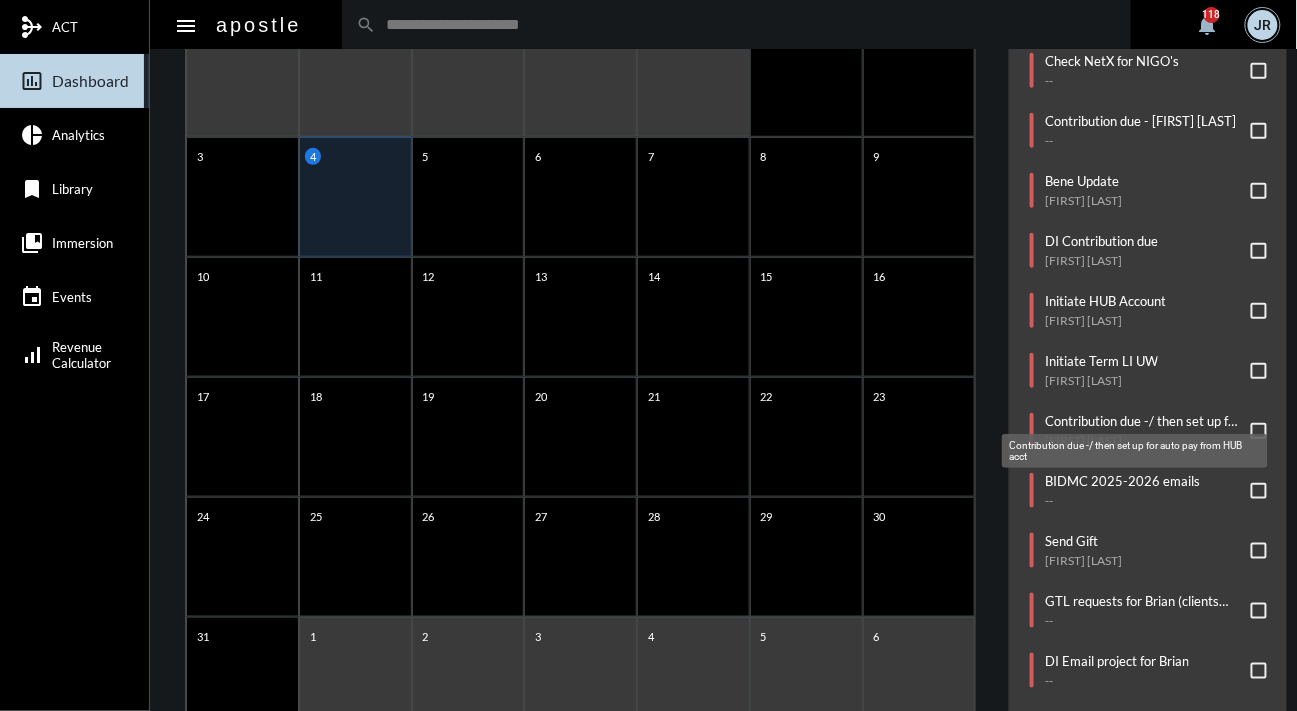 click on "Contribution due -/ then set up for auto pay from HUB acct" 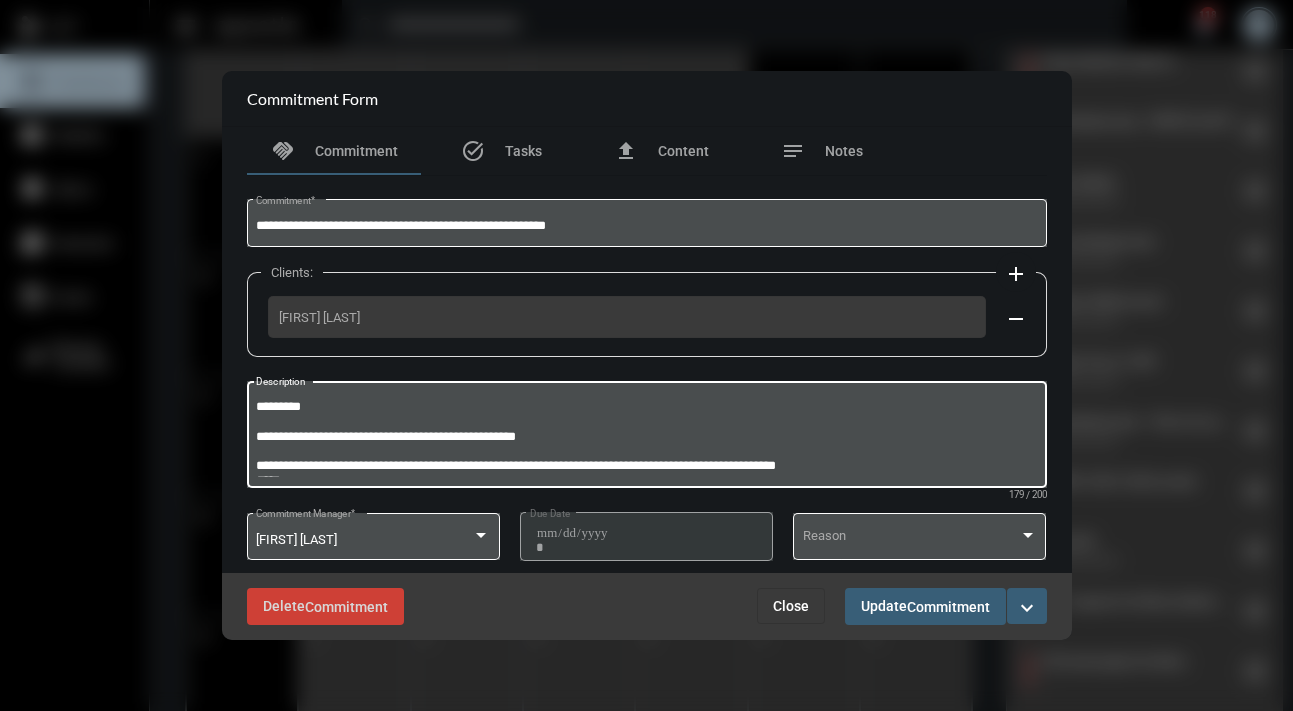 drag, startPoint x: 584, startPoint y: 442, endPoint x: 437, endPoint y: 432, distance: 147.33974 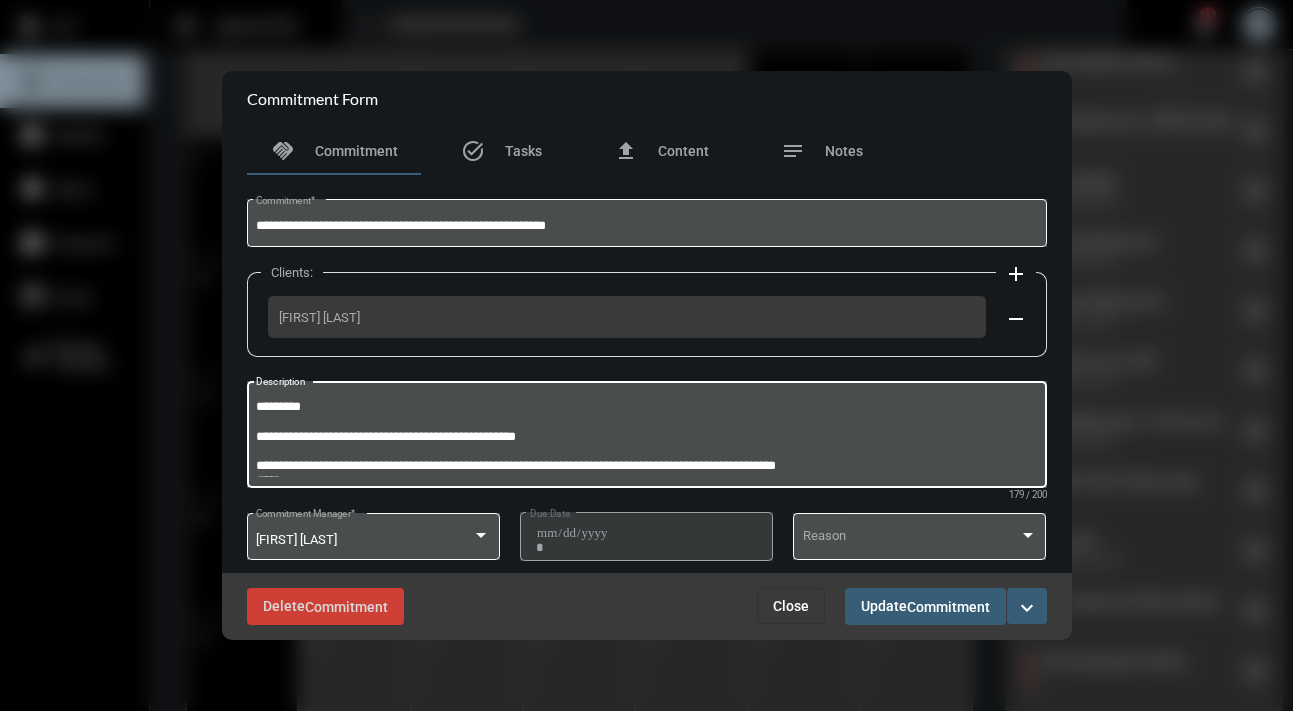 click on "**********" at bounding box center (646, 437) 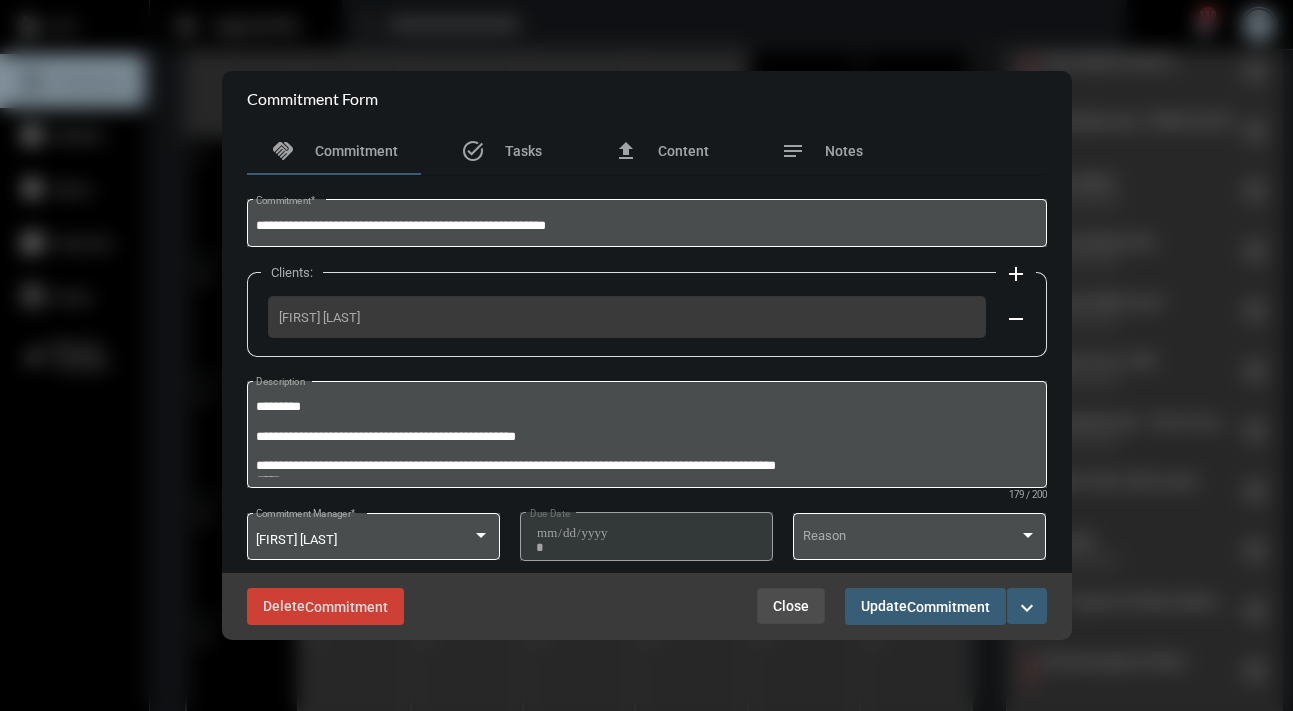 click on "Close" at bounding box center [791, 606] 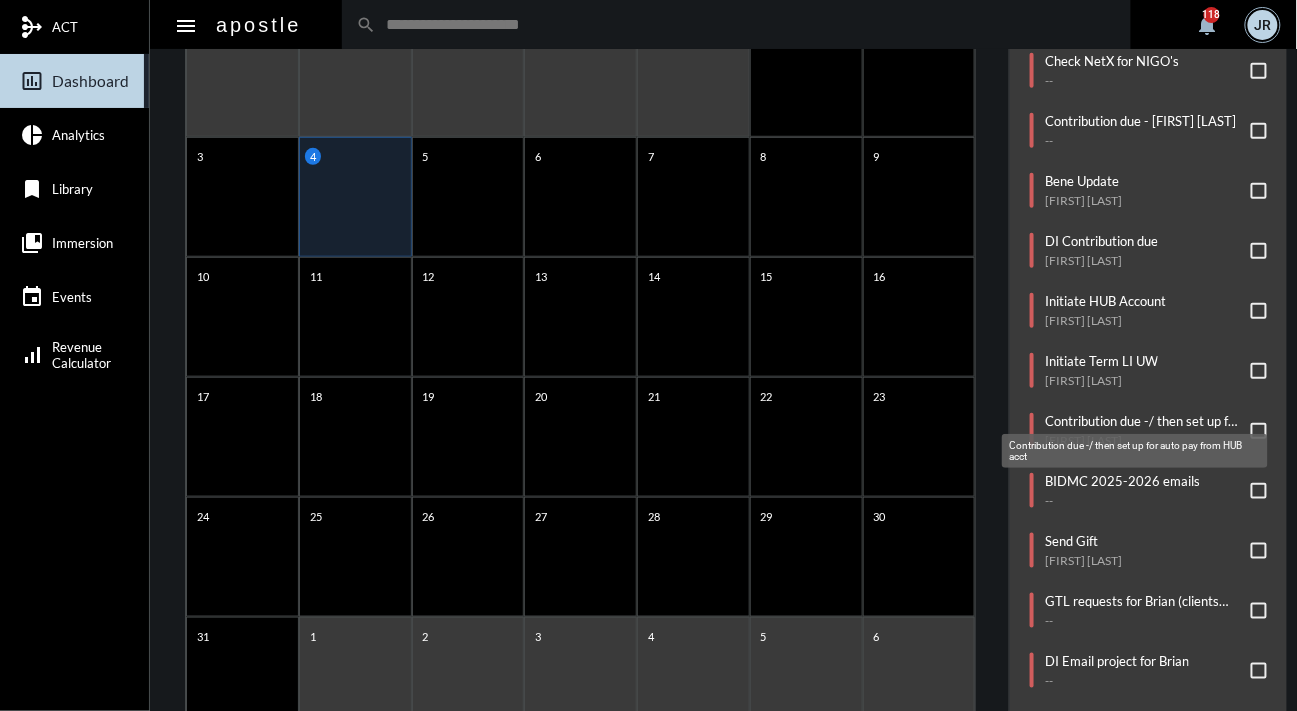 click on "Contribution due -/ then set up for auto pay from HUB acct" at bounding box center [1135, 451] 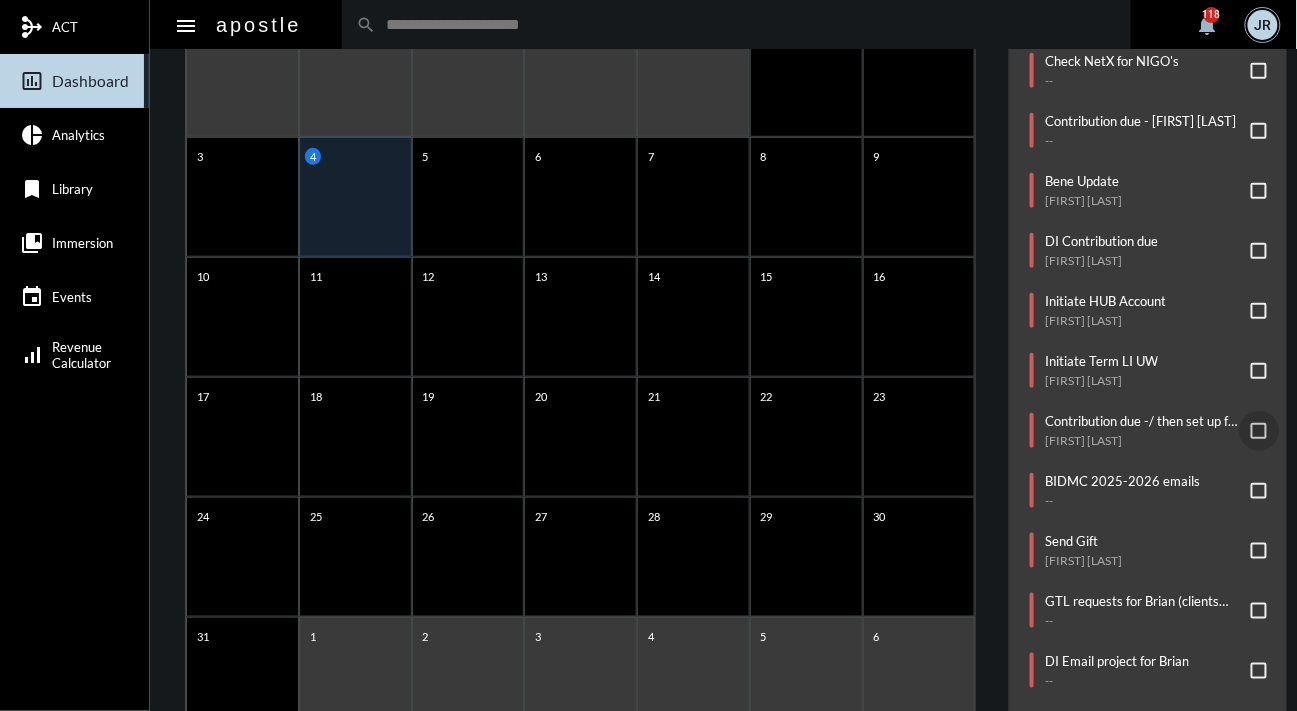 click at bounding box center (1259, 431) 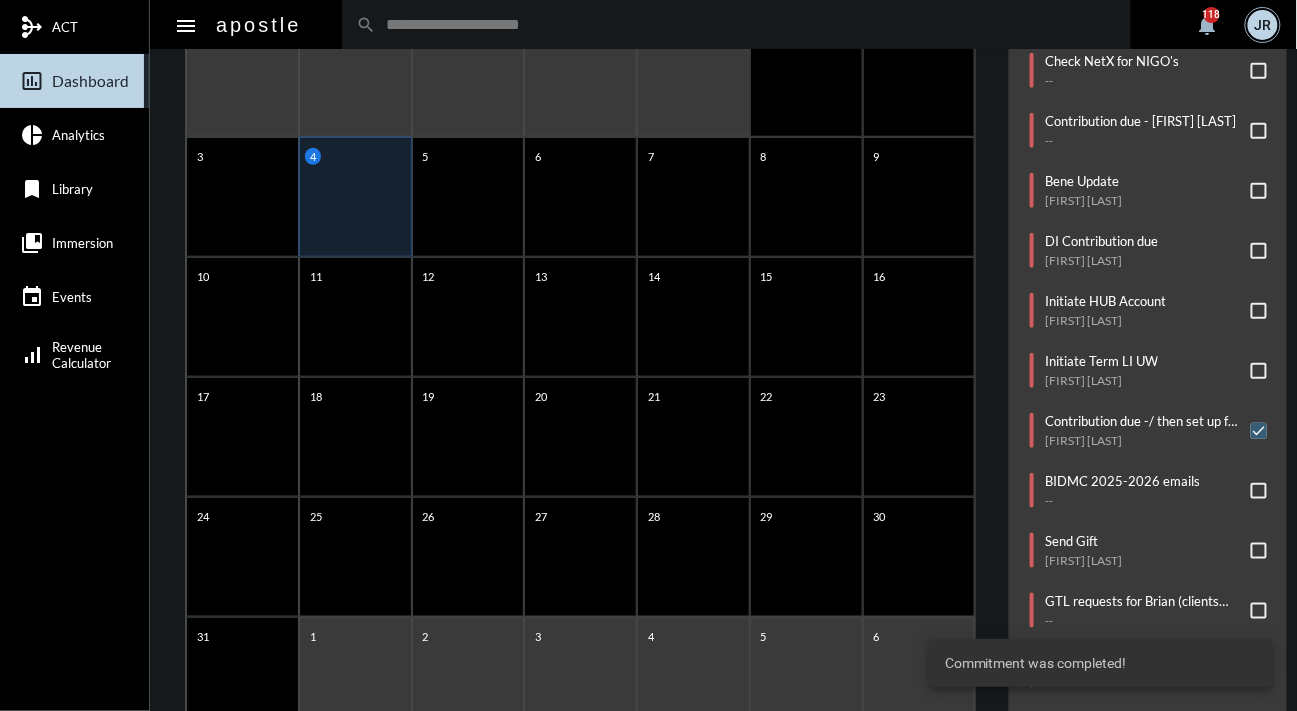 click on "arrow_left August 2025 arrow_right Sunday Monday Tuesday Wednesday Thursday Friday Saturday 27 28 29 30 31 1 2 3 4 5 6 7 8 9 10 11 12 13 14 15 16 17 18 19 20 21 22 23 24 25 26 27 28 29 30 31 1 2 3 4 5 6" 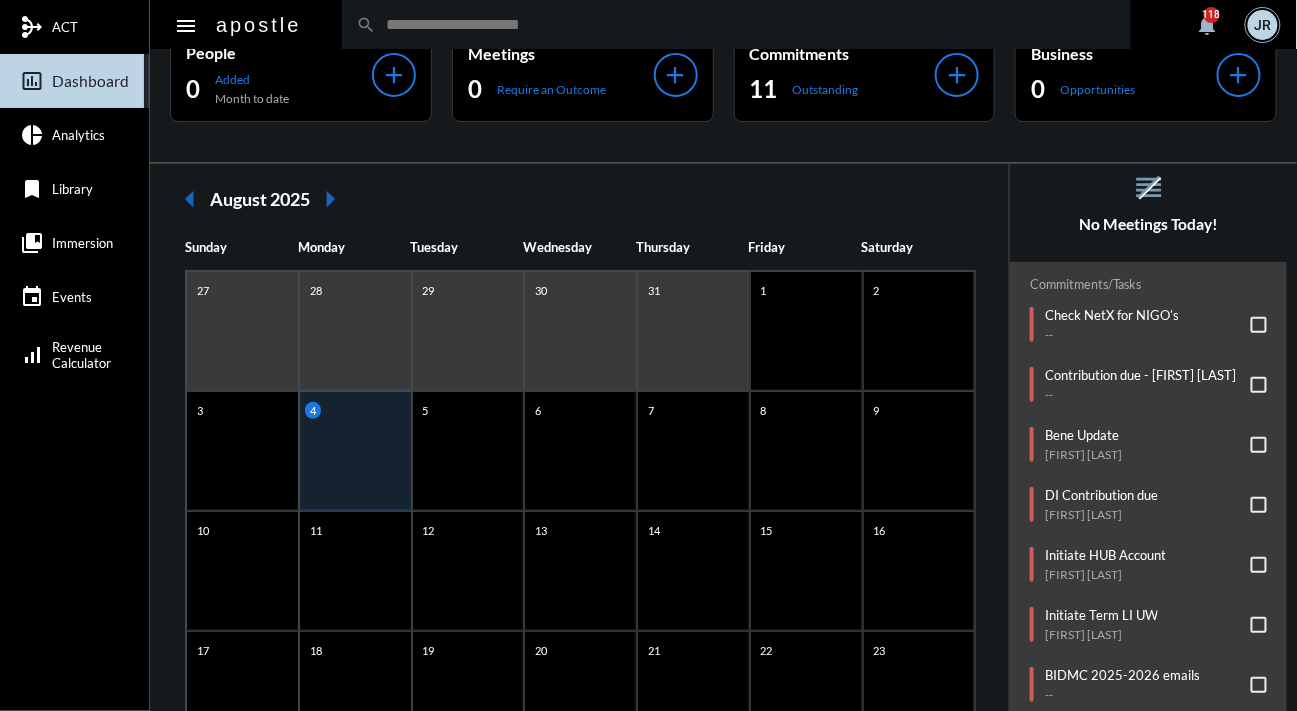 scroll, scrollTop: 115, scrollLeft: 0, axis: vertical 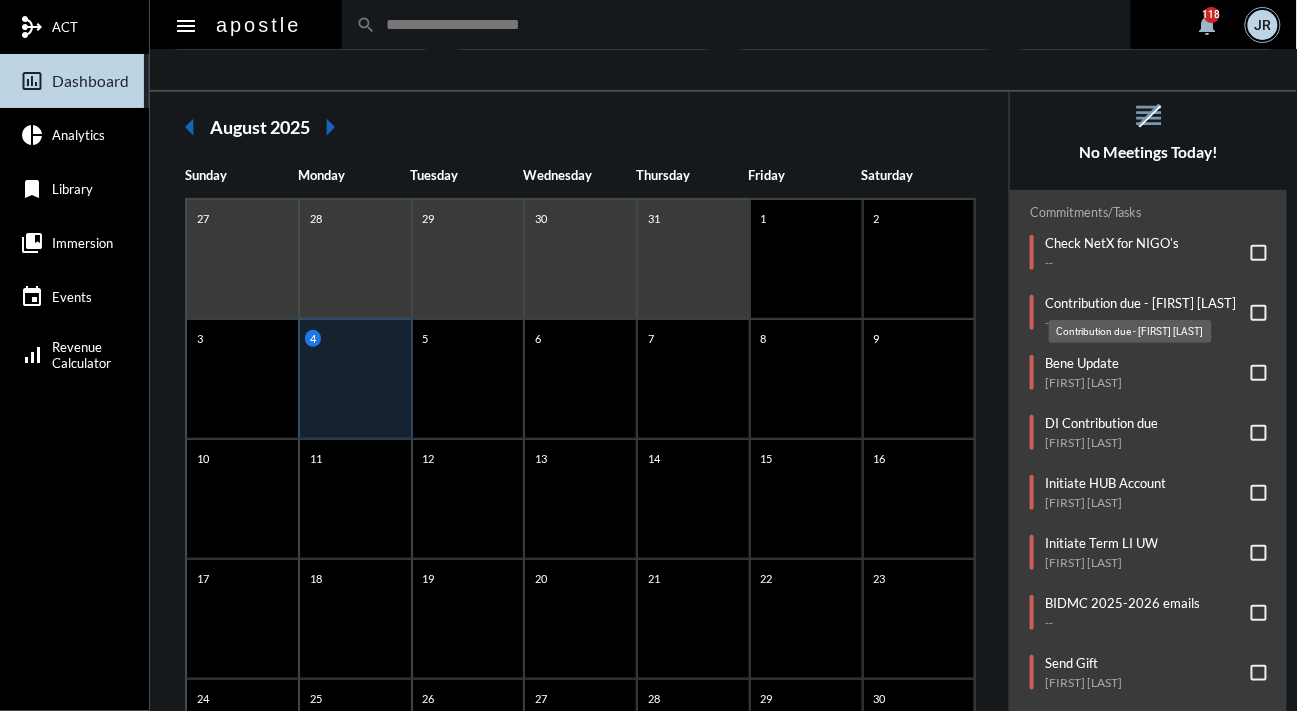 click on "Contribution due - [FIRST] [LAST]" 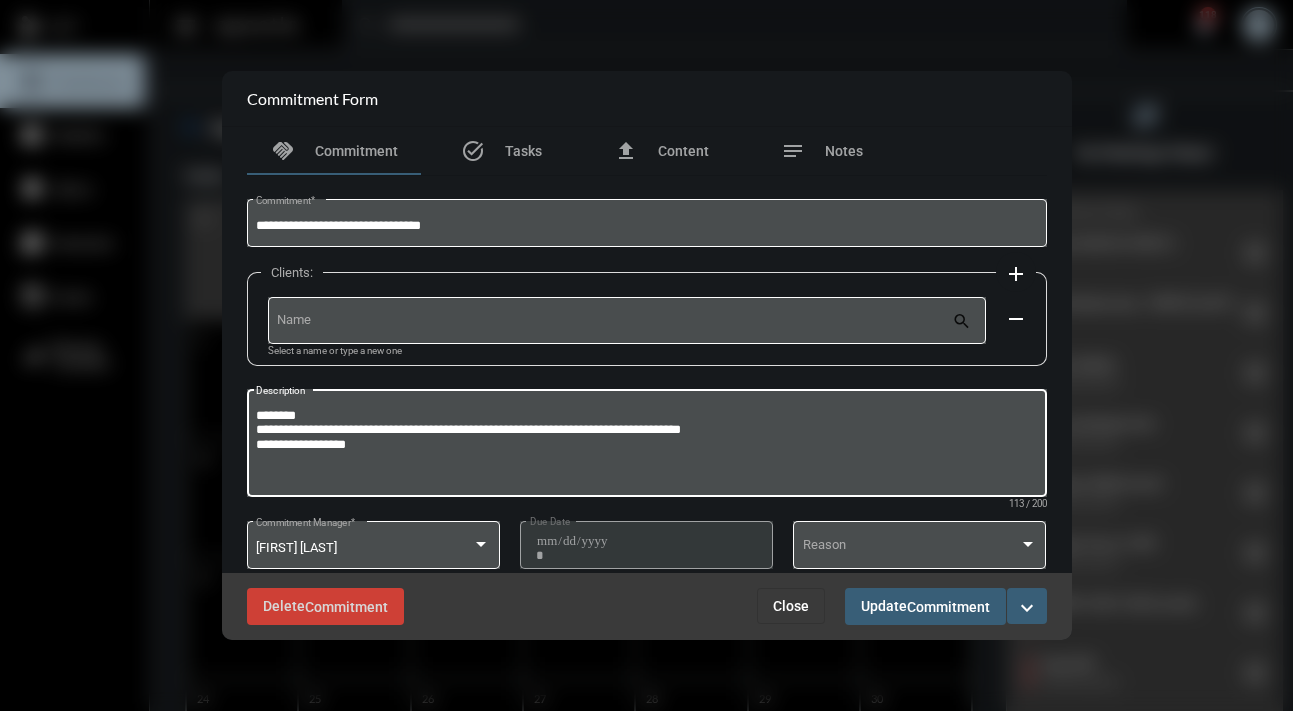 drag, startPoint x: 327, startPoint y: 413, endPoint x: 225, endPoint y: 403, distance: 102.48902 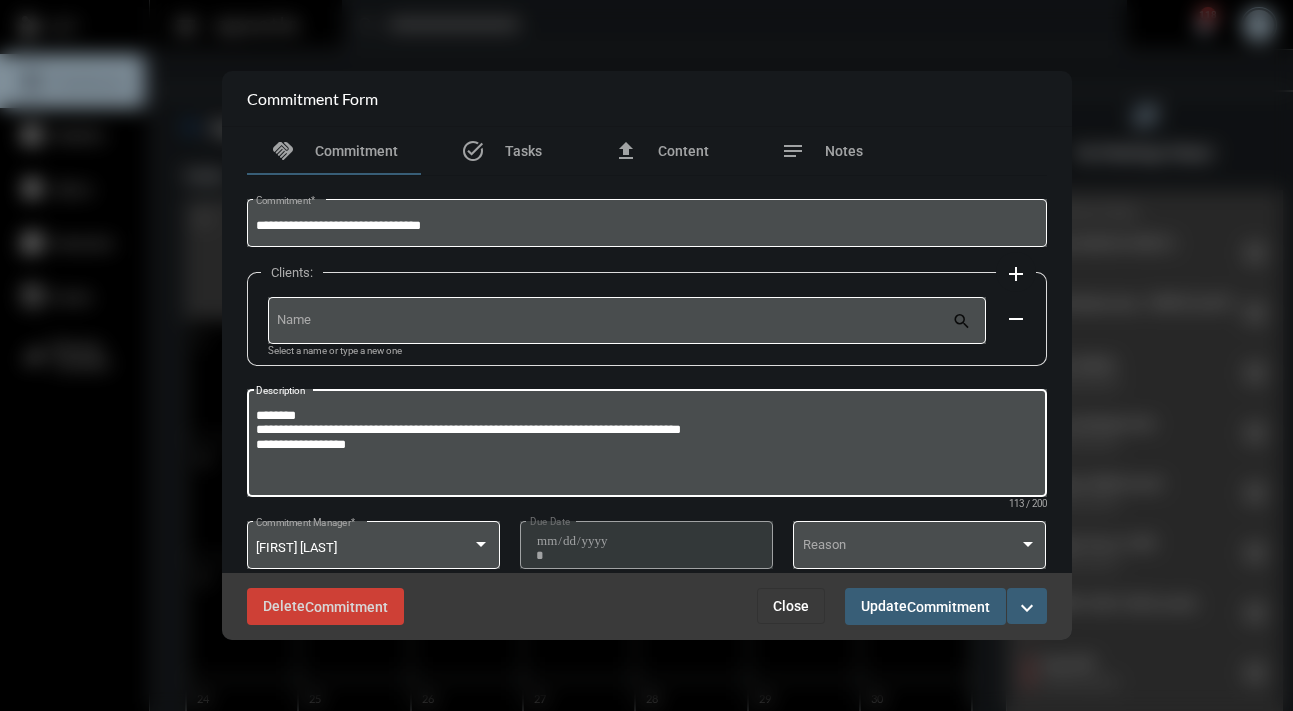 click on "**********" at bounding box center [647, 350] 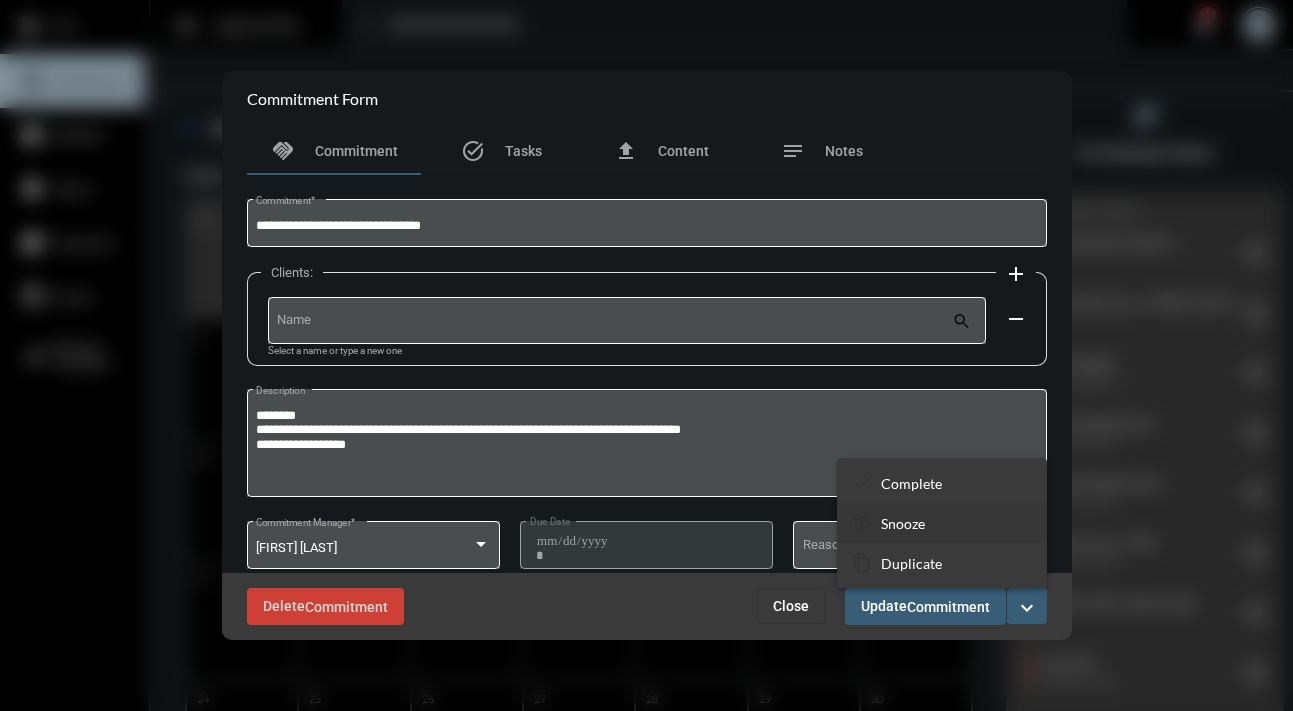 click on "Snooze" at bounding box center [903, 523] 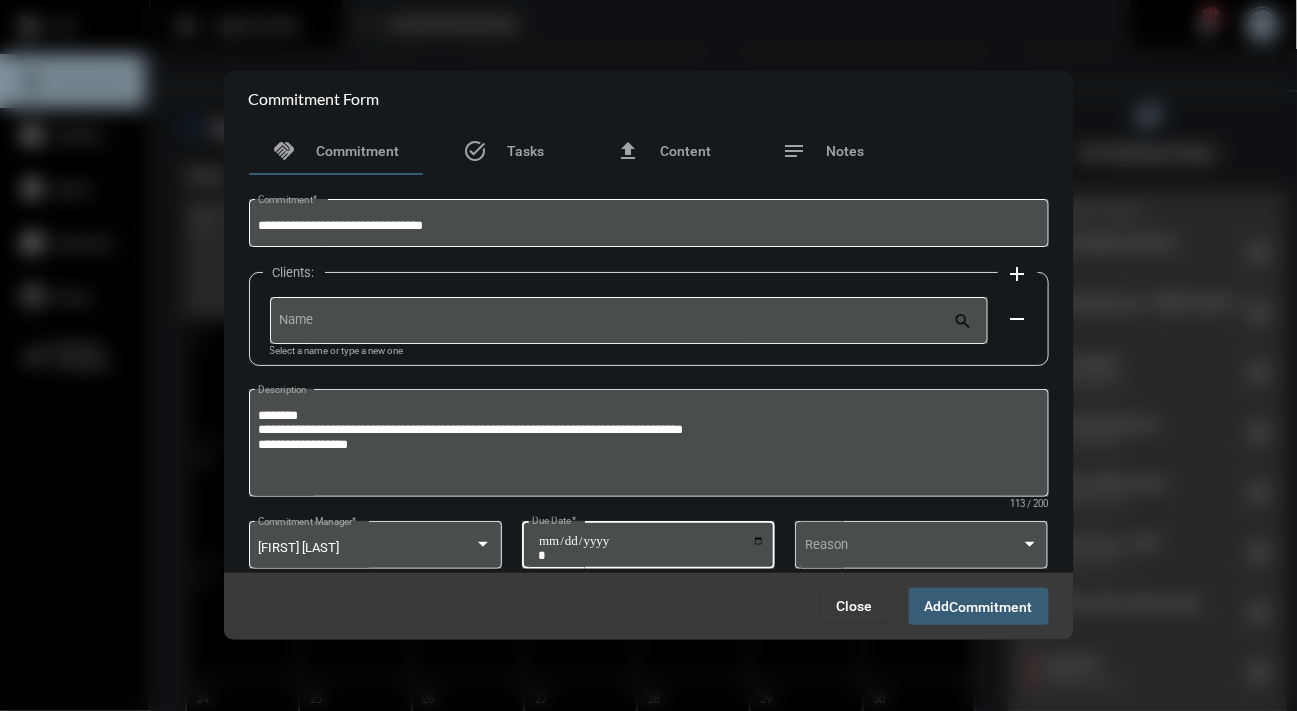 click on "**********" at bounding box center [651, 548] 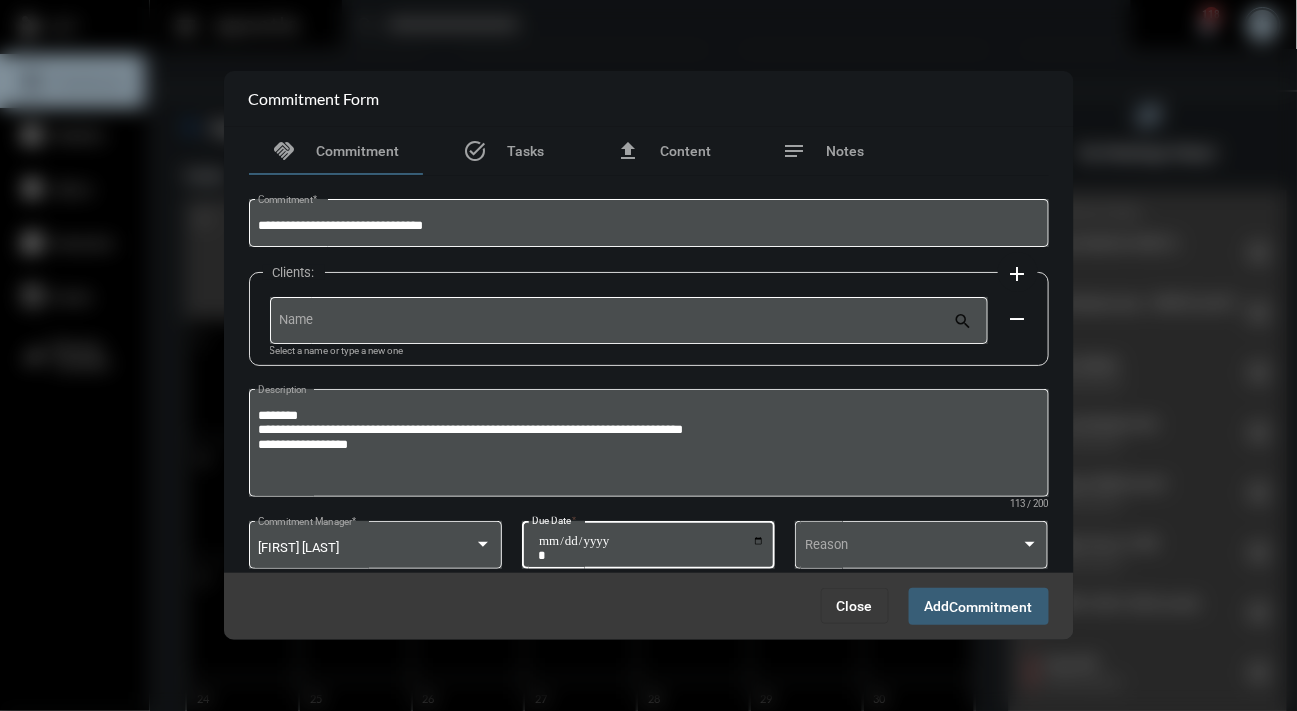 click on "**********" at bounding box center (651, 548) 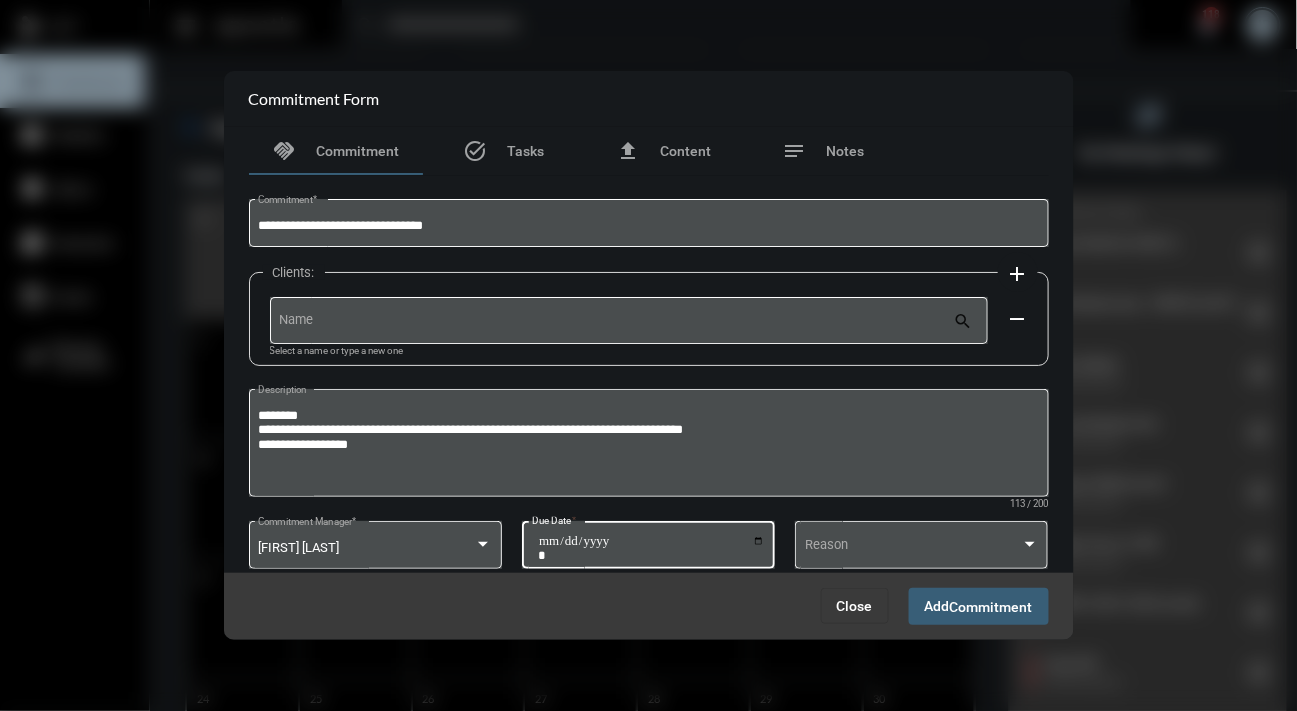 click on "**********" at bounding box center [651, 548] 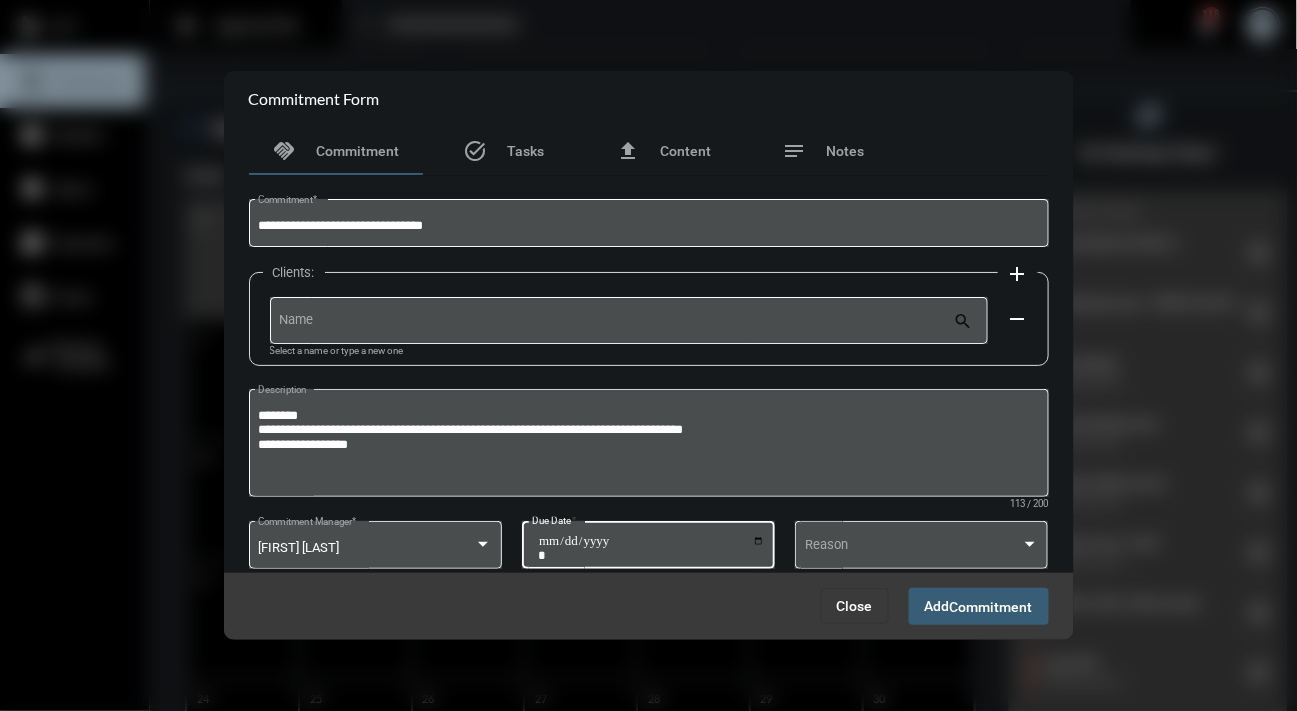 click on "Add   Commitment" at bounding box center [979, 606] 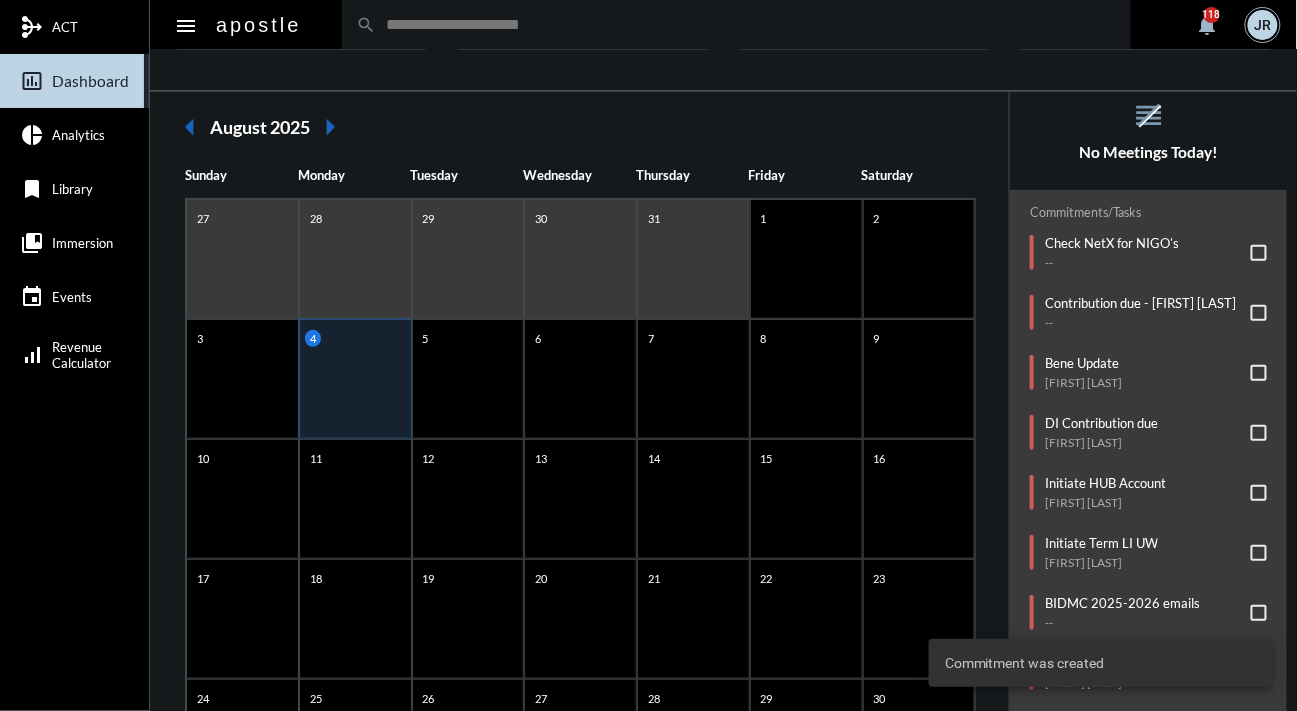 scroll, scrollTop: 43, scrollLeft: 0, axis: vertical 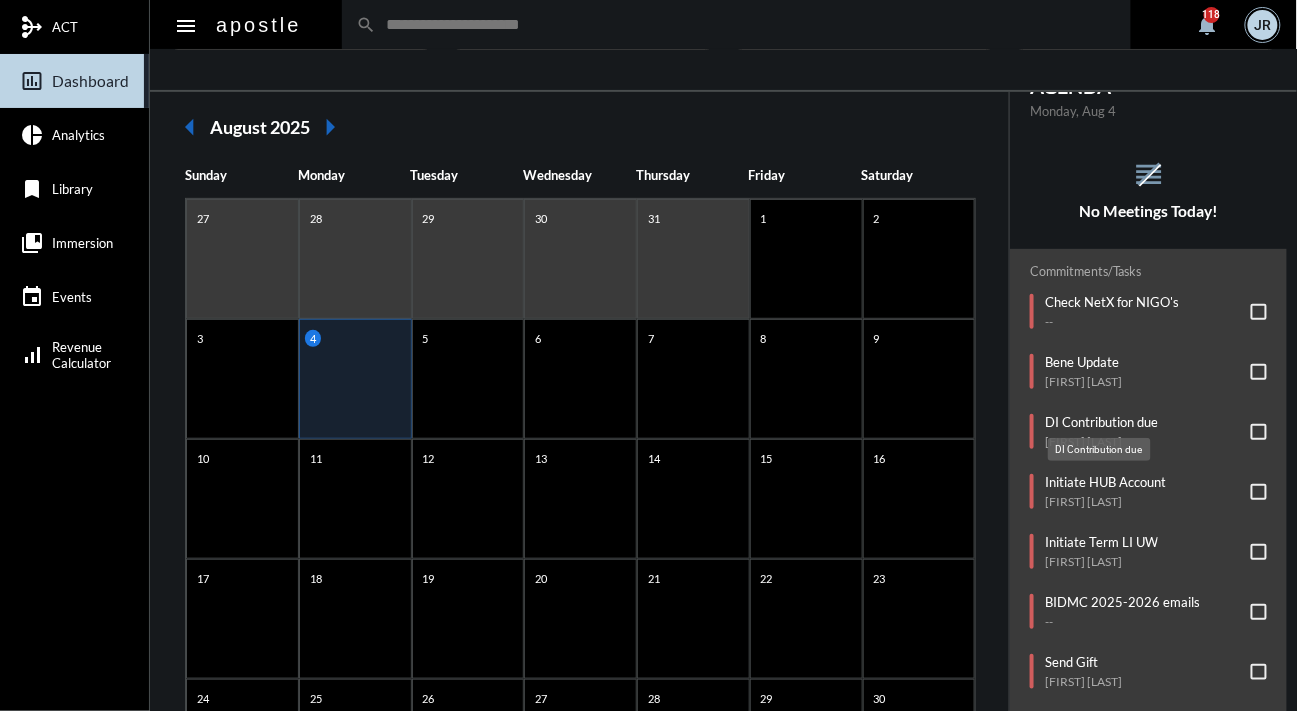 click on "DI Contribution due" 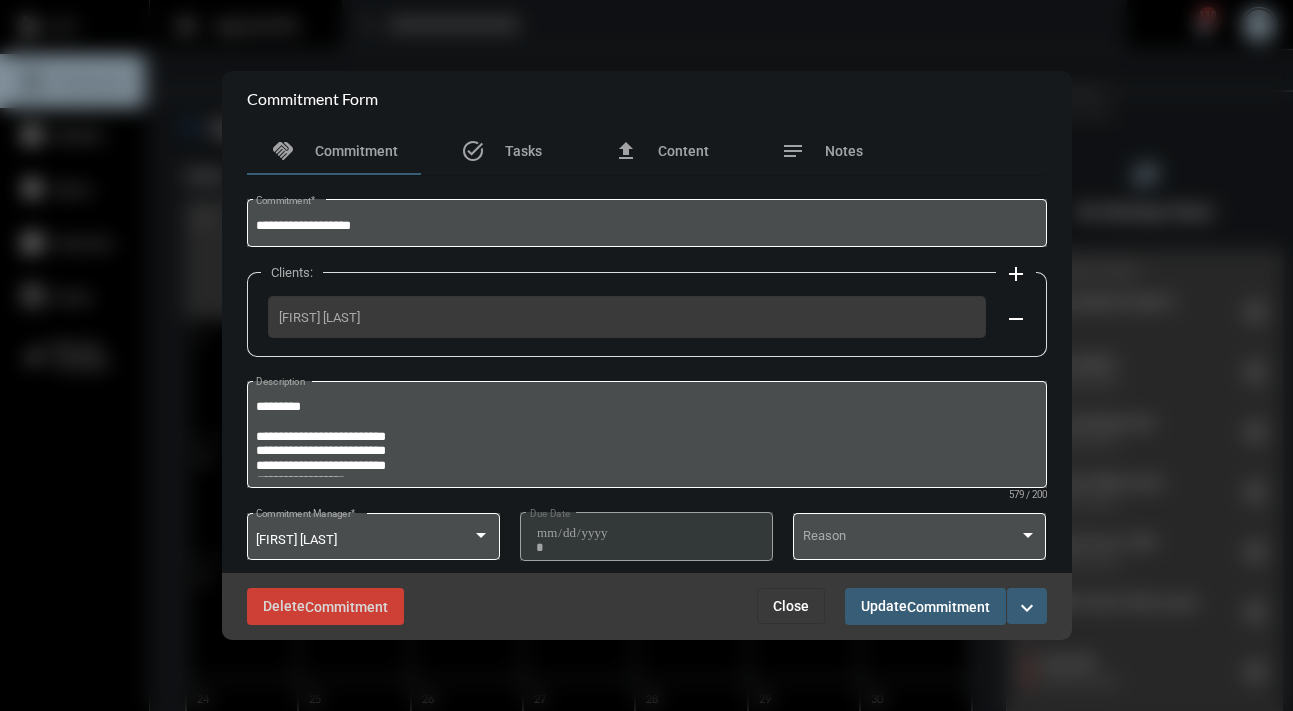 click on "expand_more" at bounding box center (1027, 608) 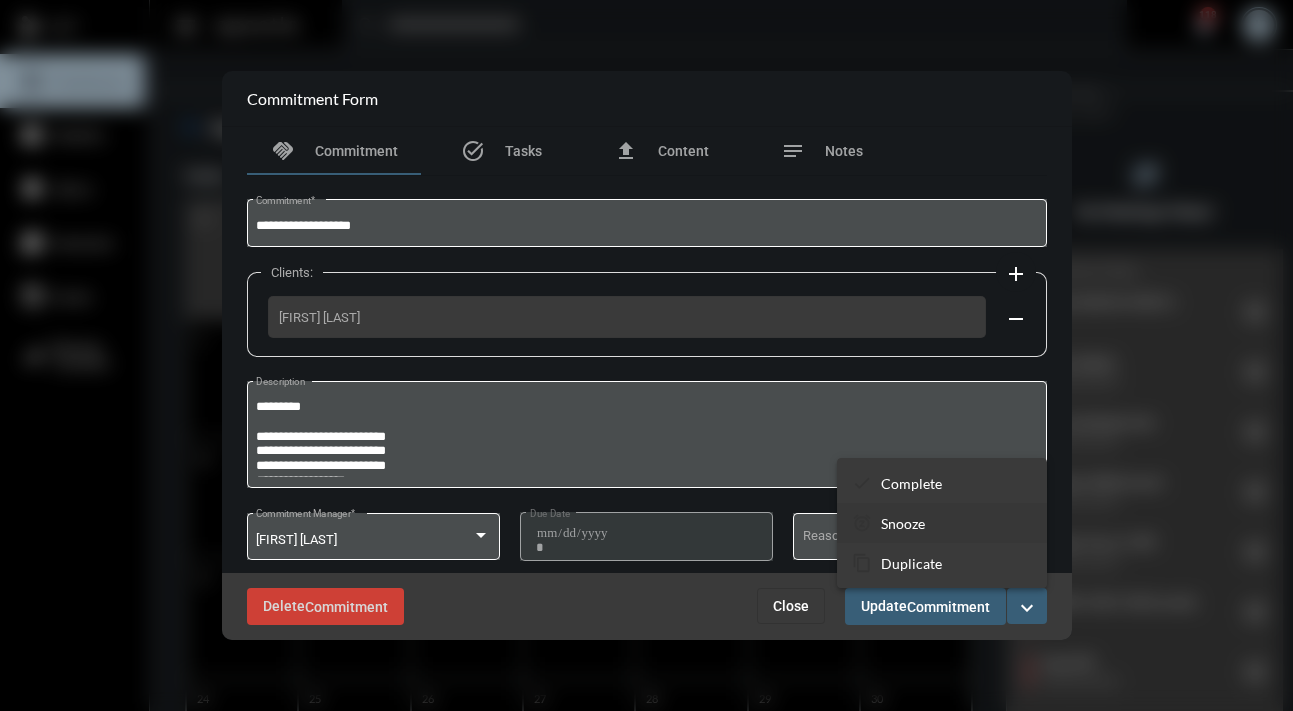 click on "Snooze" at bounding box center [903, 523] 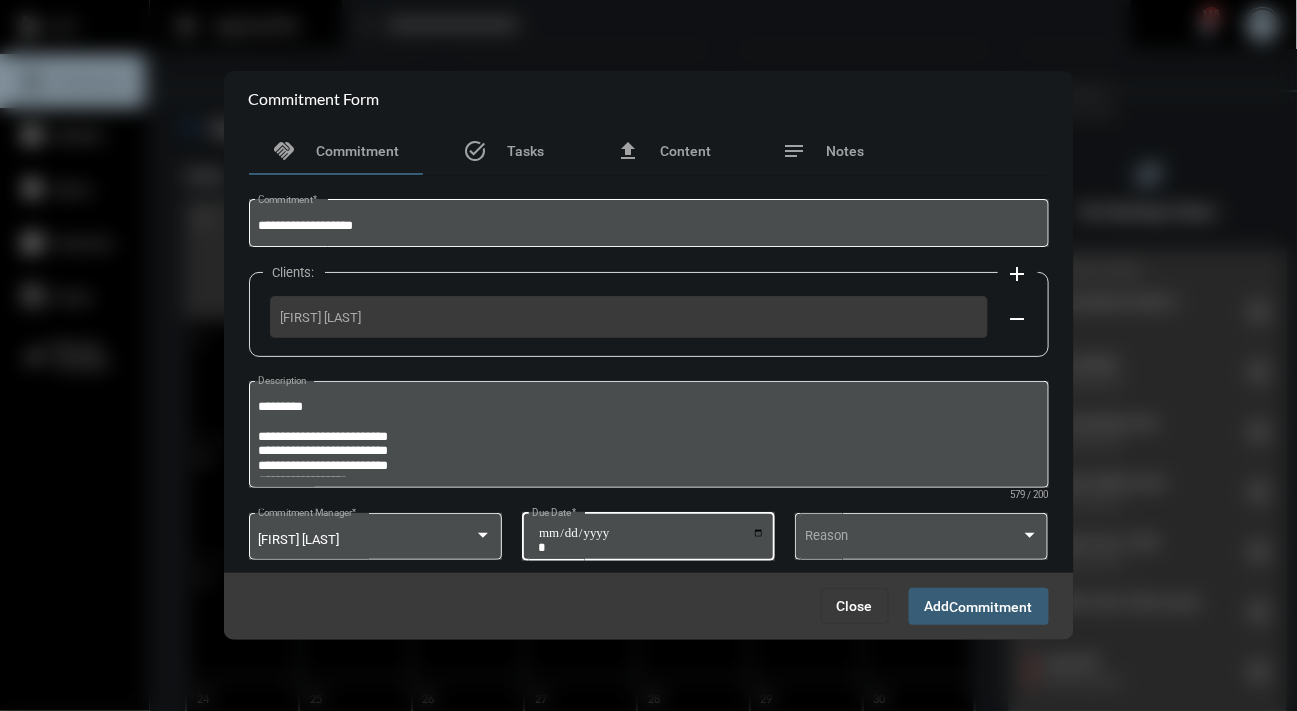 click on "**********" at bounding box center [651, 540] 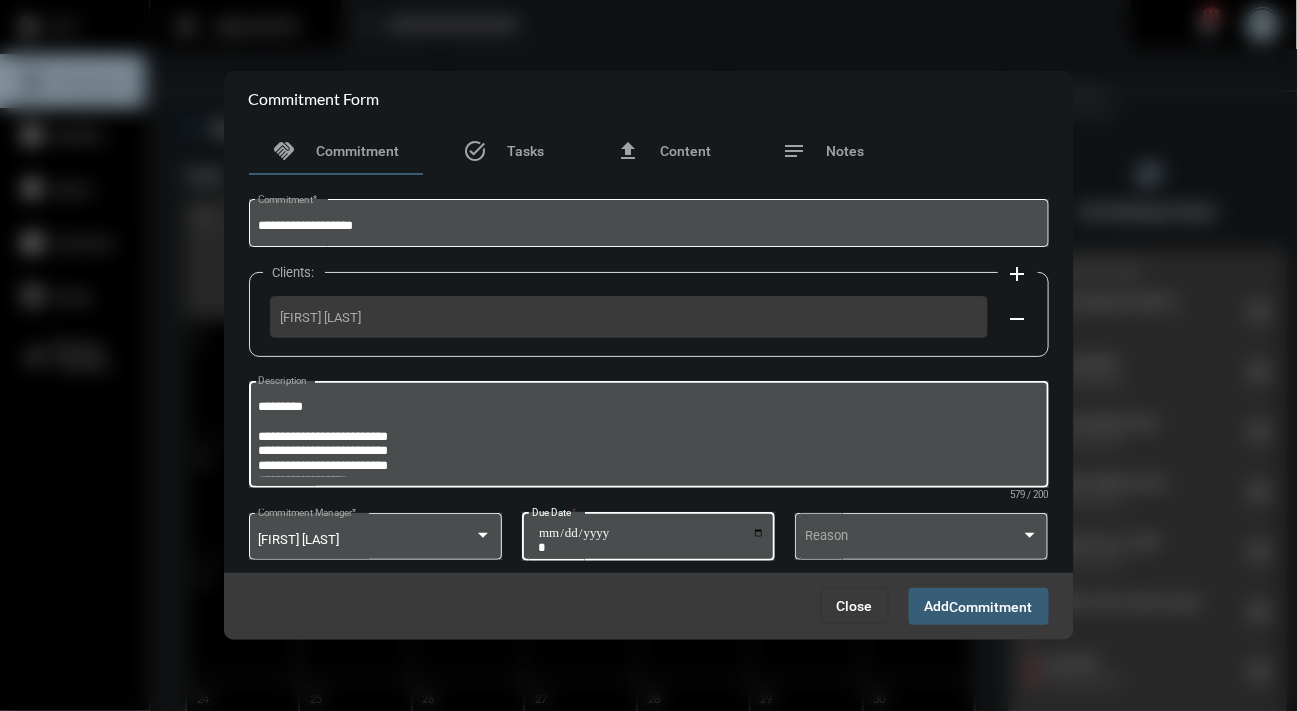 type on "**********" 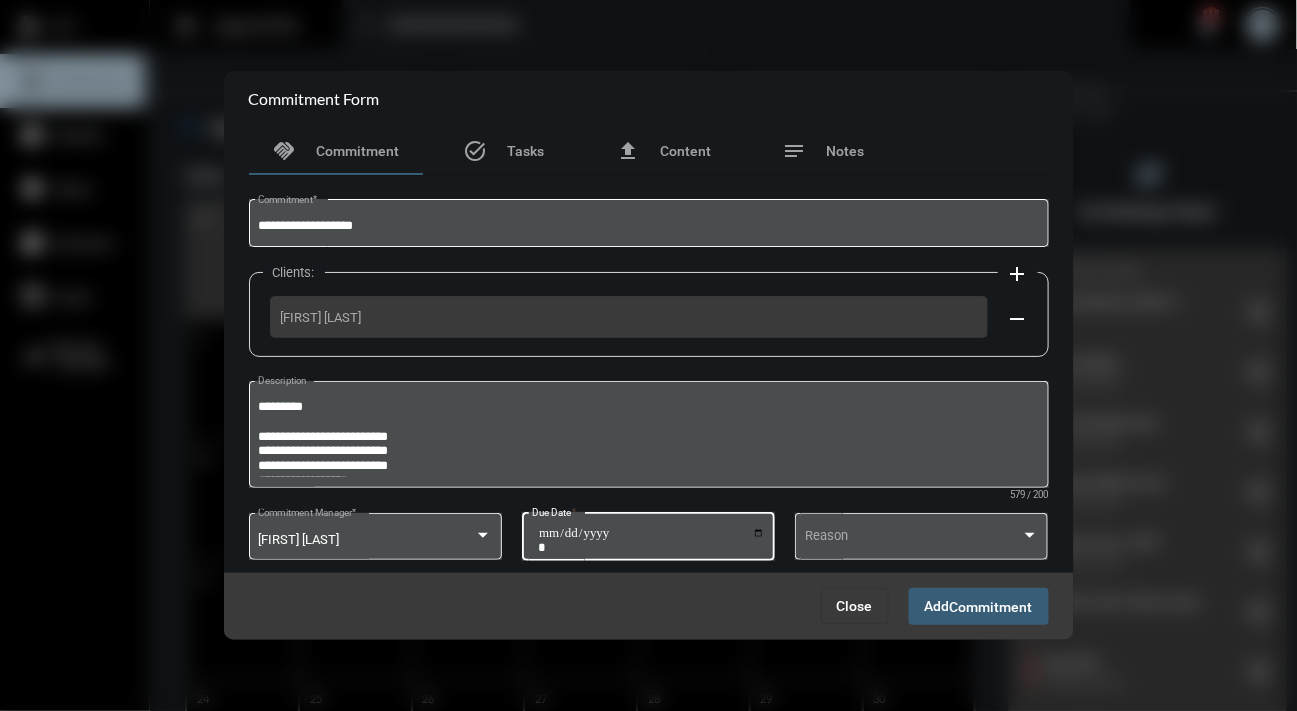 click on "Commitment" at bounding box center (991, 607) 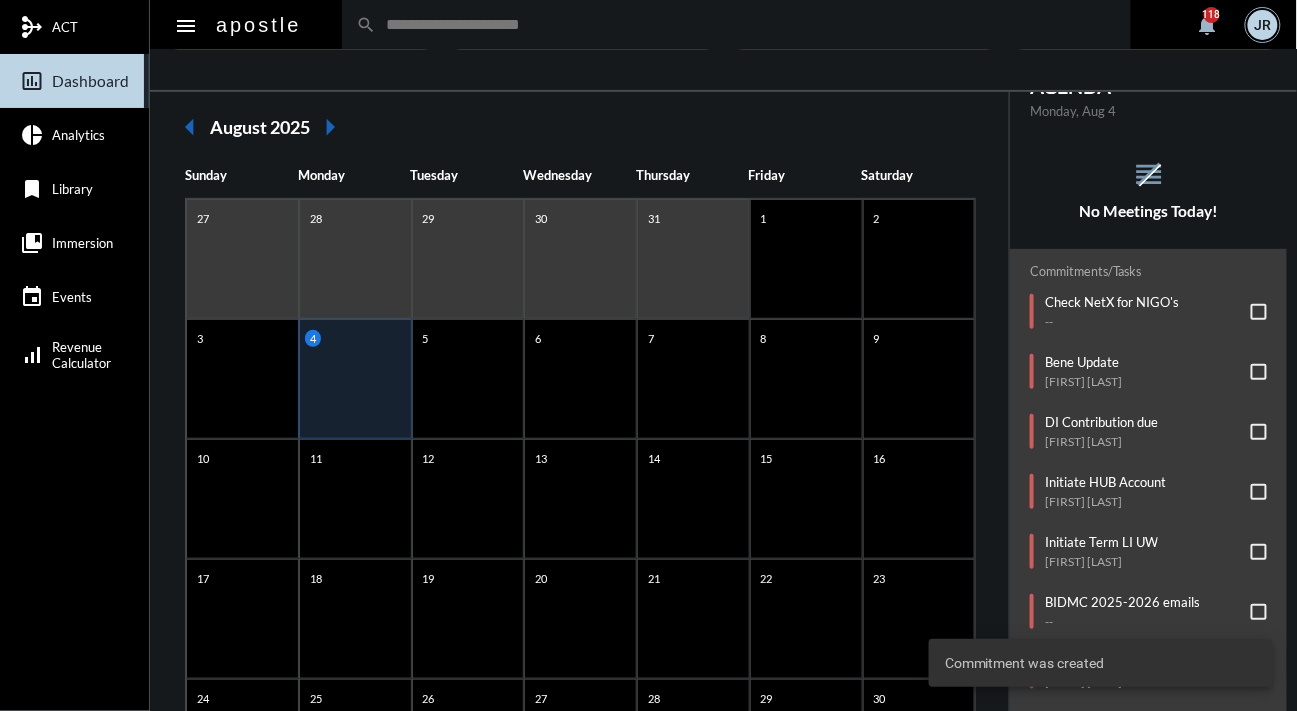 scroll, scrollTop: 0, scrollLeft: 0, axis: both 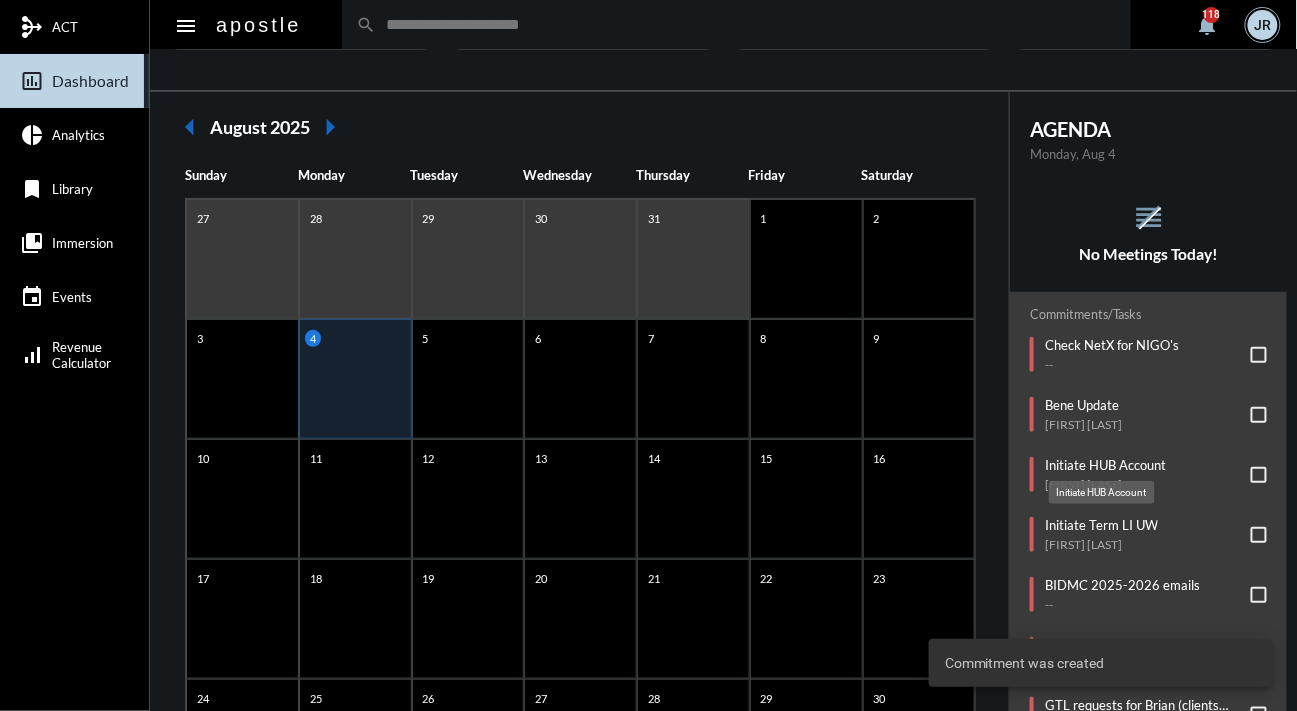 click on "Initiate HUB Account" 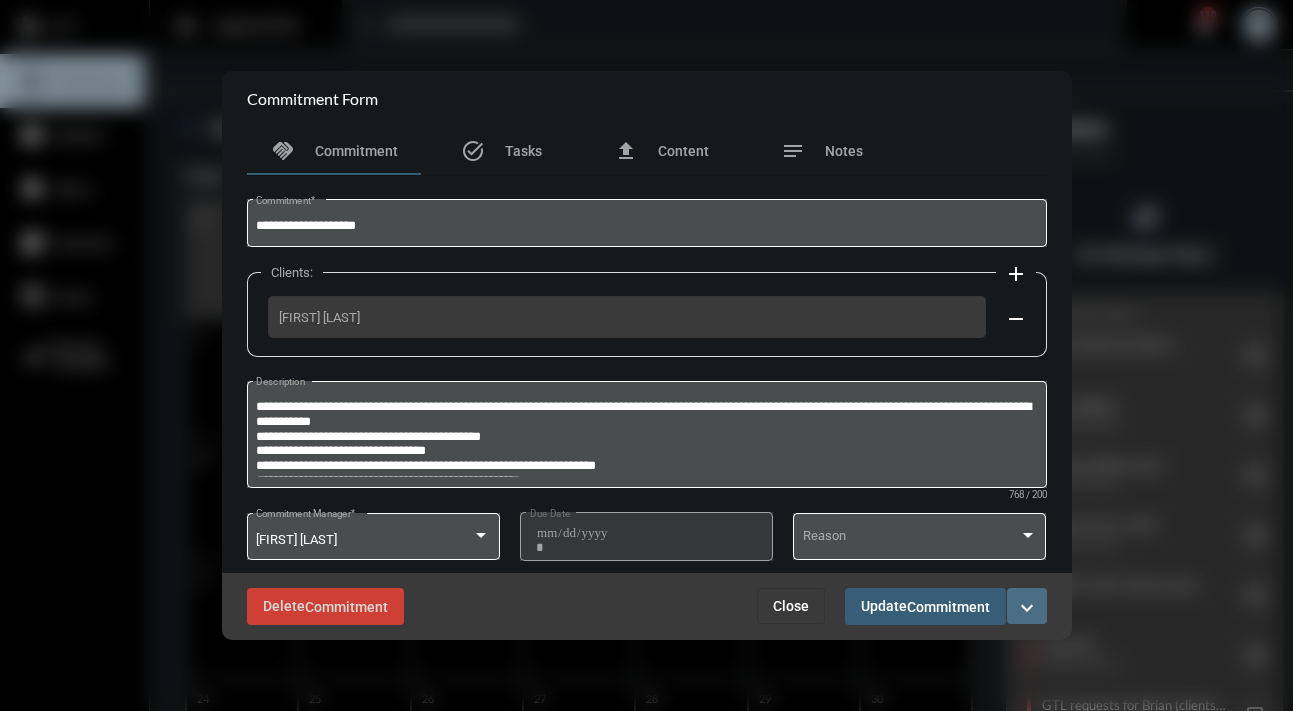 click on "expand_more" at bounding box center (1027, 608) 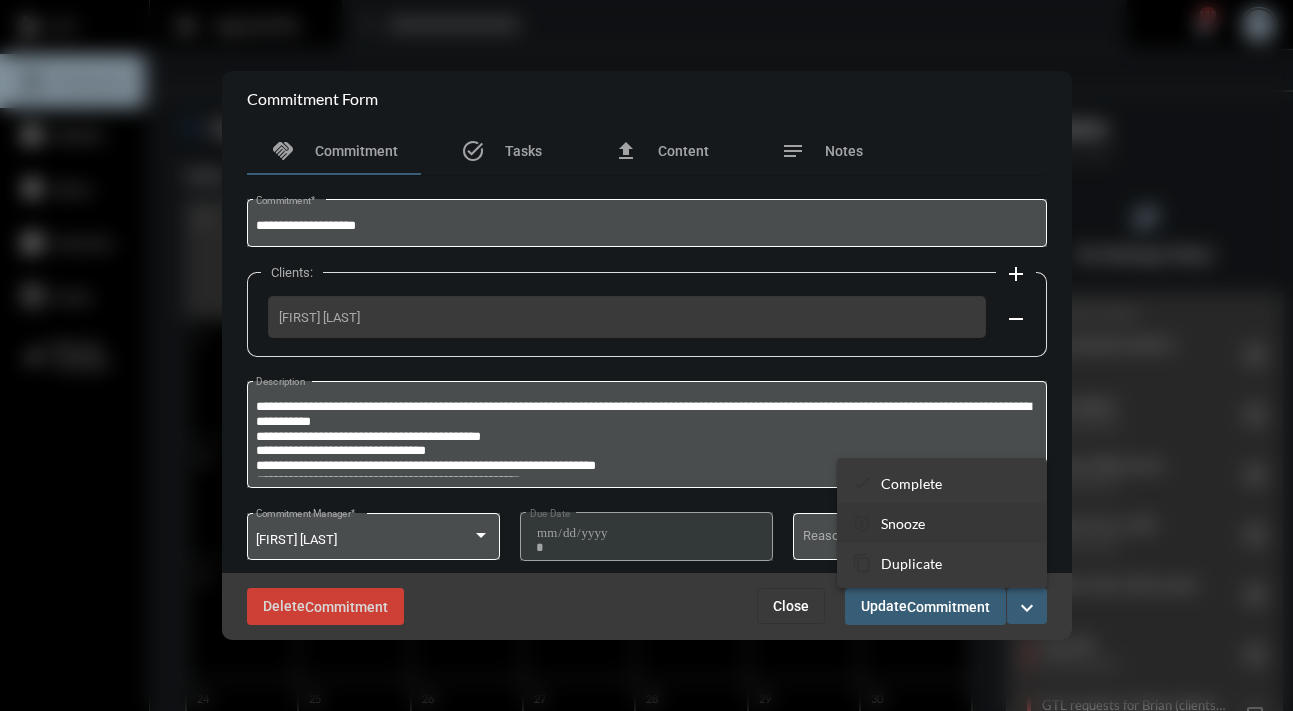 click on "snooze Snooze" at bounding box center (942, 523) 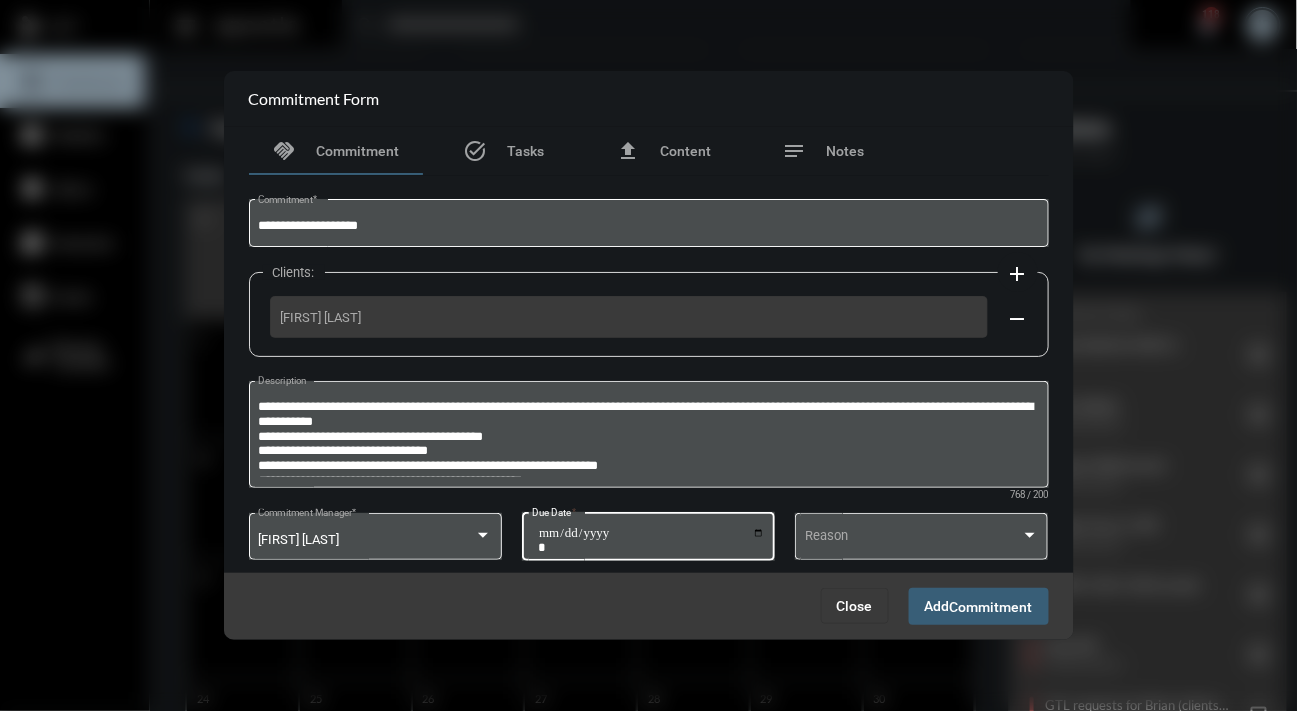 click on "**********" at bounding box center (651, 540) 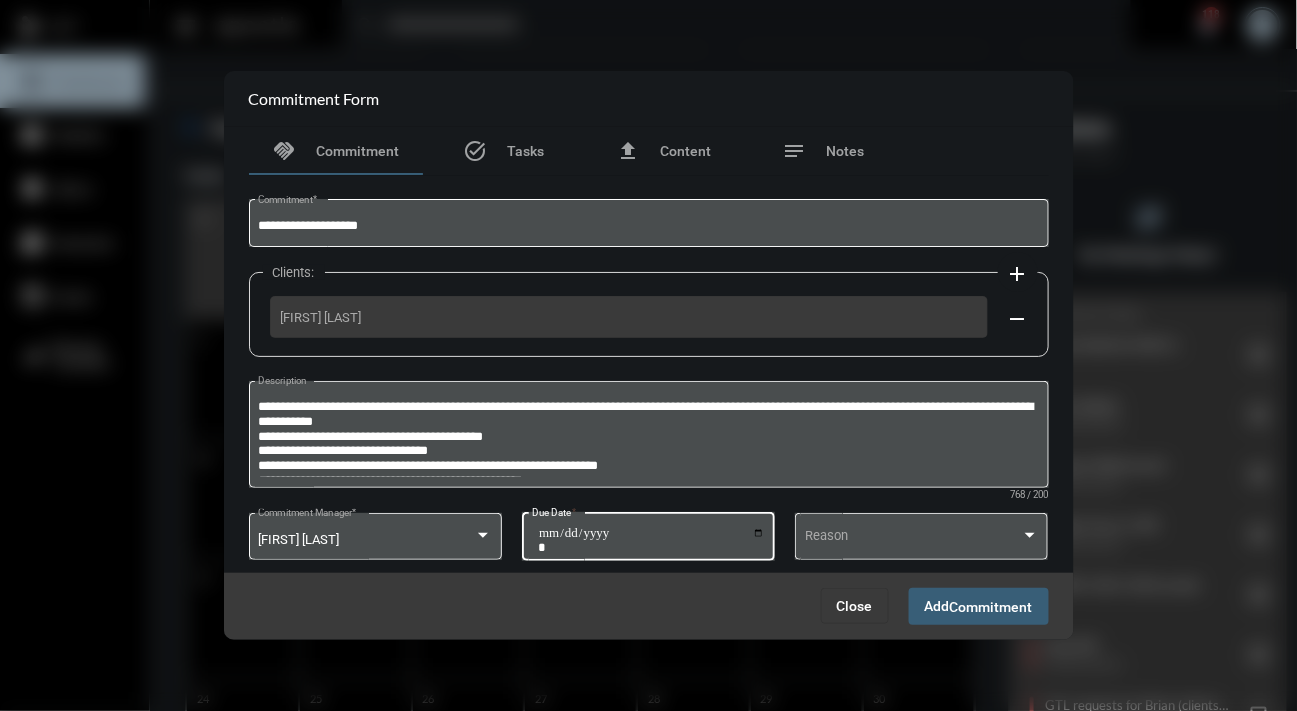 click on "Commitment" at bounding box center (991, 607) 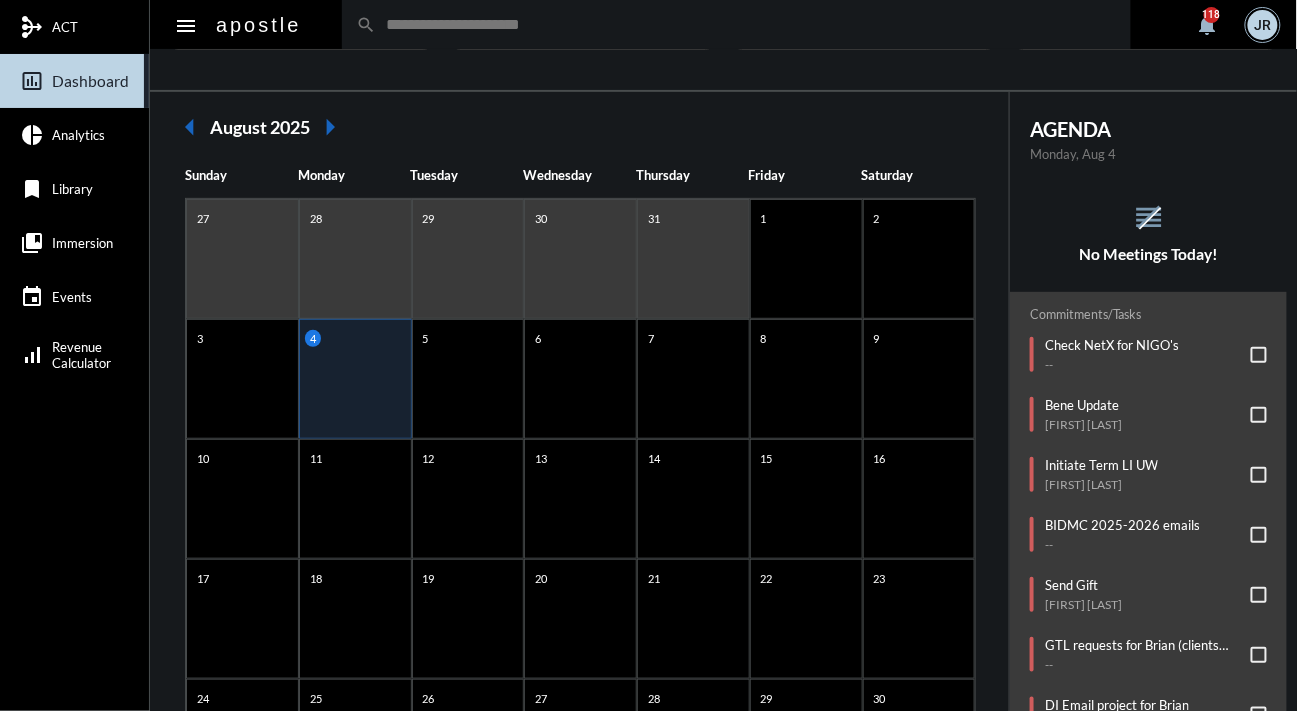 click on "AGENDA Monday, Aug 4 reorder No Meetings Today! Commitments/Tasks  Check NetX for NIGO's   --     Bene Update   Emily Ehlers     Initiate Term LI UW   Natalie Lau     BIDMC 2025-2026 emails   --     Send Gift   Michael Cardinale     GTL requests for Brian (clients due next month)   --     DI Email project for Brian   --     Roth IRA Distribution   Shimon Danino     Contribution due -/ then set up for auto pay from HUB acct   Samantha Pisani" 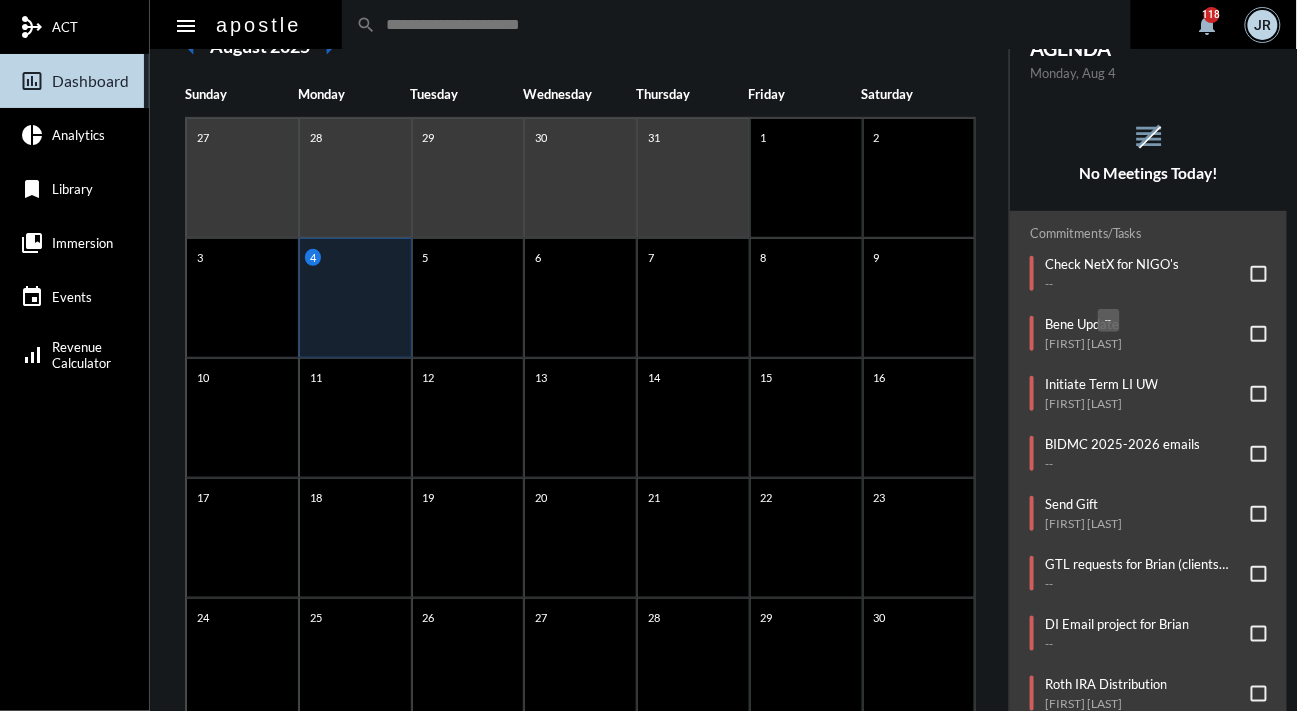 scroll, scrollTop: 224, scrollLeft: 0, axis: vertical 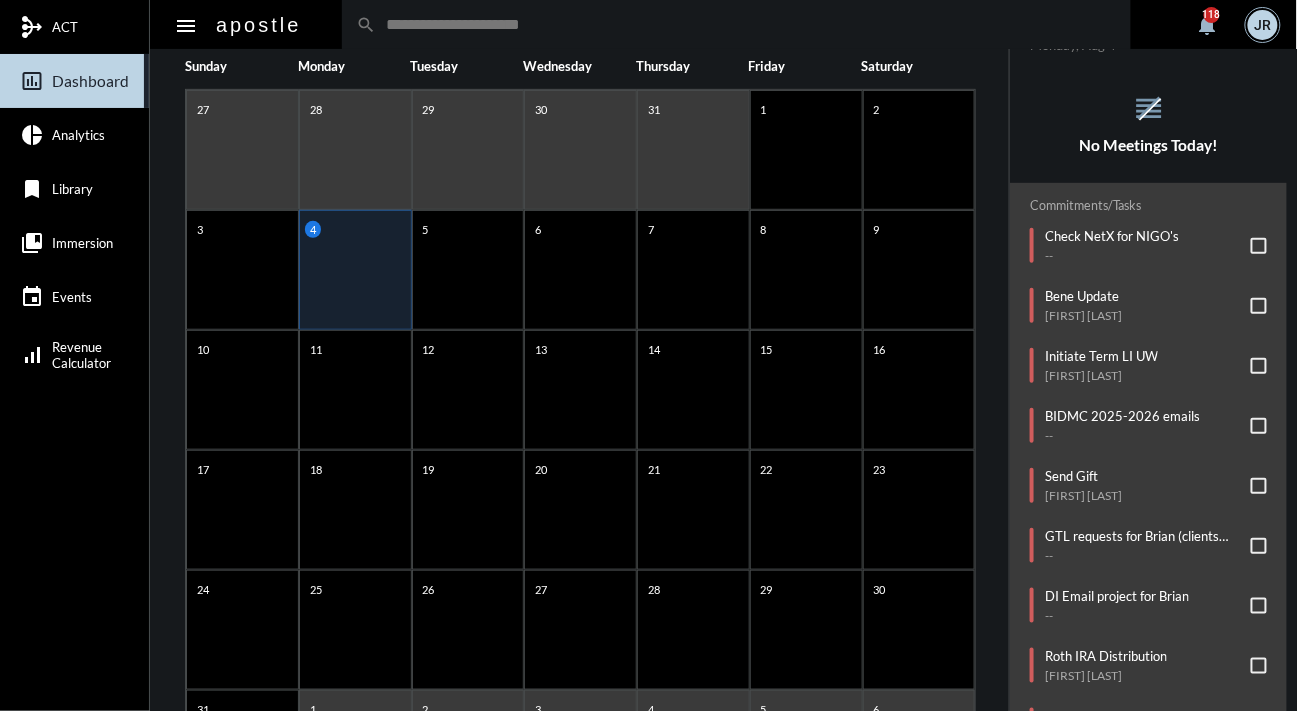 click on "No Meetings Today!" 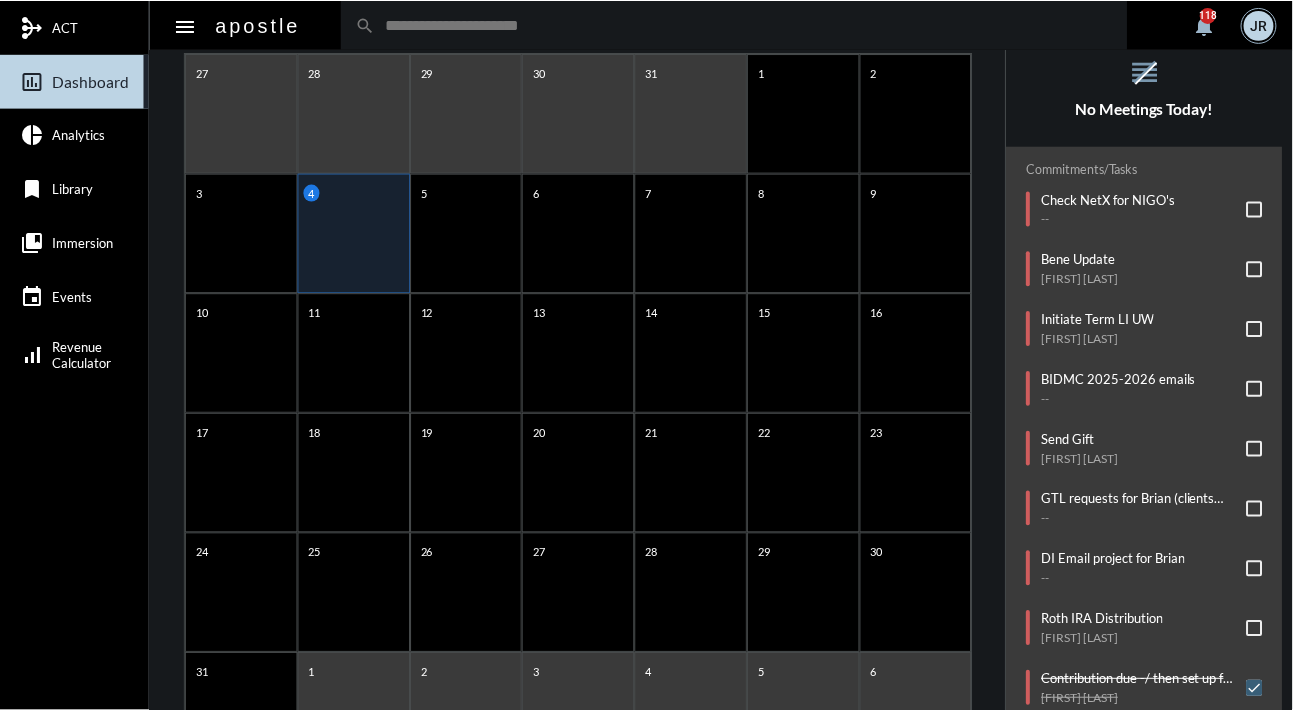 scroll, scrollTop: 370, scrollLeft: 0, axis: vertical 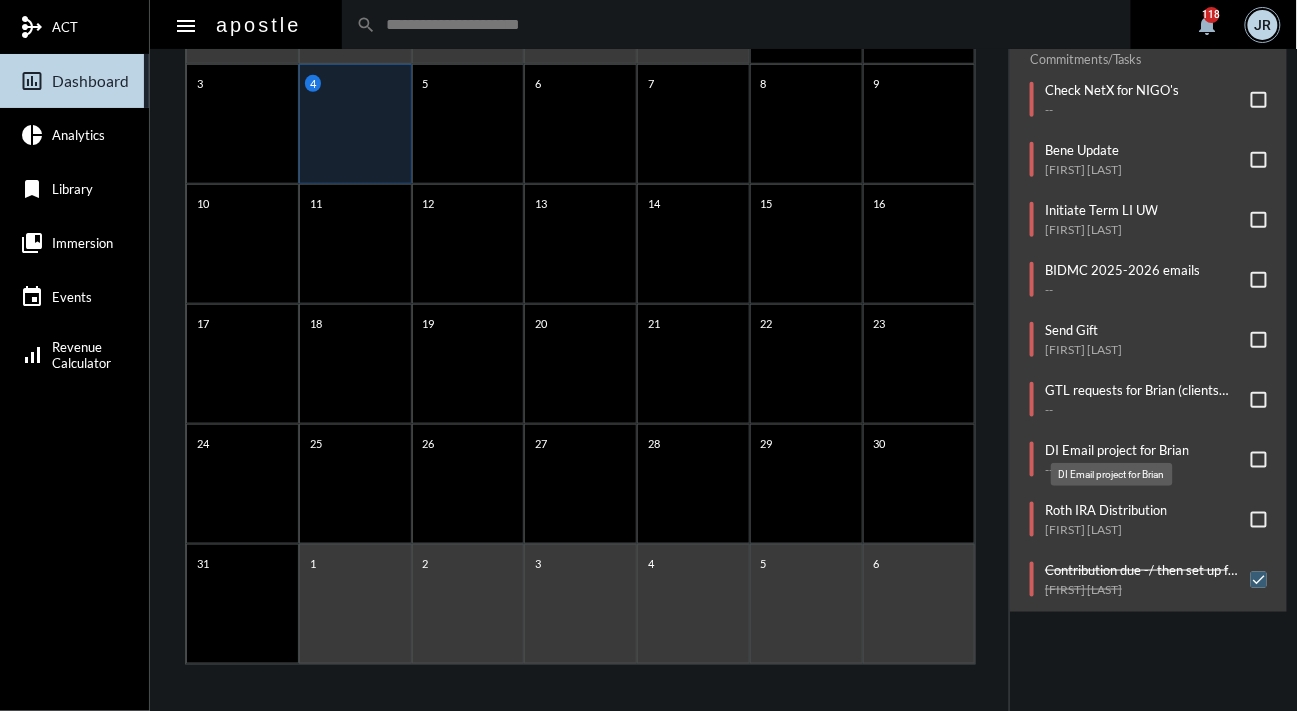 click on "DI Email project for Brian" at bounding box center (1112, 474) 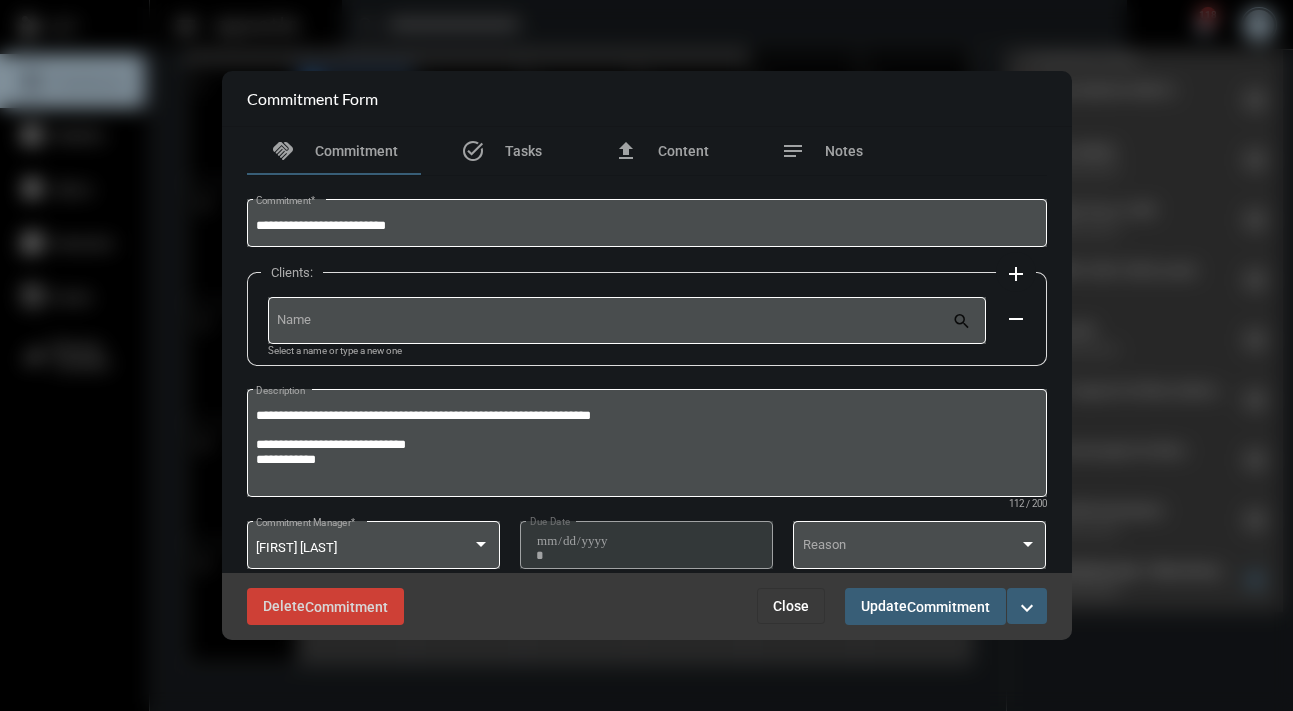 click on "Close" at bounding box center (791, 606) 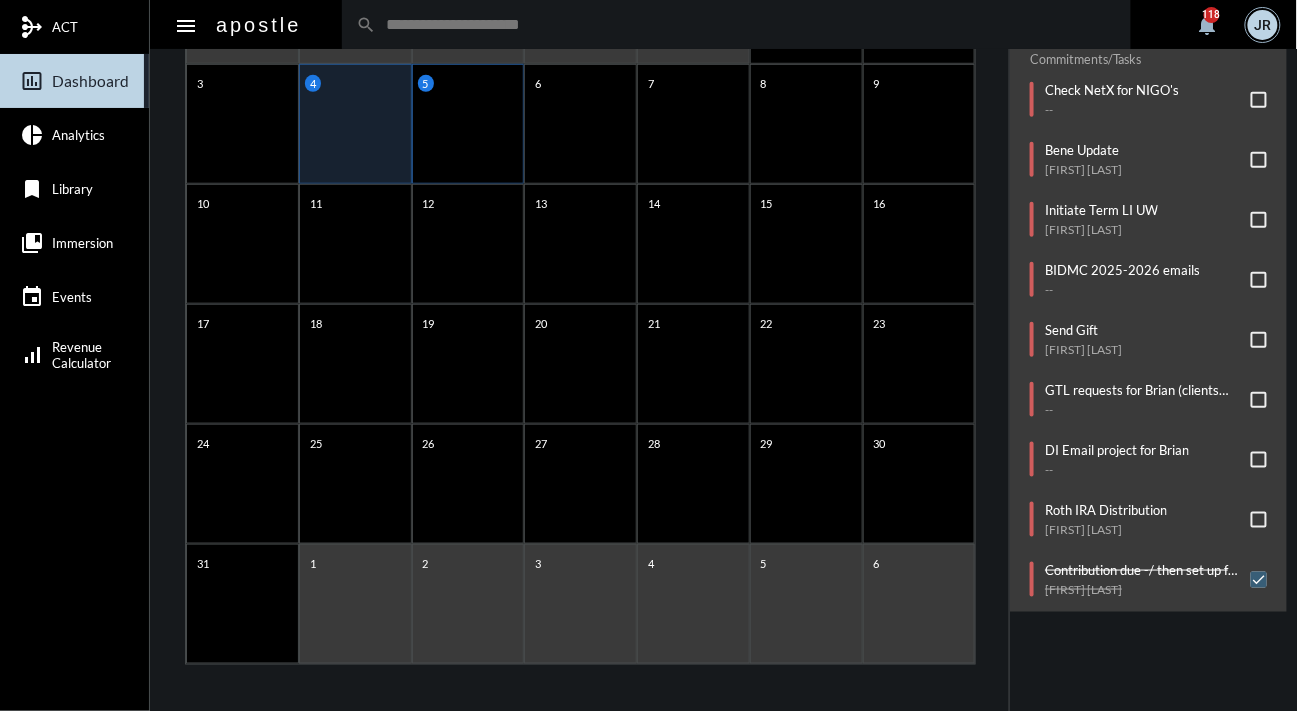 click on "5" 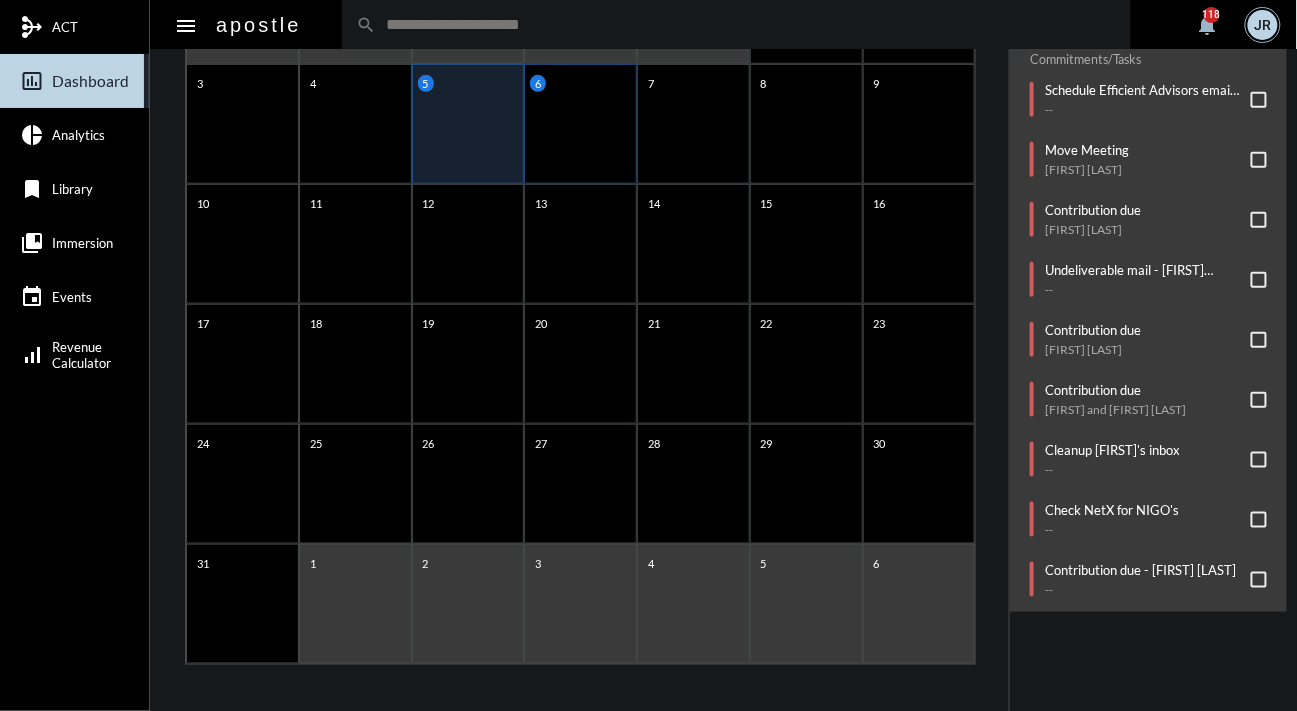 click on "6" 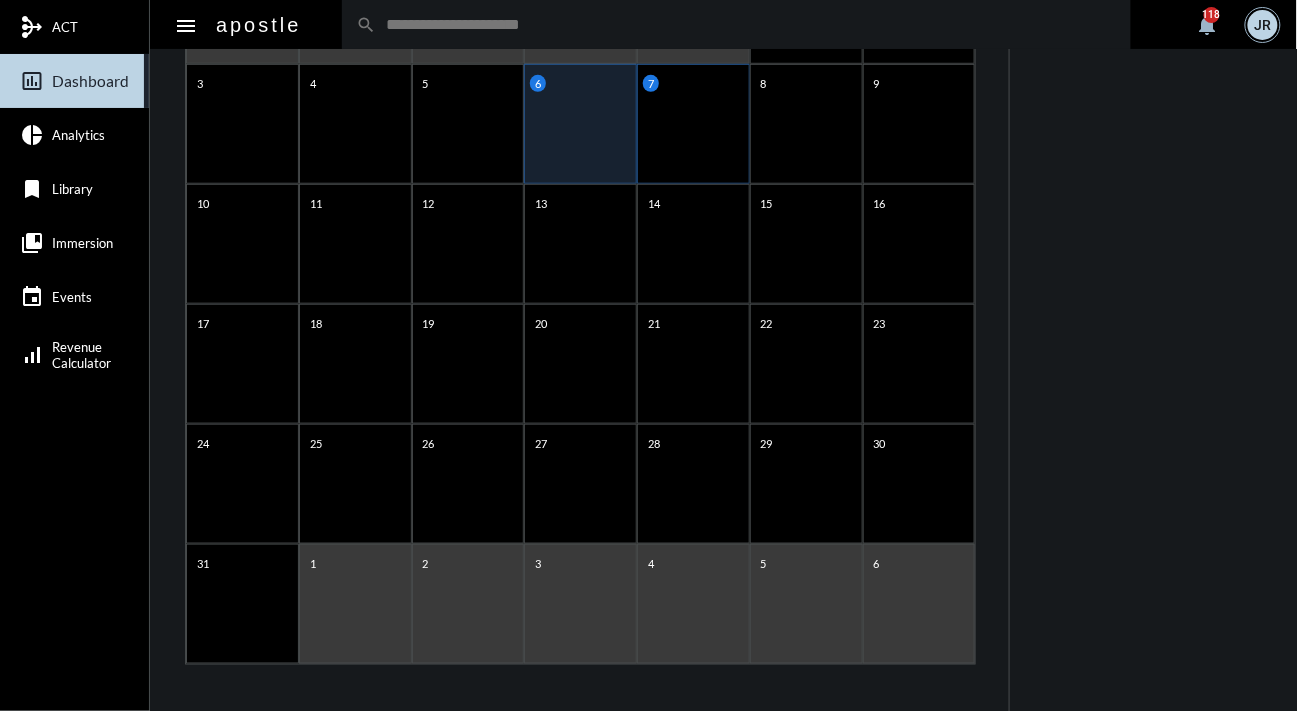 click on "7" 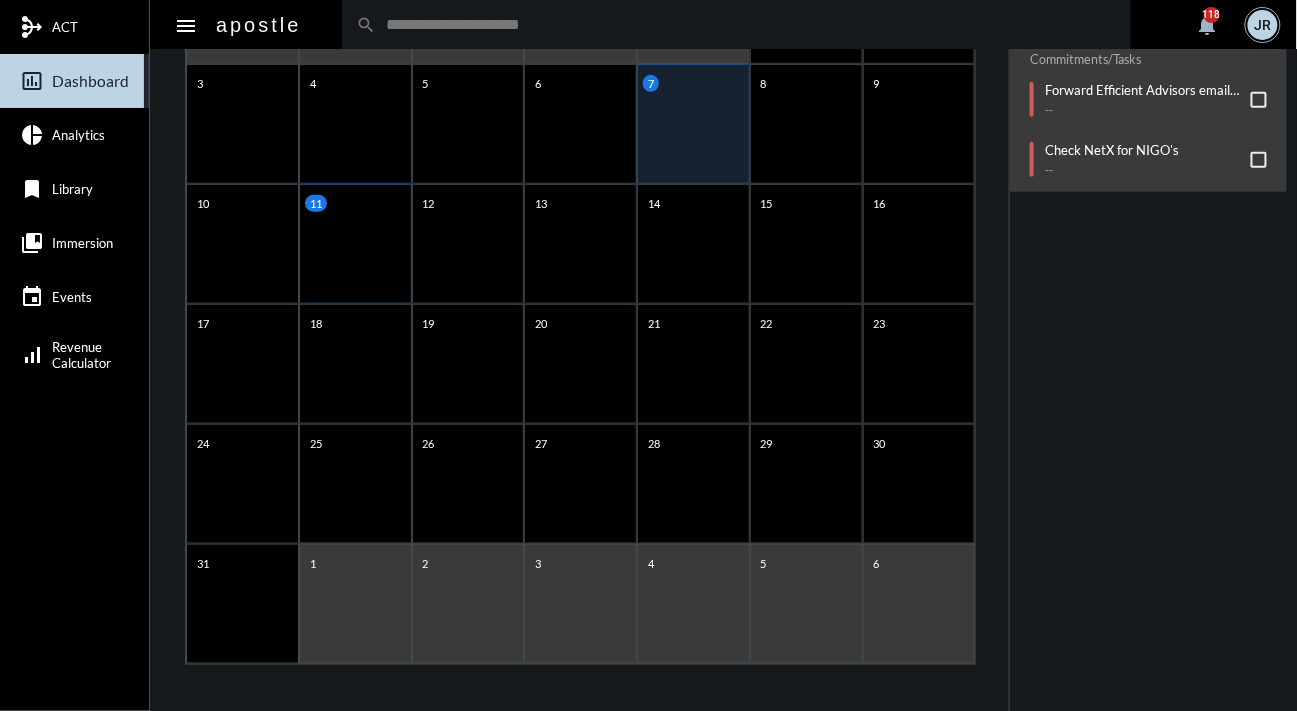 click on "11" 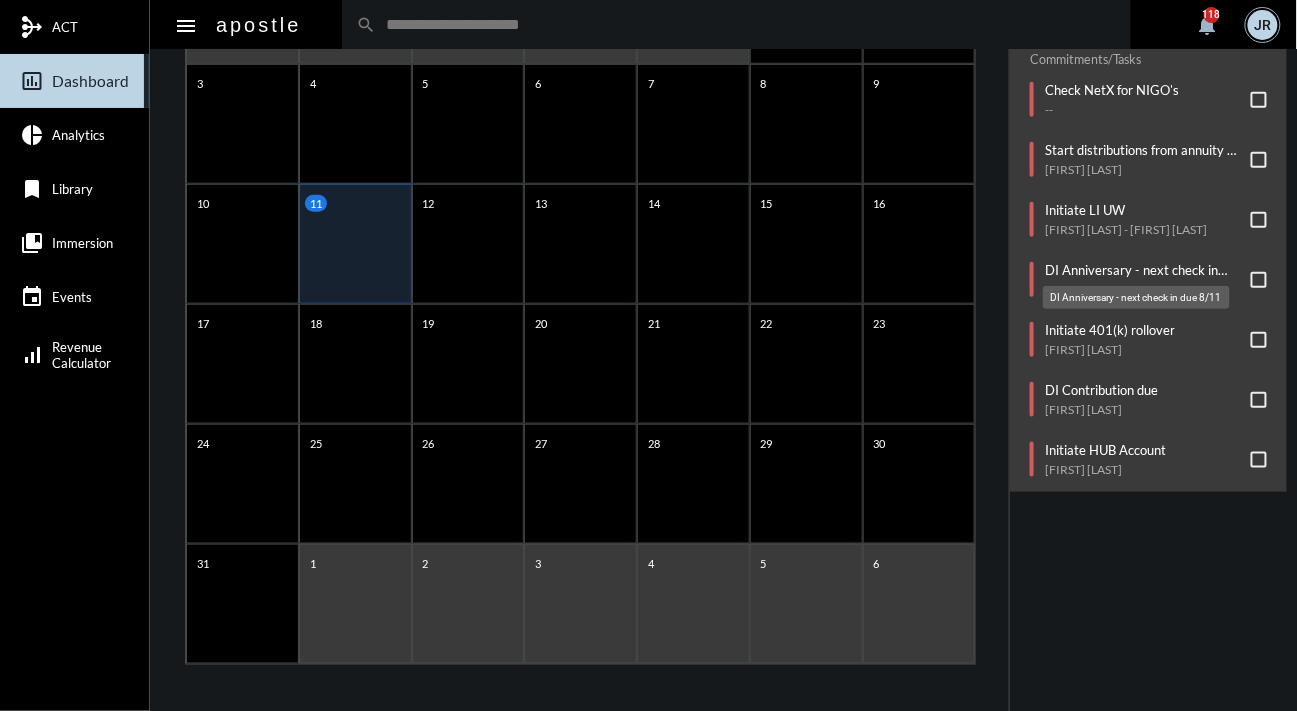 click on "DI Anniversary - next check in due 8/11" 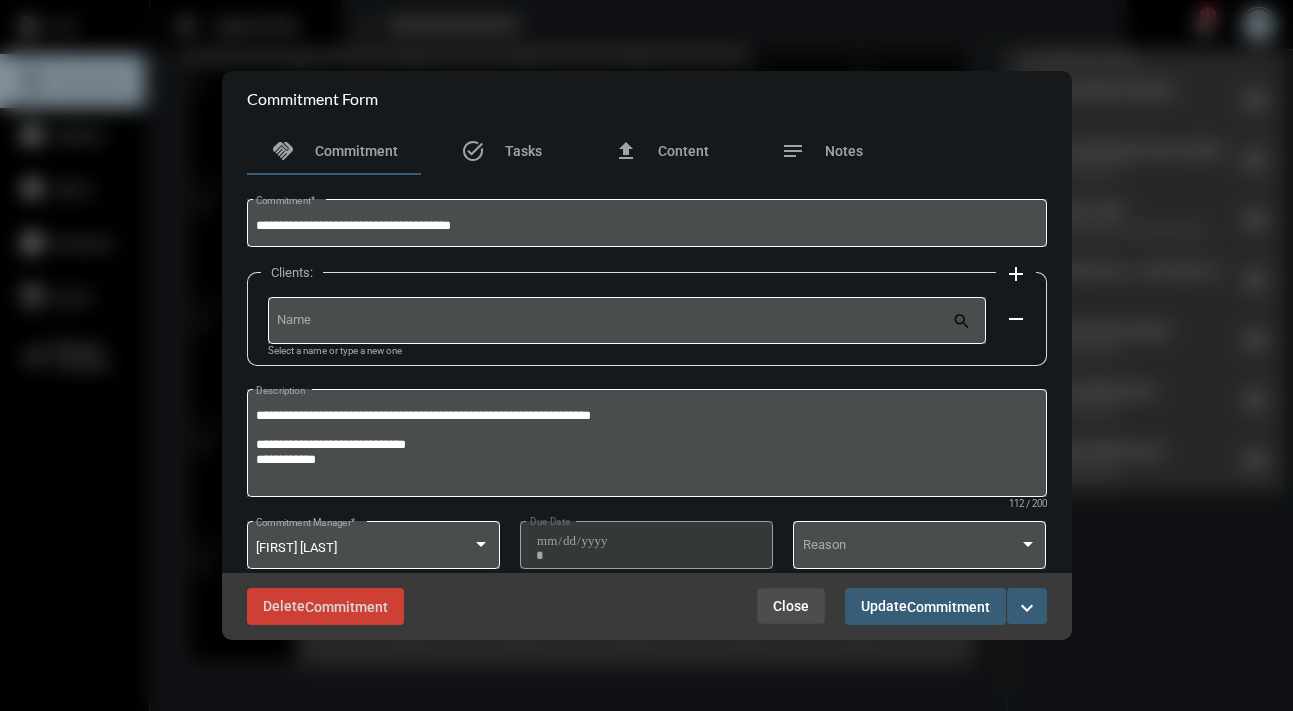 click on "Close" at bounding box center [791, 606] 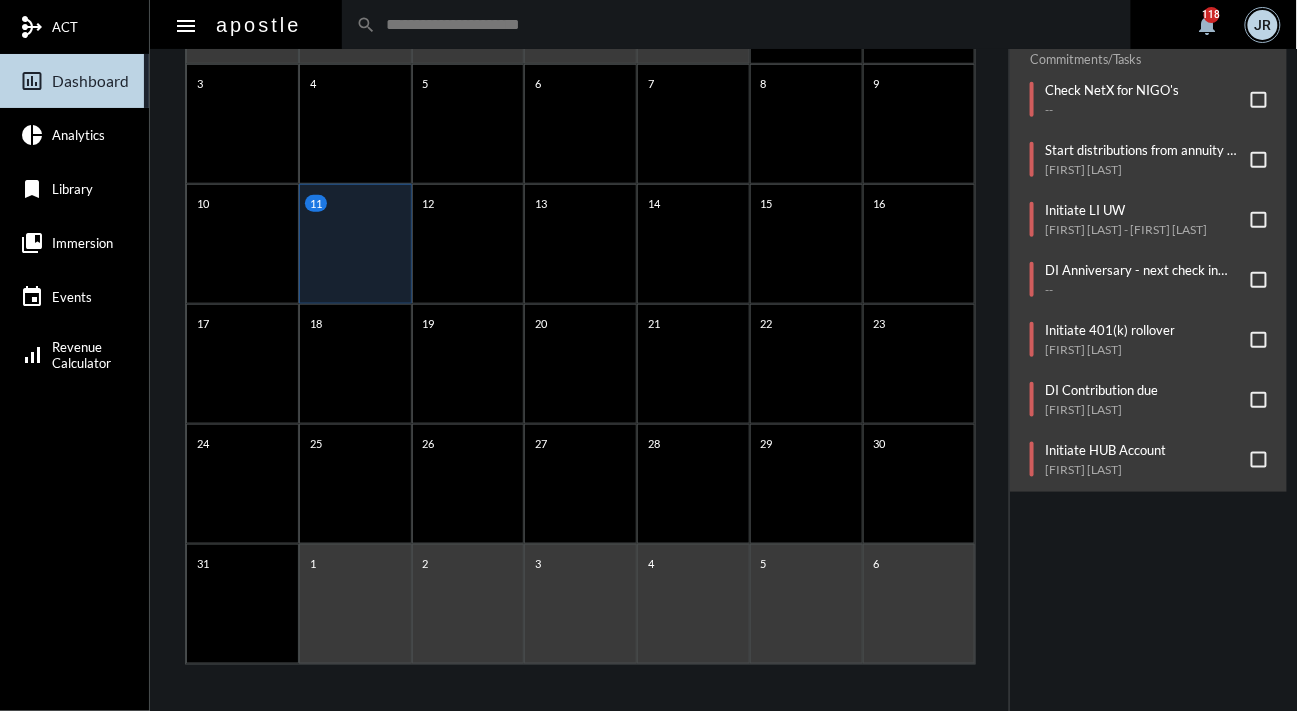 click on "AGENDA Monday, Aug 11 reorder No Meetings Today! Commitments/Tasks  Check NetX for NIGO's   --     Start distributions from annuity - Assign the task back to me once completed.   Christine McNeil     Initiate LI UW   Viktoria Greenboim-Rich - Sarel Greenboim-Rich     DI Anniversary - next check in due 8/11   --     Initiate 401(k) rollover   Jesse Rubin     DI Contribution due   Soren Maloney     Initiate HUB Account   Emmanuel Gomes" 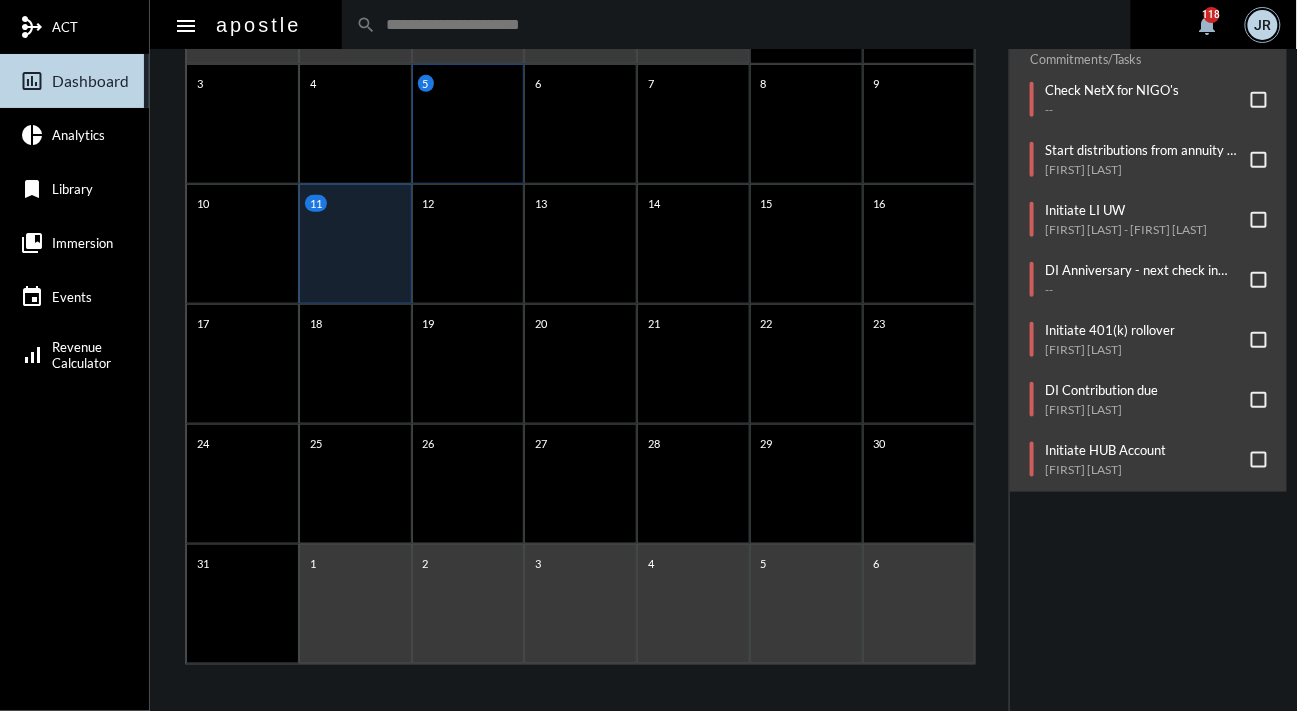 click on "5" 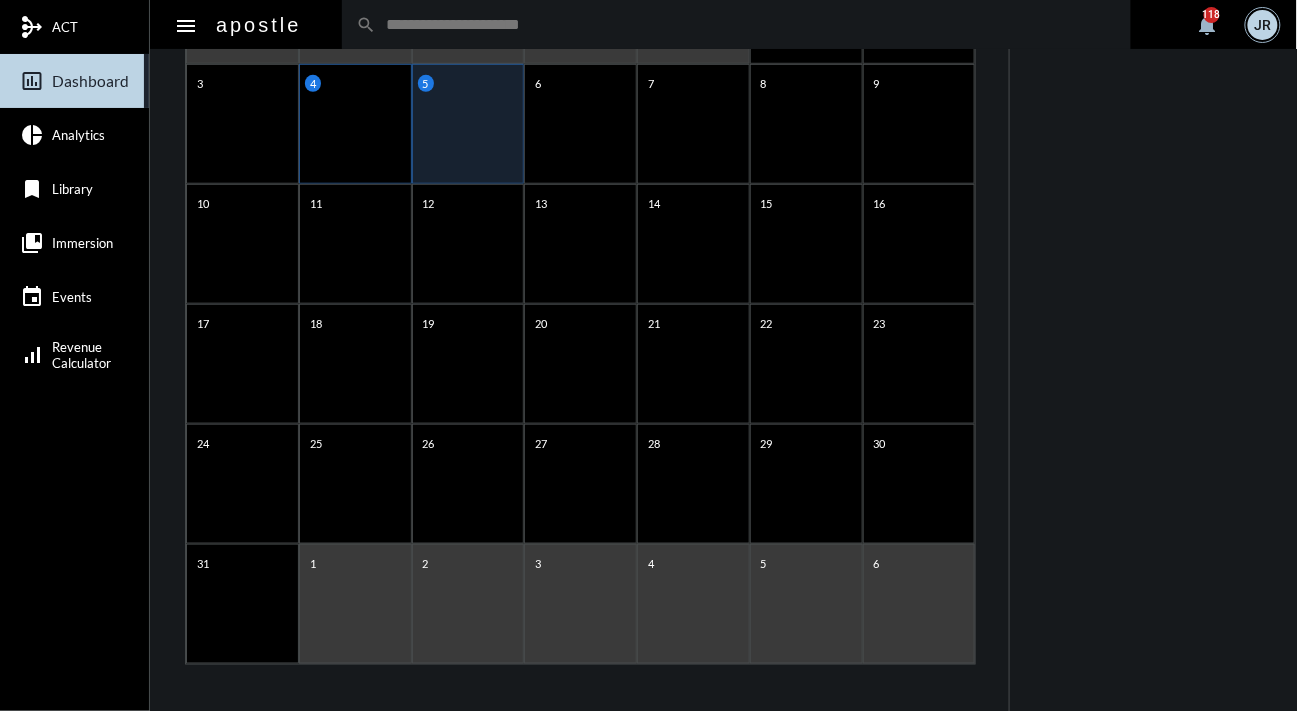 click on "4" 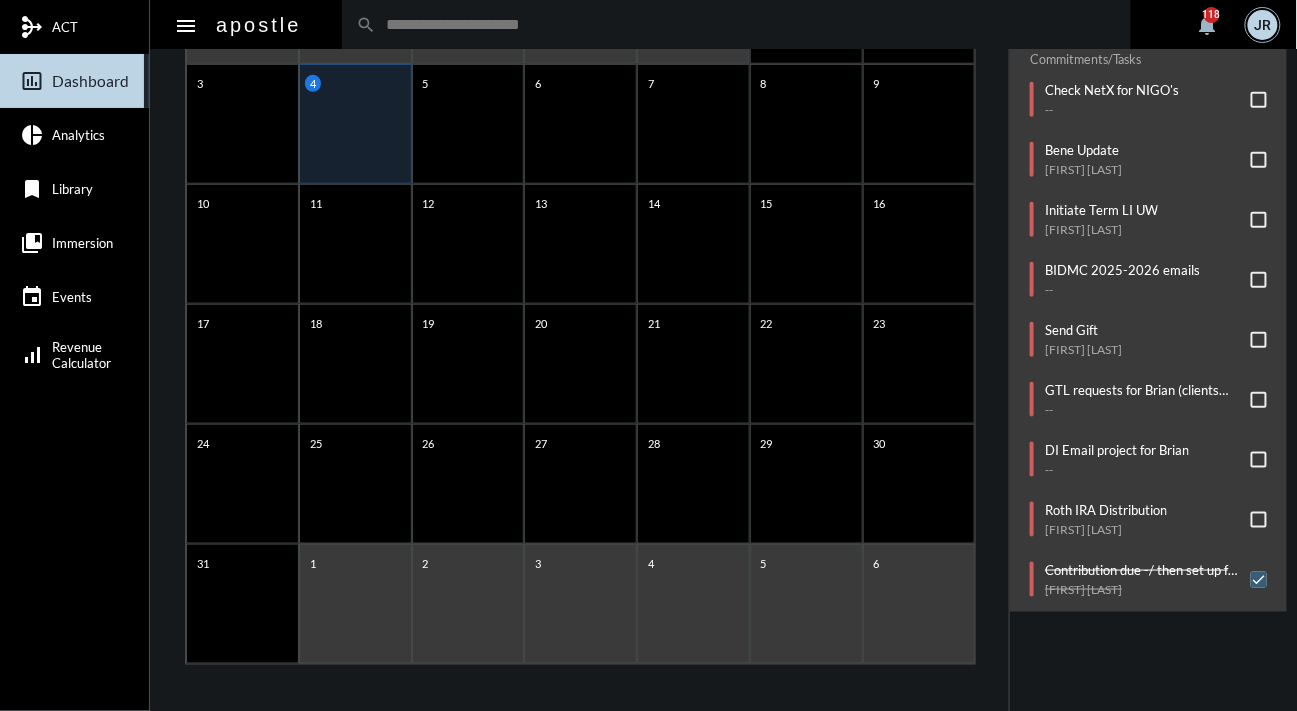 click on "AGENDA Monday, Aug 4 reorder No Meetings Today! Commitments/Tasks  Check NetX for NIGO's   --     Bene Update   Emily Ehlers     Initiate Term LI UW   Natalie Lau     BIDMC 2025-2026 emails   --     Send Gift   Michael Cardinale     GTL requests for Brian (clients due next month)   --     DI Email project for Brian   --     Roth IRA Distribution   Shimon Danino     Contribution due -/ then set up for auto pay from HUB acct   Samantha Pisani" 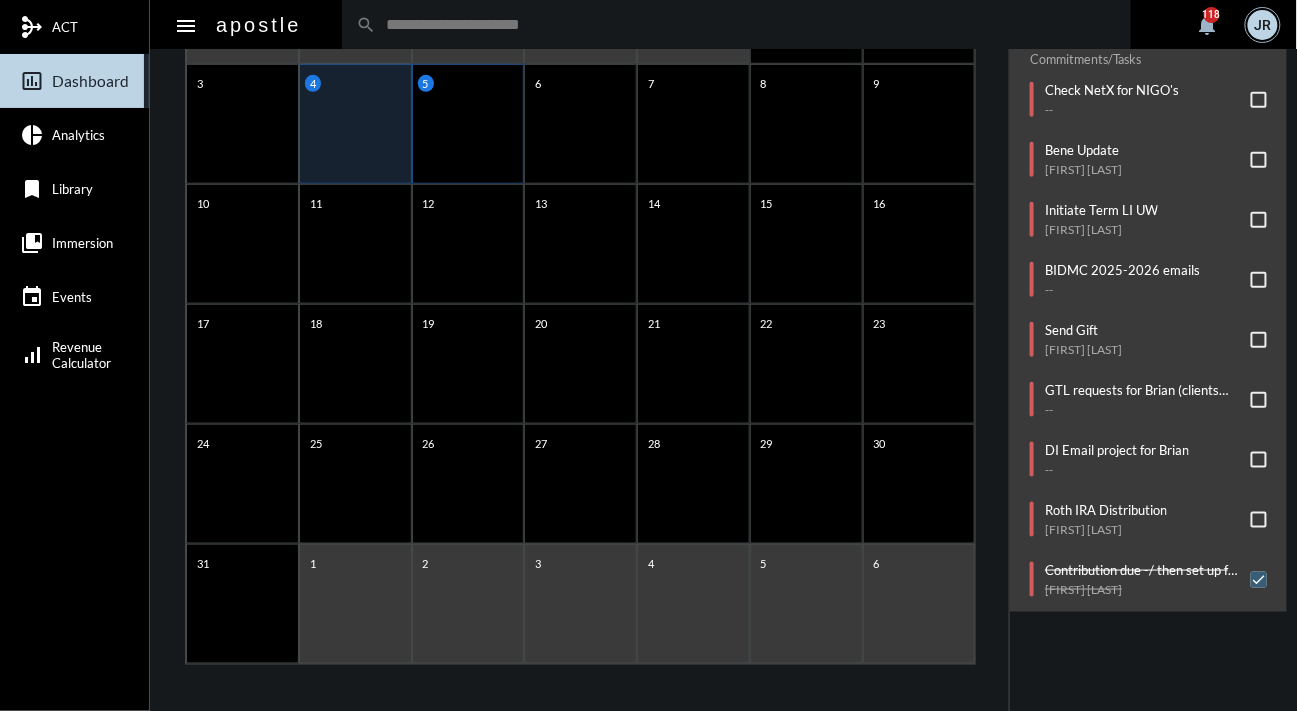 click on "5" 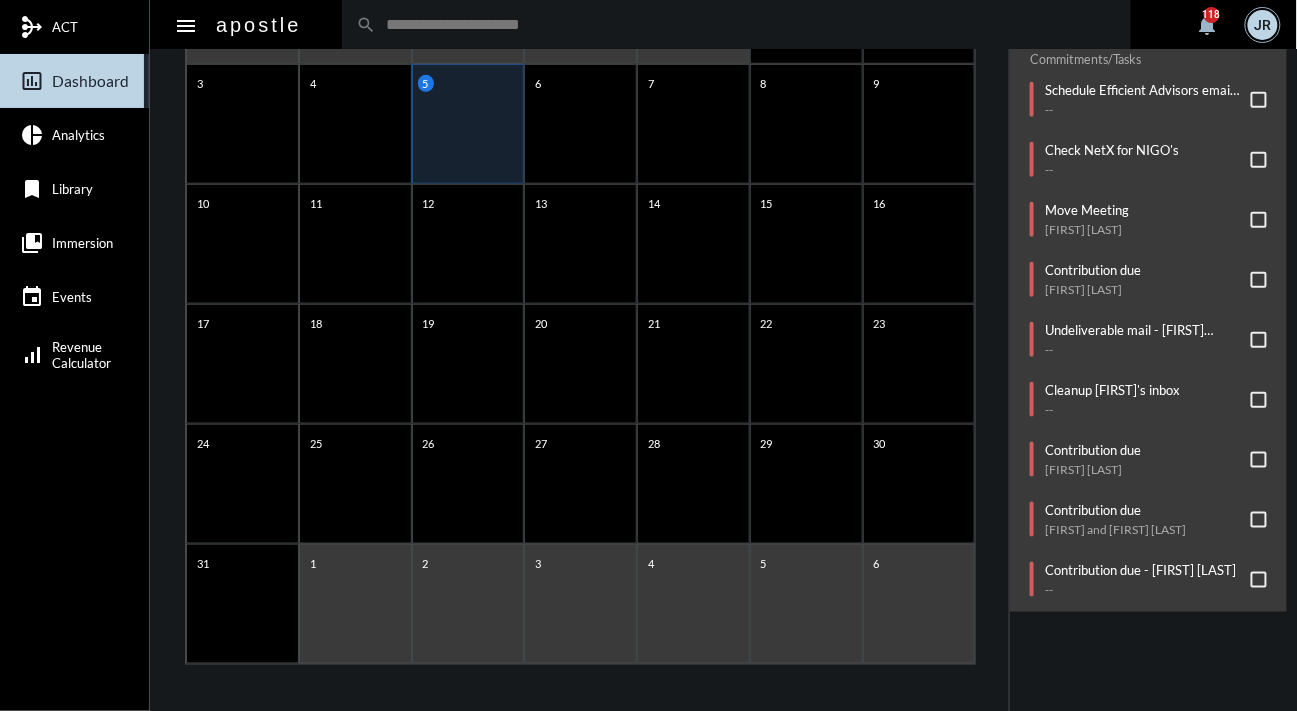 click on "Contribution due" 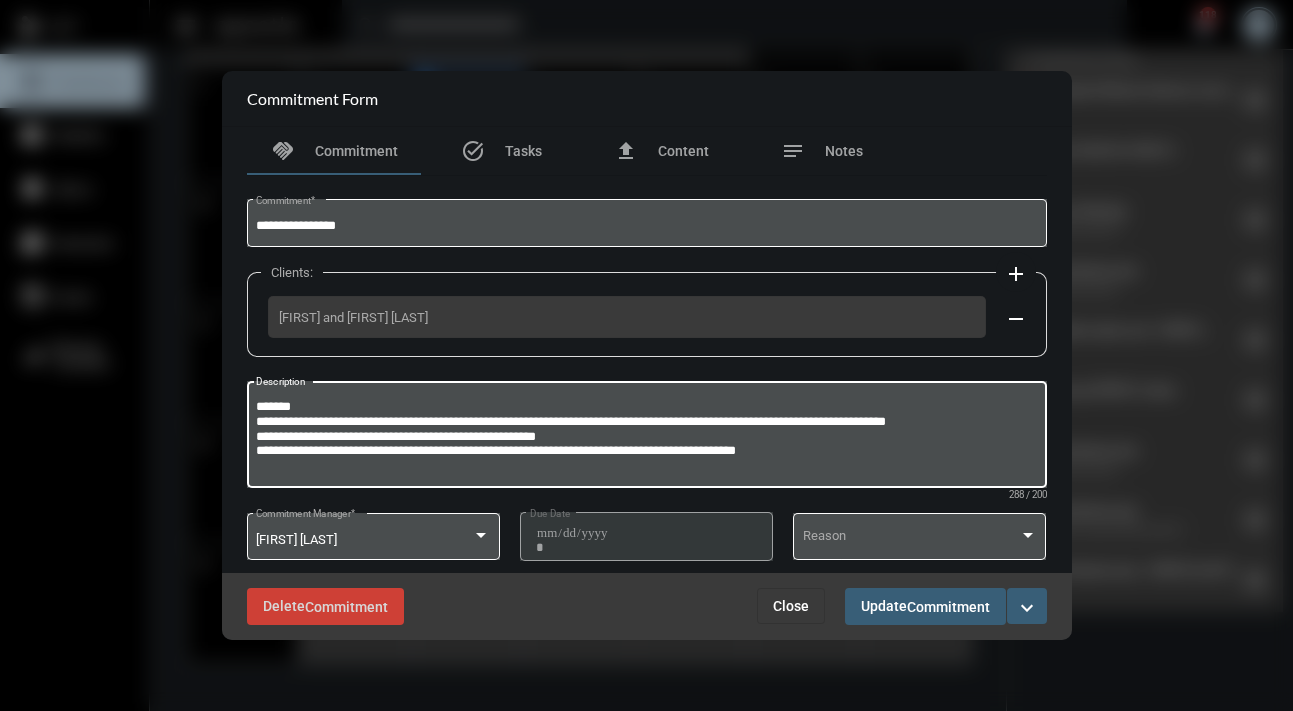 drag, startPoint x: 322, startPoint y: 405, endPoint x: 234, endPoint y: 402, distance: 88.051125 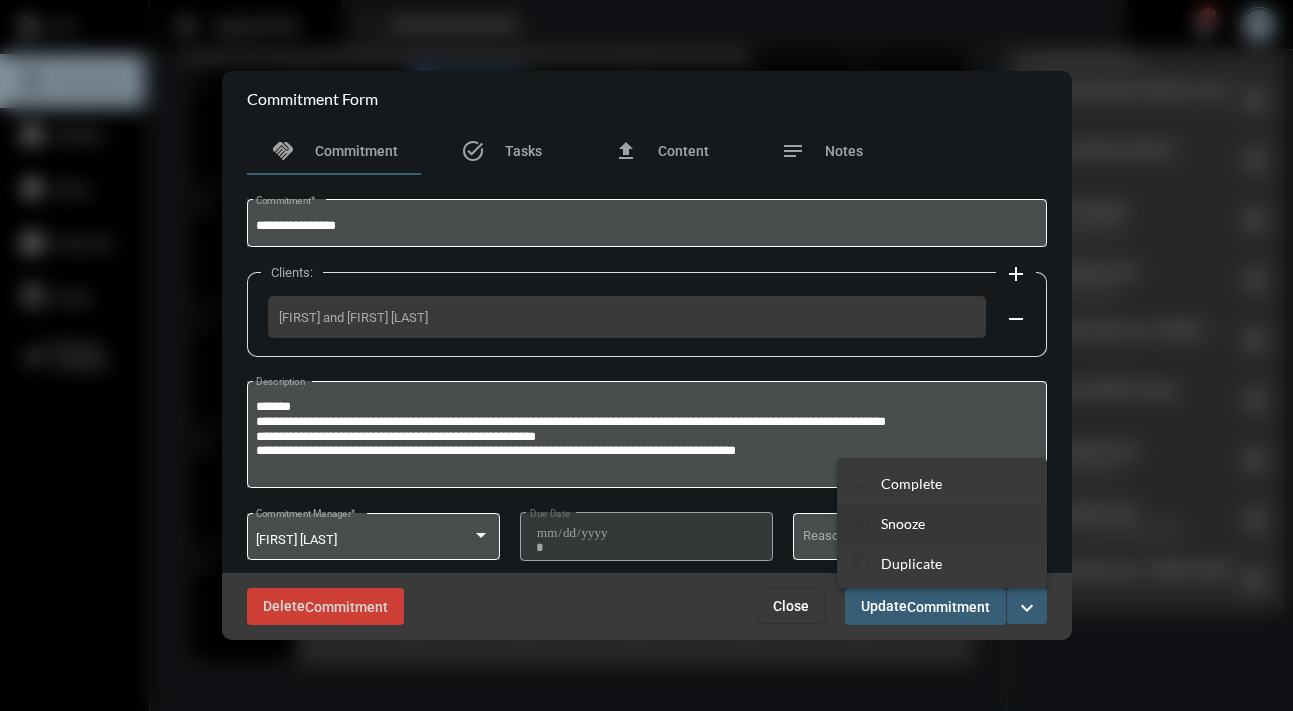 click on "Snooze" at bounding box center [903, 523] 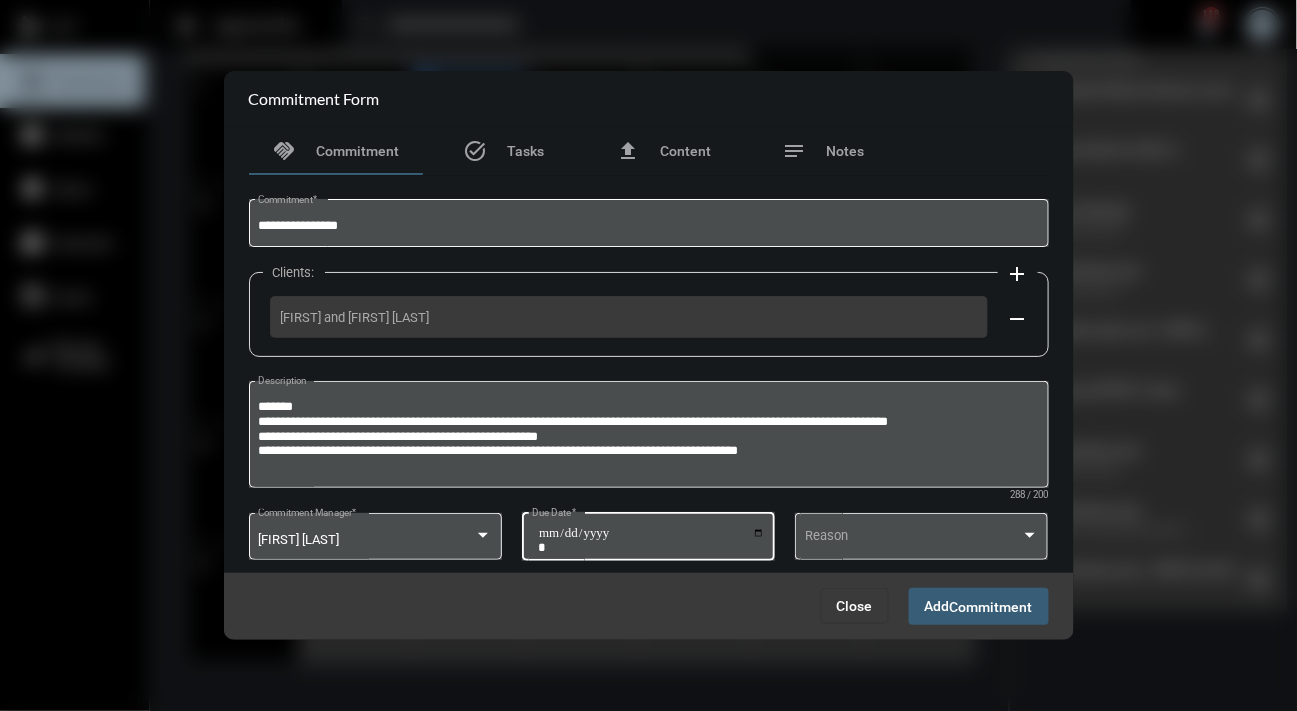 click on "**********" at bounding box center (651, 540) 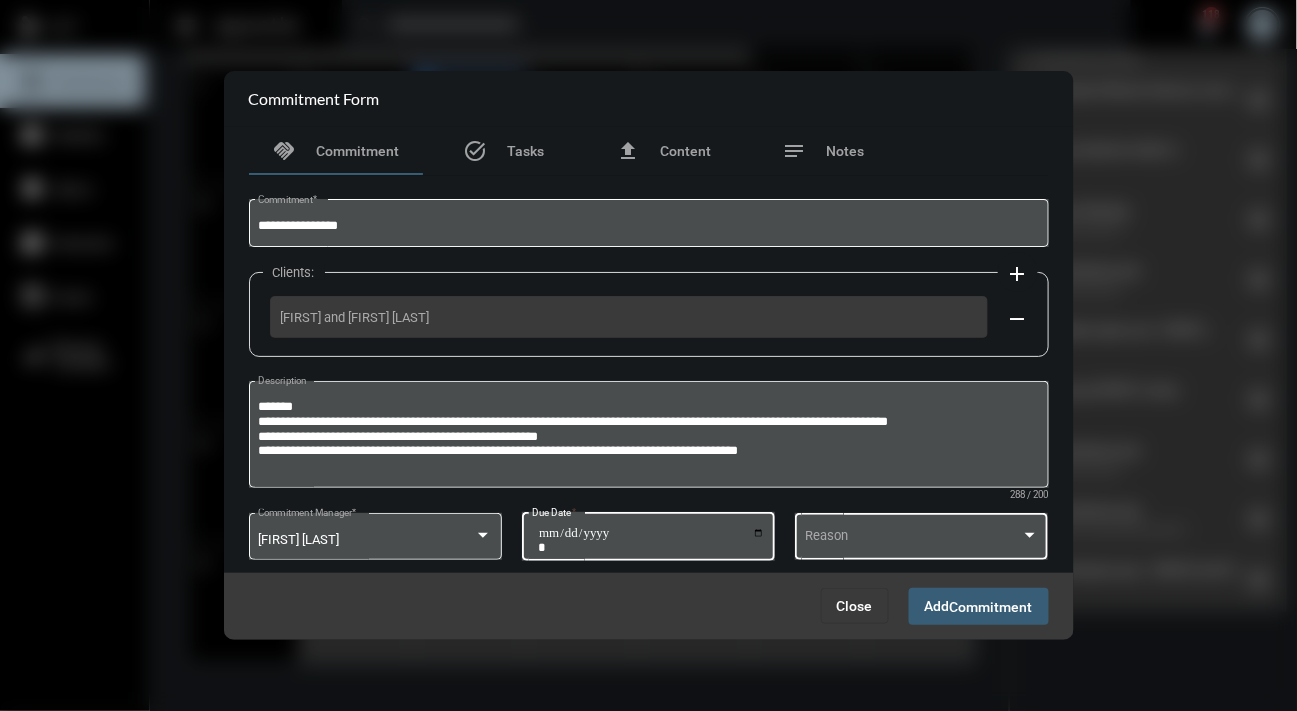 type on "**********" 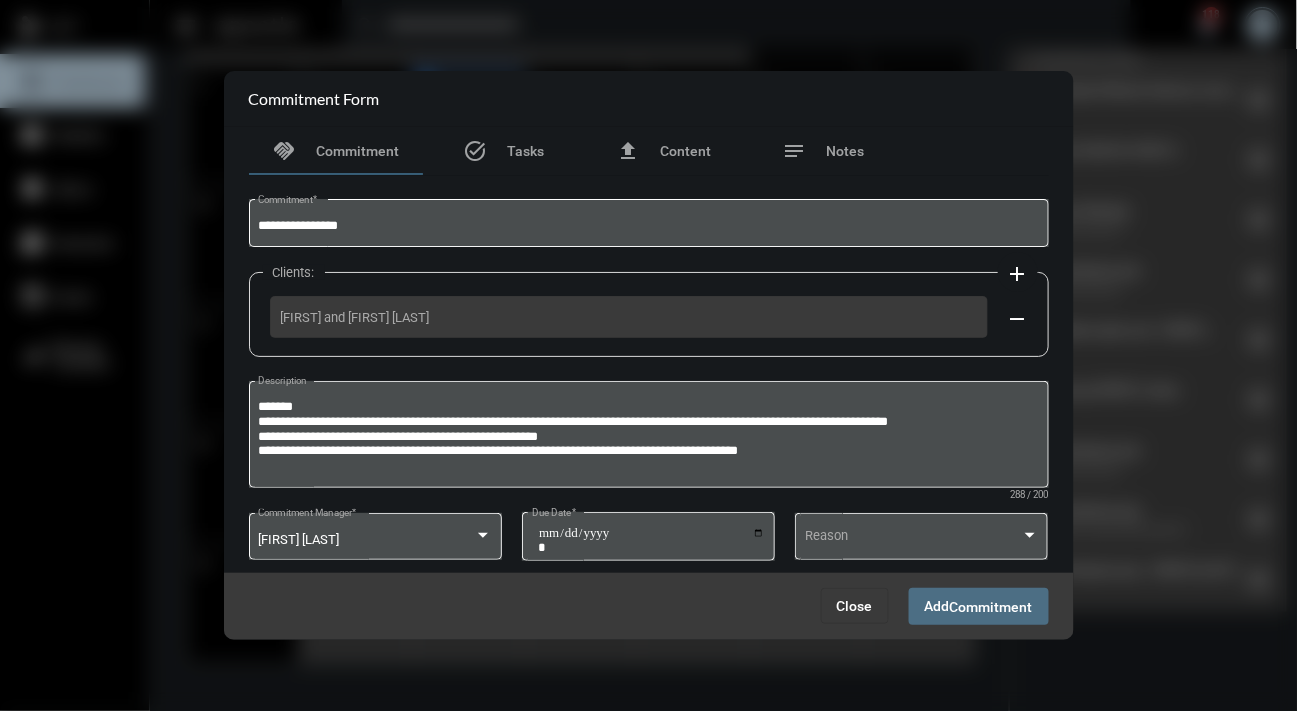 click on "Add   Commitment" at bounding box center (979, 606) 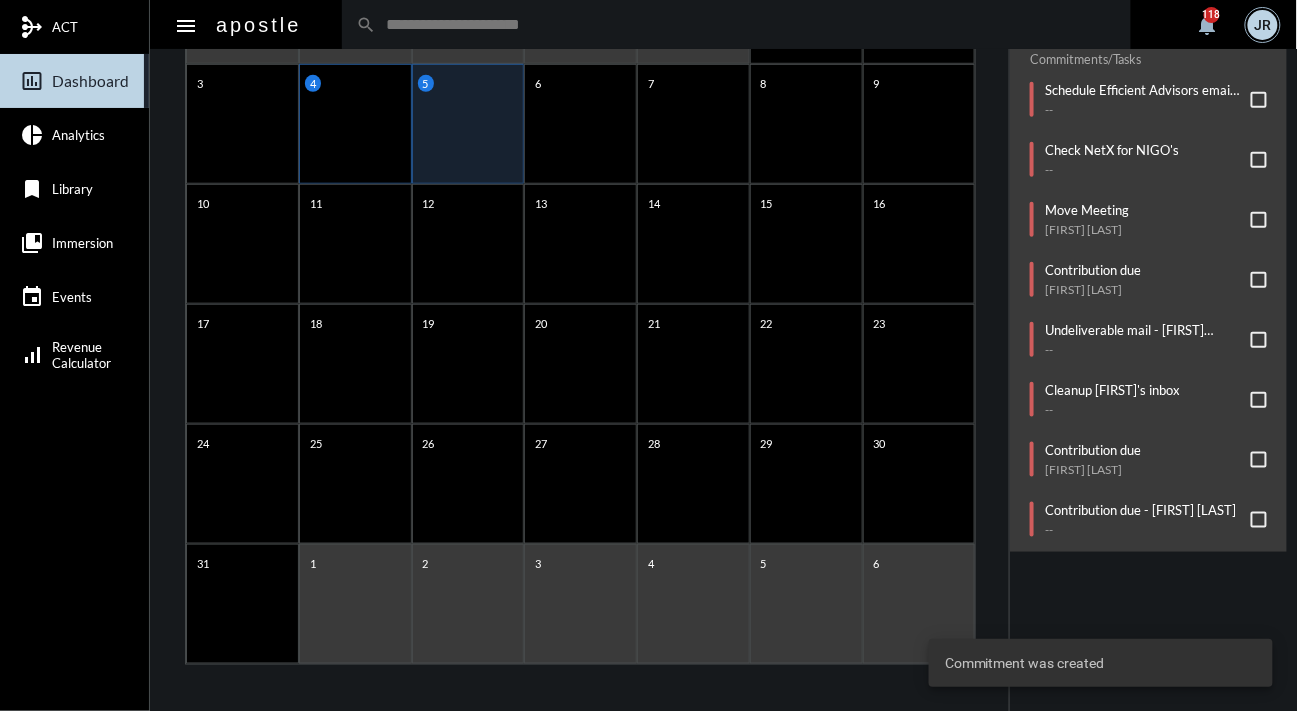 click on "4" 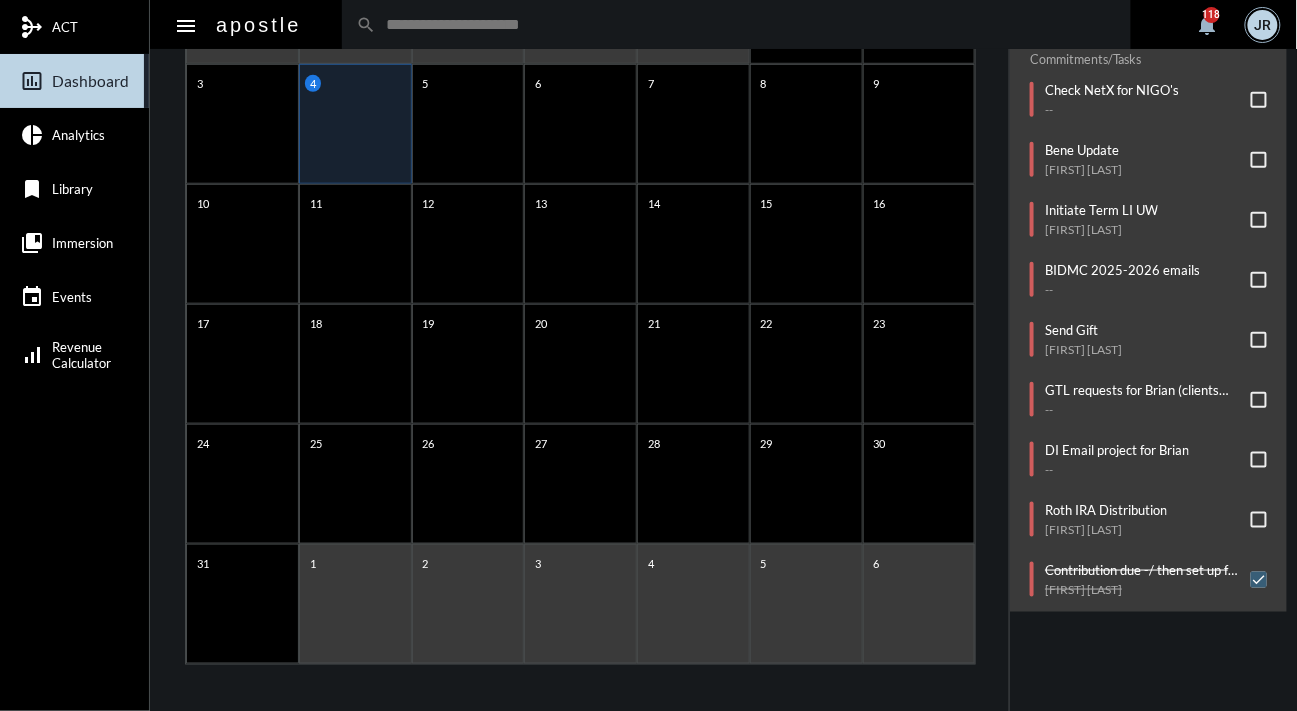 click on "4" 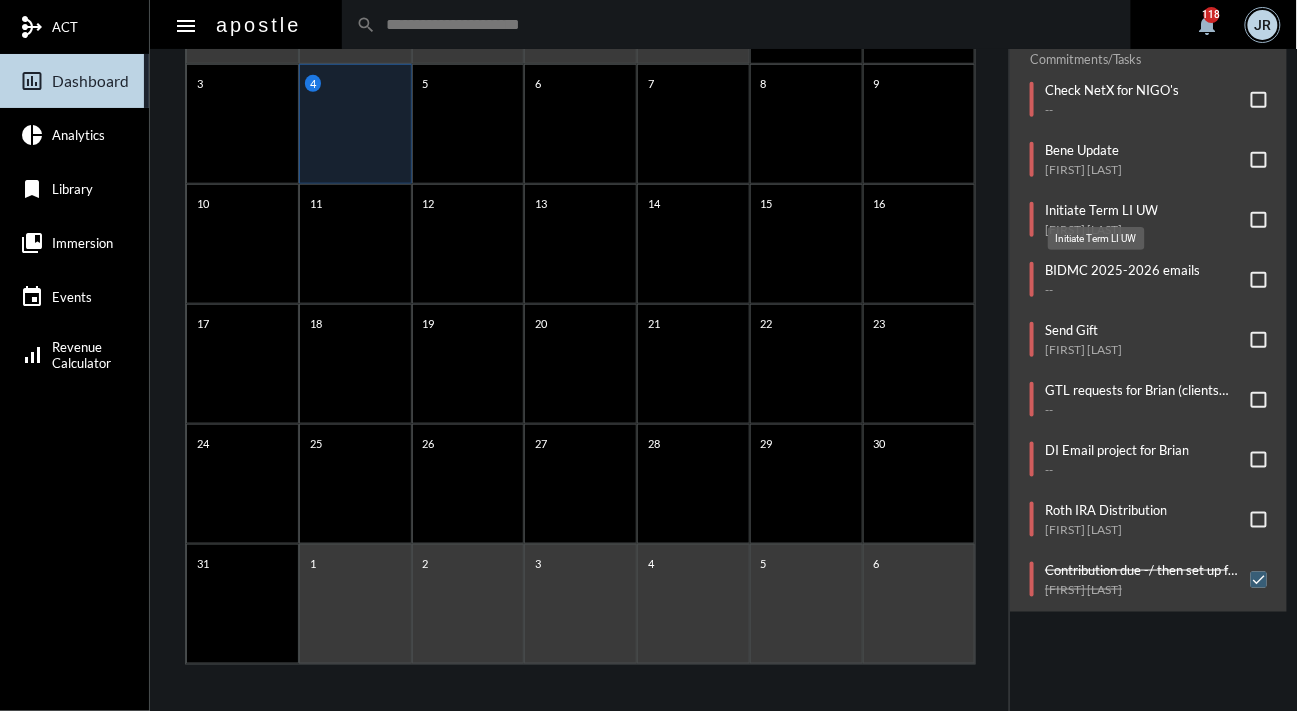 click on "Initiate Term LI UW" 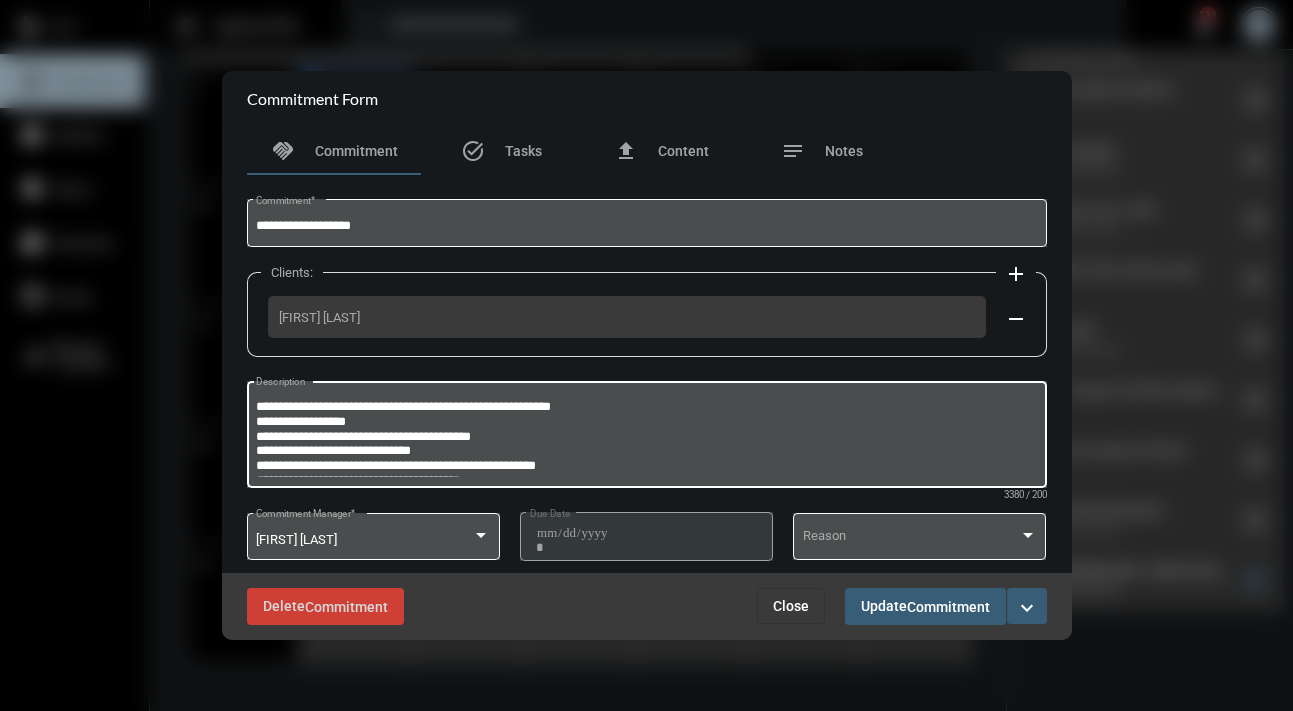 click on "Description" at bounding box center (646, 437) 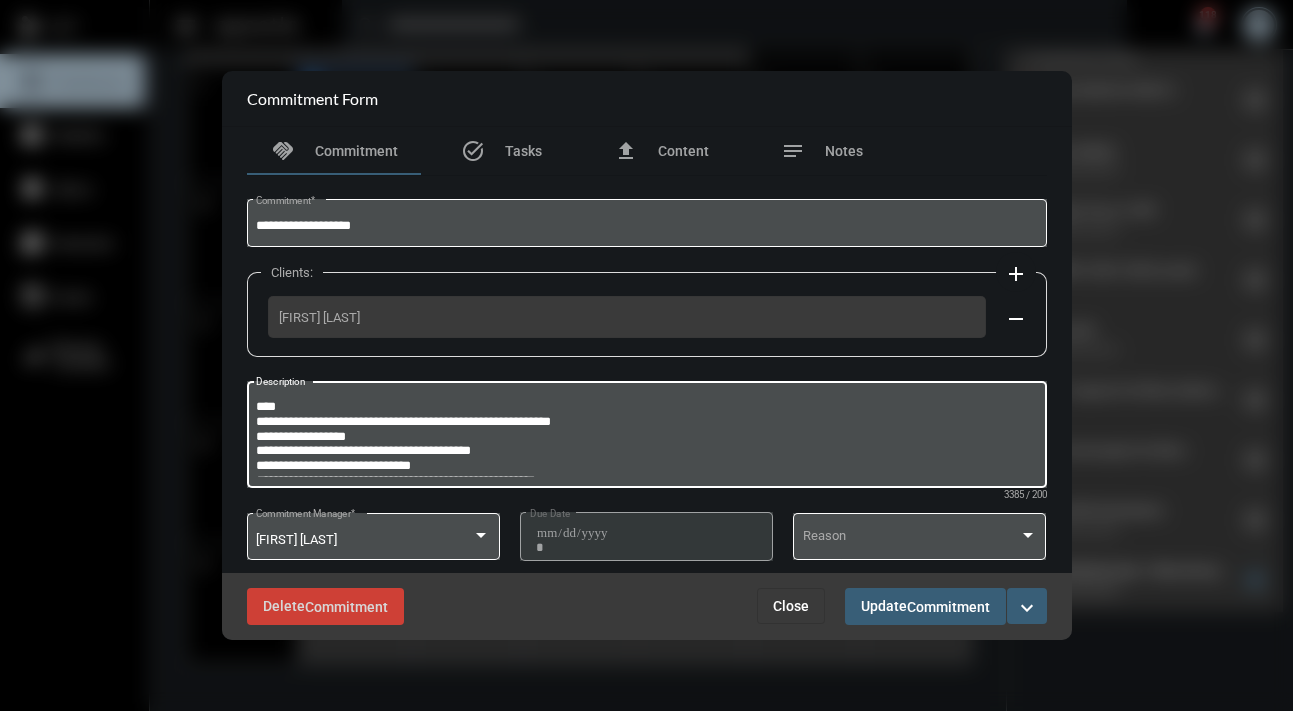 paste on "**********" 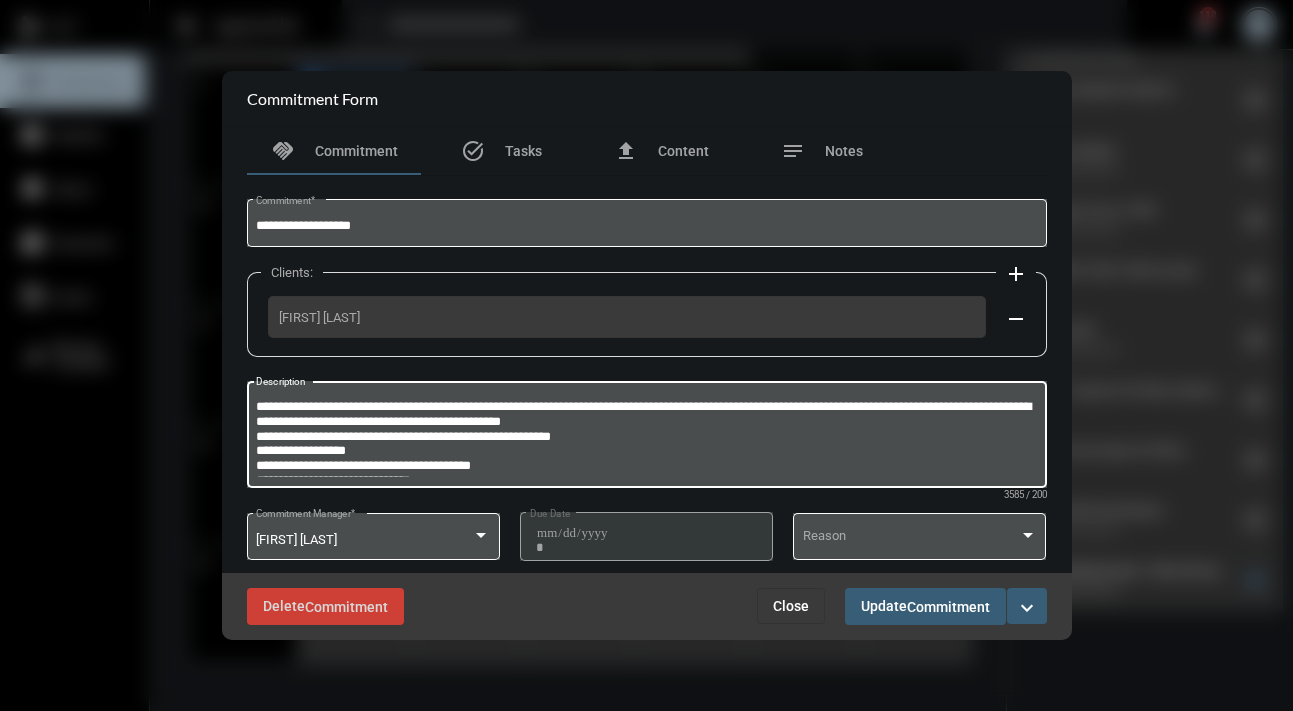 type on "**********" 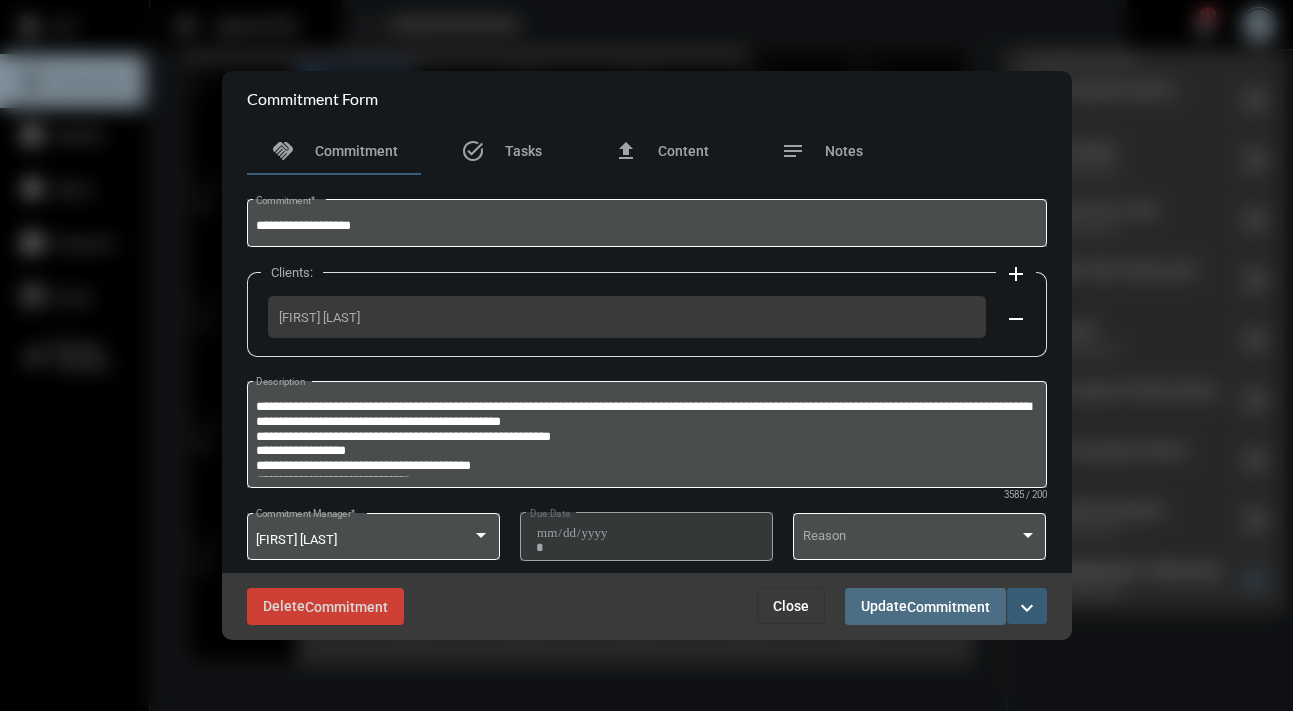 click on "Update  Commitment" at bounding box center (925, 606) 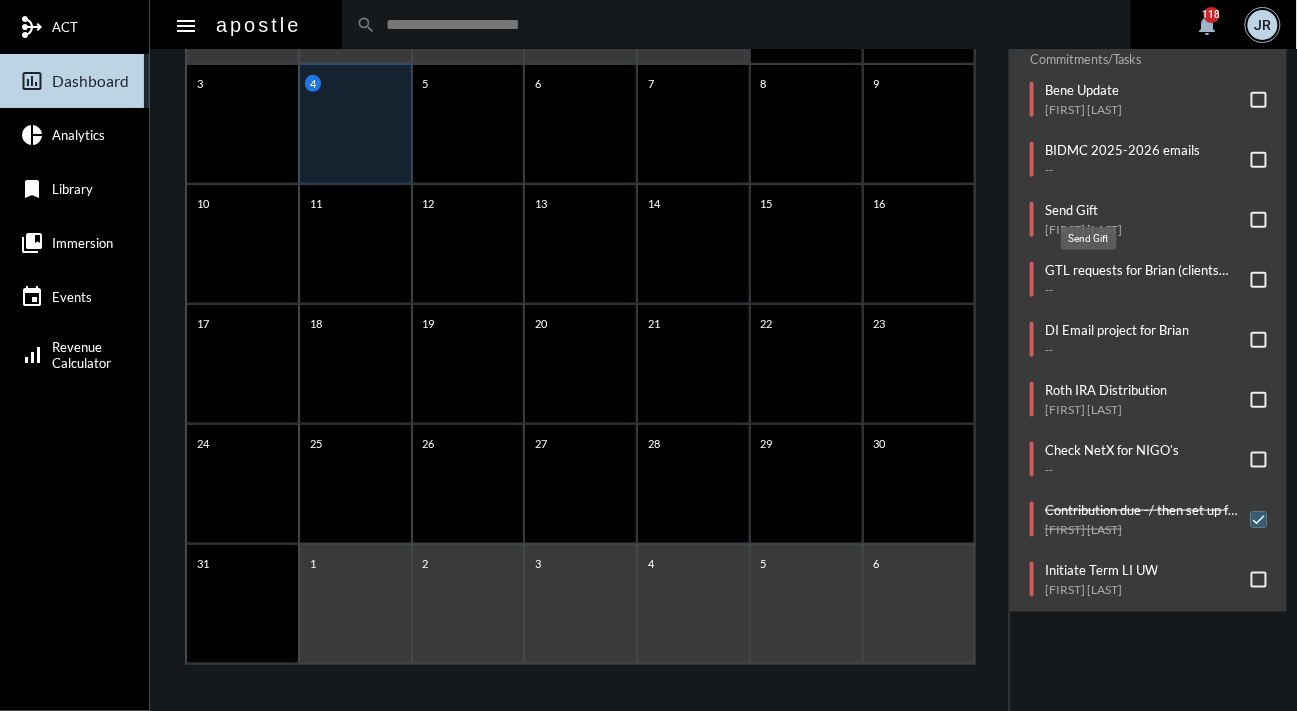 click on "Send Gift" 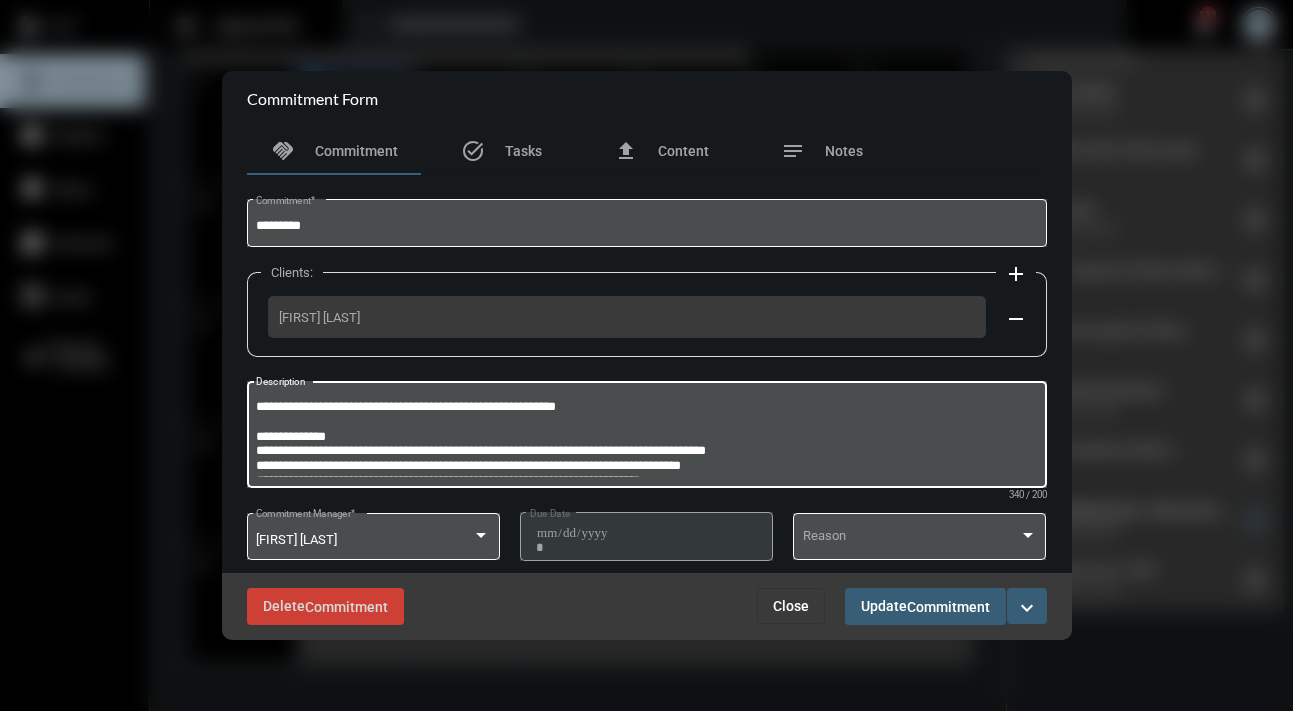 click on "**********" at bounding box center (646, 437) 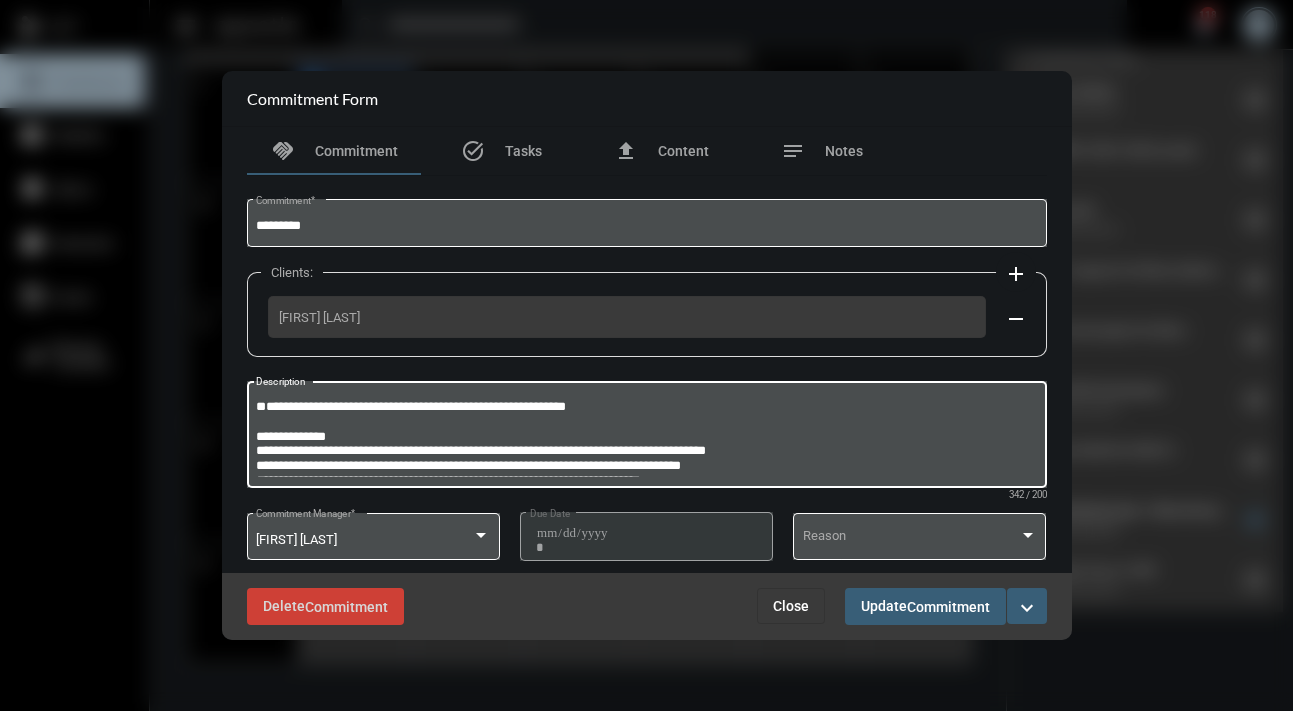 paste on "**********" 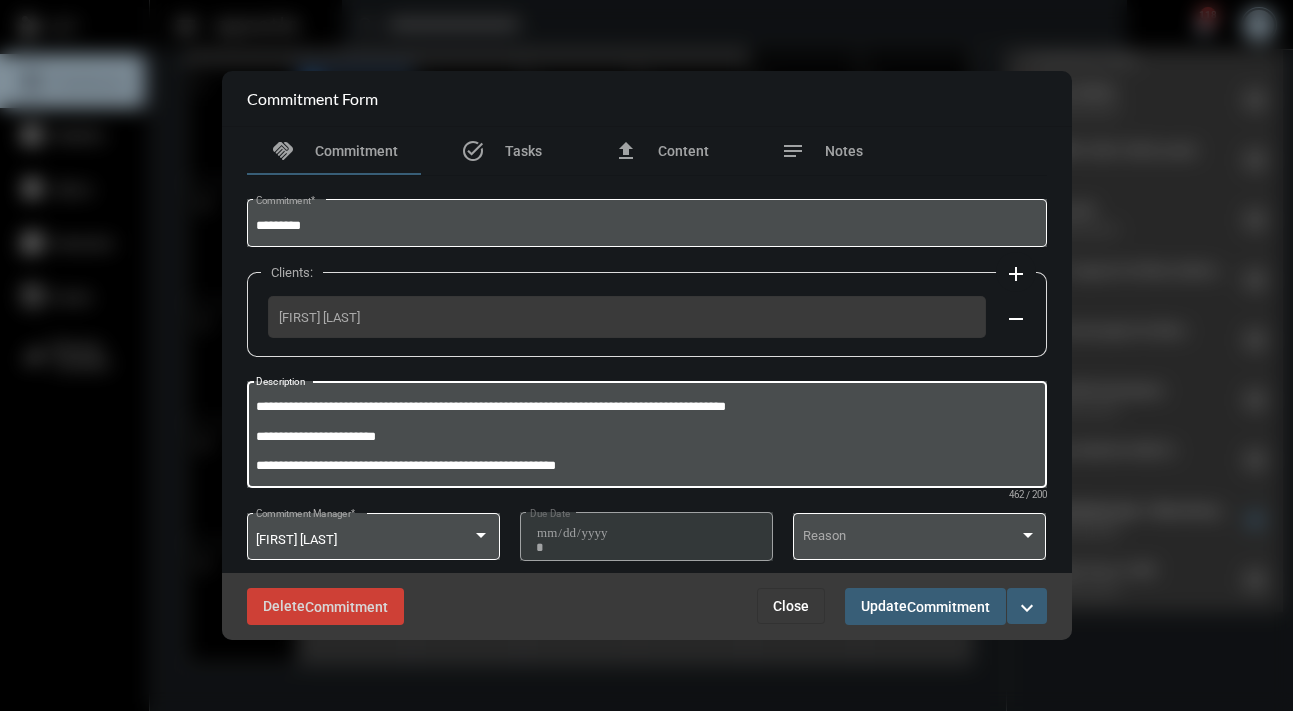 click on "**********" at bounding box center (646, 437) 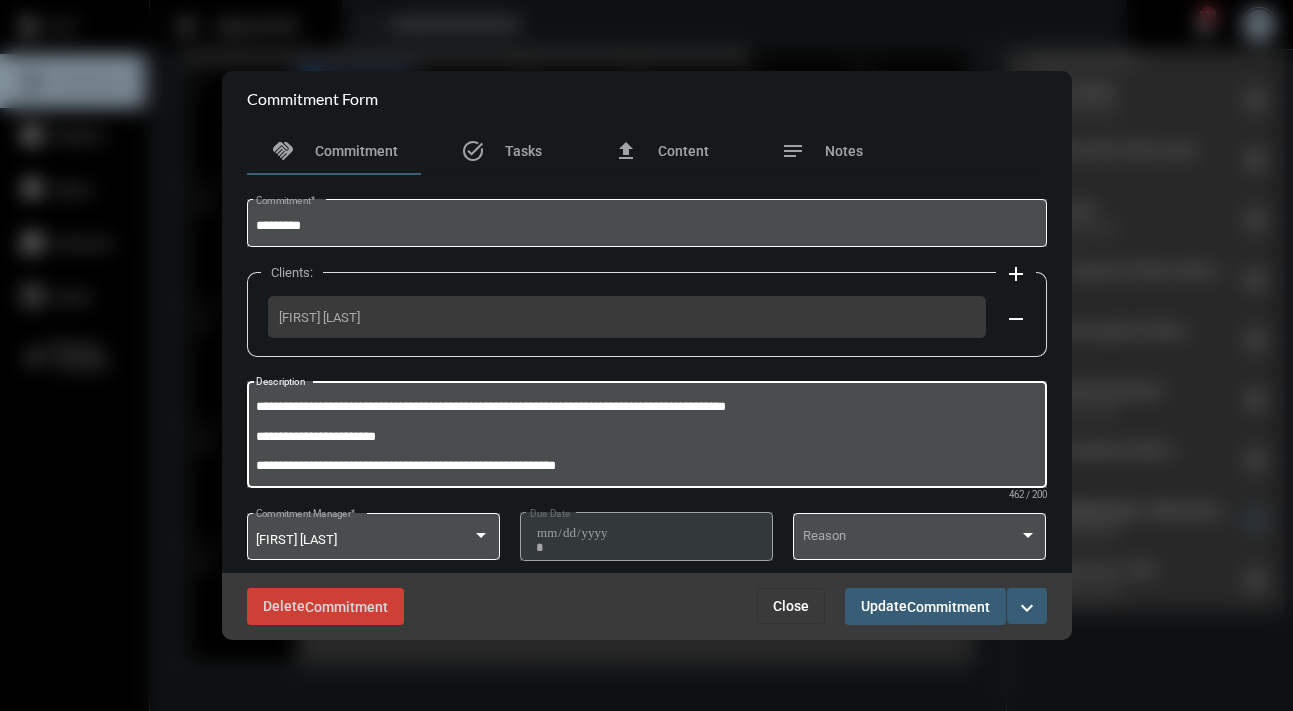 drag, startPoint x: 815, startPoint y: 405, endPoint x: 480, endPoint y: 400, distance: 335.03732 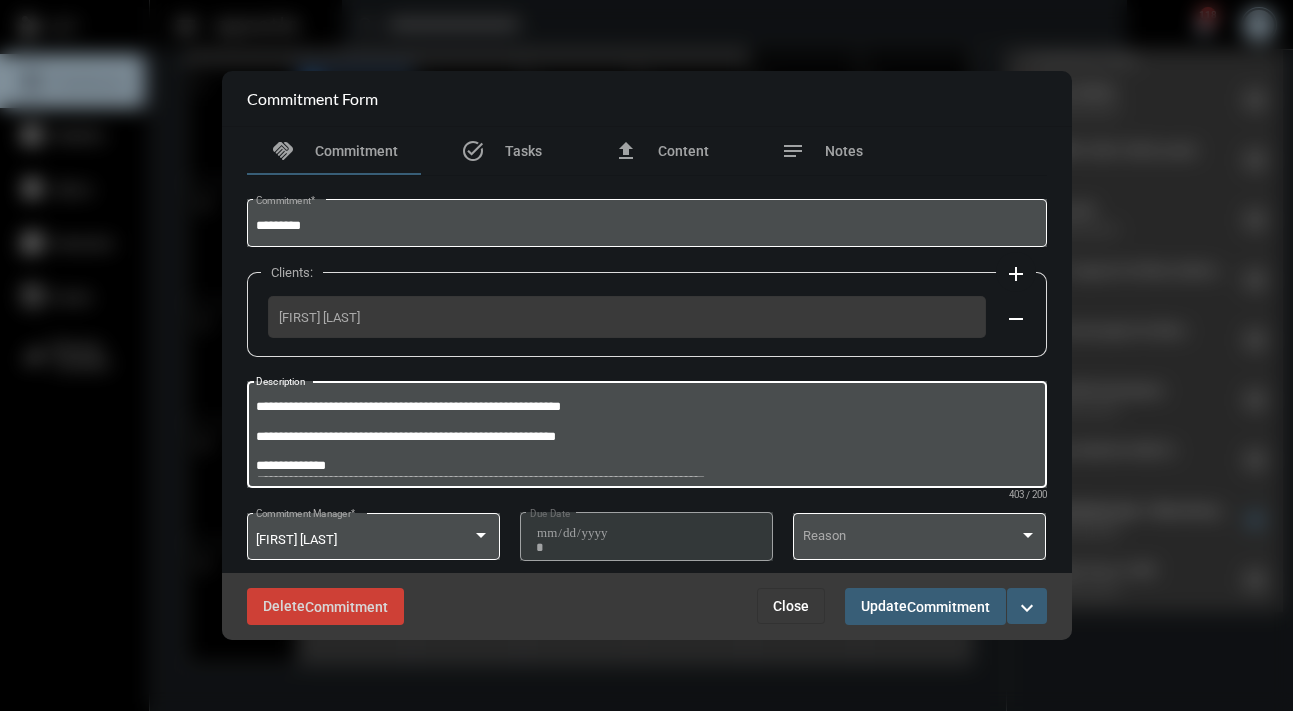 type on "**********" 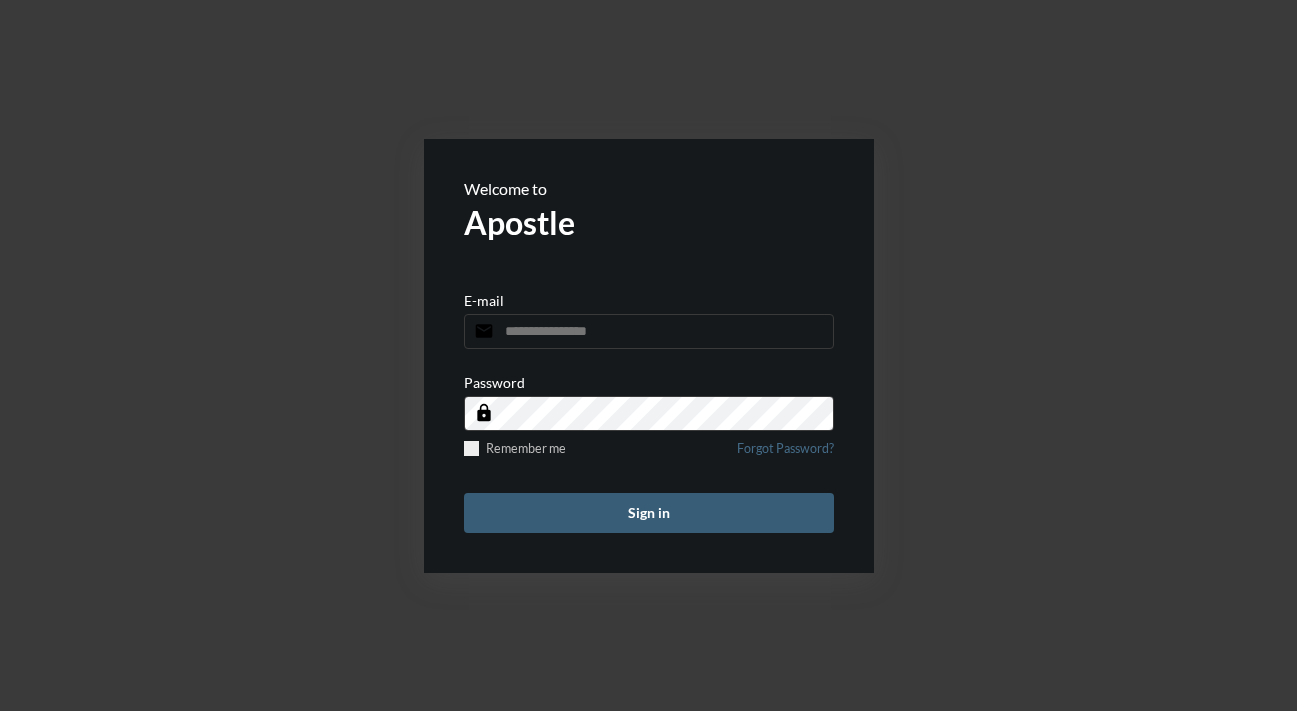 scroll, scrollTop: 0, scrollLeft: 0, axis: both 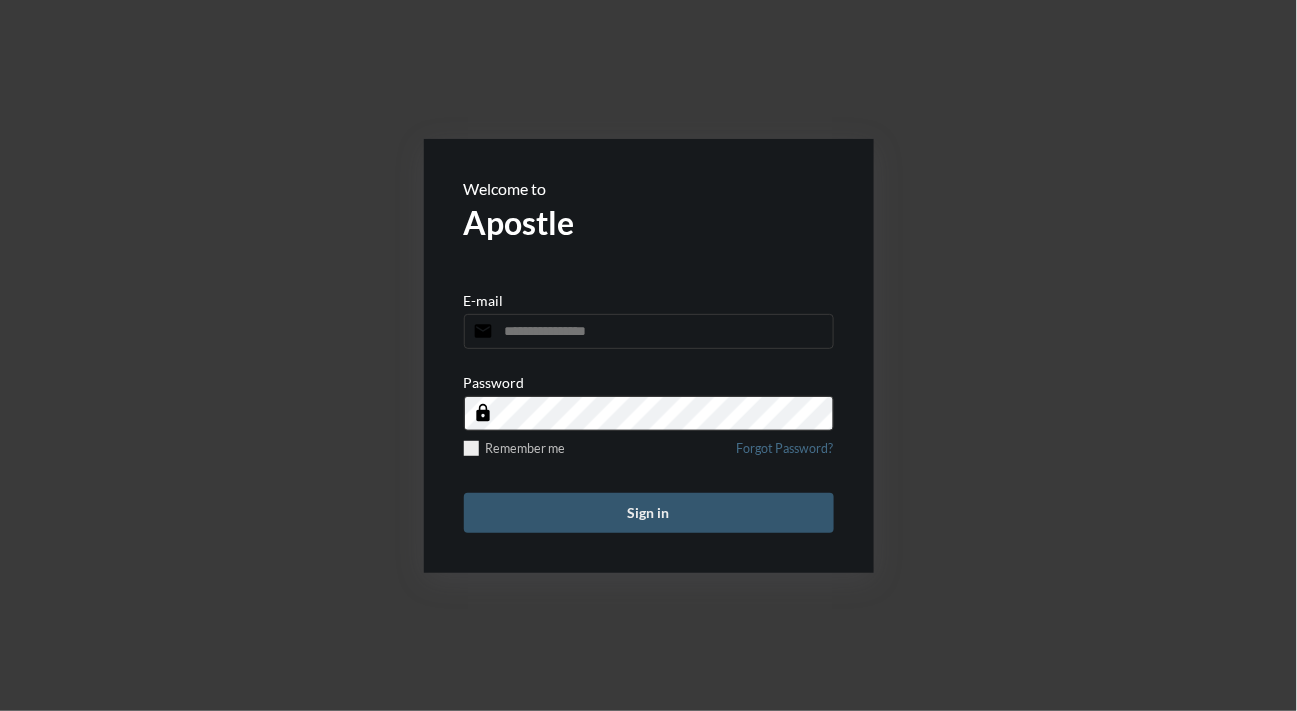 type on "**********" 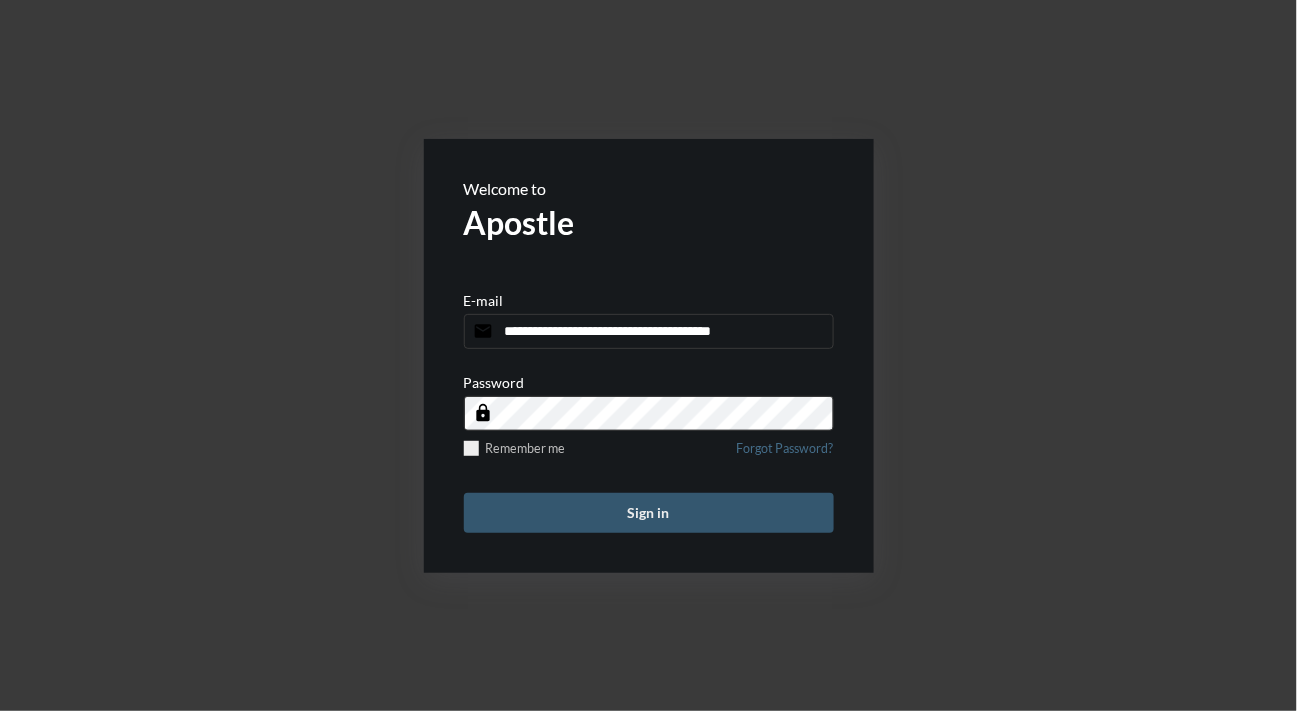 click on "Sign in" at bounding box center [649, 513] 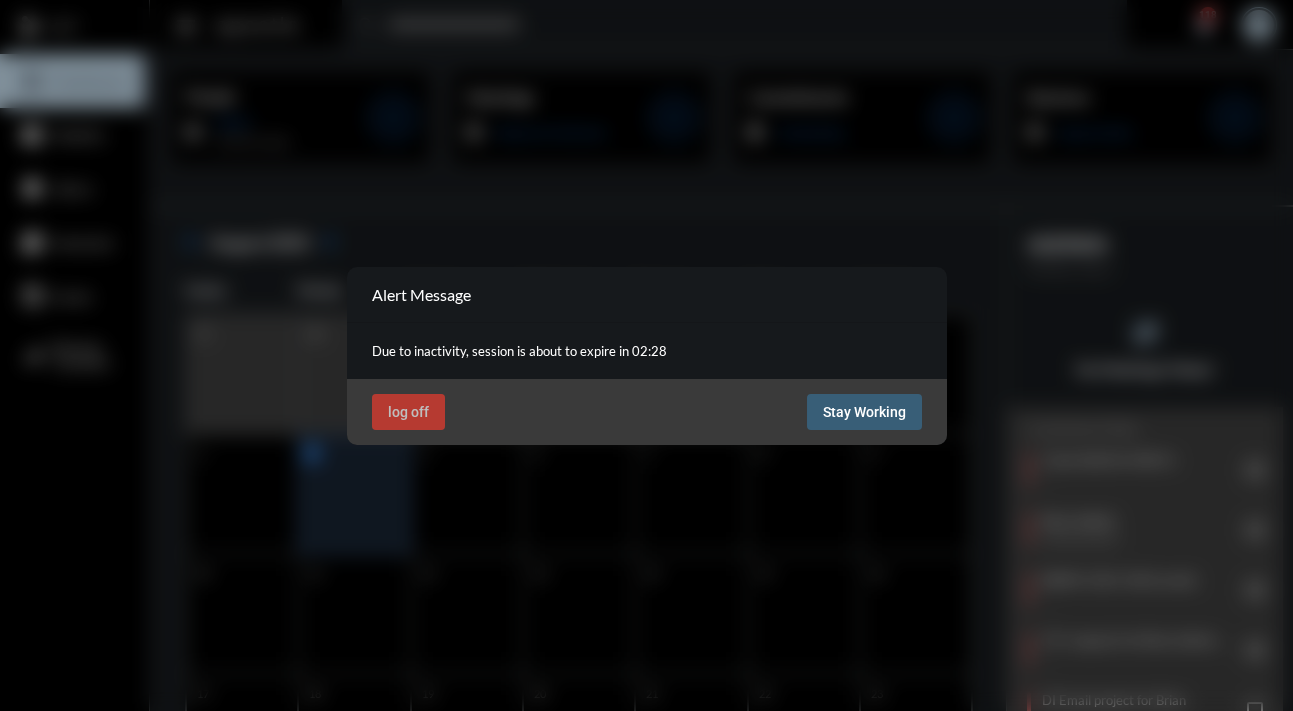 click on "Stay Working" at bounding box center (864, 412) 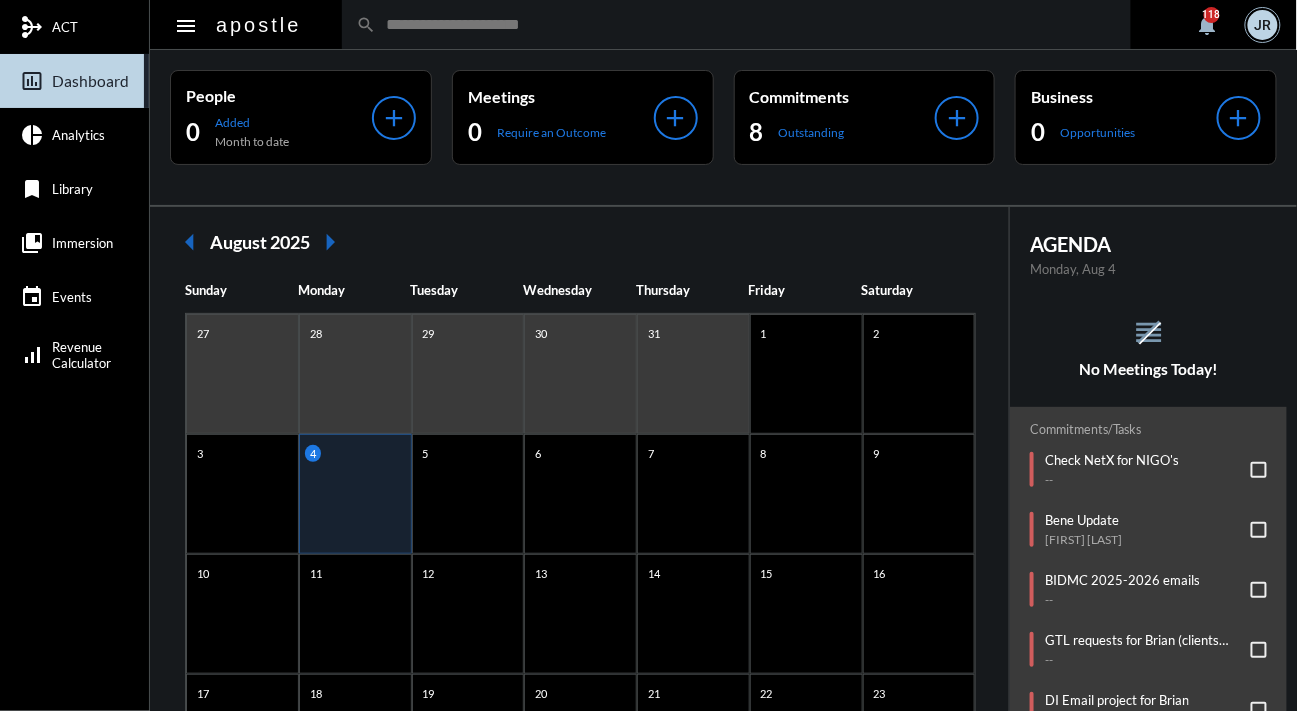 click on "No Meetings Today!" 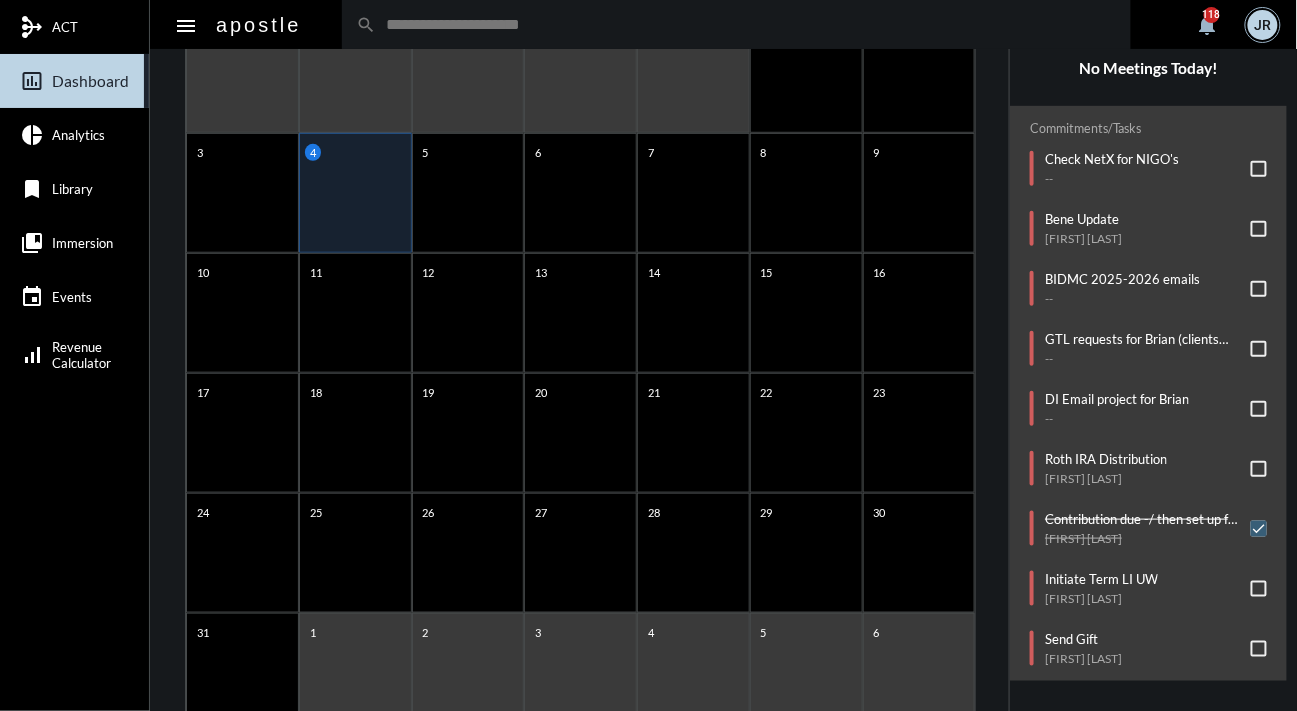 scroll, scrollTop: 297, scrollLeft: 0, axis: vertical 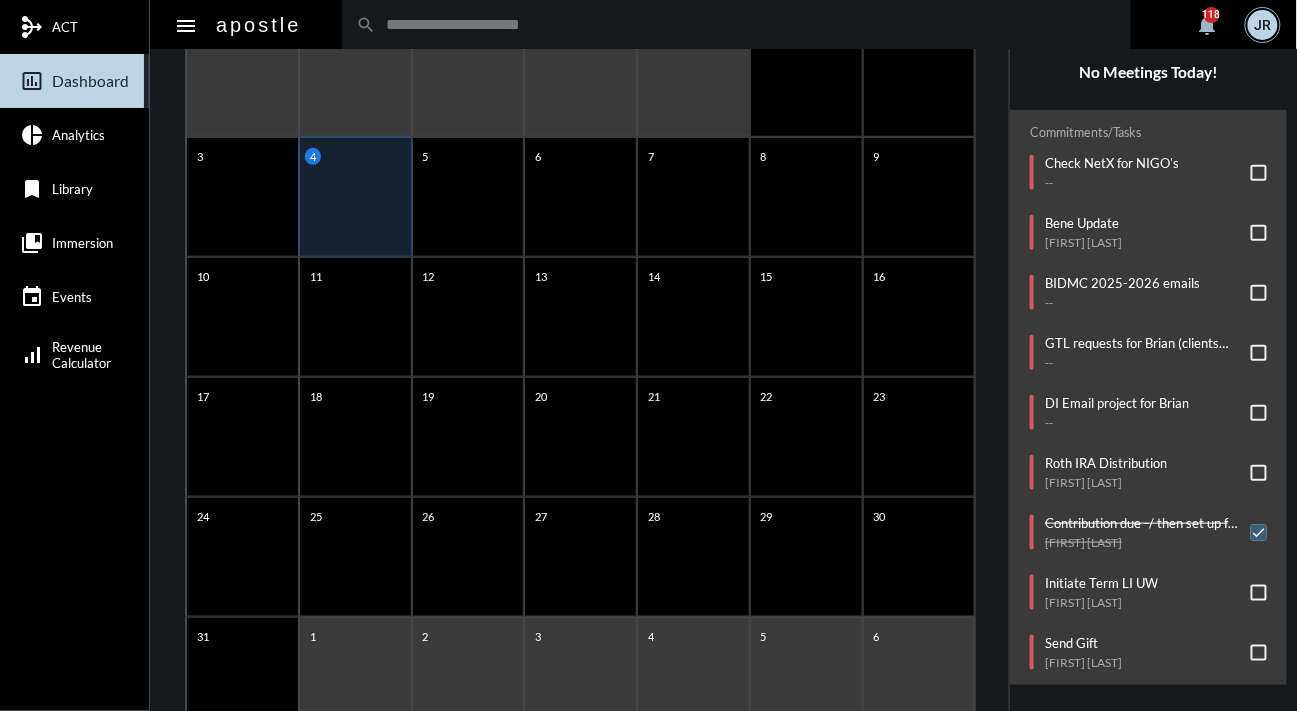 click on "No Meetings Today!" 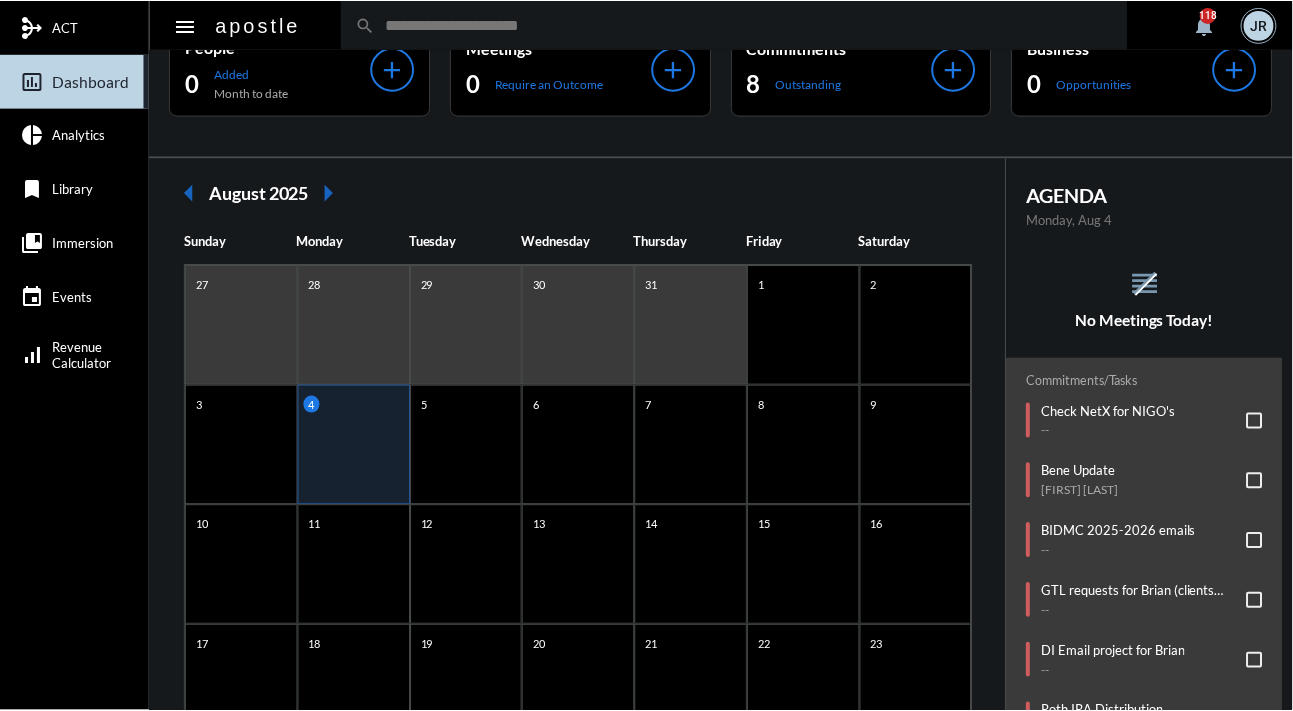 scroll, scrollTop: 0, scrollLeft: 0, axis: both 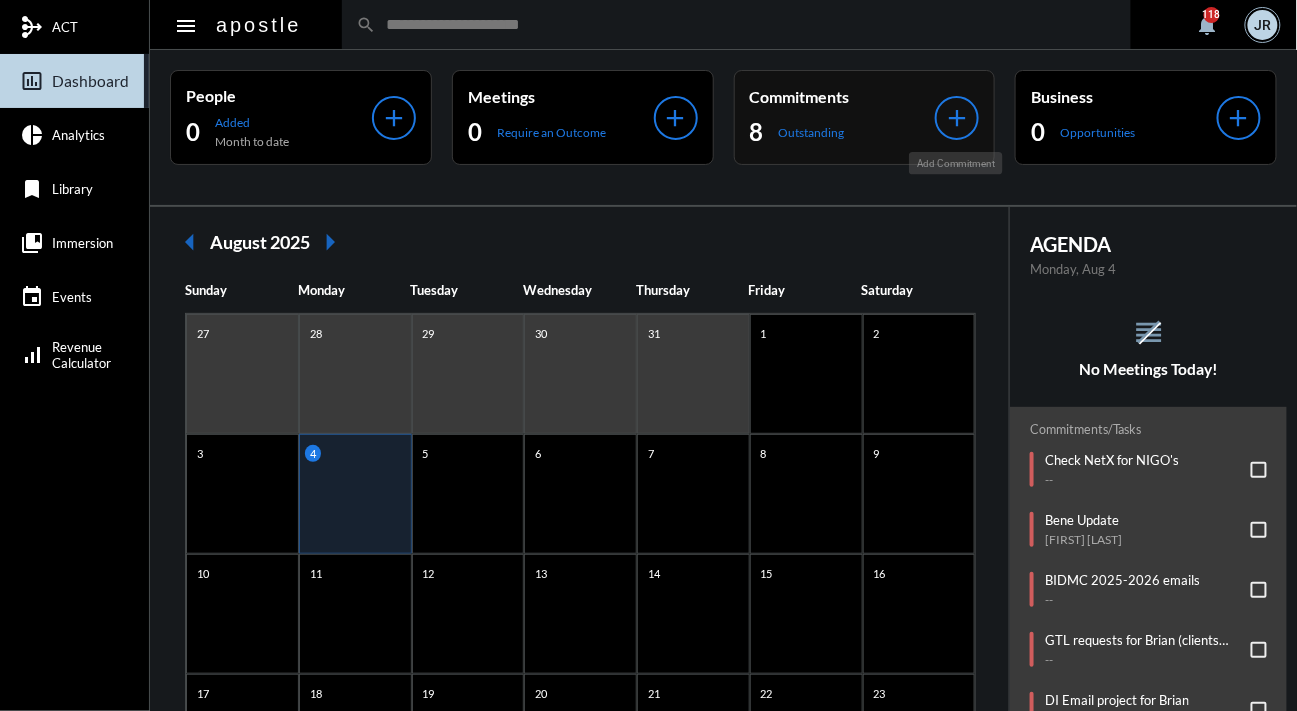 click on "add" 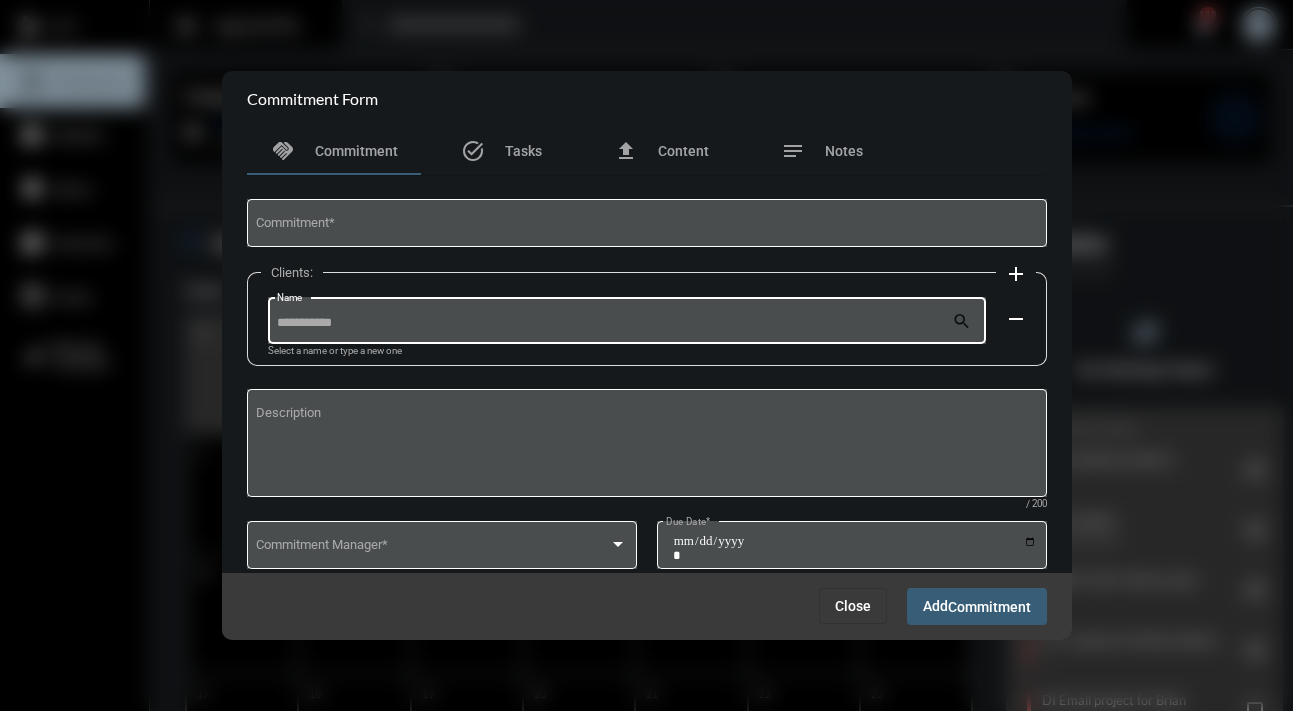 click on "Name" at bounding box center (614, 323) 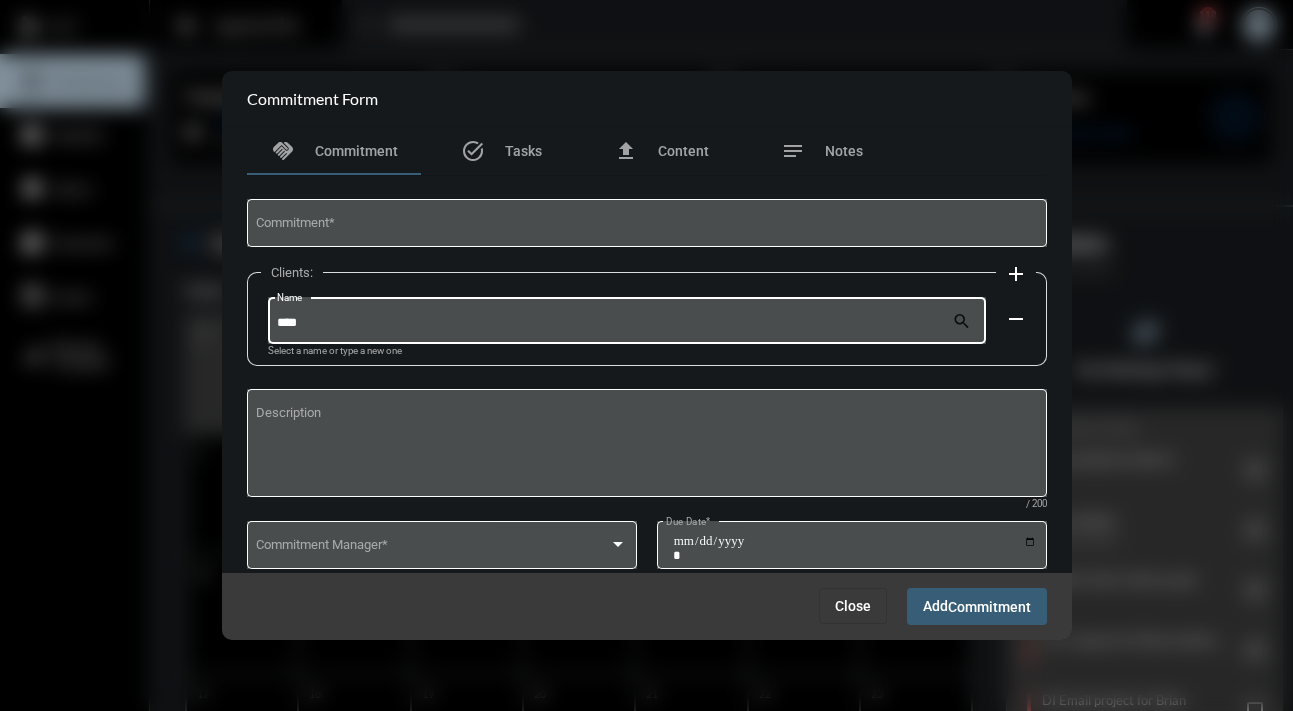 type on "*****" 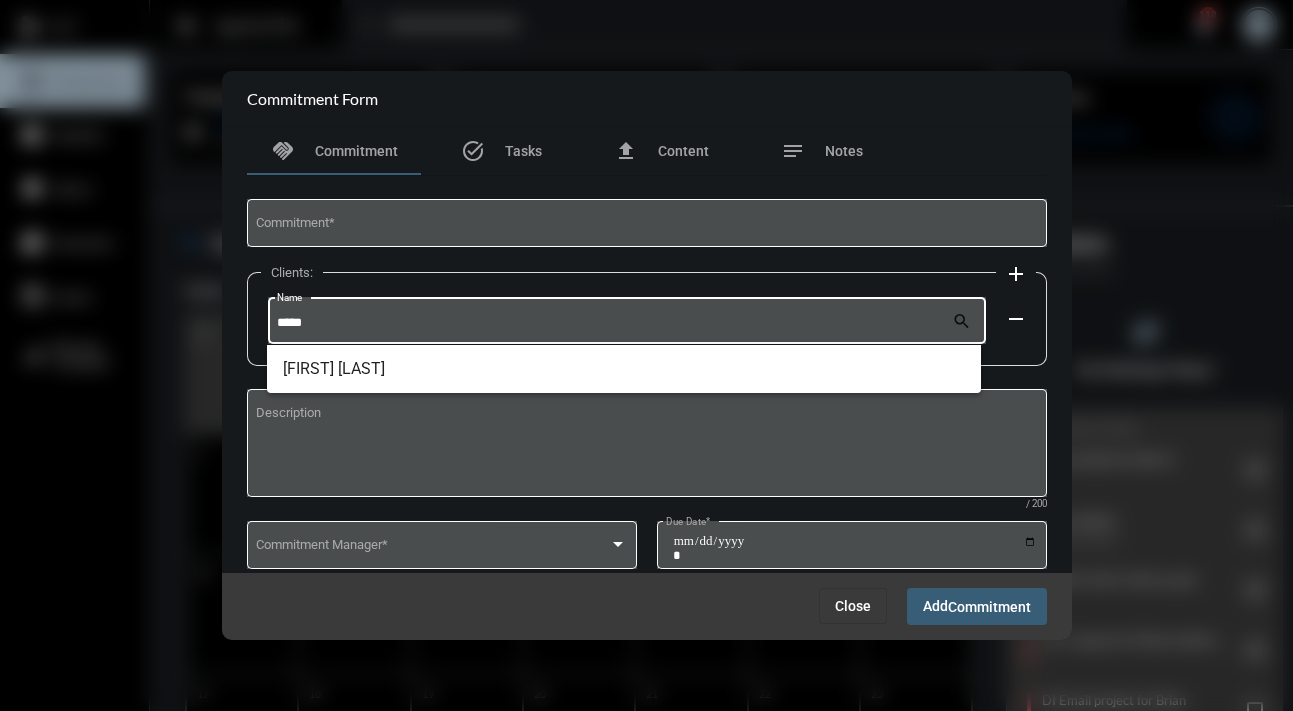 click on "*****" at bounding box center [614, 323] 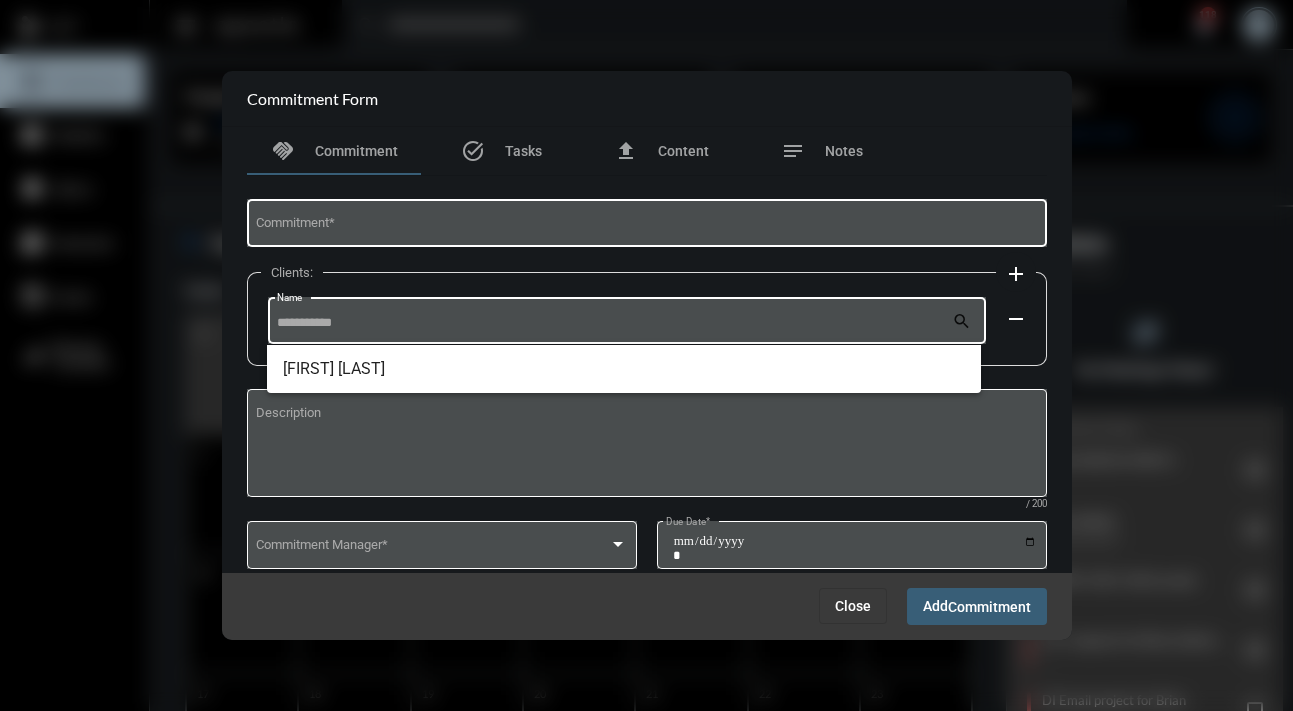 click on "Commitment  *" at bounding box center (646, 226) 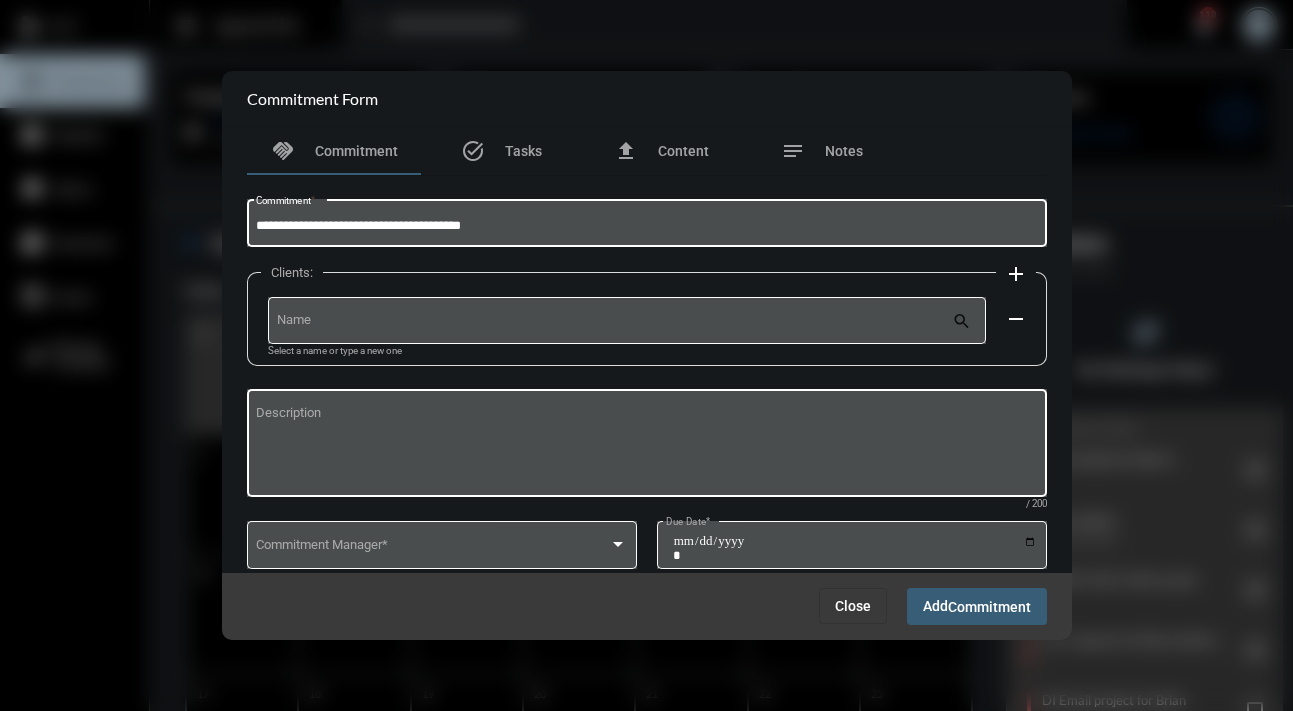 type on "**********" 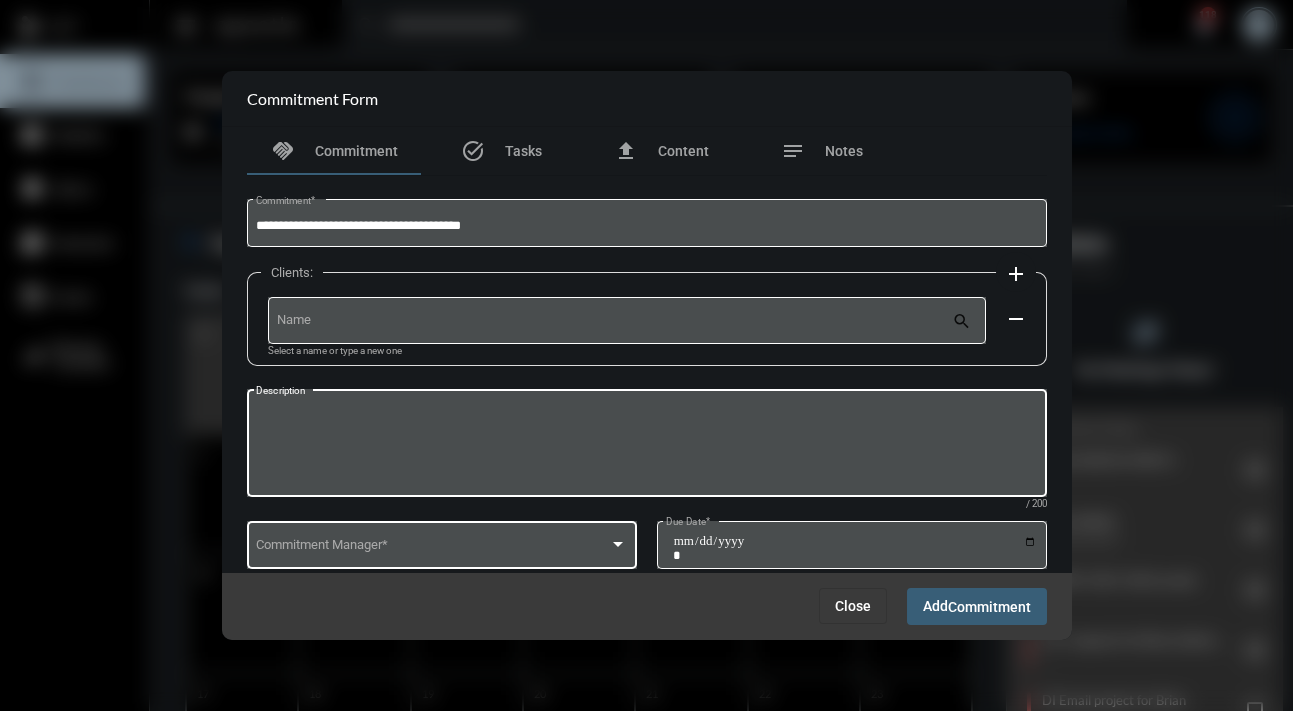 click on "Commitment Manager  *" at bounding box center (441, 543) 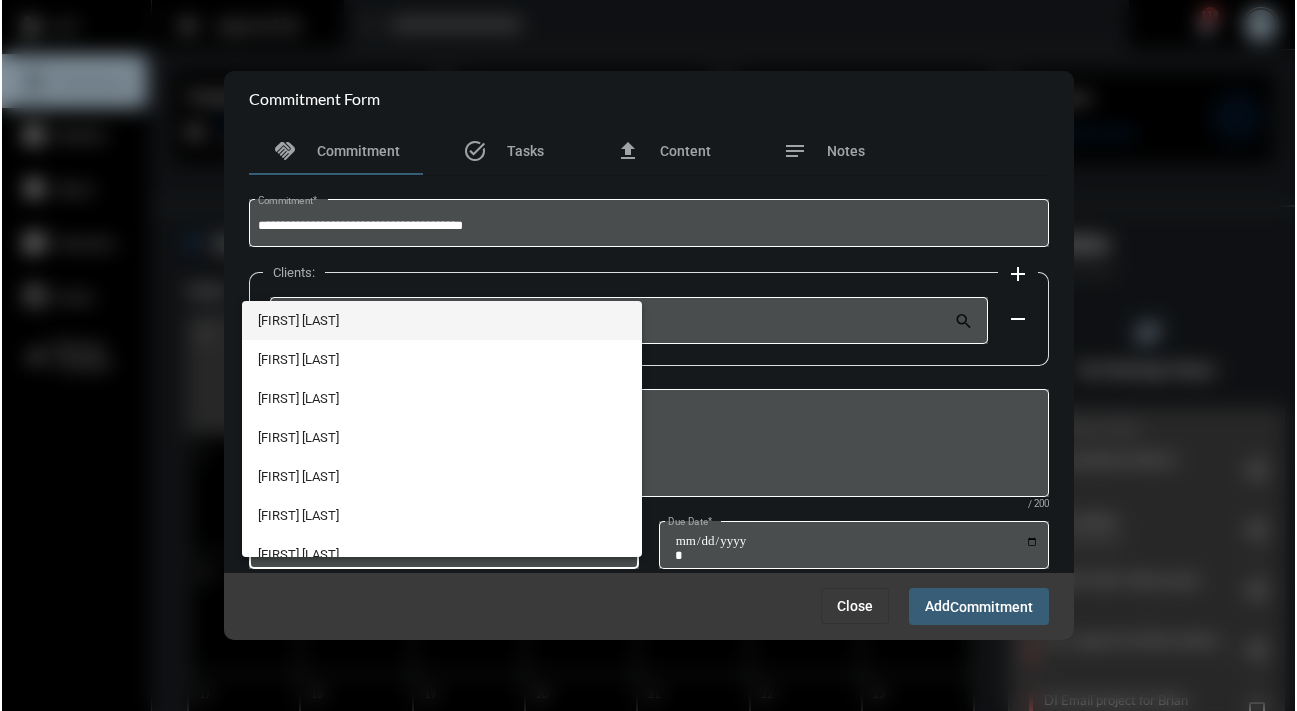 scroll, scrollTop: 56, scrollLeft: 0, axis: vertical 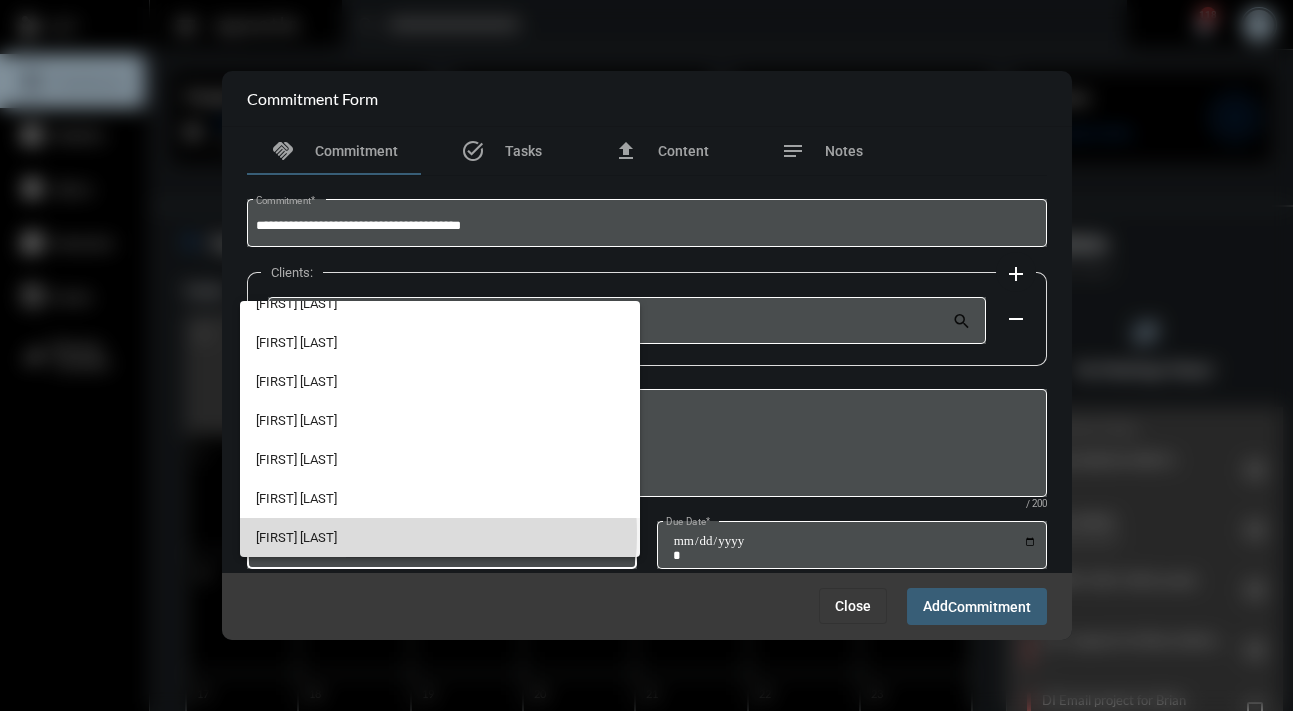 click on "[FIRST] [LAST]" at bounding box center (440, 537) 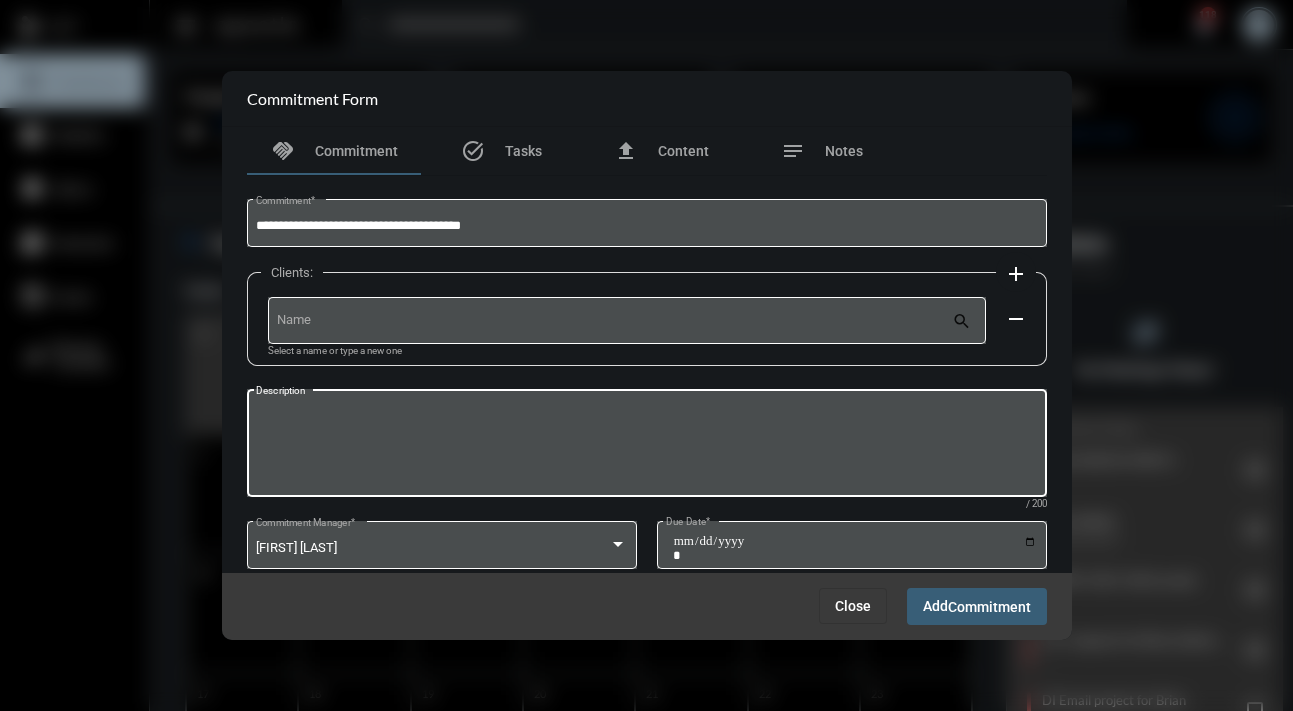 click on "Description" at bounding box center [646, 446] 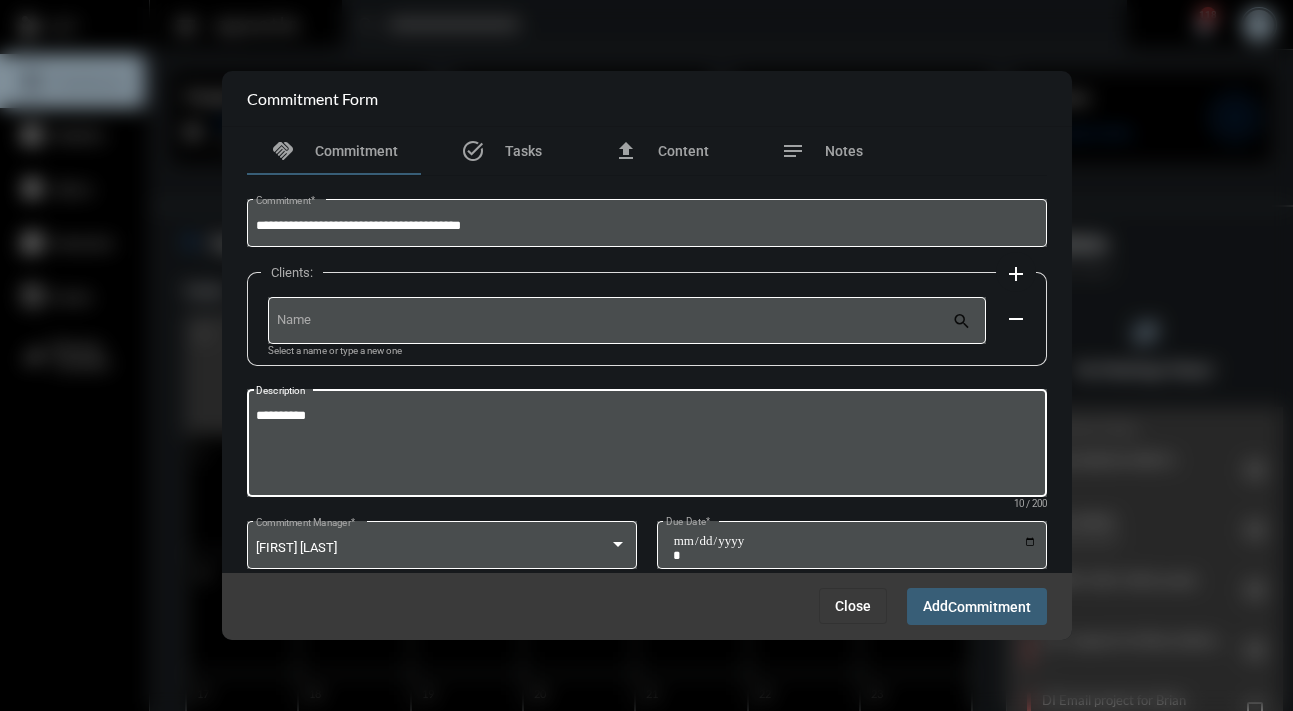 paste on "**********" 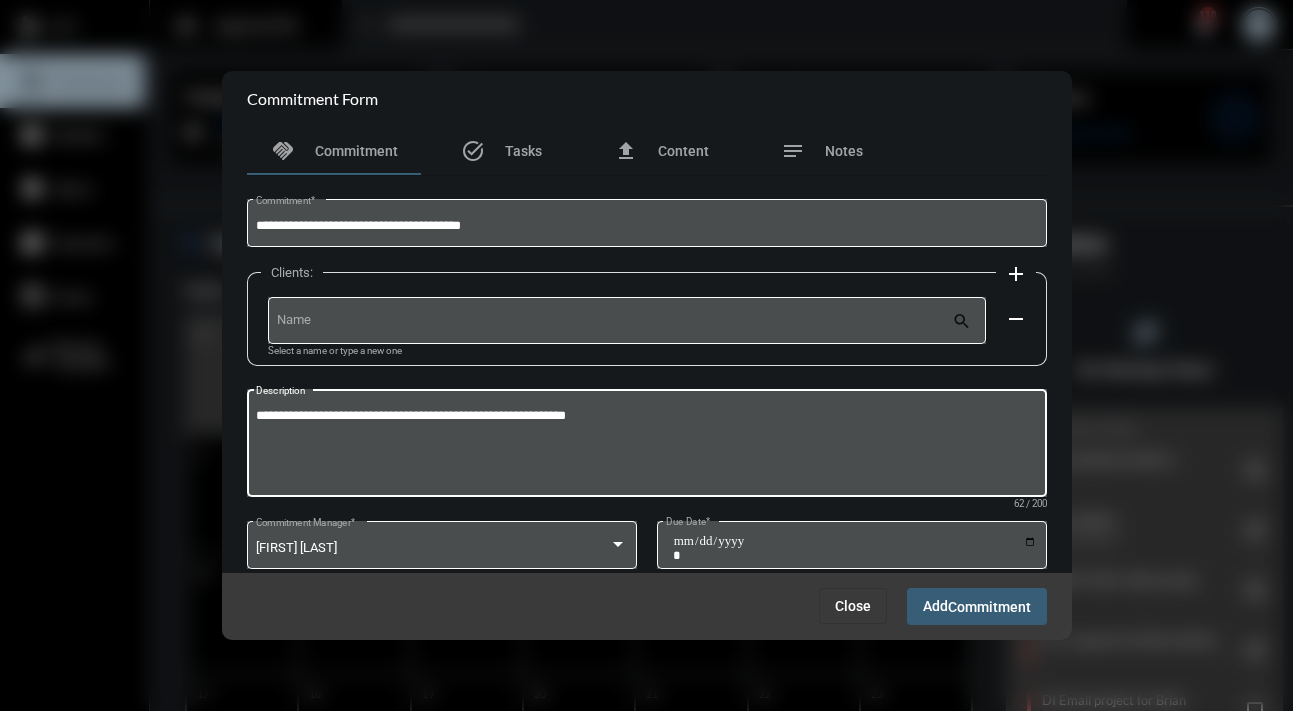 click on "**********" at bounding box center (646, 446) 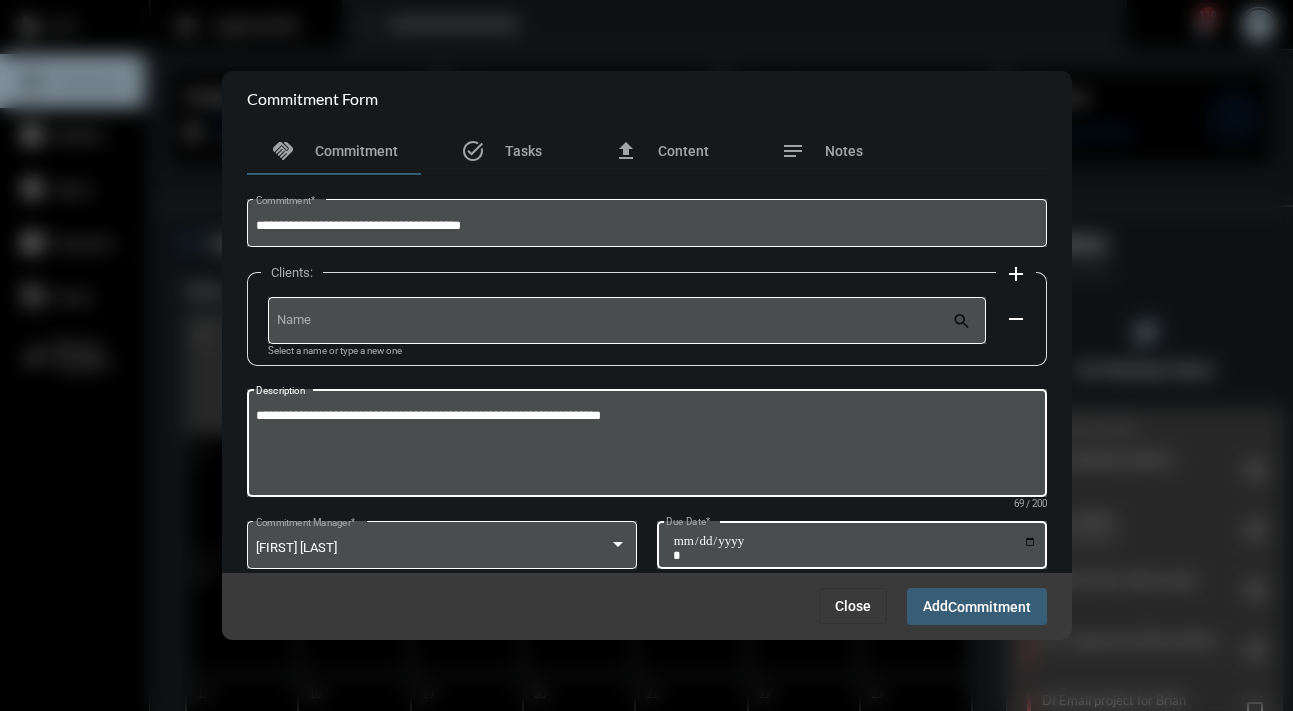 type on "**********" 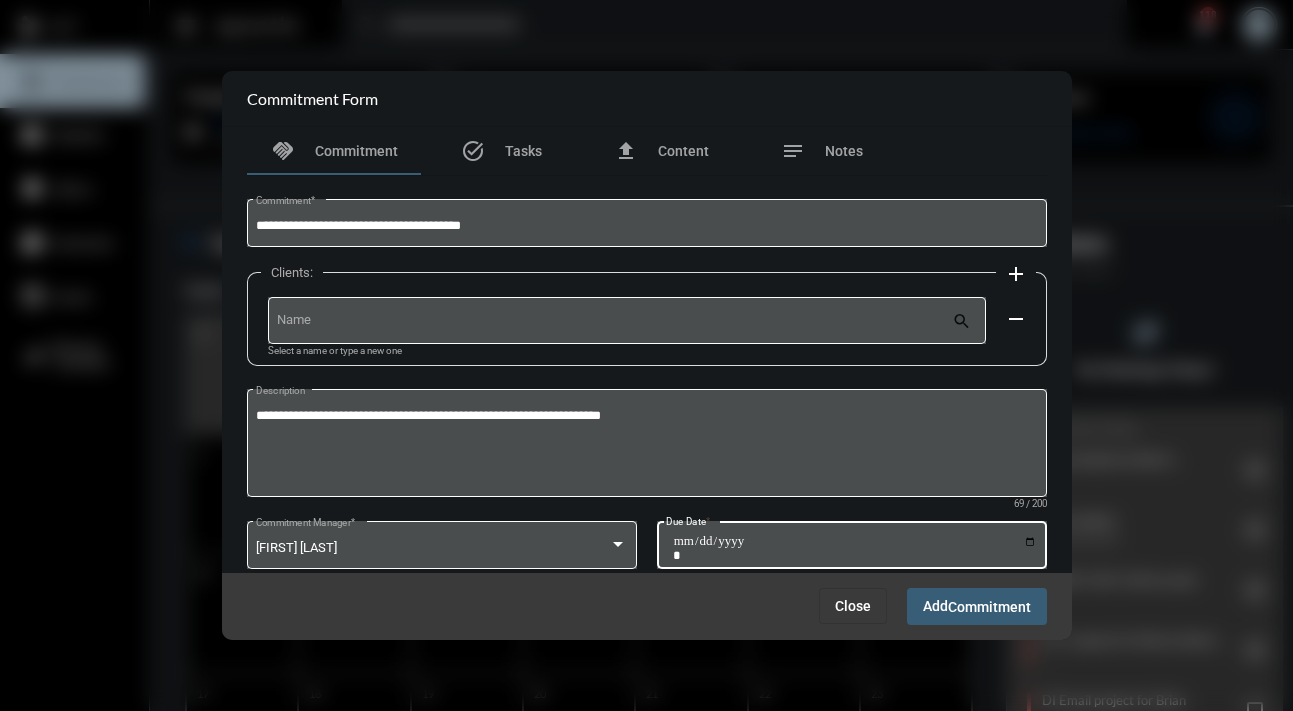 click on "Due Date  *" at bounding box center (855, 548) 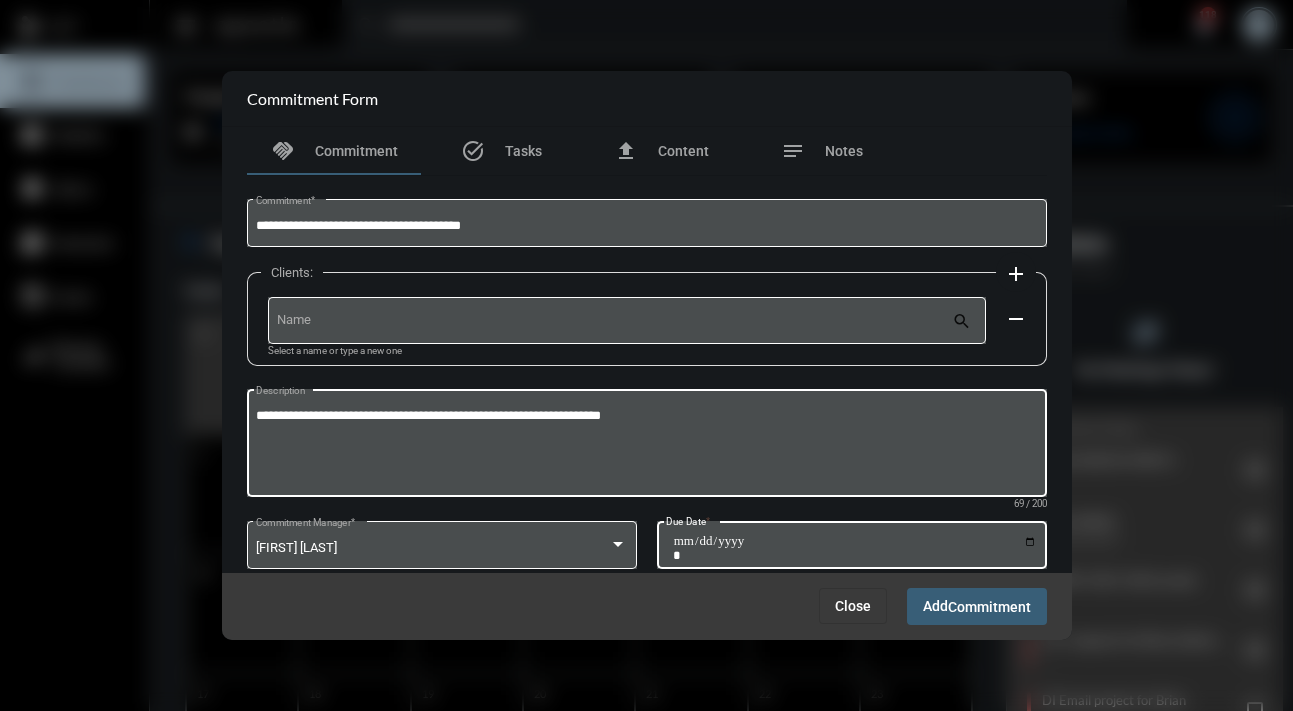 type on "**********" 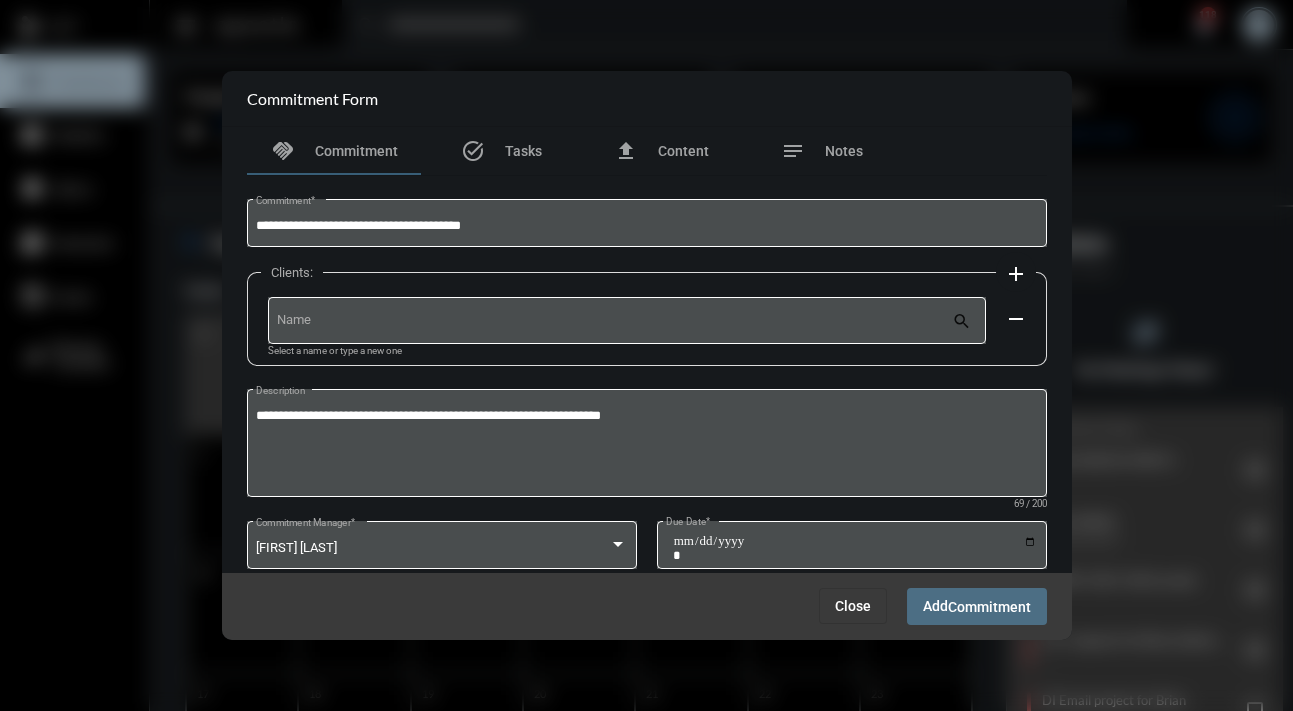 click on "Add   Commitment" at bounding box center (977, 606) 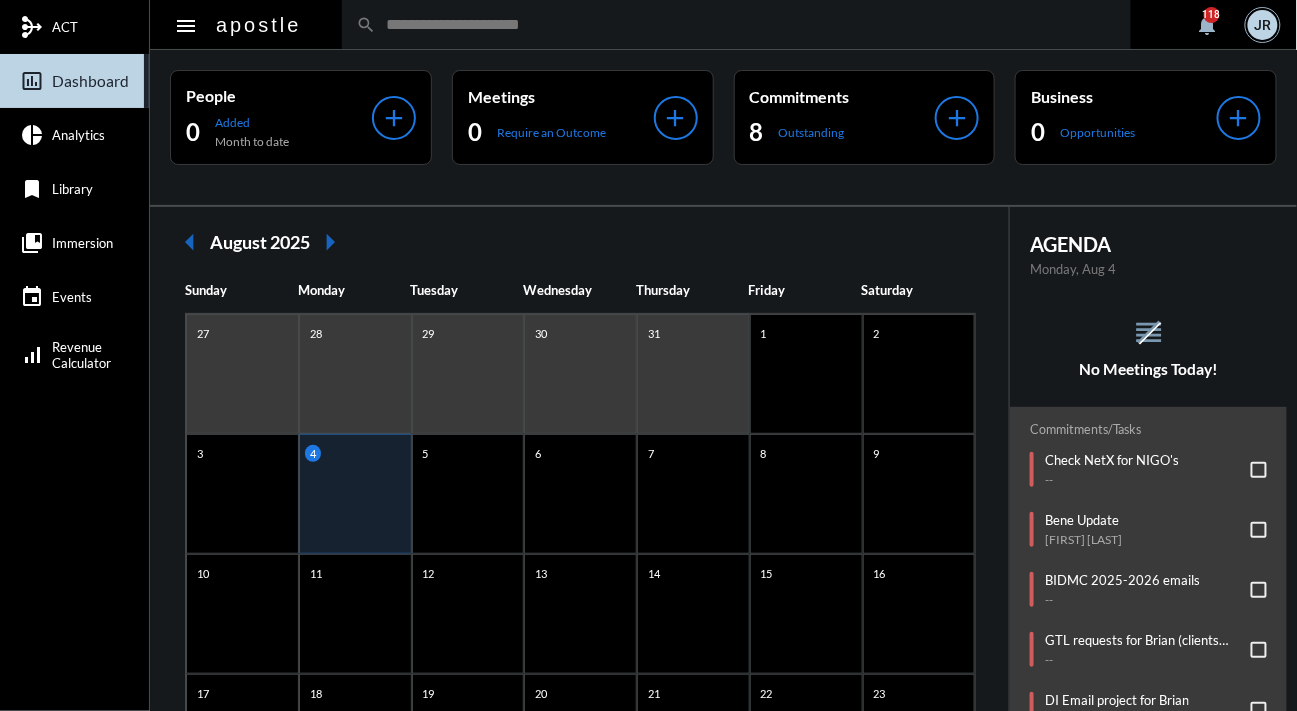 click on "No Meetings Today!" 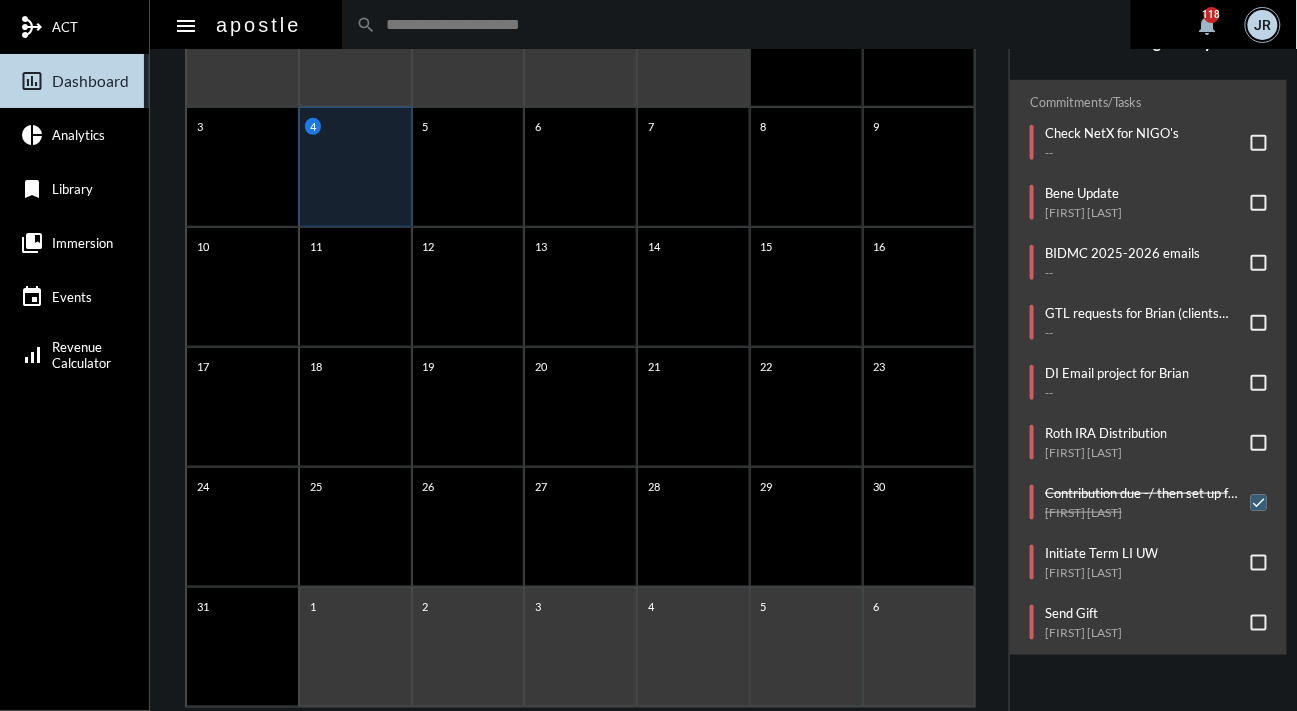scroll, scrollTop: 290, scrollLeft: 0, axis: vertical 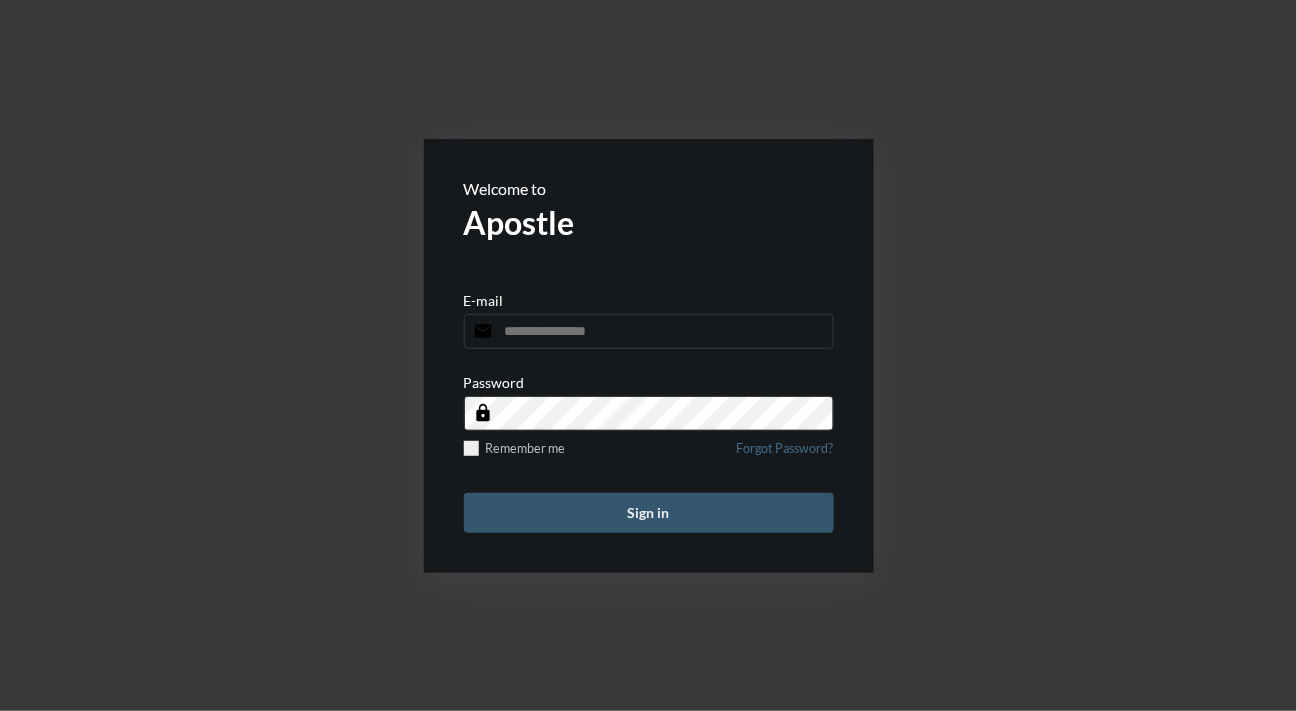 type on "**********" 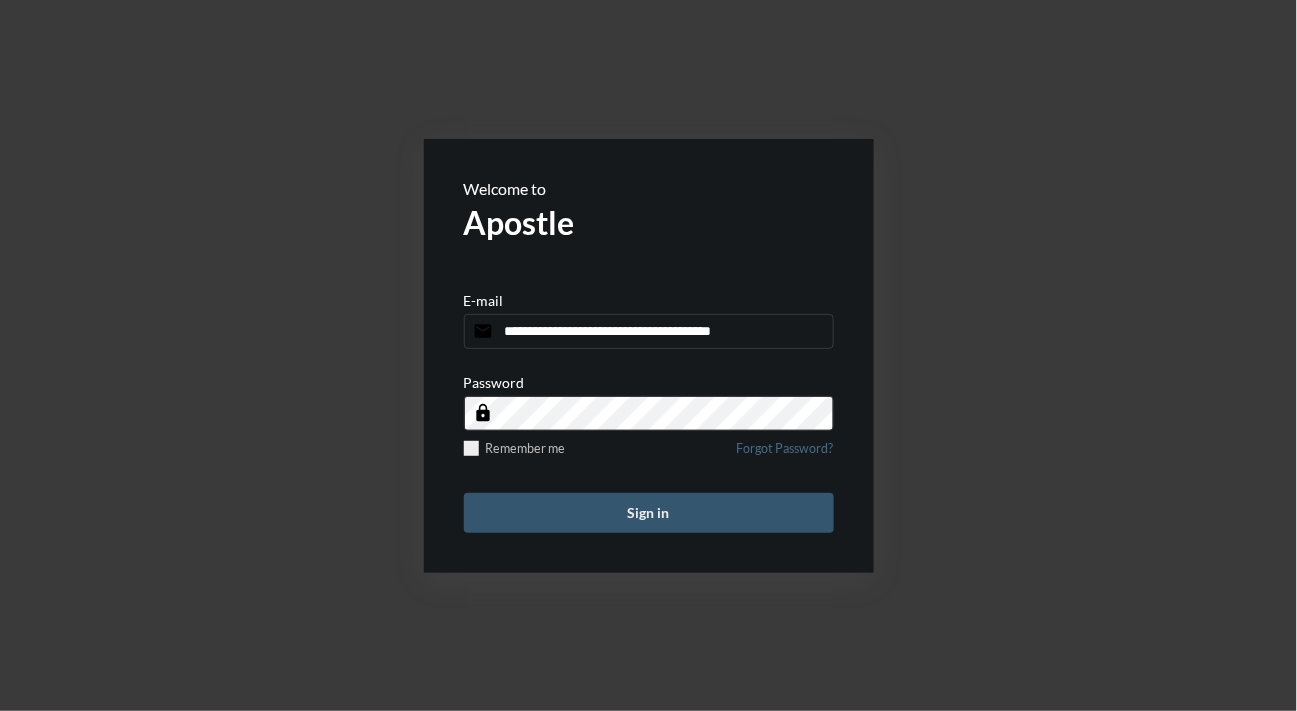 click on "Sign in" at bounding box center (649, 513) 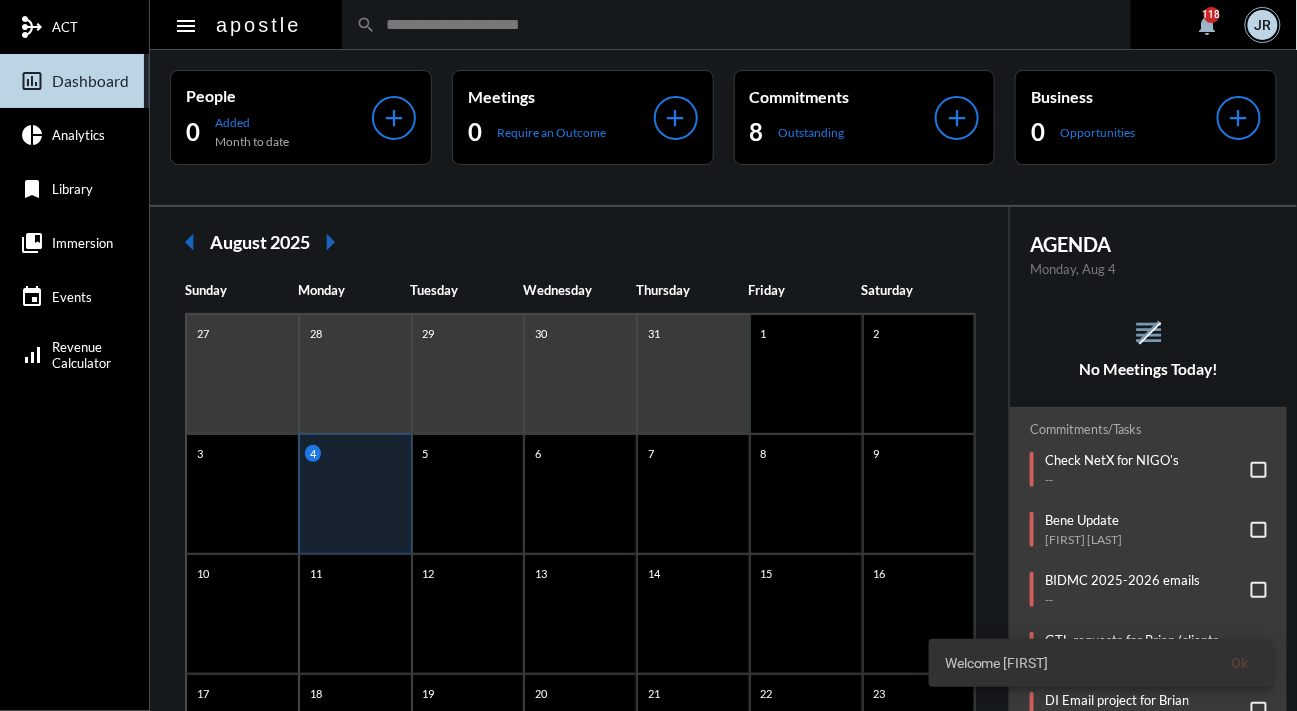 click on "No Meetings Today!" 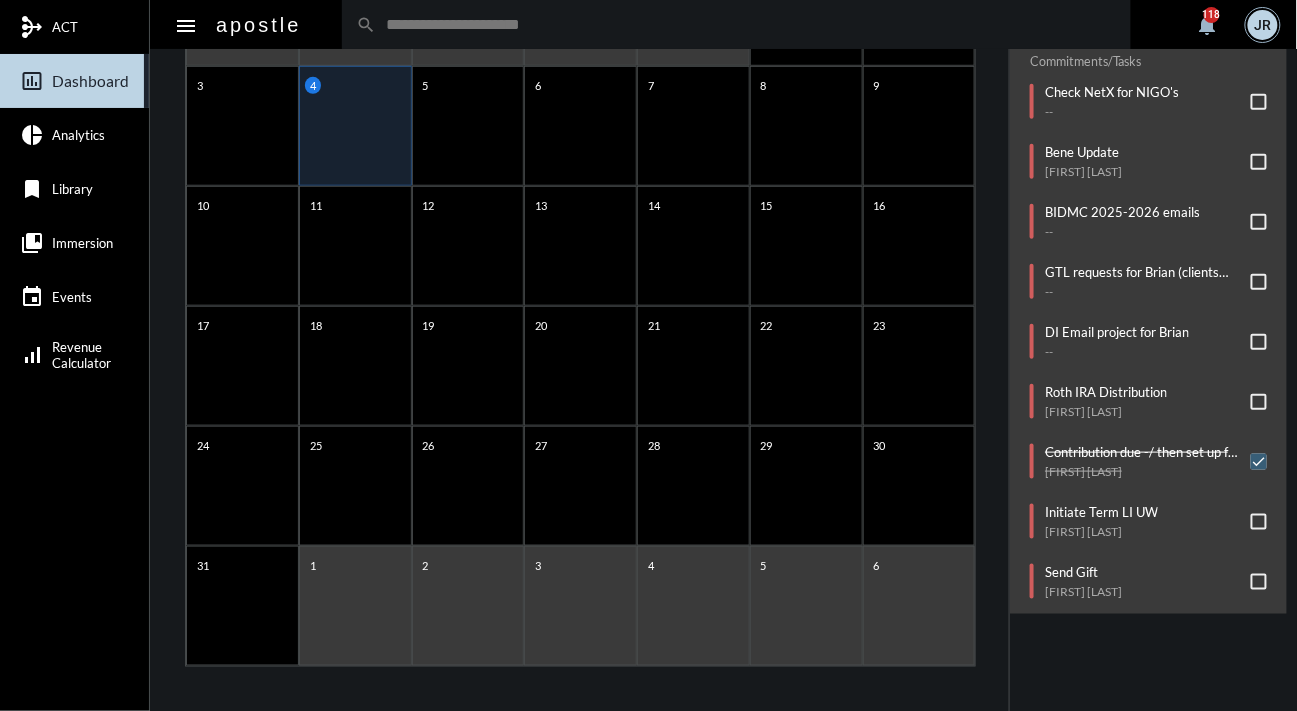 scroll, scrollTop: 370, scrollLeft: 0, axis: vertical 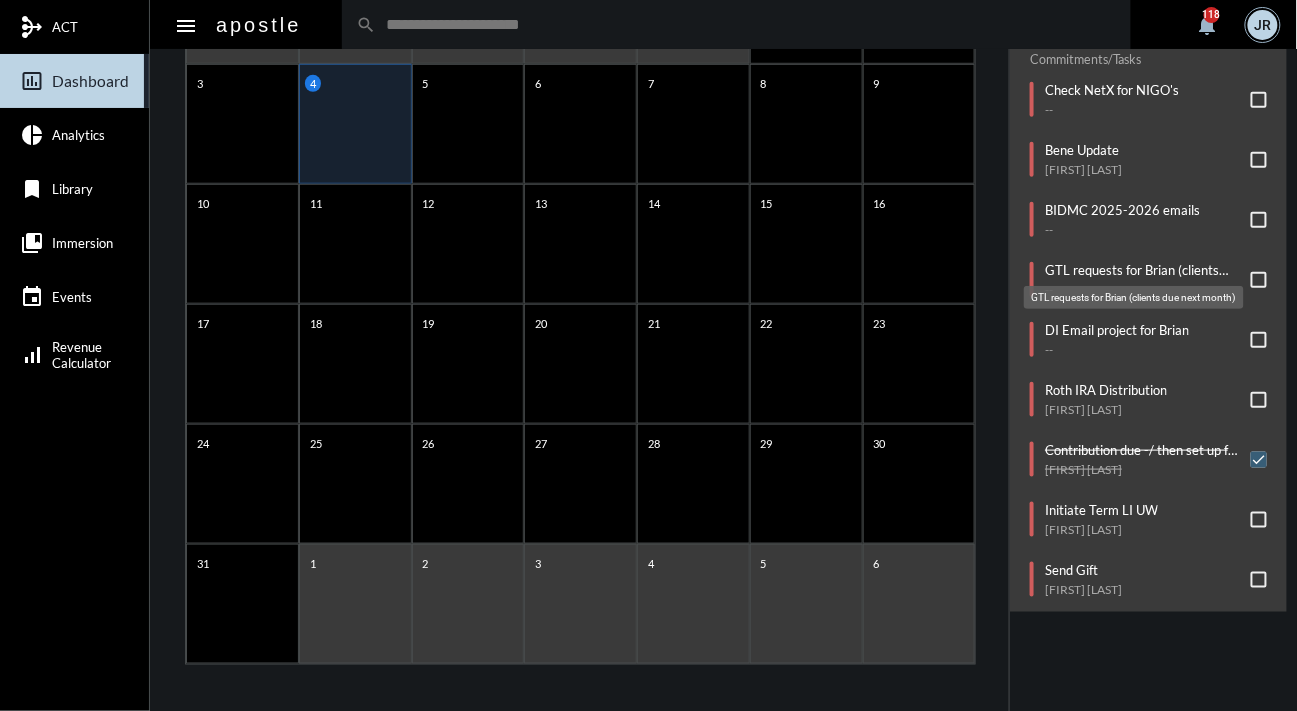 click on "GTL requests for Brian (clients due next month)" 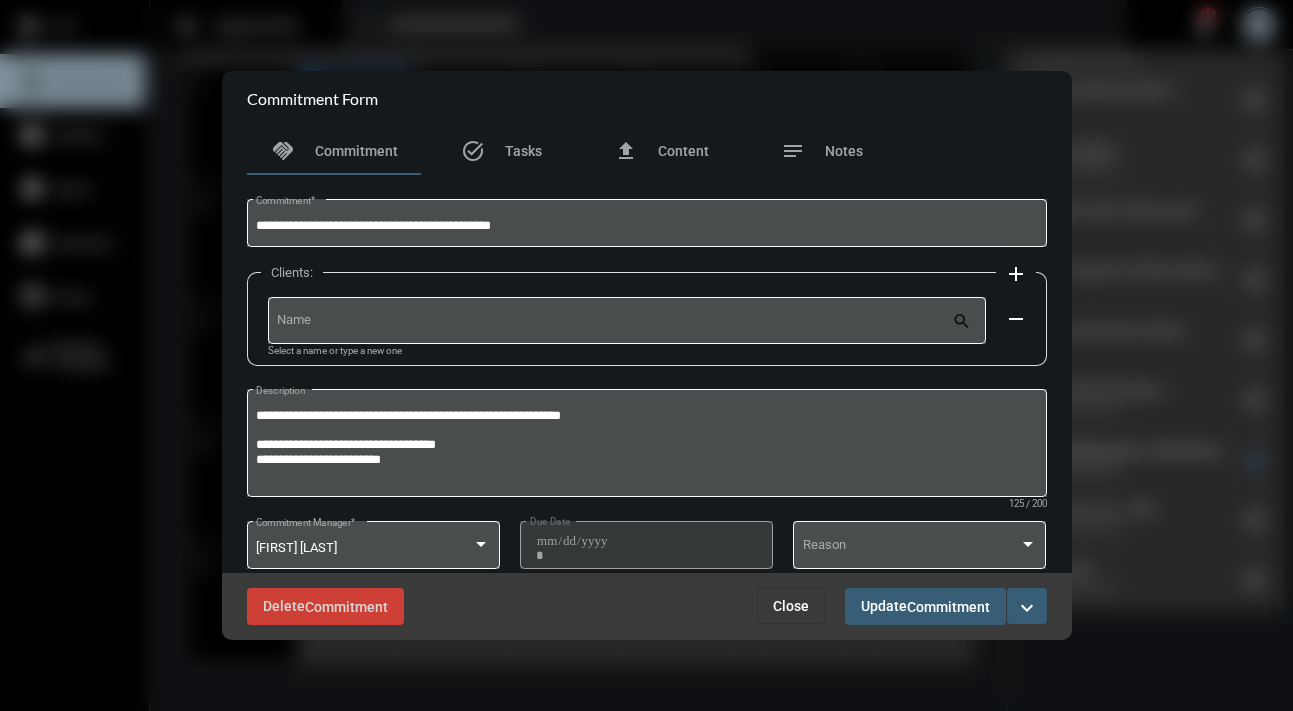 click on "Close" at bounding box center [791, 606] 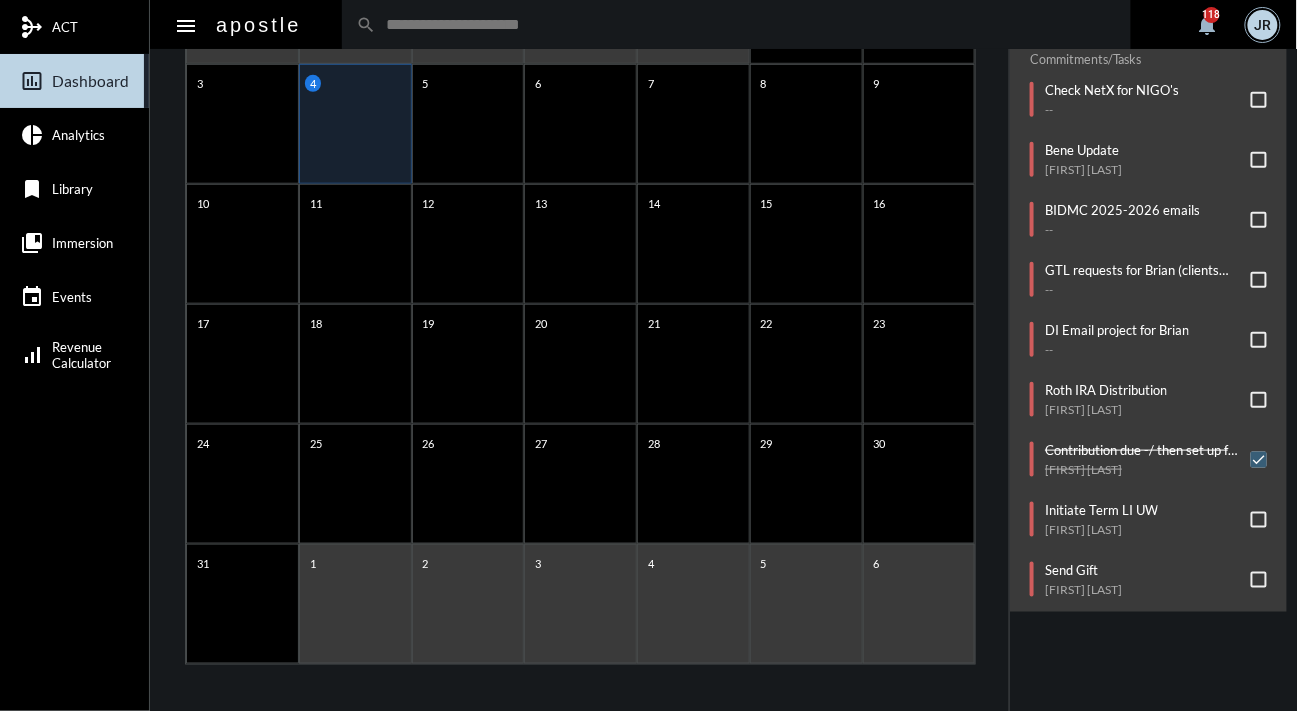 click at bounding box center (1259, 280) 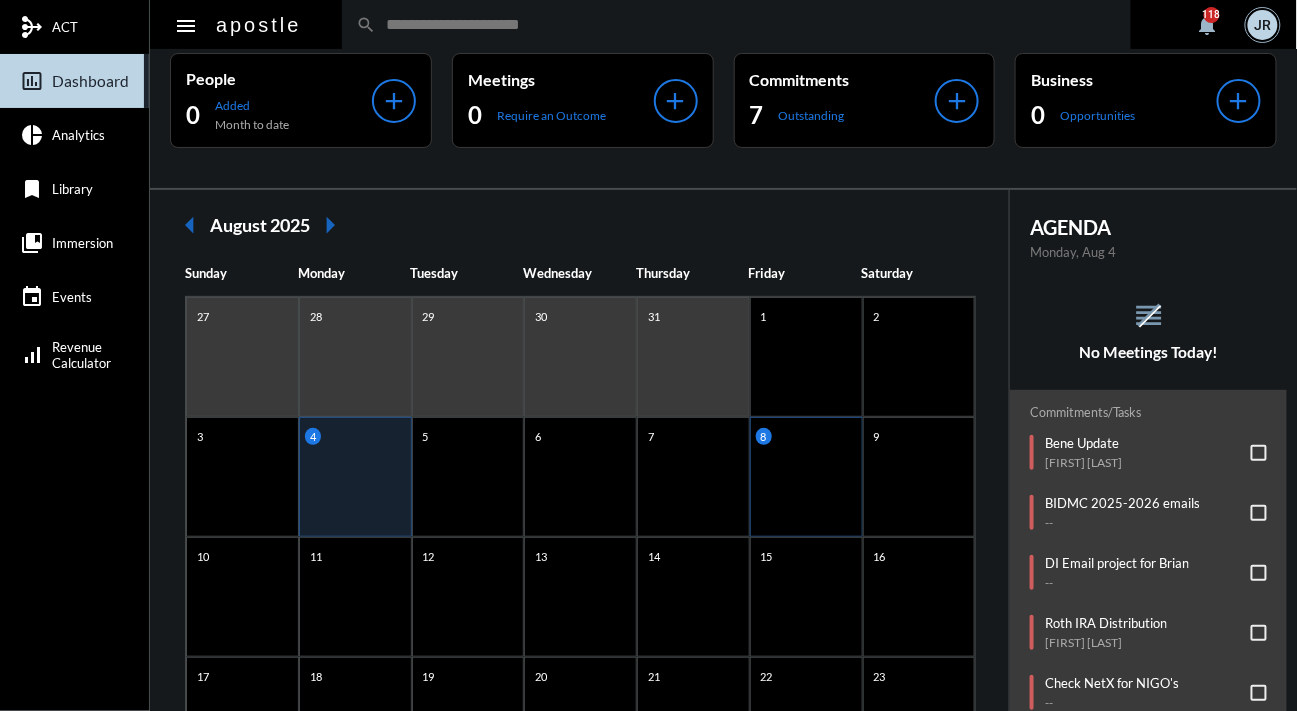 scroll, scrollTop: 6, scrollLeft: 0, axis: vertical 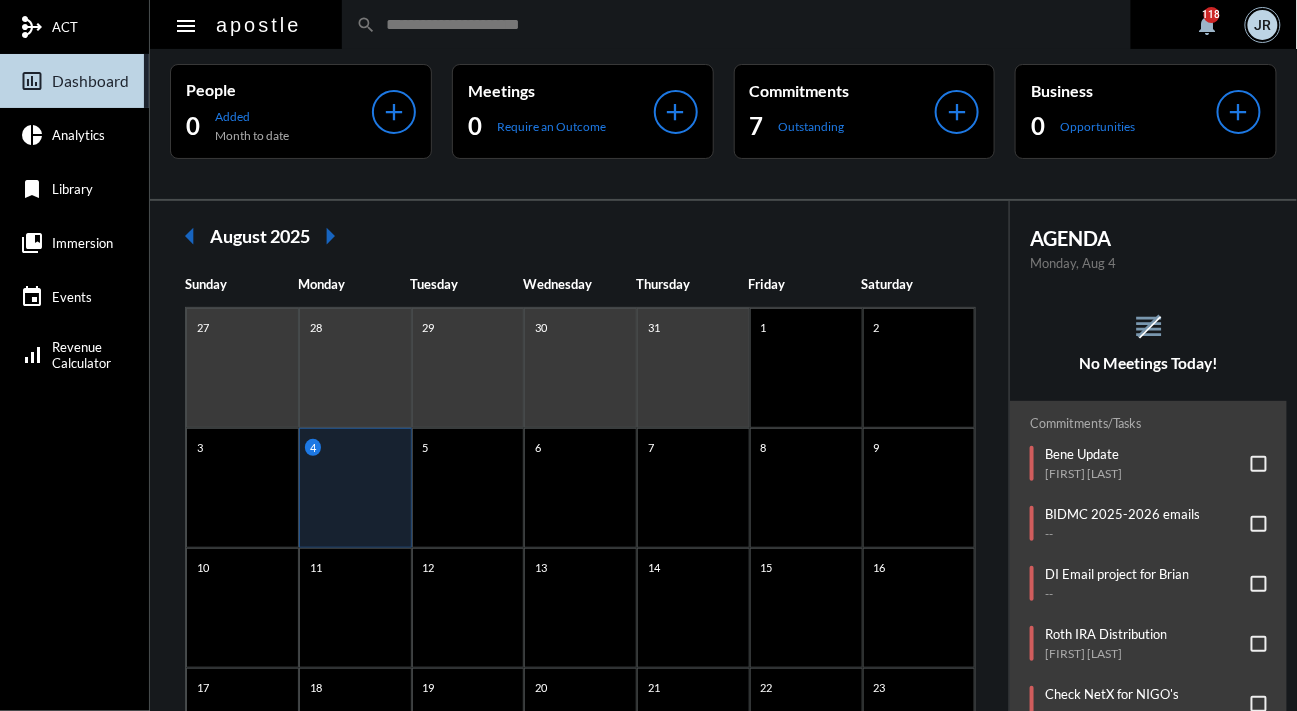 click on "arrow_right" 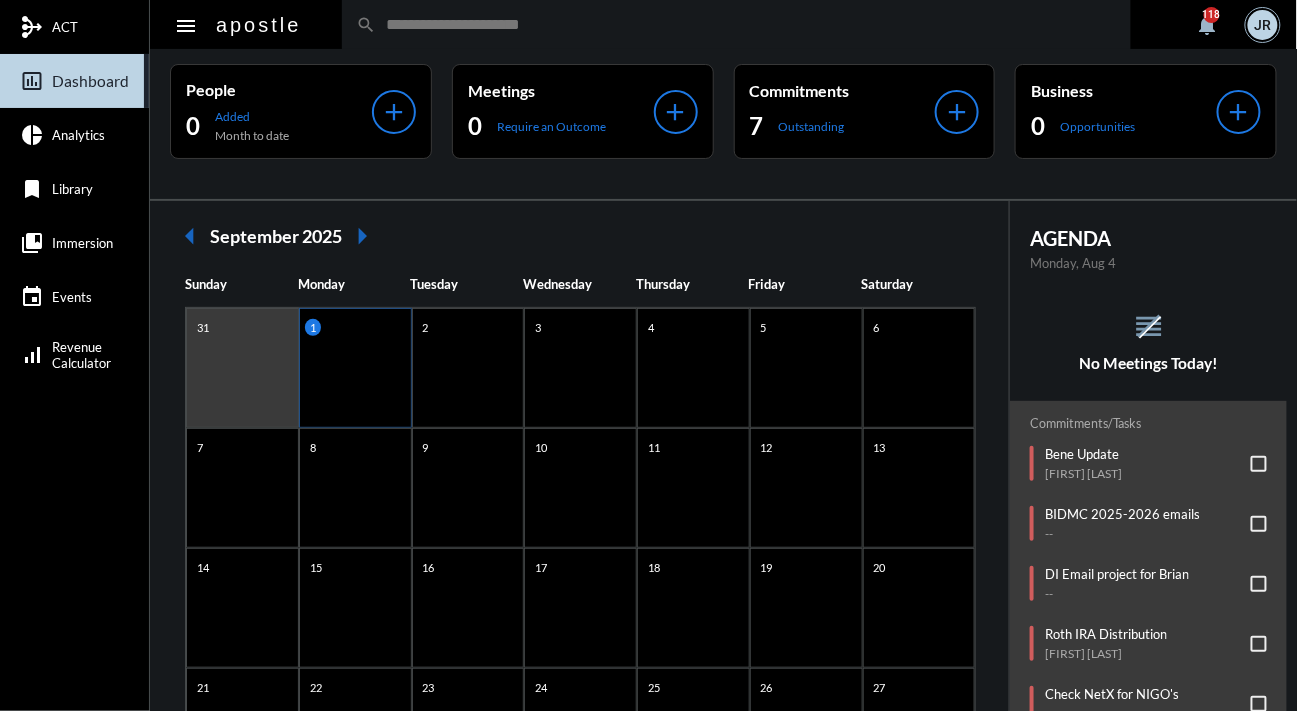 click on "1" 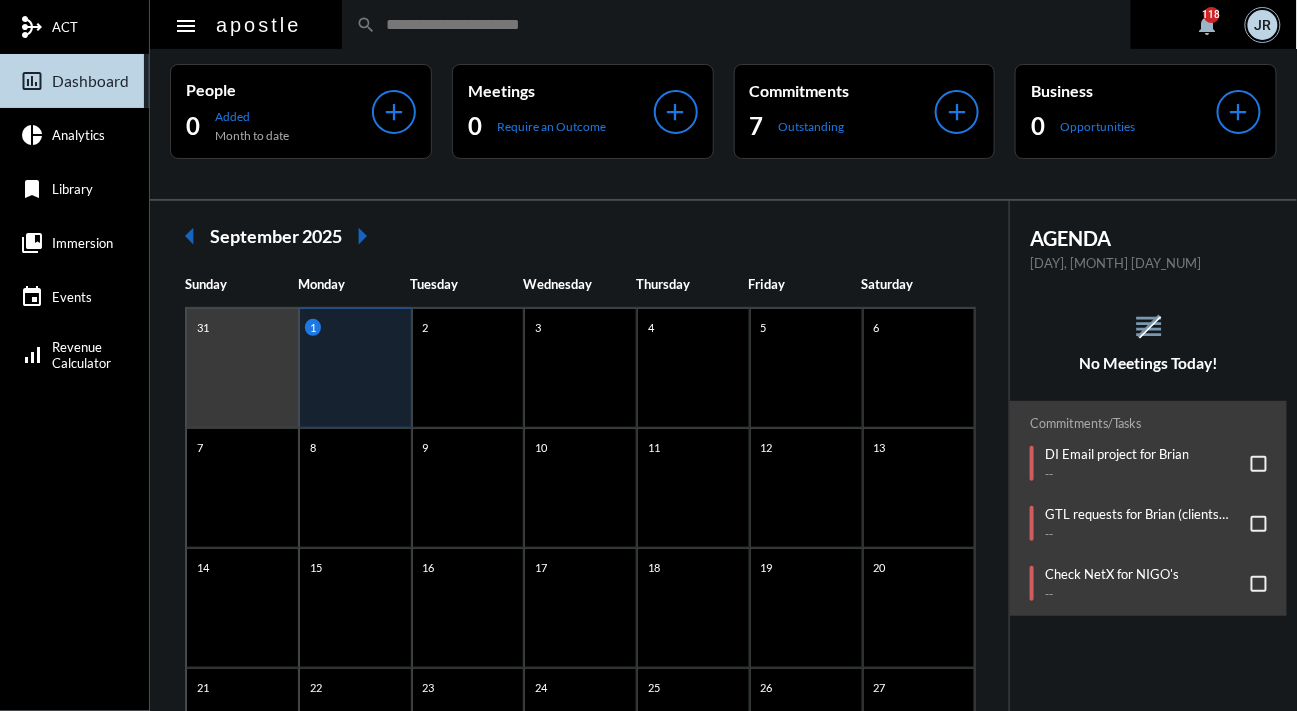 click on "arrow_left" 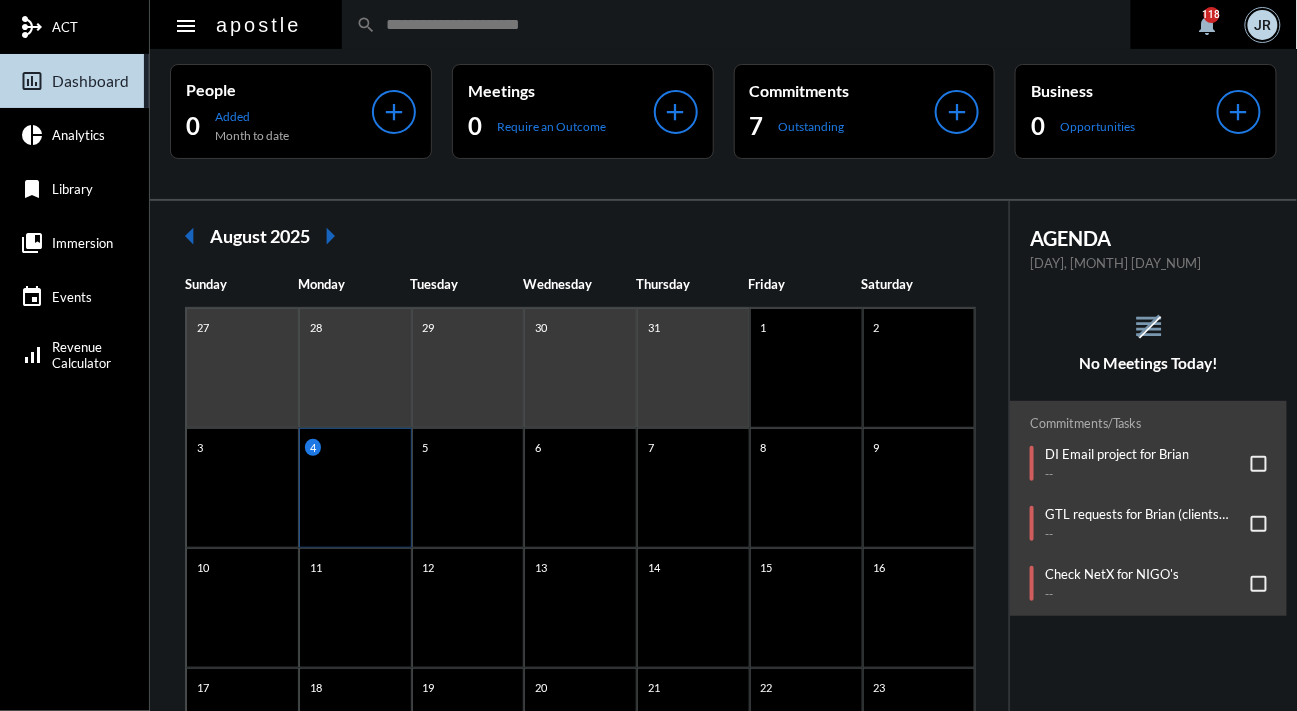 click on "4" 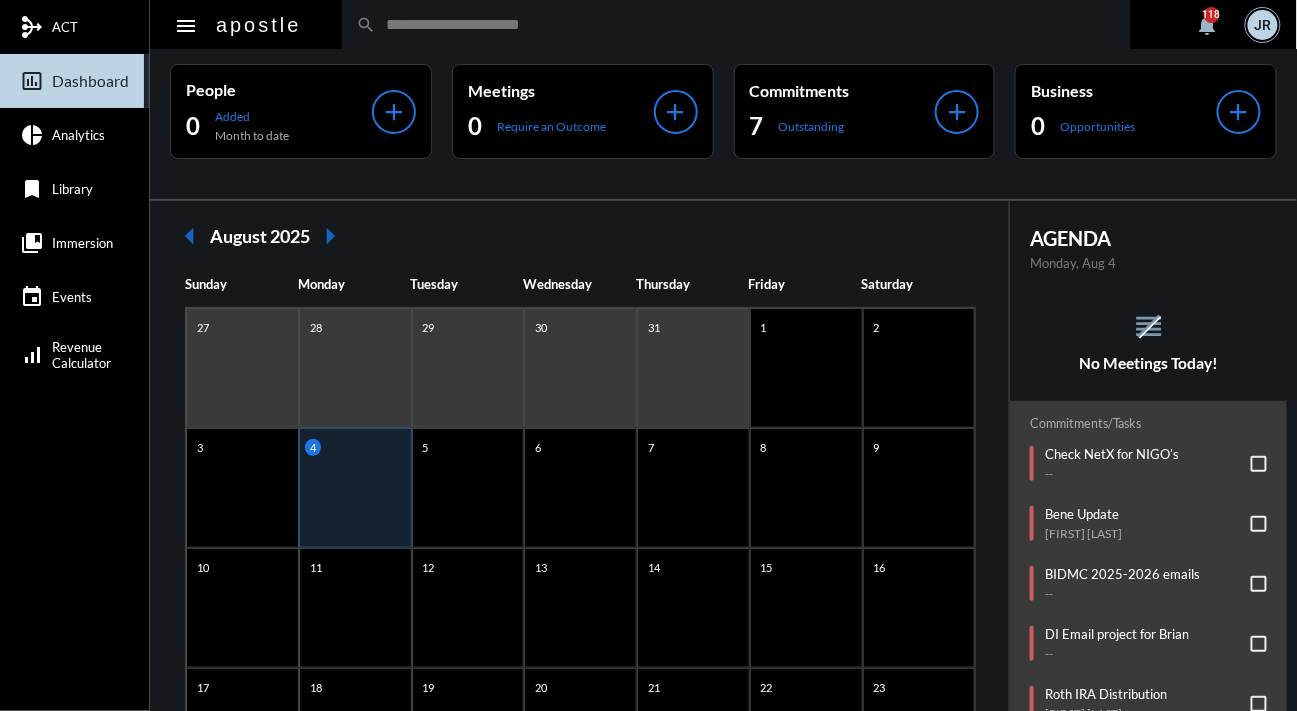 click on "reorder No Meetings Today!" 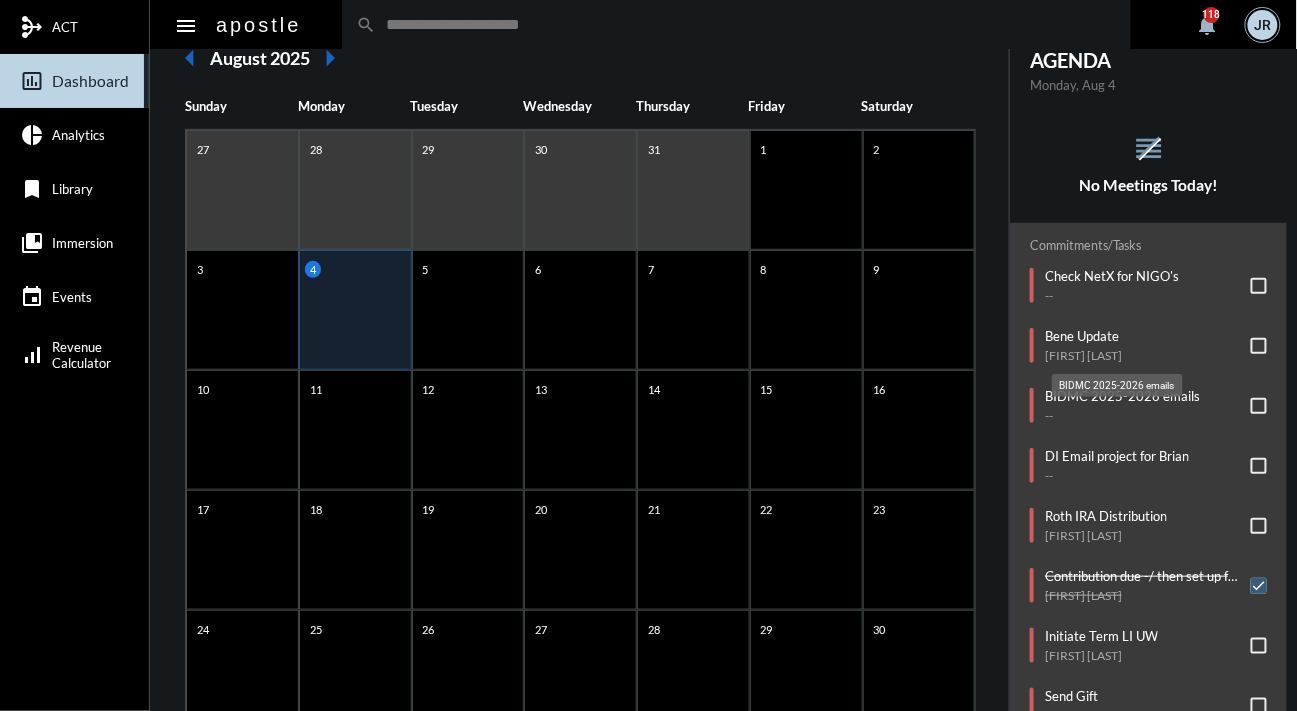 scroll, scrollTop: 370, scrollLeft: 0, axis: vertical 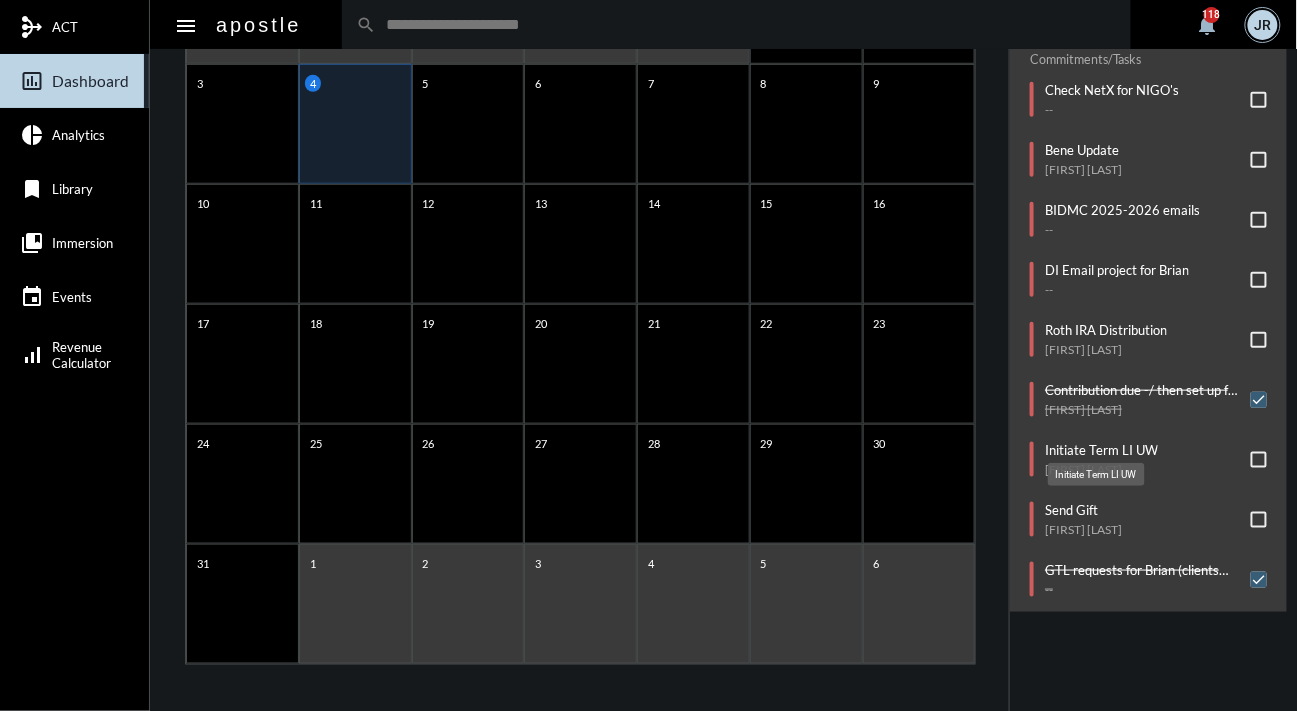 click on "Initiate Term LI UW" 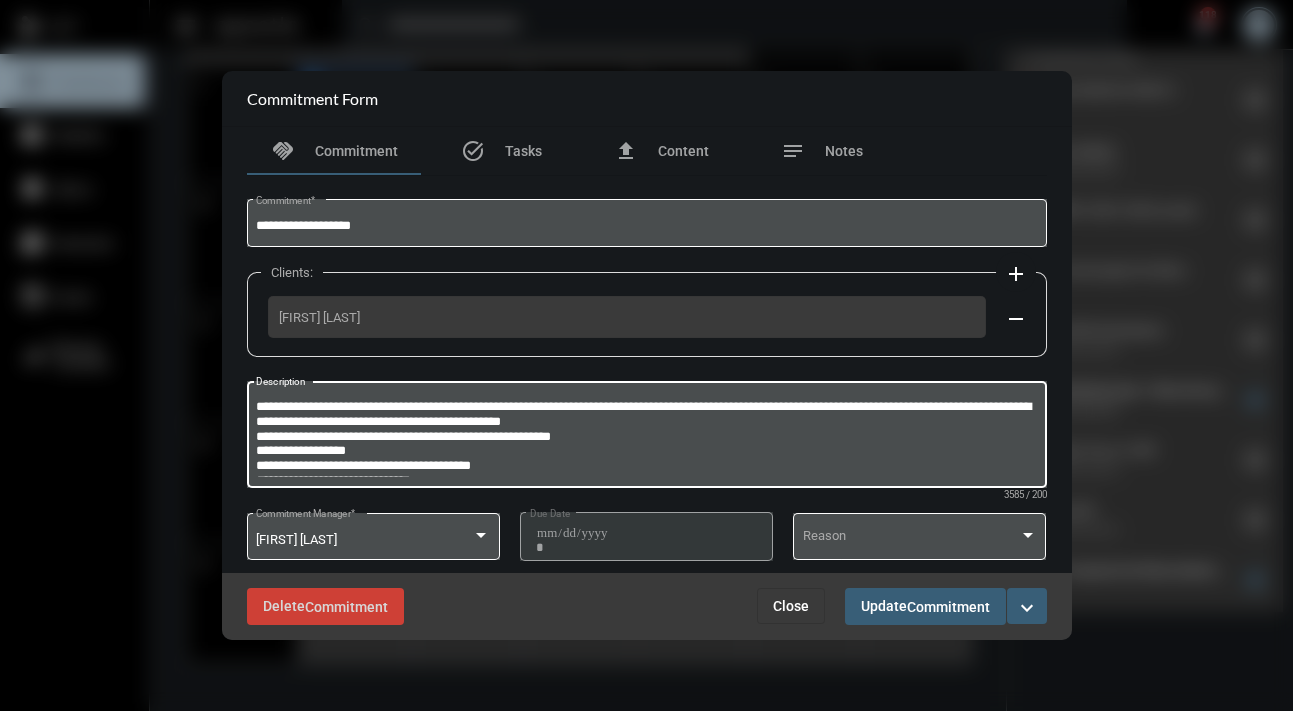 click on "Description" at bounding box center (646, 437) 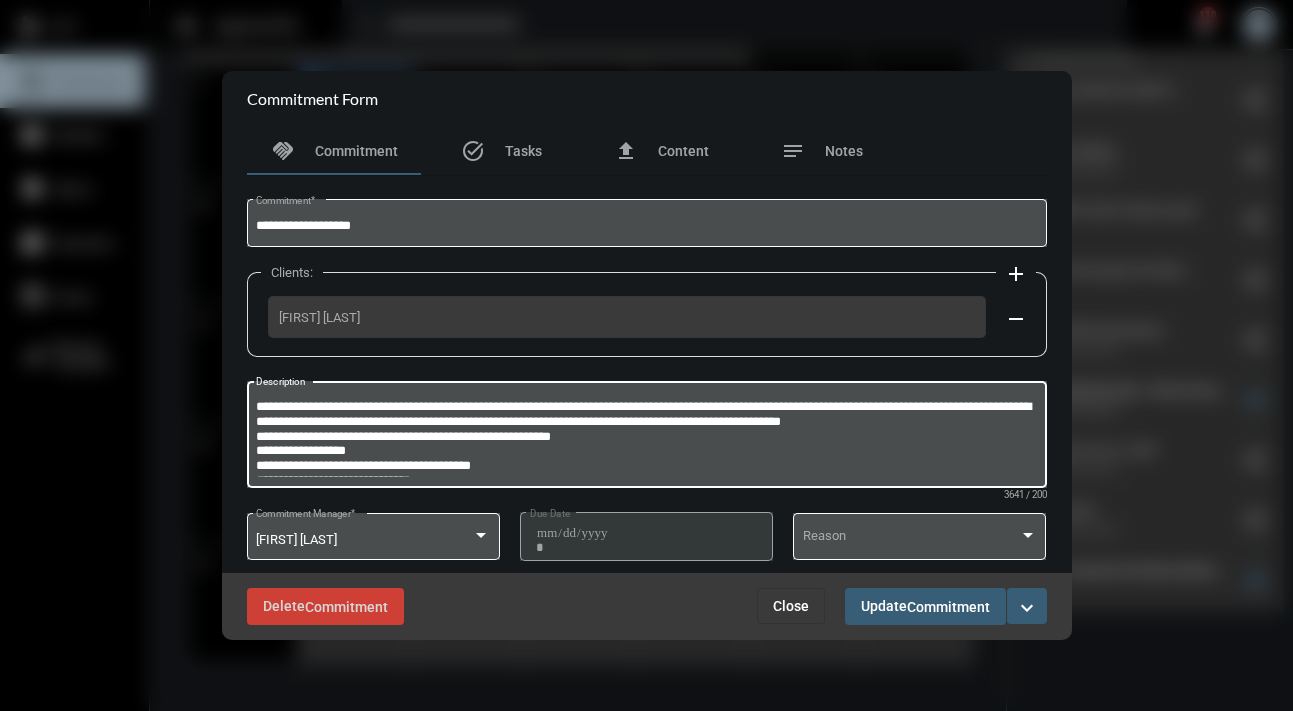 type on "**********" 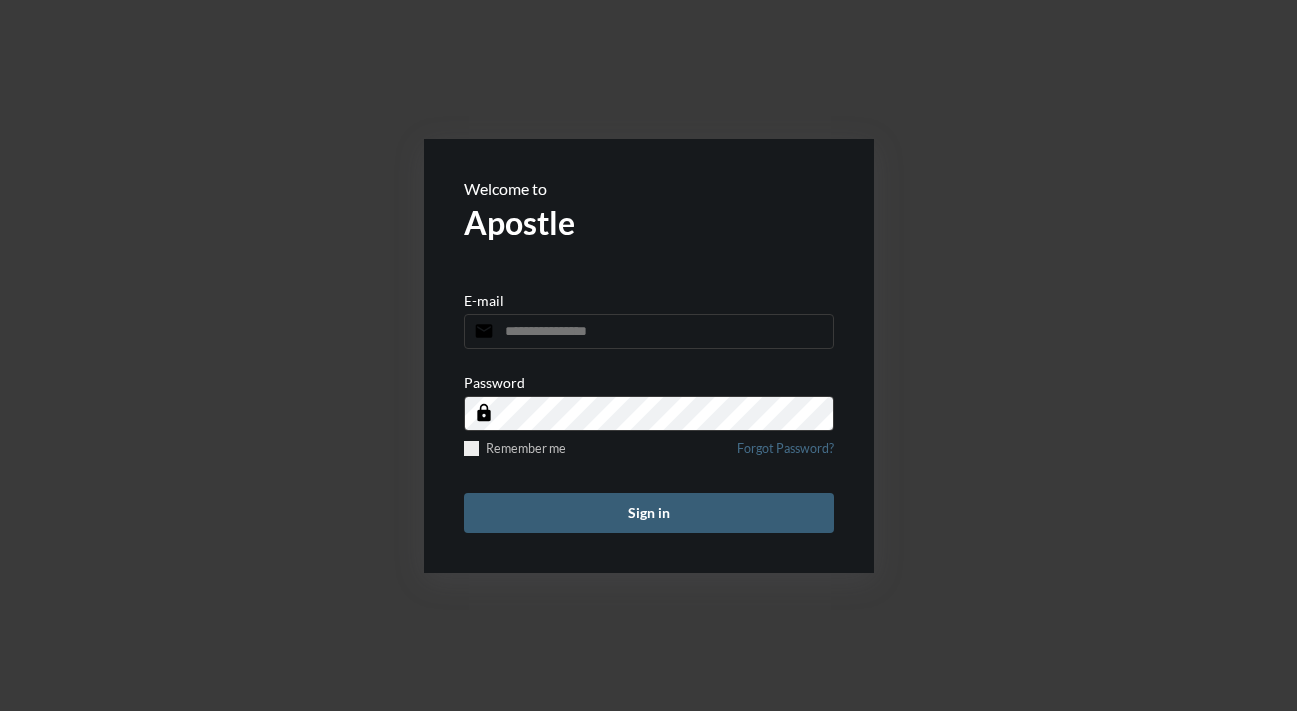 scroll, scrollTop: 0, scrollLeft: 0, axis: both 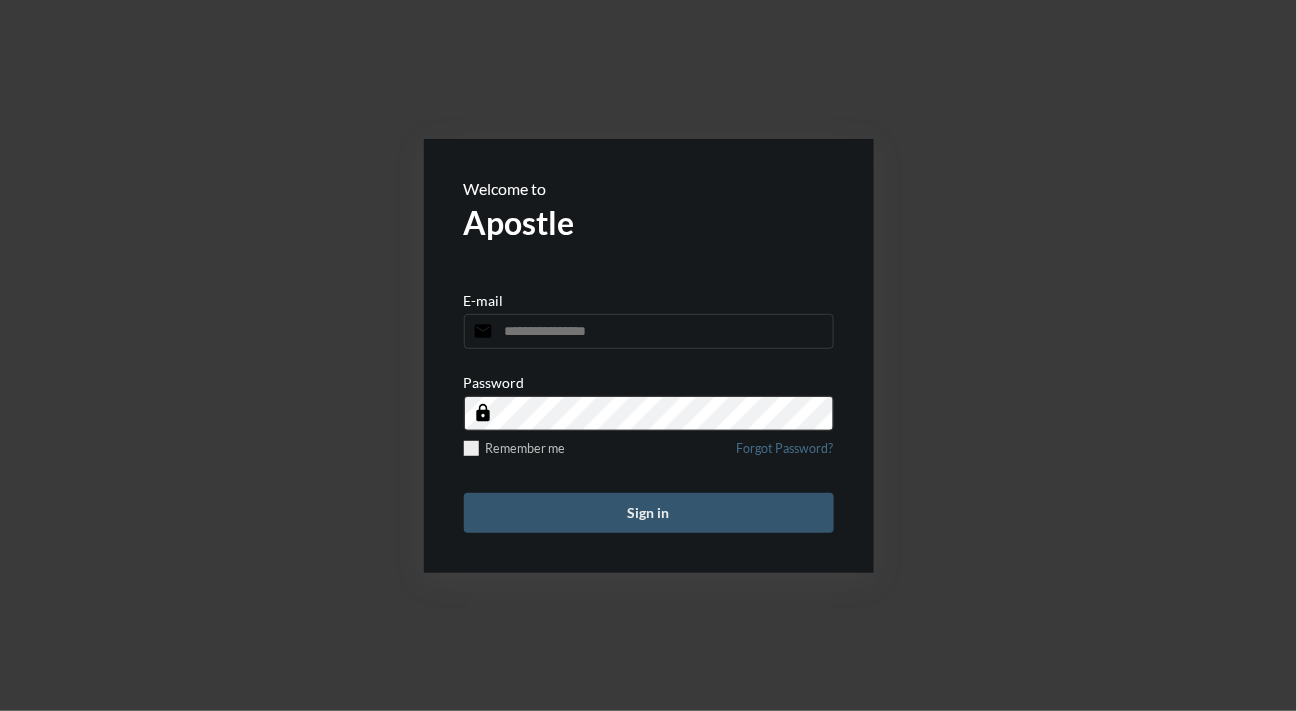 type on "**********" 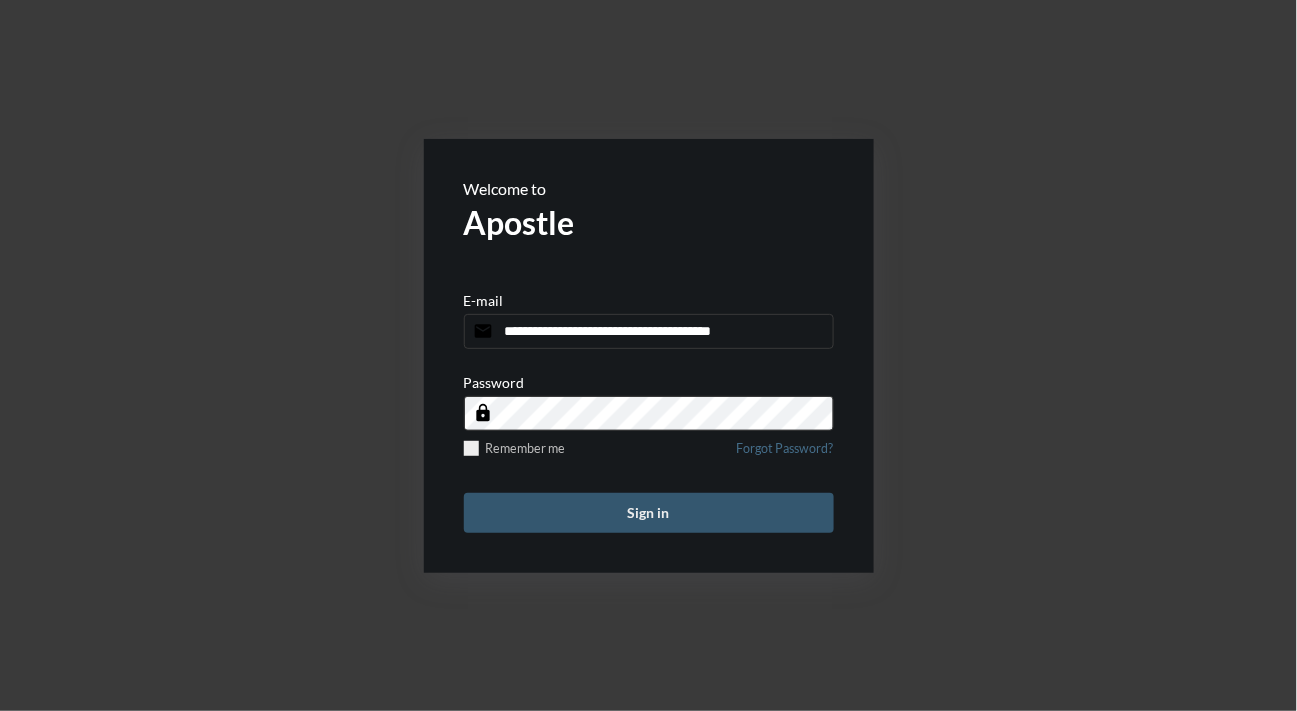 click on "Sign in" at bounding box center [649, 513] 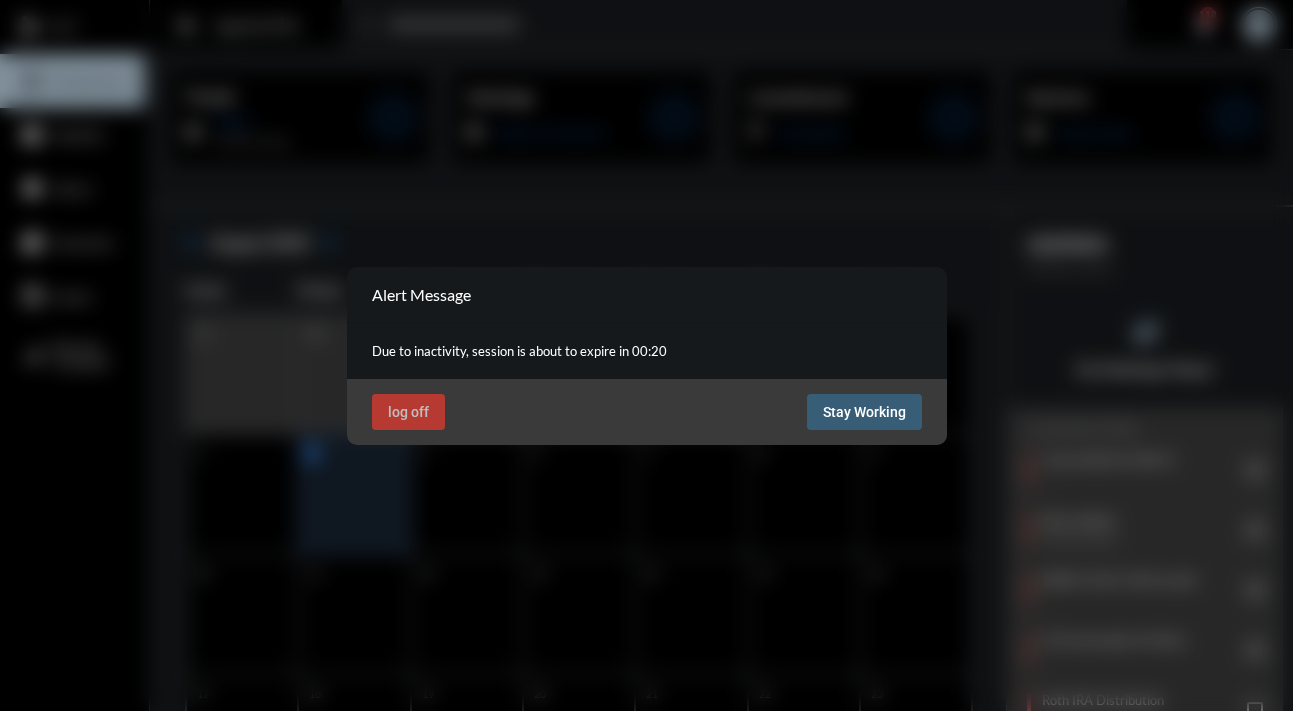 click on "Stay Working" at bounding box center (864, 412) 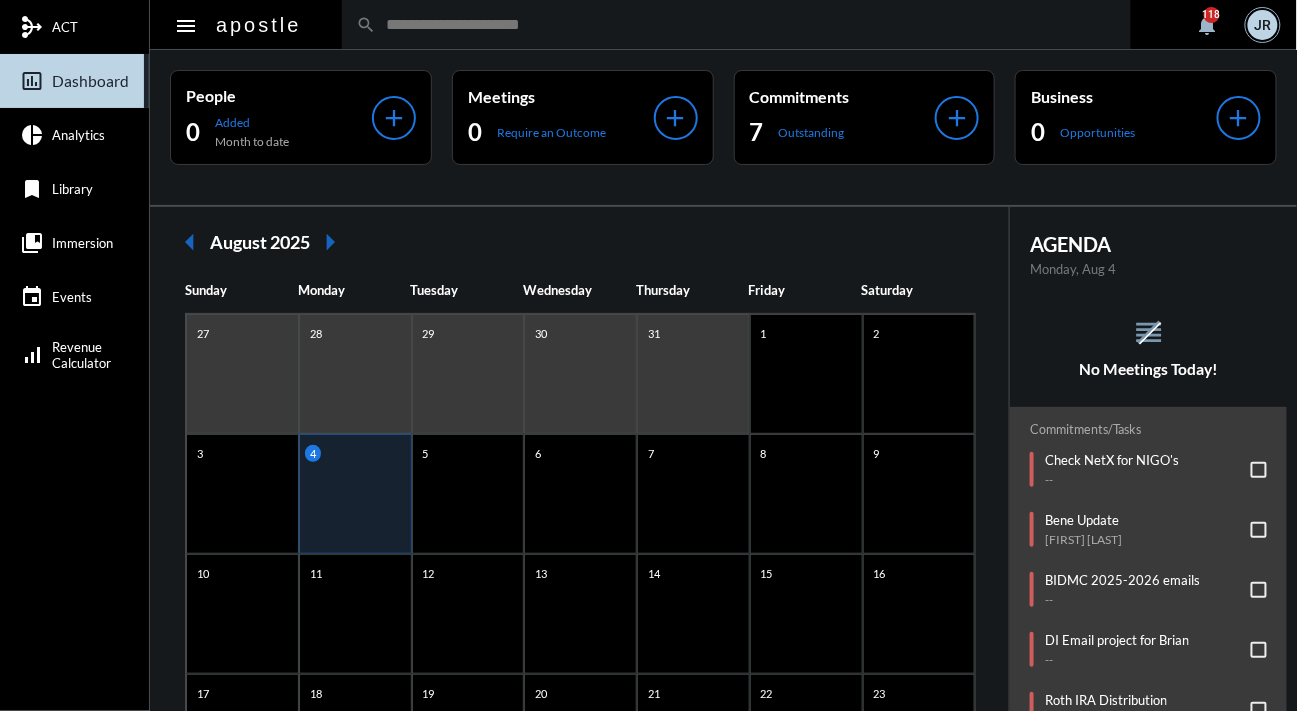 click on "reorder No Meetings Today!" 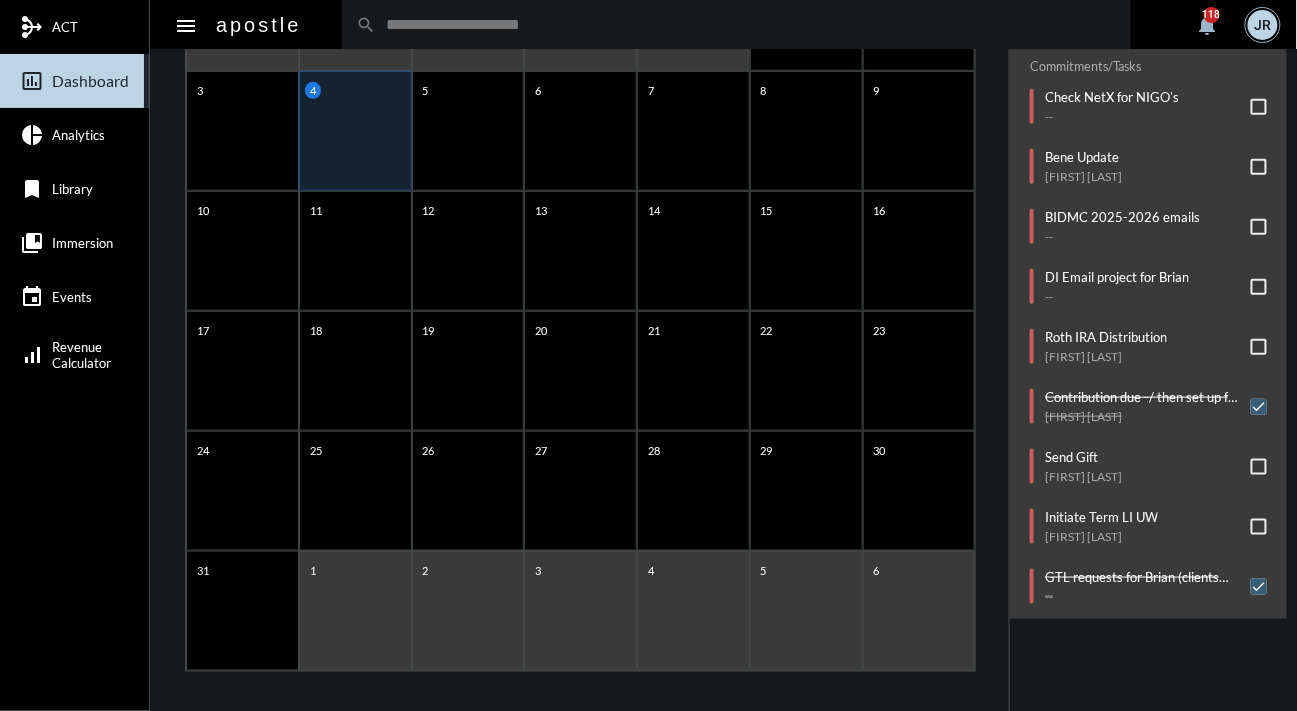 scroll, scrollTop: 327, scrollLeft: 0, axis: vertical 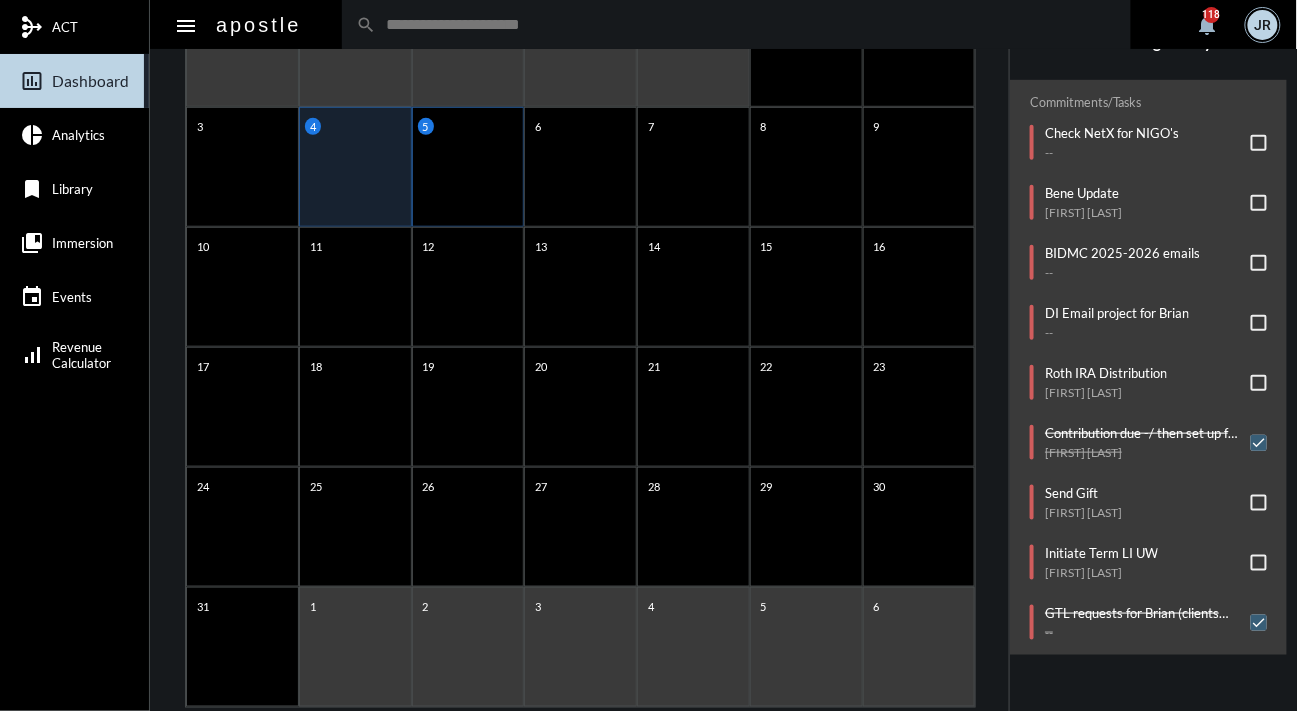 click on "5" 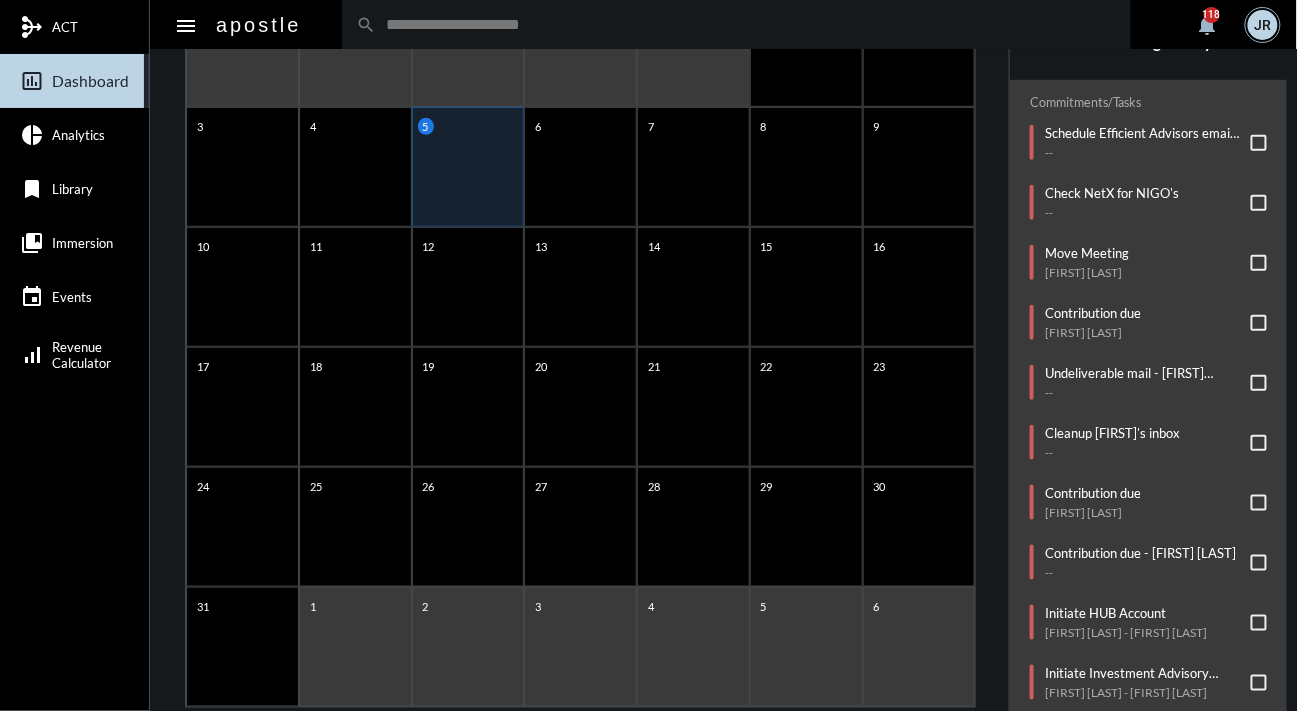 click on "Commitments/Tasks  Schedule Efficient Advisors email to Yan's clients for Wed @12noon   --     Check NetX for NIGO's   --     Move Meeting   Erik Holzwanger     Contribution due   Zakariya Elmeghni     Undeliverable mail - Jaycee Hill   --     Cleanup Yan's inbox   --     Contribution due   Rachel Slattery     Contribution due - ABBEY J WINANT   --     Initiate HUB Account   Matthew Channen - June Channen     Initiate Investment Advisory Account   Matthew Channen - June Channen" 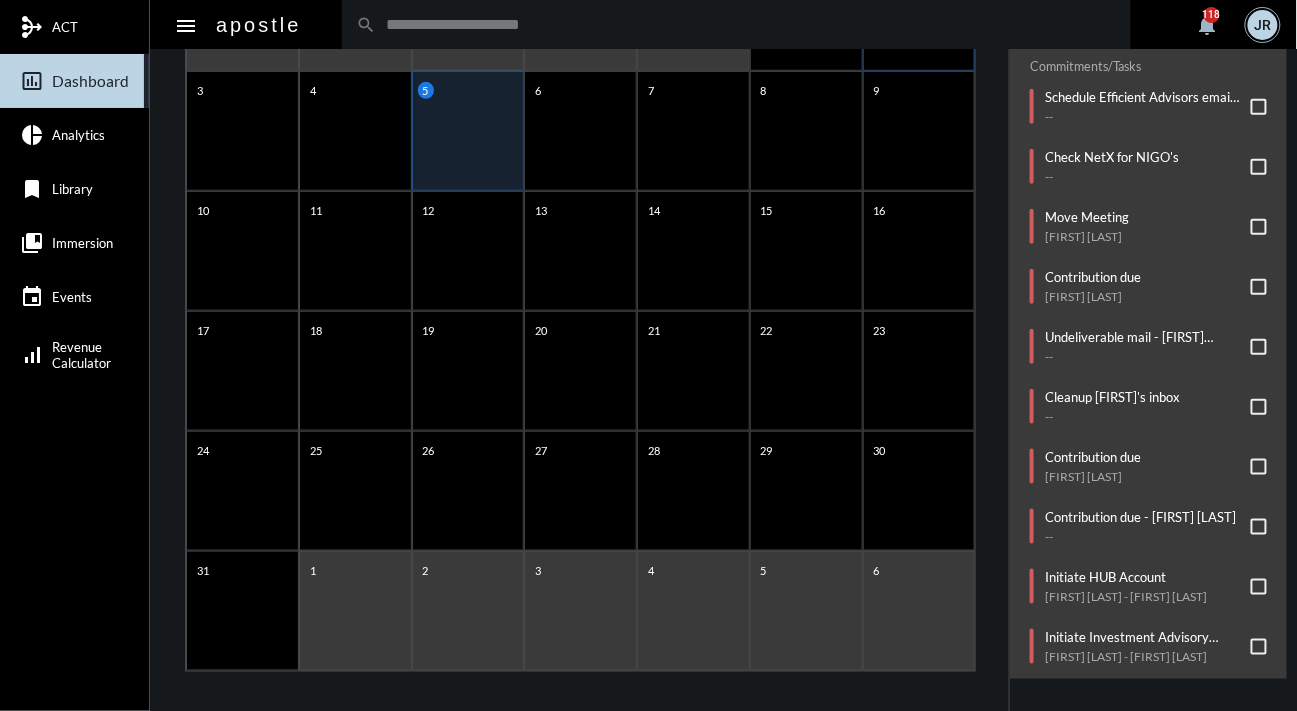 scroll, scrollTop: 370, scrollLeft: 0, axis: vertical 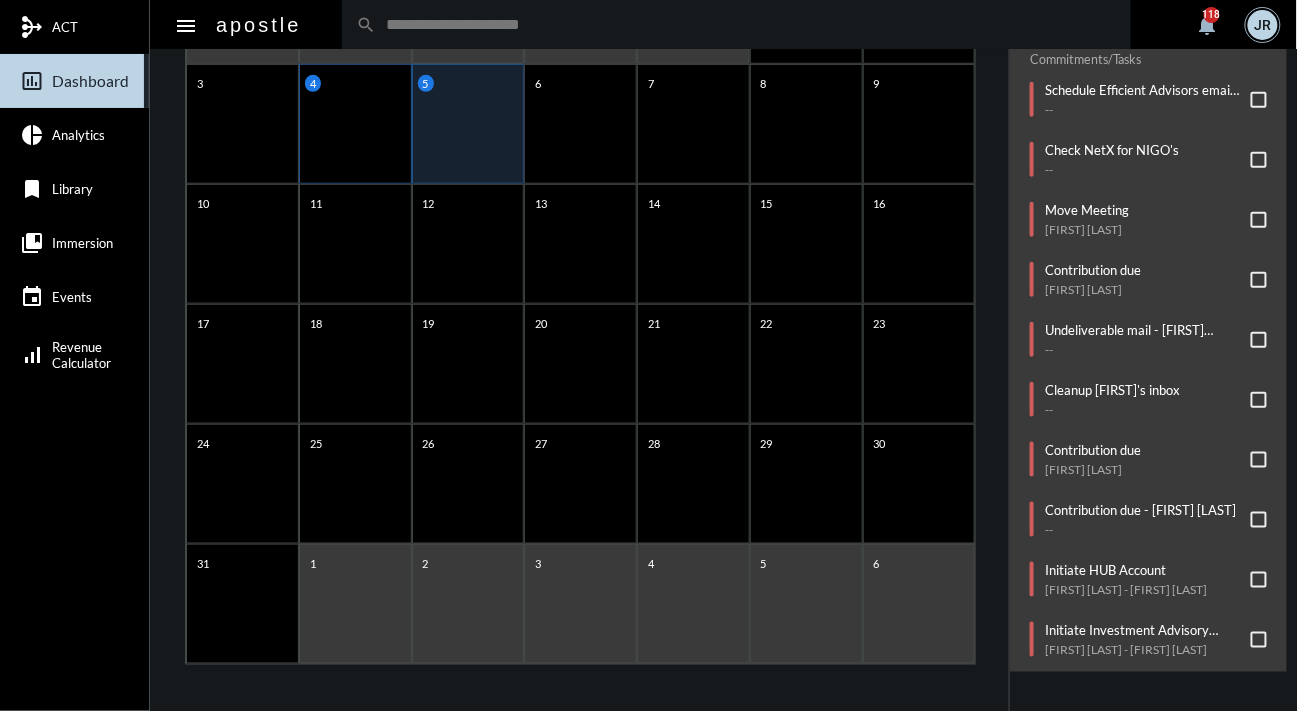 click on "4" 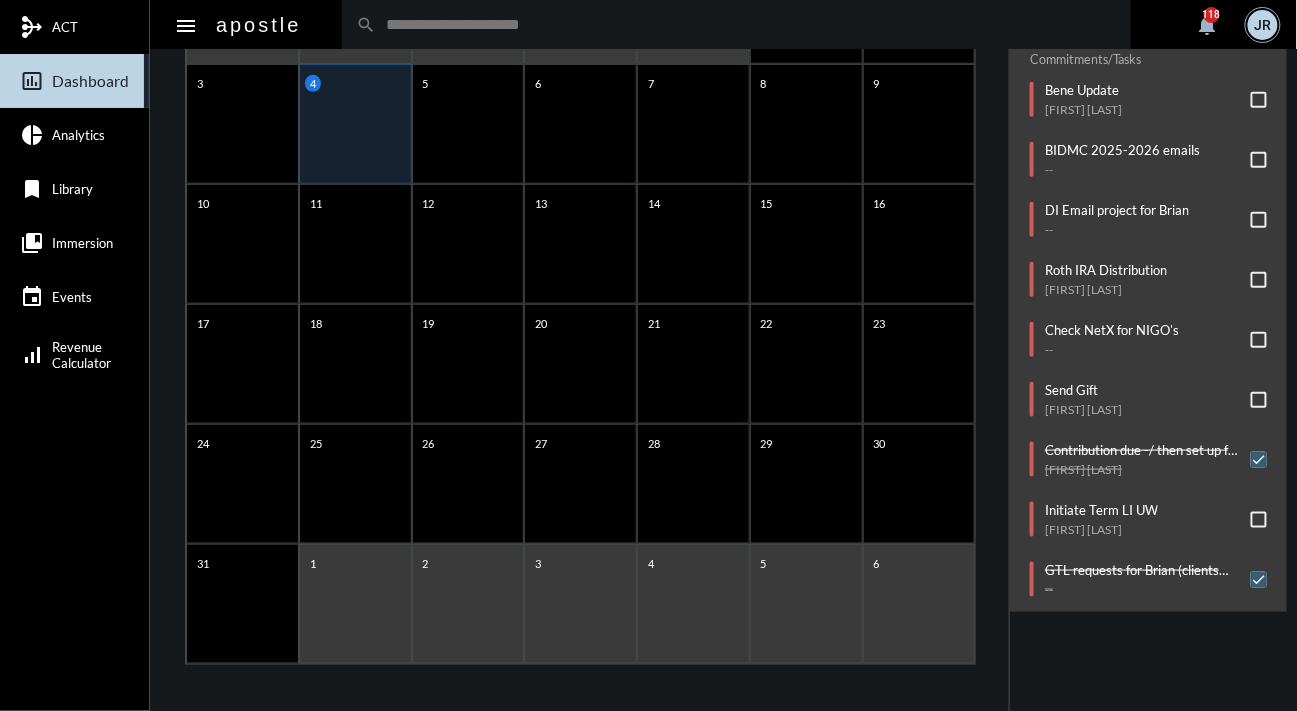 click on "arrow_left August 2025 arrow_right Sunday Monday Tuesday Wednesday Thursday Friday Saturday 27 28 29 30 31 1 2 3 4 5 6 7 8 9 10 11 12 13 14 15 16 17 18 19 20 21 22 23 24 25 26 27 28 29 30 31 1 2 3 4 5 6" 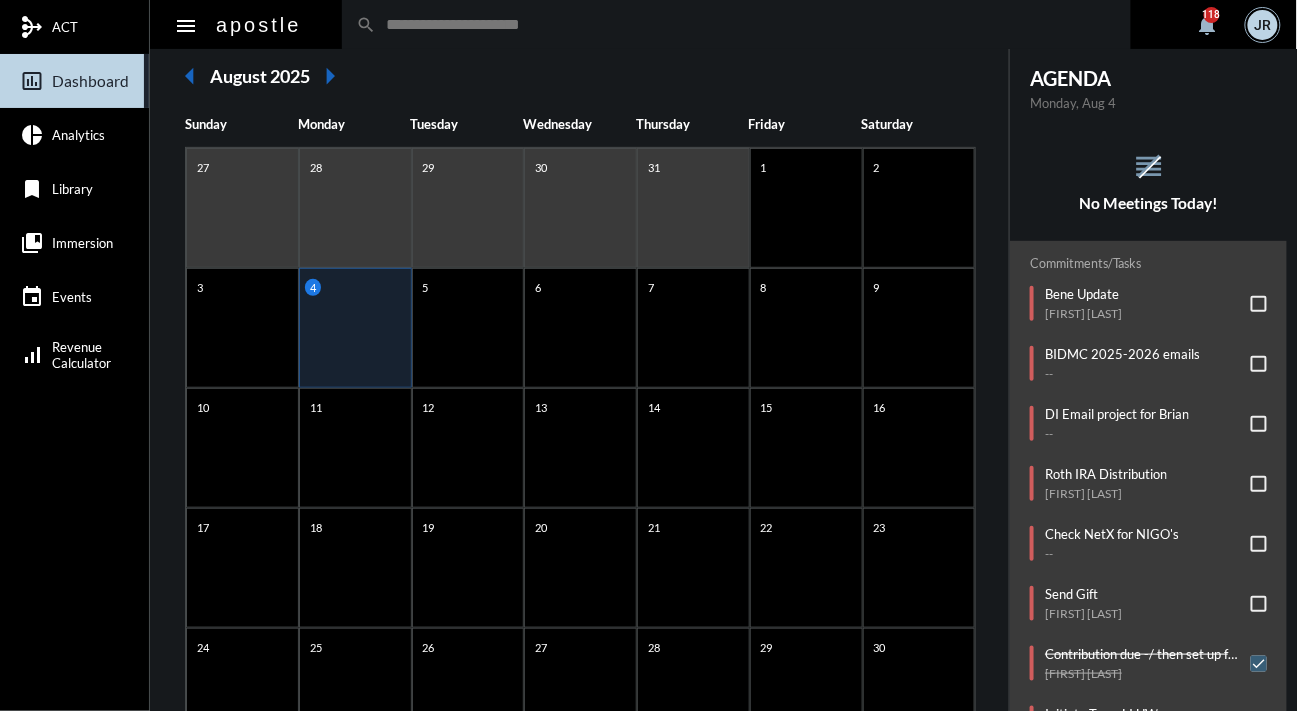 scroll, scrollTop: 152, scrollLeft: 0, axis: vertical 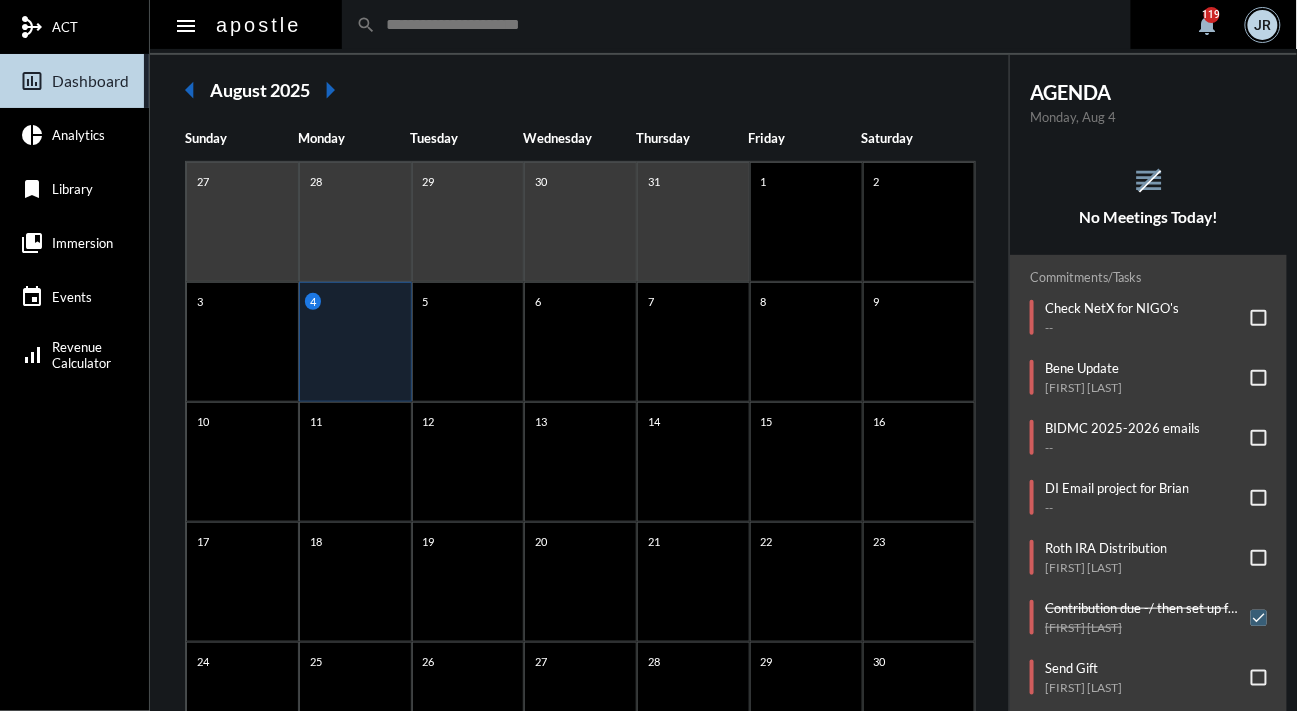 click on "reorder No Meetings Today!" 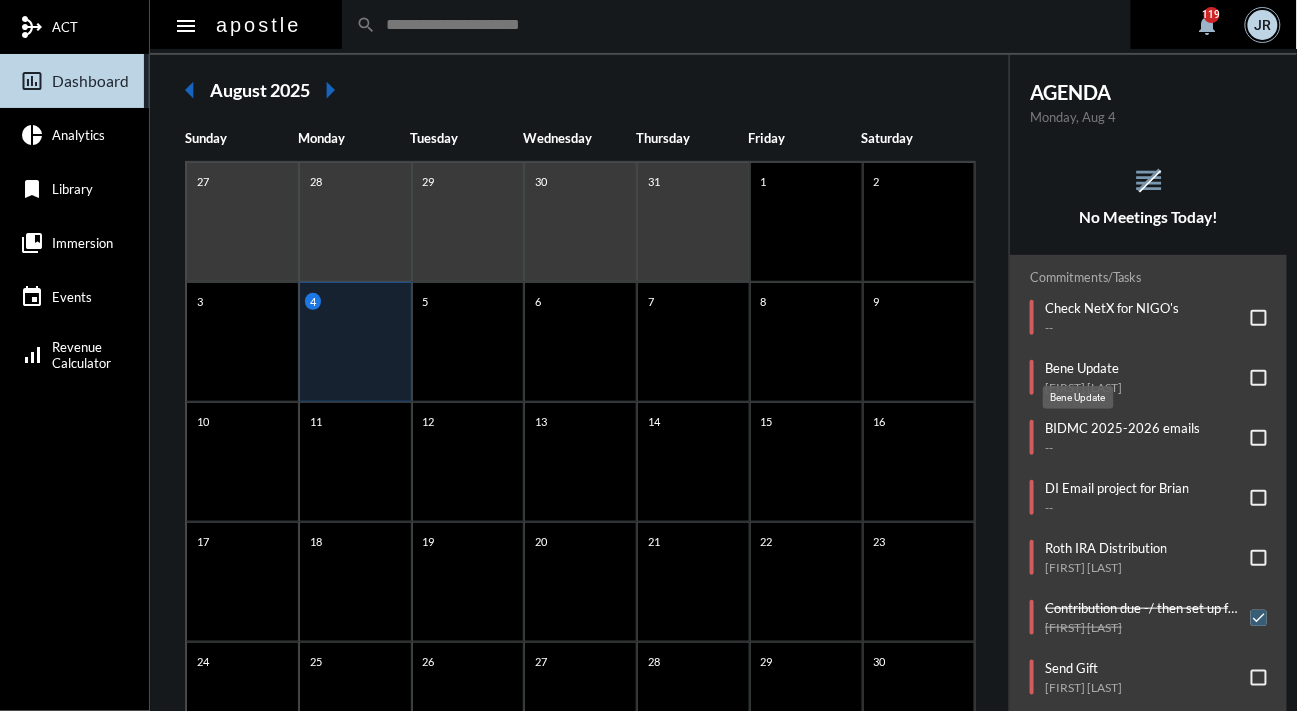 click on "Bene Update" 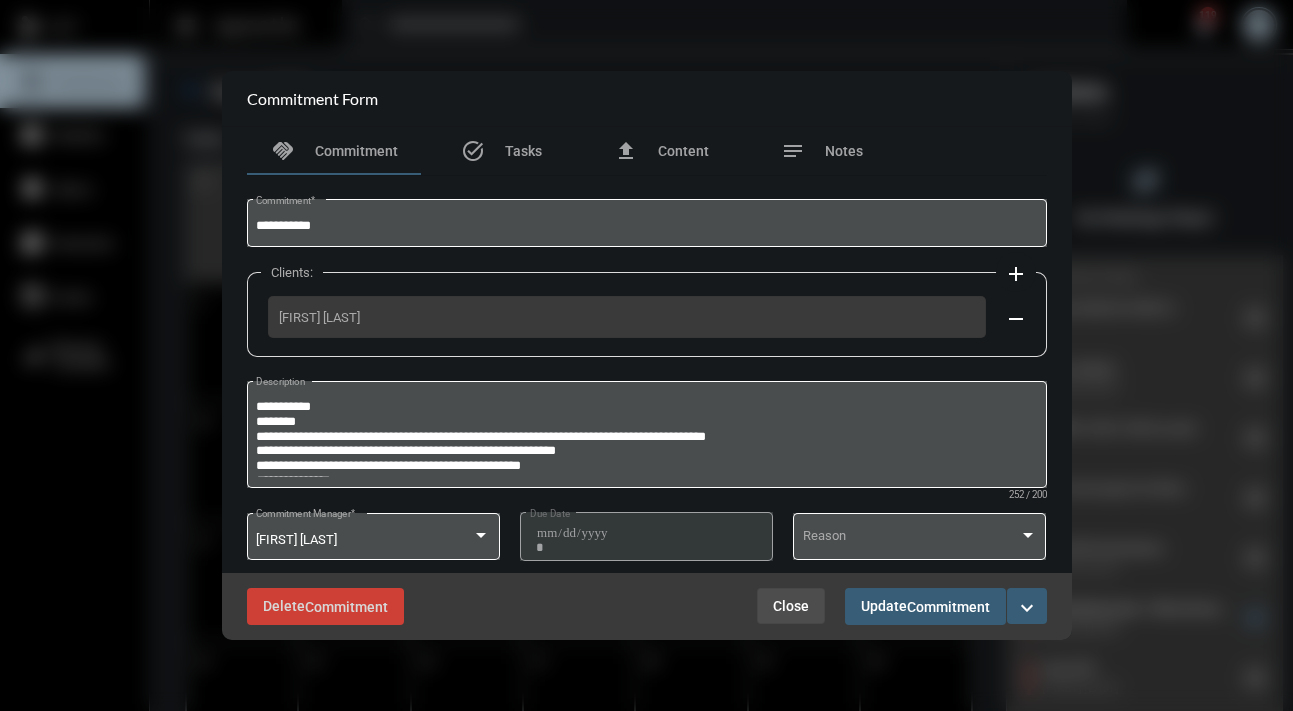 click on "Close" at bounding box center [791, 606] 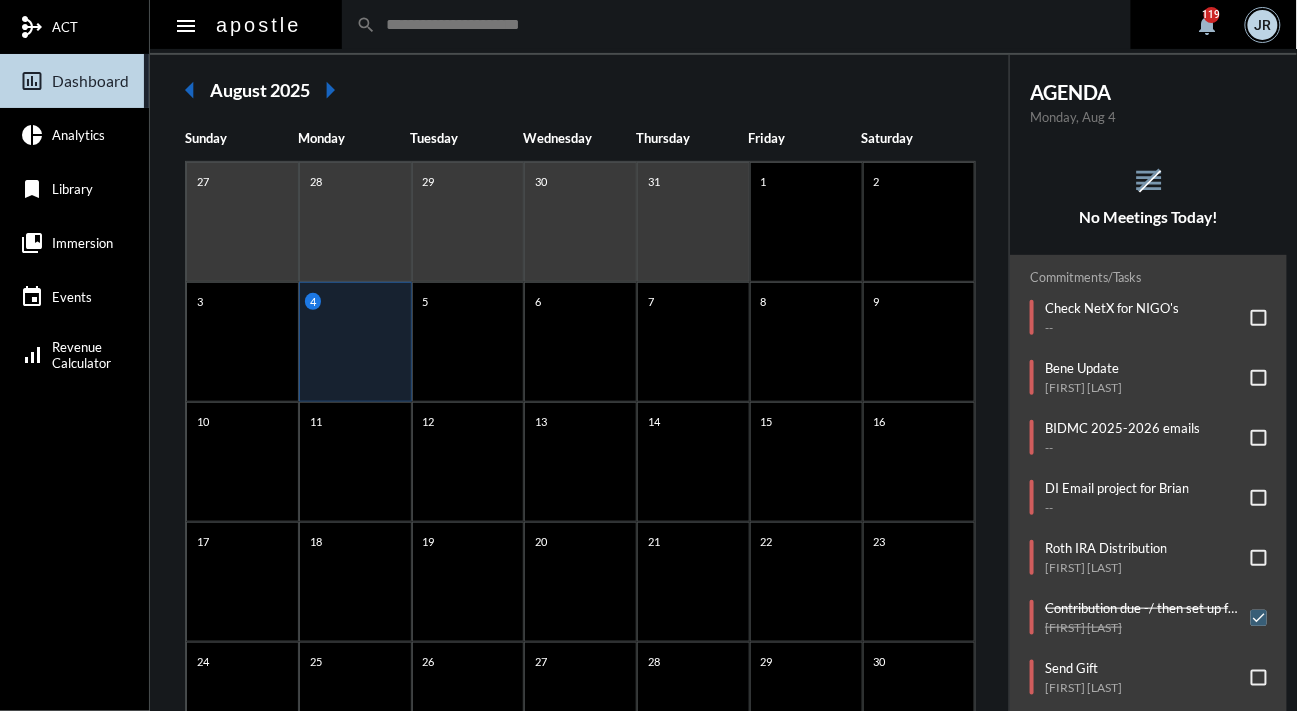 click on "No Meetings Today!" 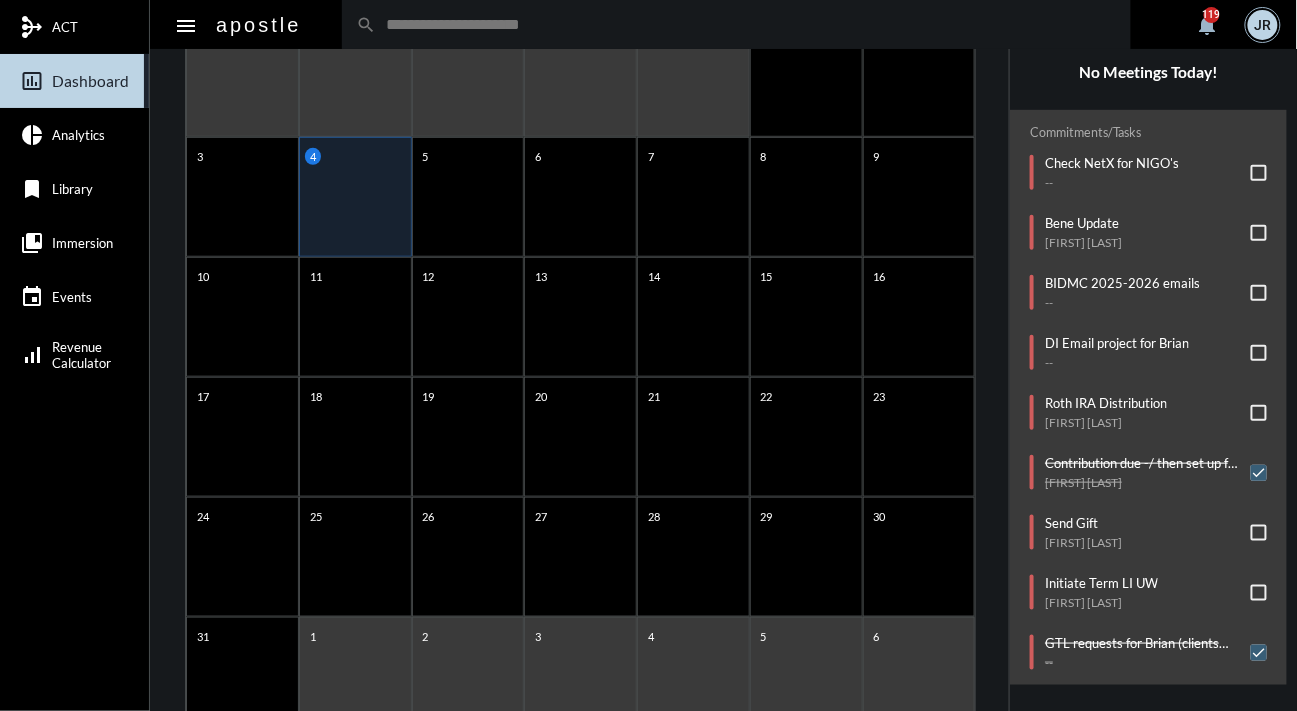 scroll, scrollTop: 334, scrollLeft: 0, axis: vertical 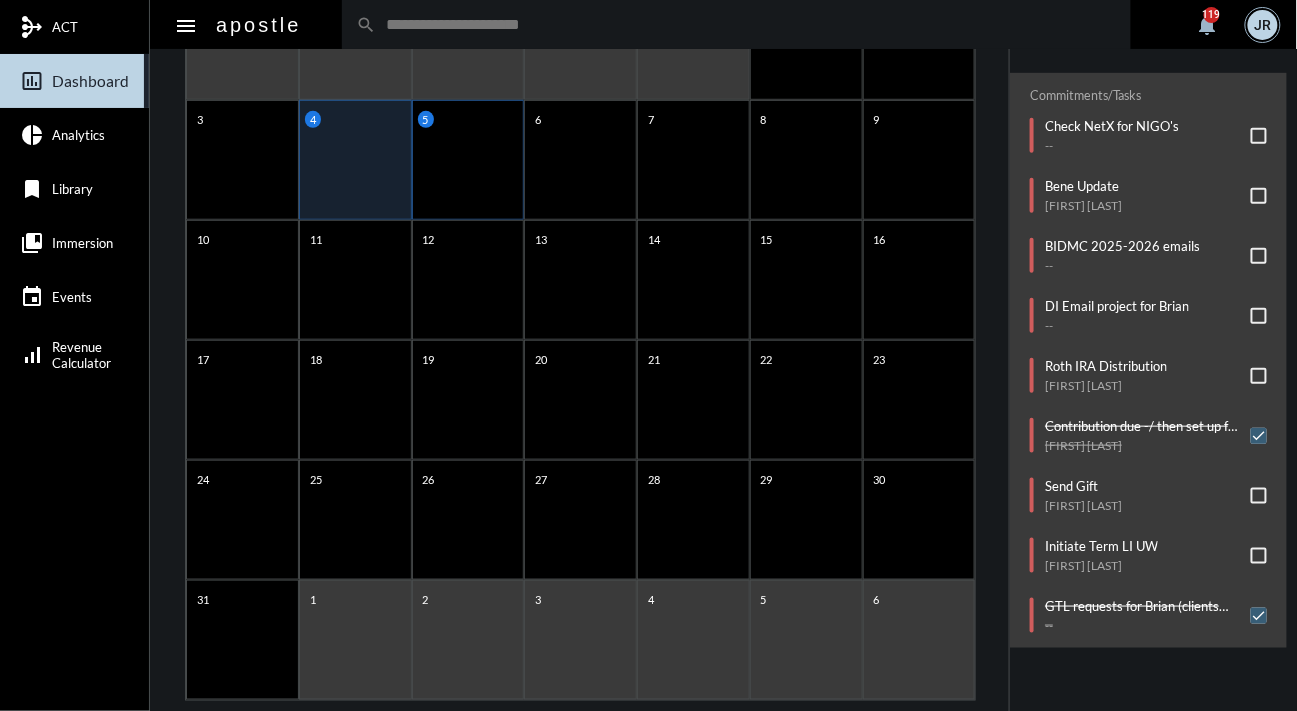 click on "5" 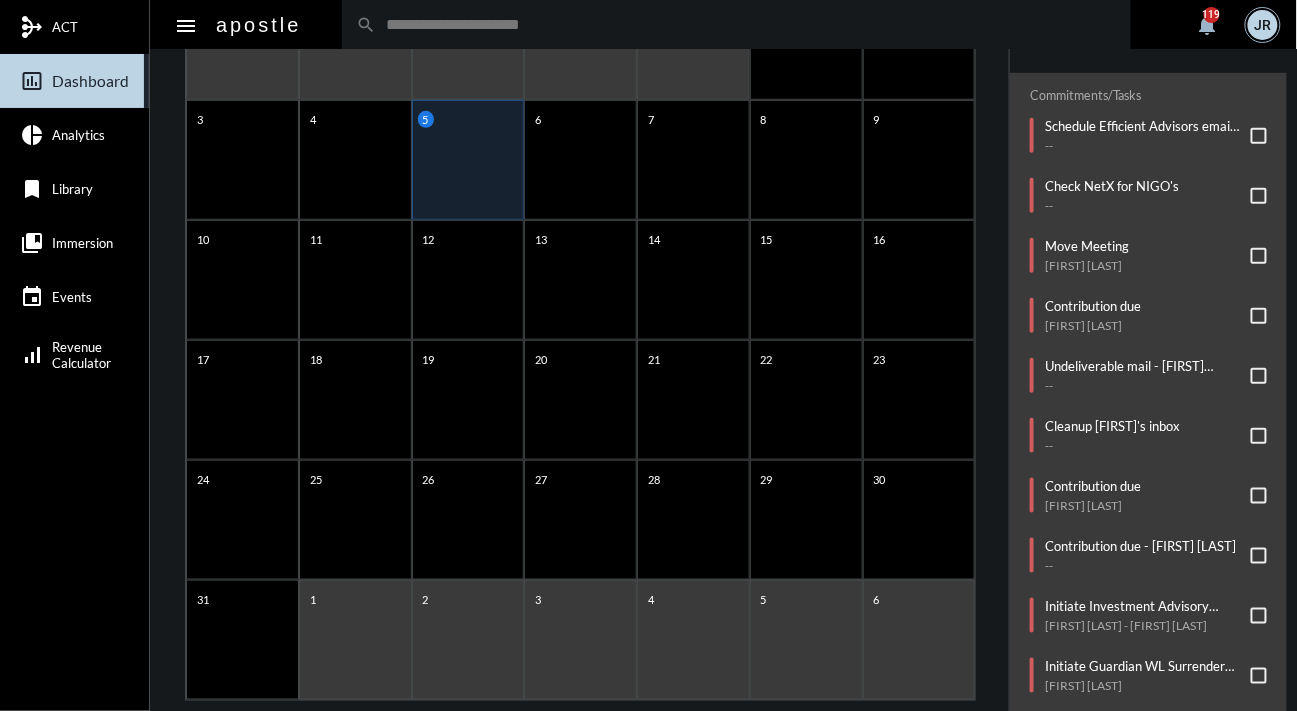 click on "arrow_left August 2025 arrow_right Sunday Monday Tuesday Wednesday Thursday Friday Saturday 27 28 29 30 31 1 2 3 4 5 6 7 8 9 10 11 12 13 14 15 16 17 18 19 20 21 22 23 24 25 26 27 28 29 30 31 1 2 3 4 5 6" 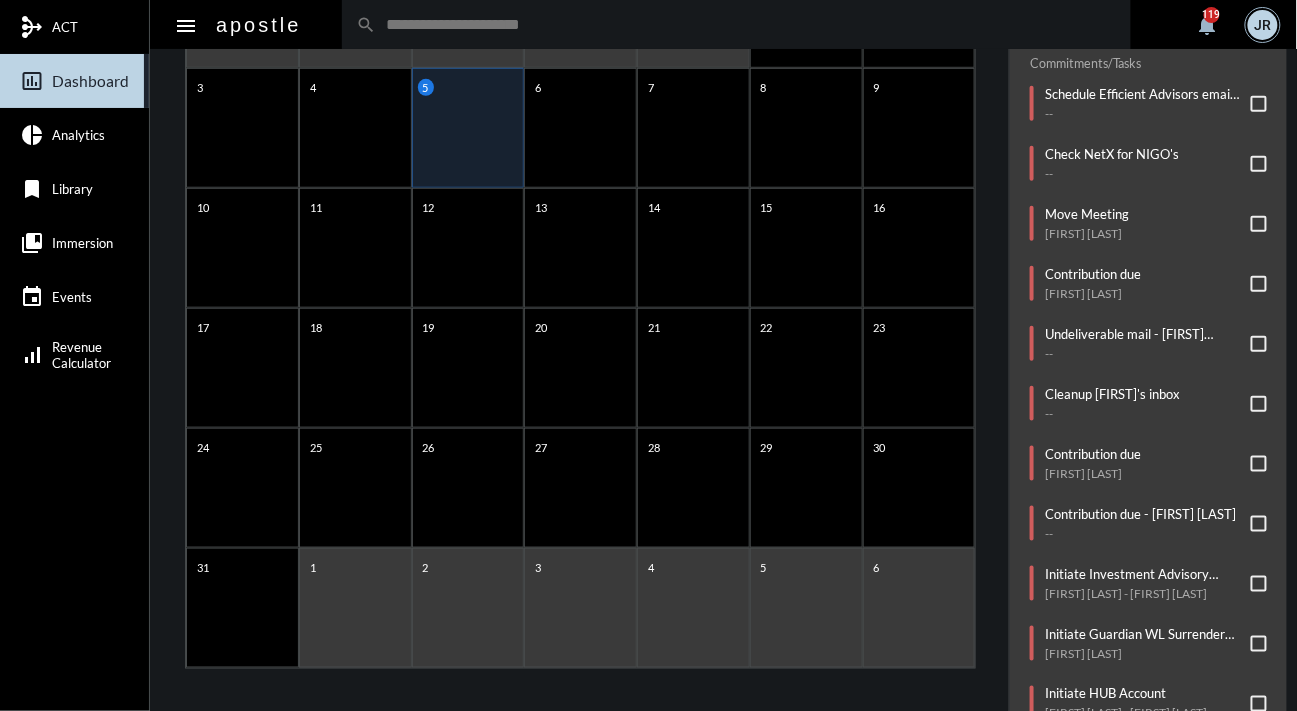 scroll, scrollTop: 370, scrollLeft: 0, axis: vertical 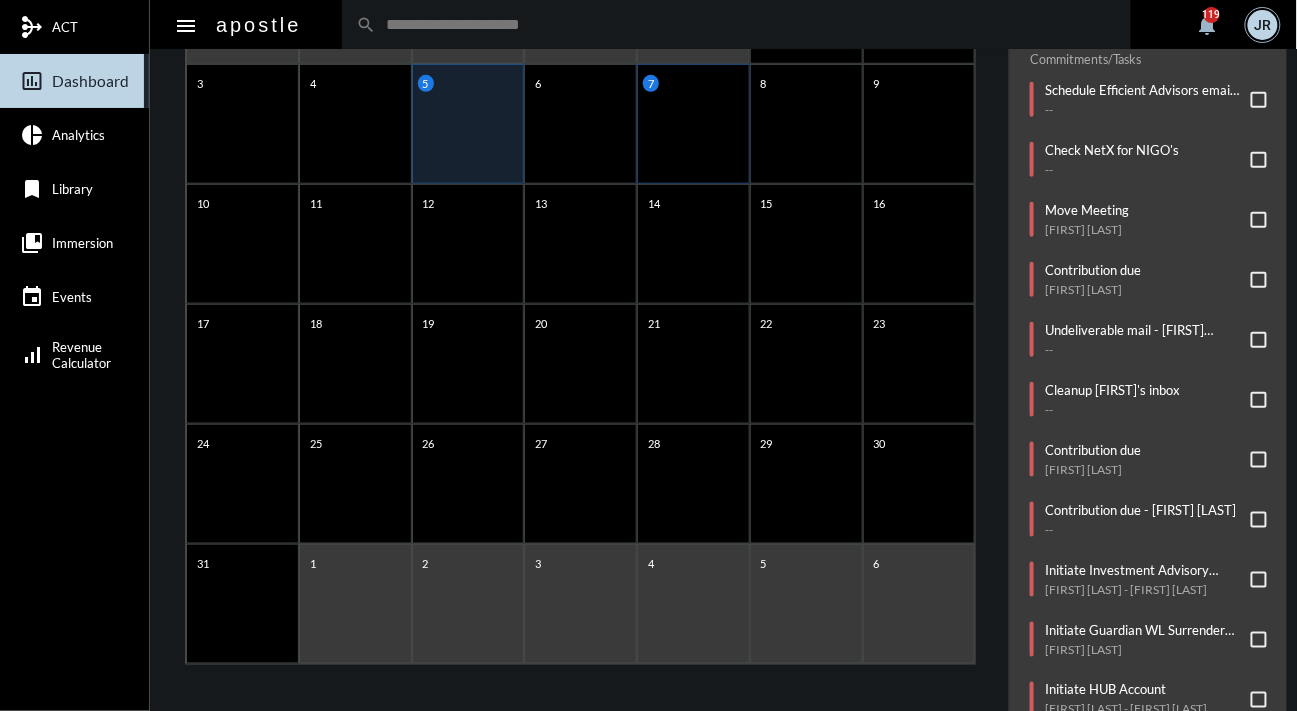 click on "7" 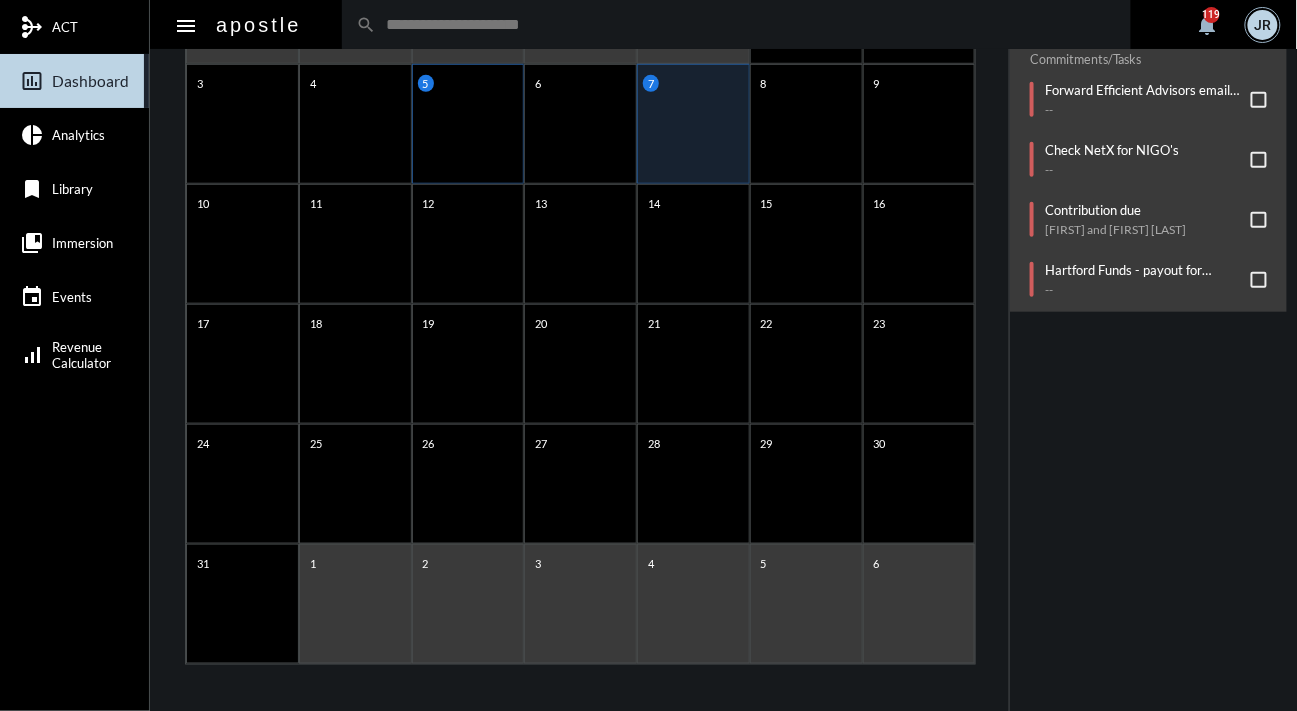 click on "5" 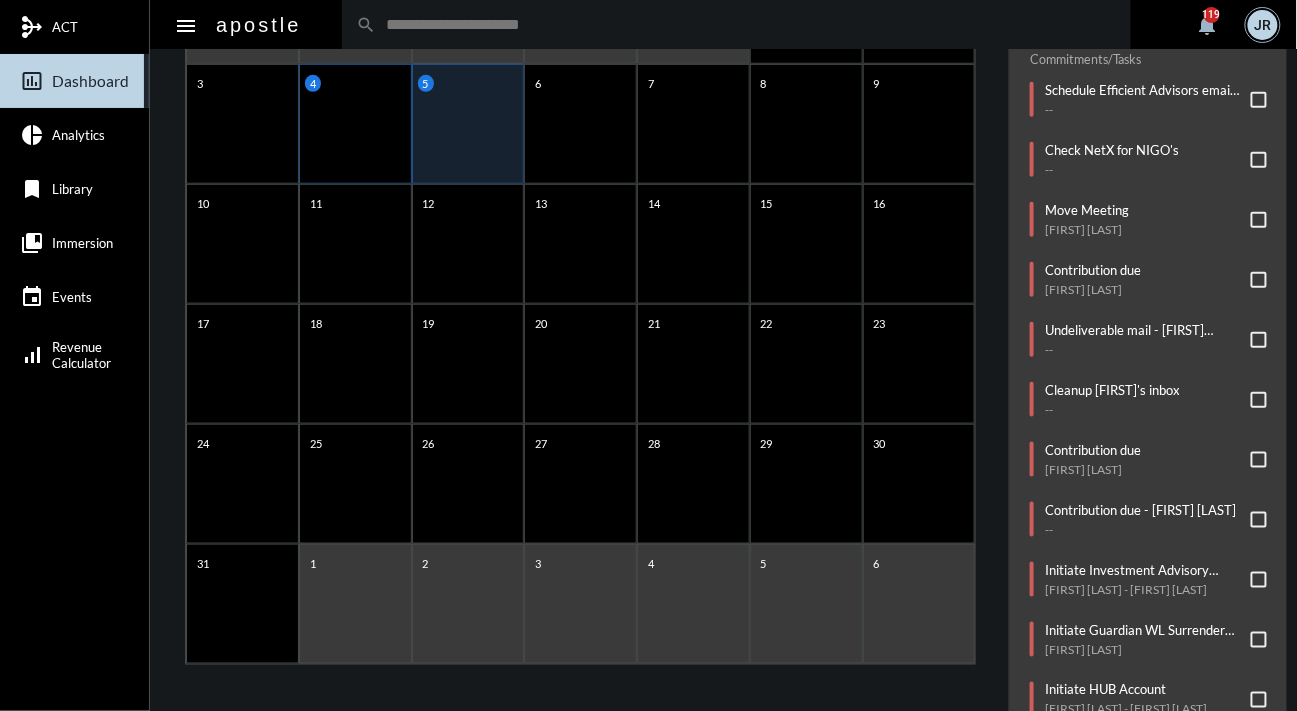 click on "4" 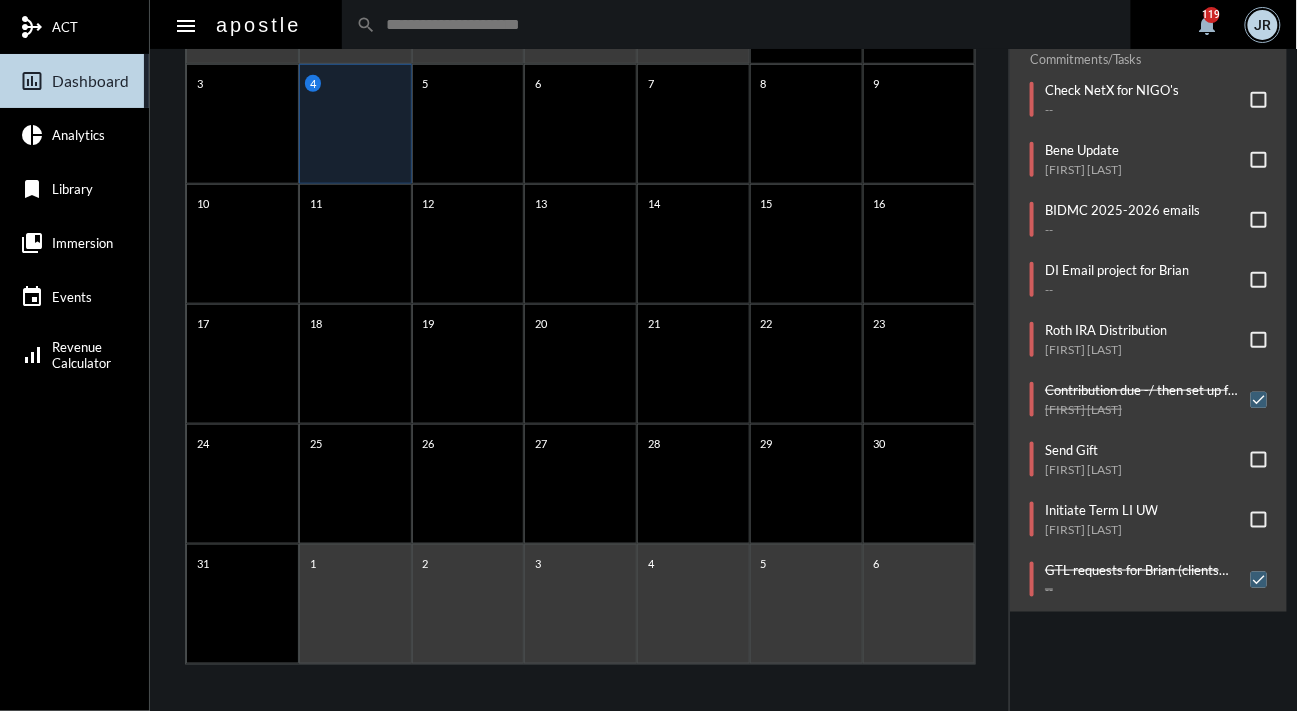 drag, startPoint x: 499, startPoint y: 23, endPoint x: 511, endPoint y: -10, distance: 35.1141 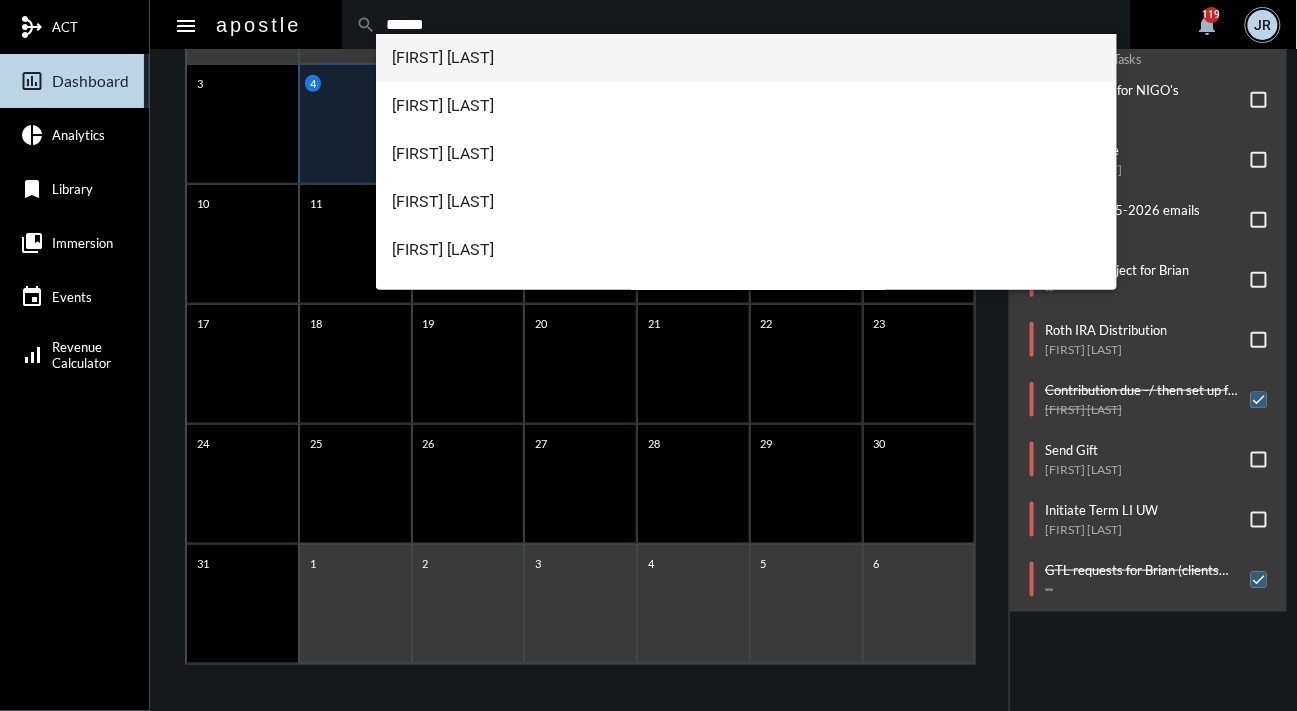 type on "******" 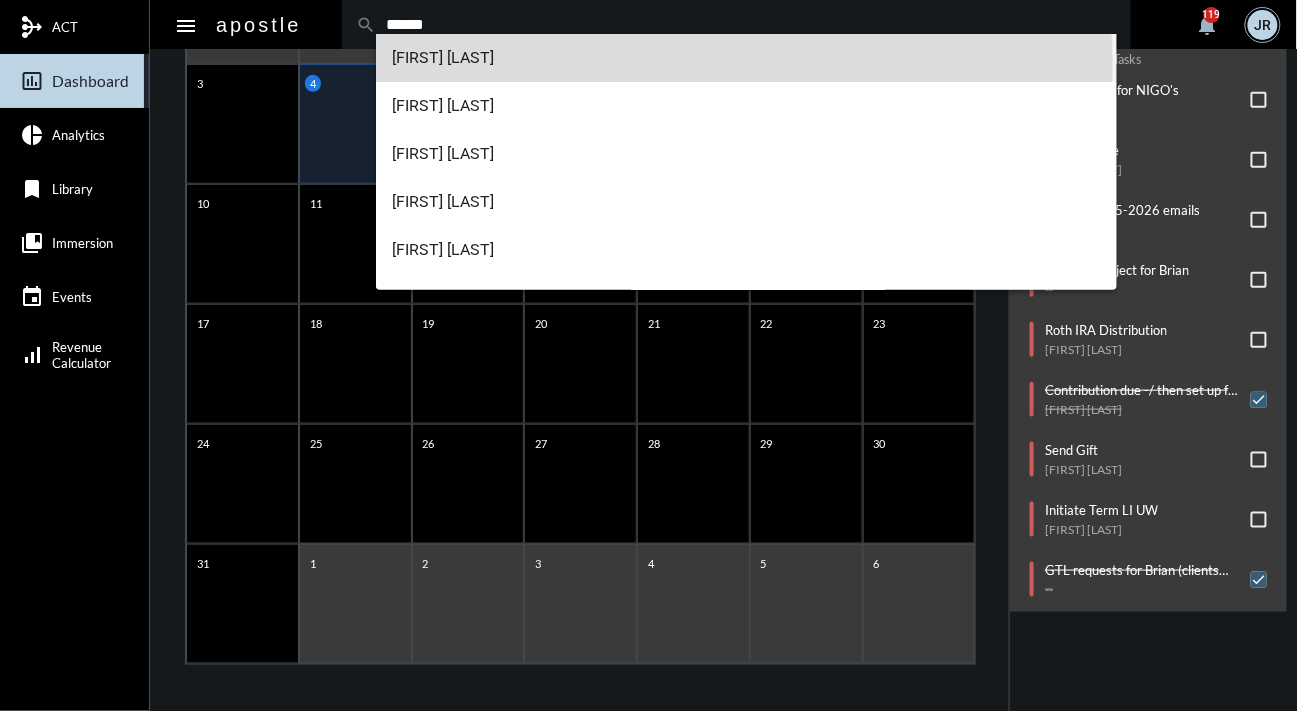click on "Lauren  Cooper" at bounding box center (746, 58) 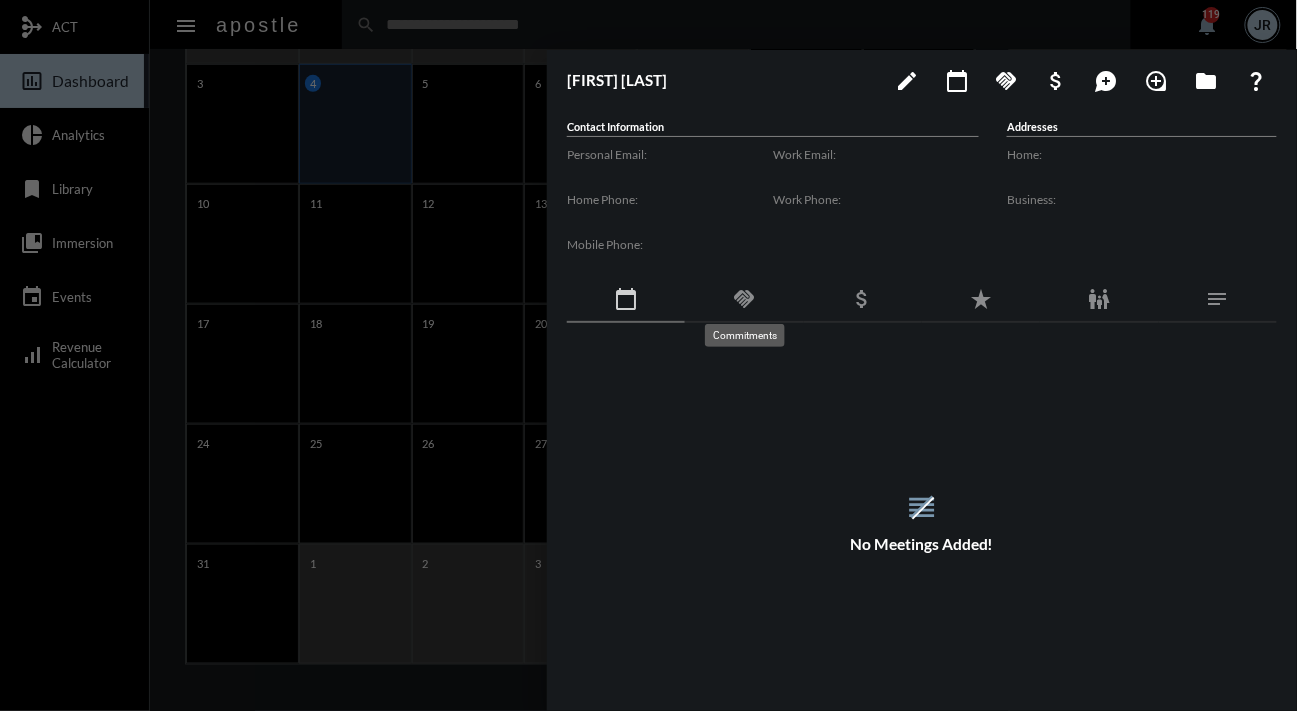 click on "handshake" 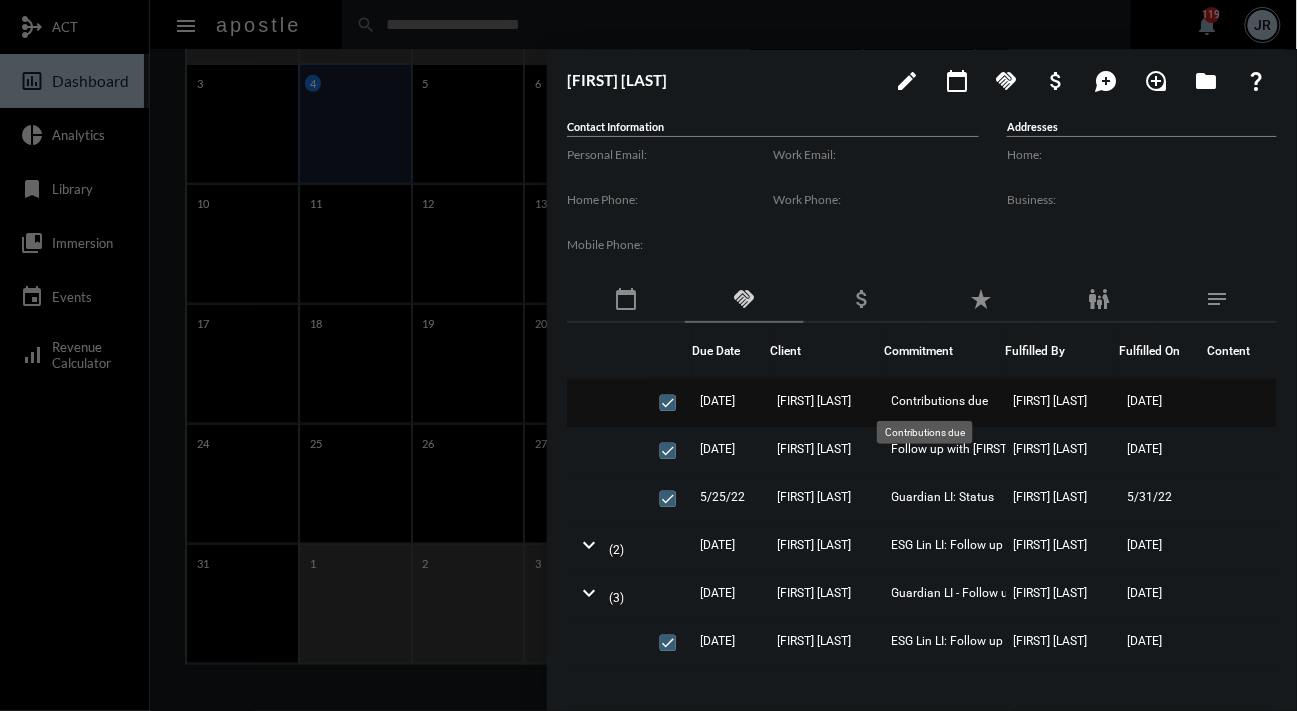 click on "Contributions due" 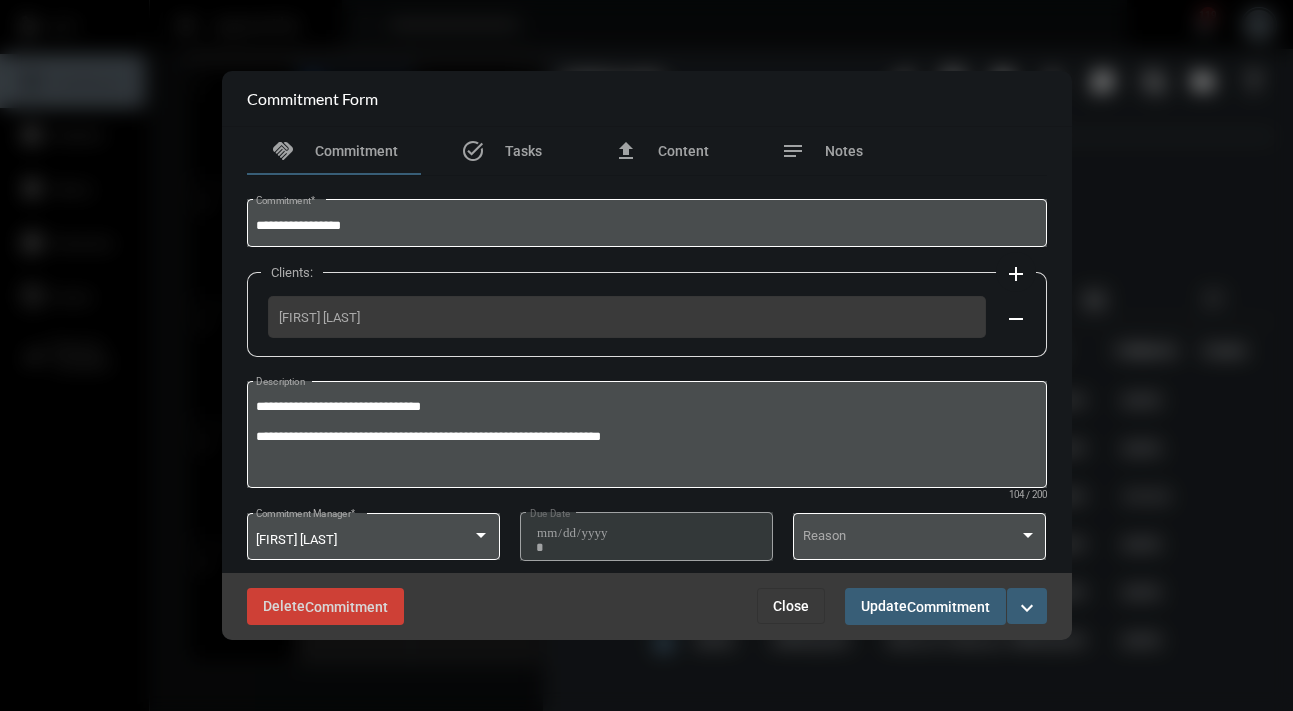 click on "expand_more" at bounding box center (1027, 608) 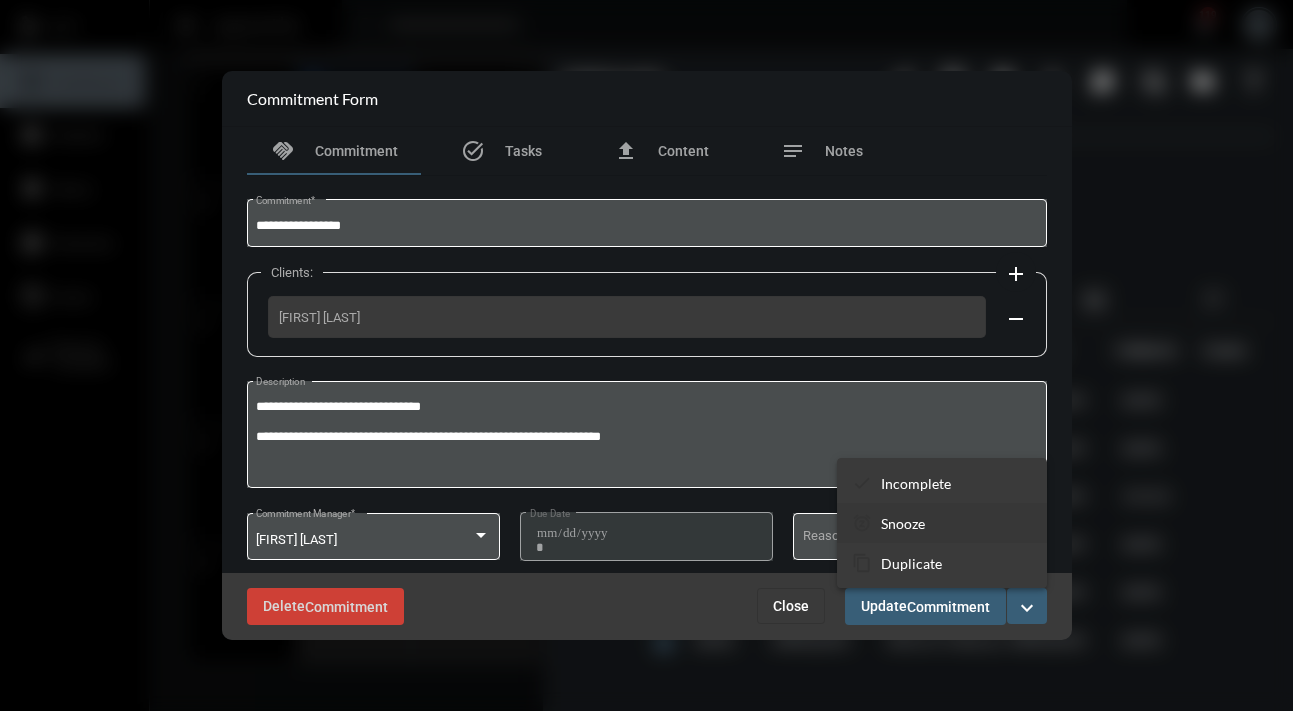 click on "Snooze" at bounding box center (903, 523) 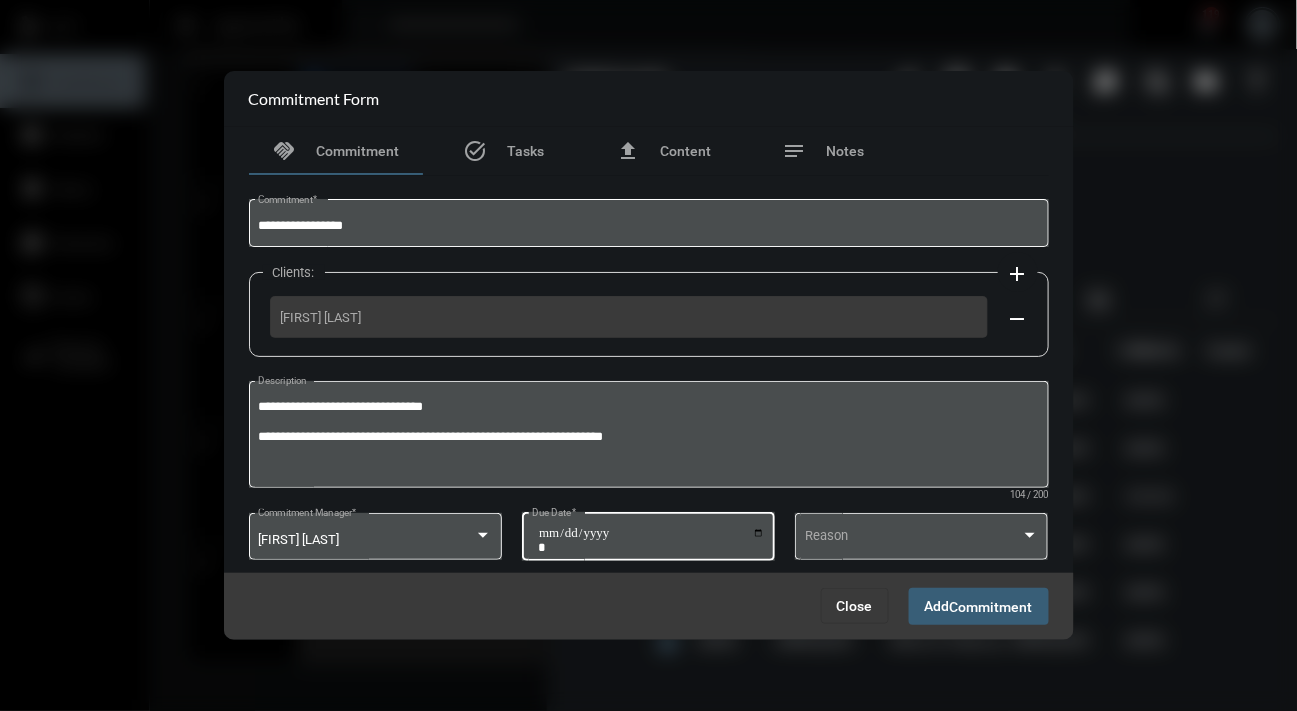 click on "**********" at bounding box center (651, 540) 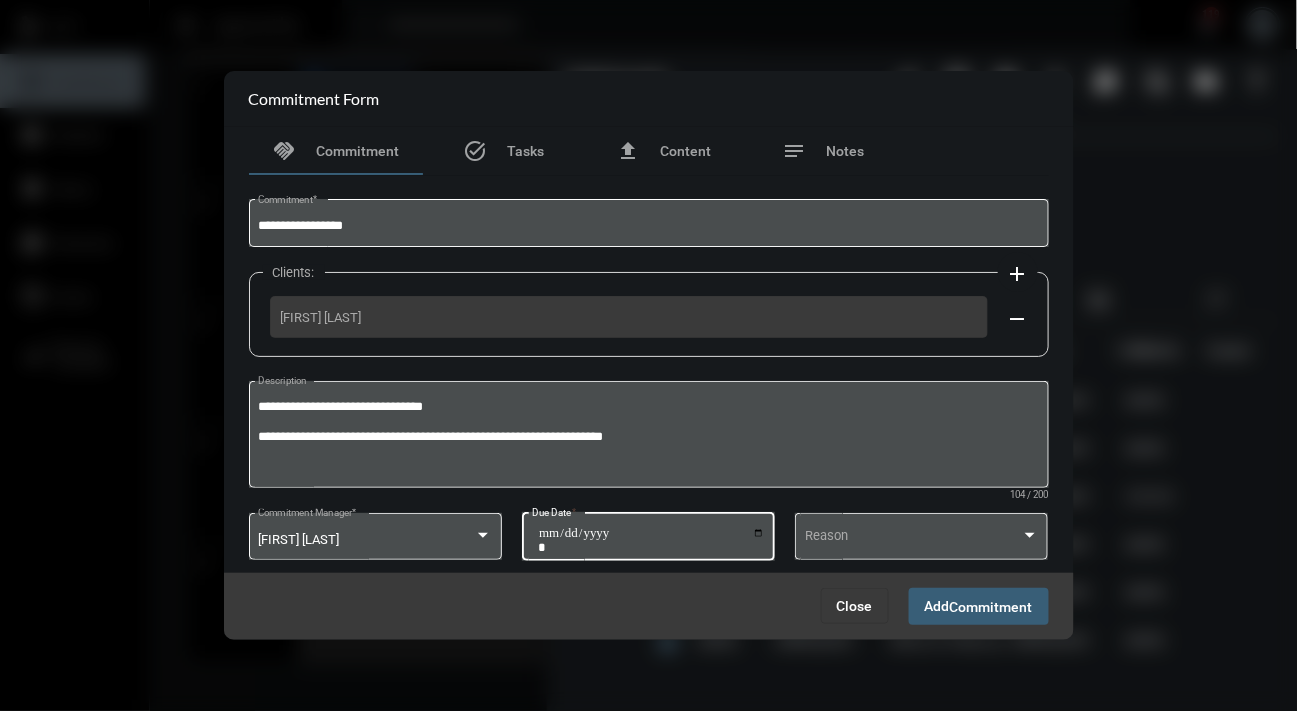 type on "**********" 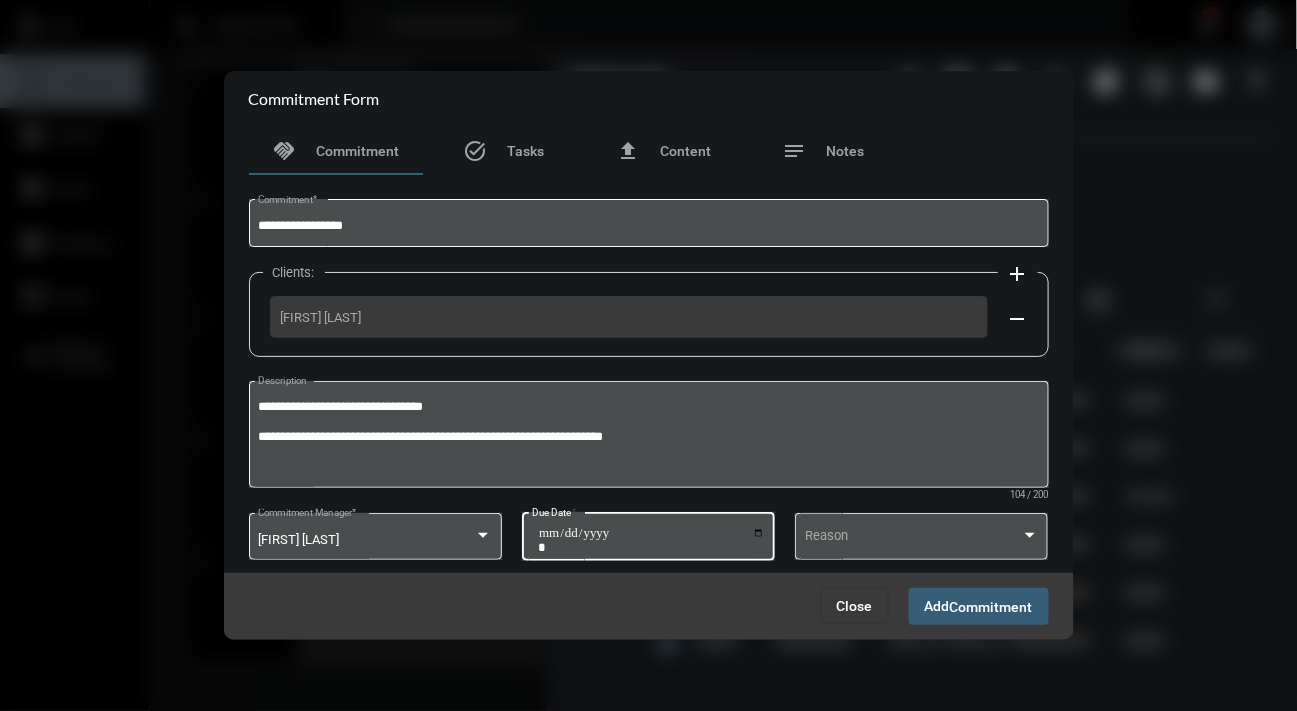 click on "Add   Commitment" at bounding box center (979, 606) 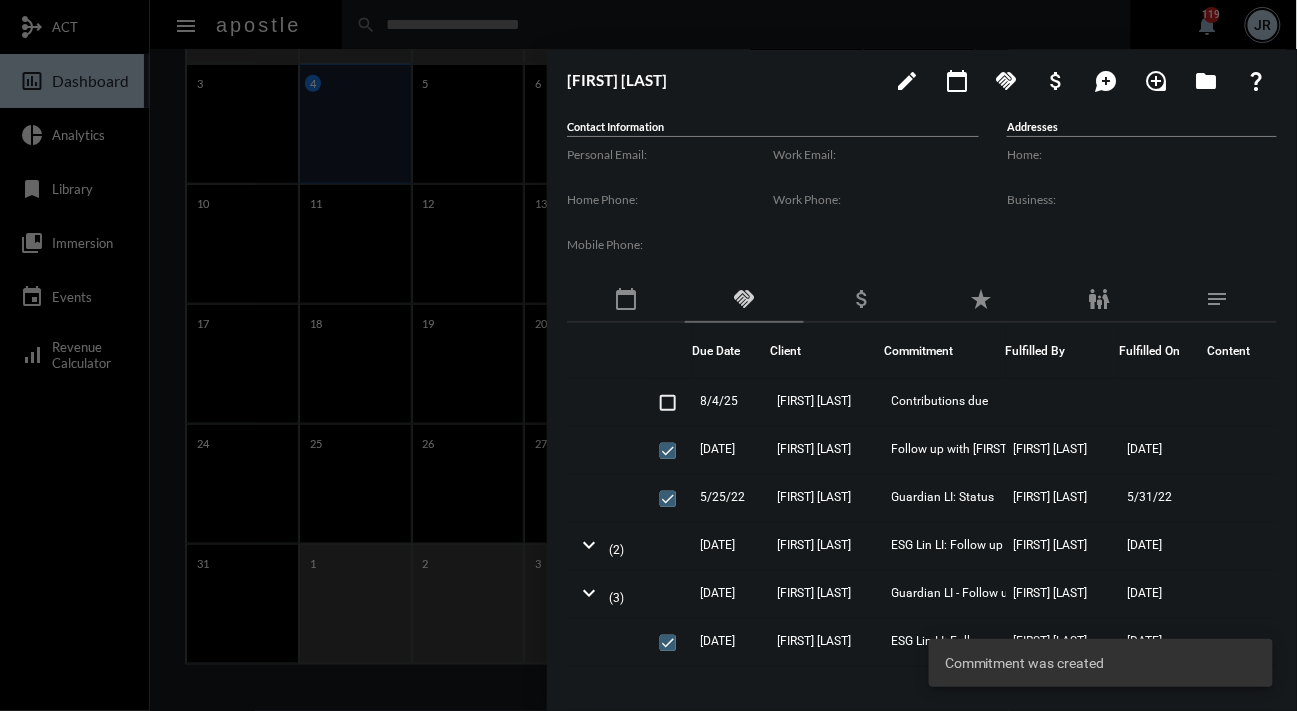 click at bounding box center (648, 355) 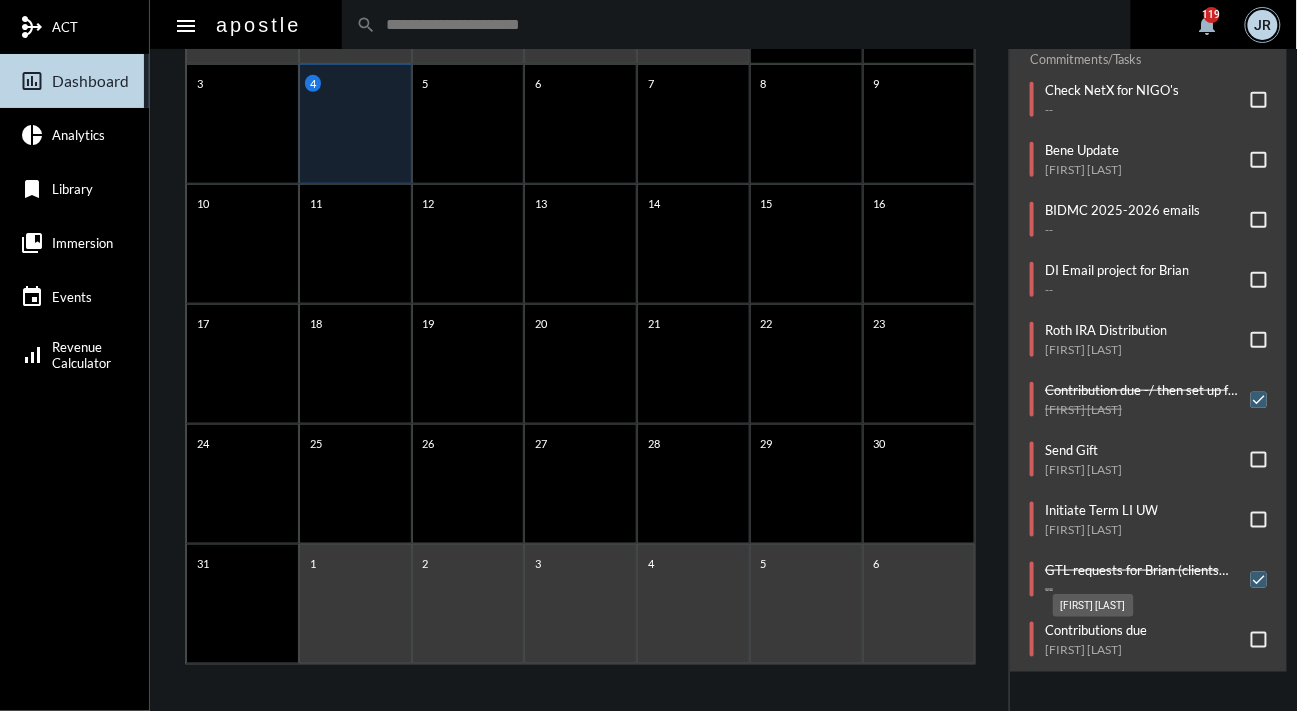 click on "Lauren Cooper" at bounding box center (1093, 605) 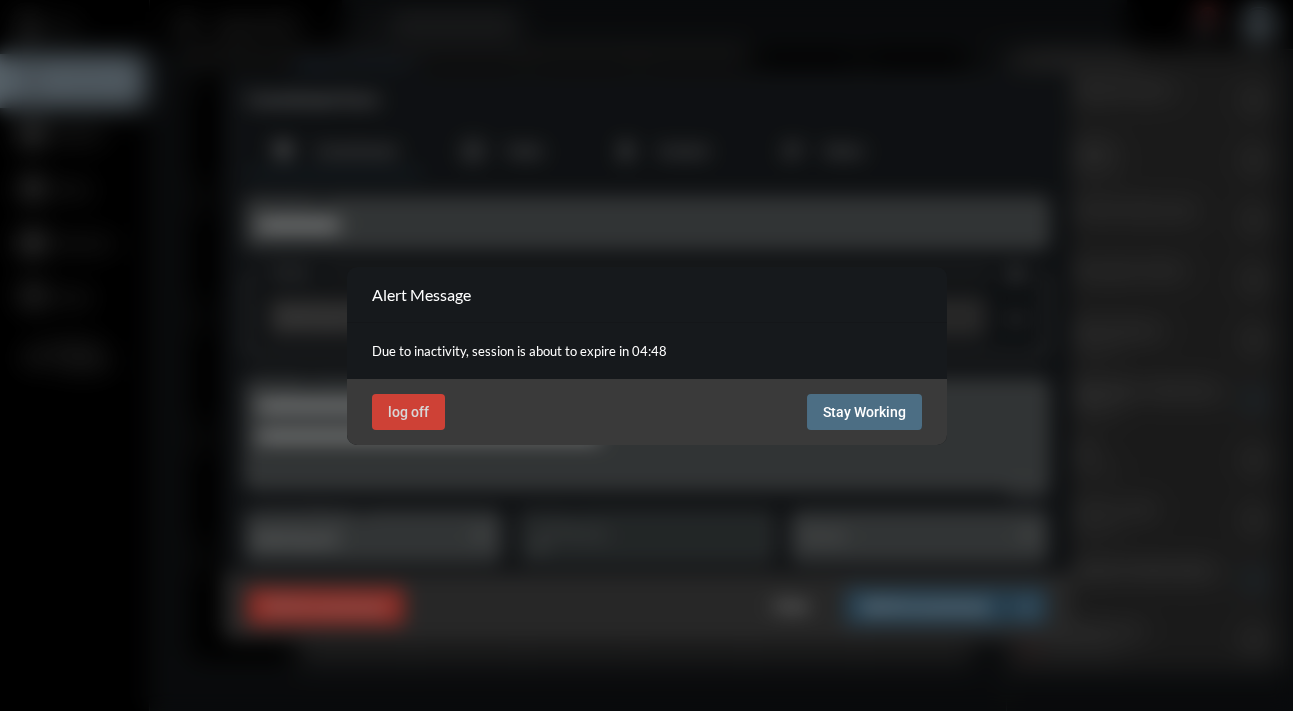 click on "Stay Working" at bounding box center [864, 412] 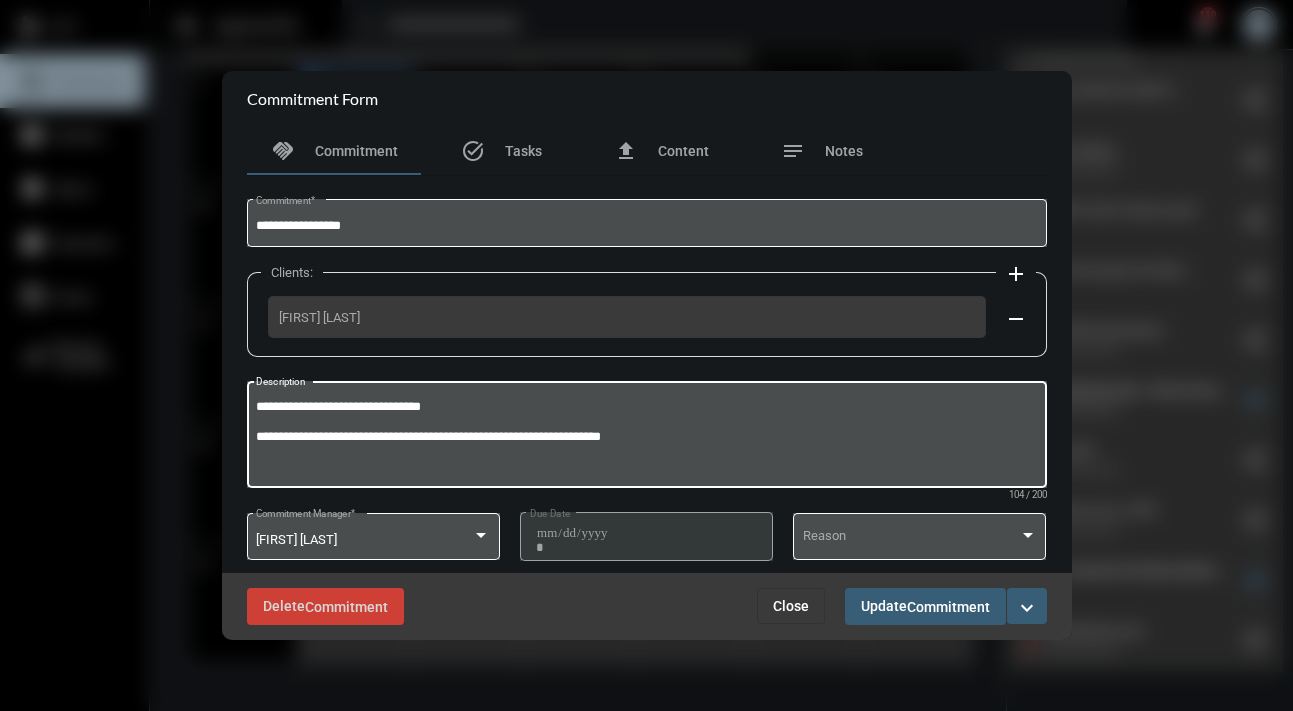 drag, startPoint x: 318, startPoint y: 440, endPoint x: 274, endPoint y: 447, distance: 44.553337 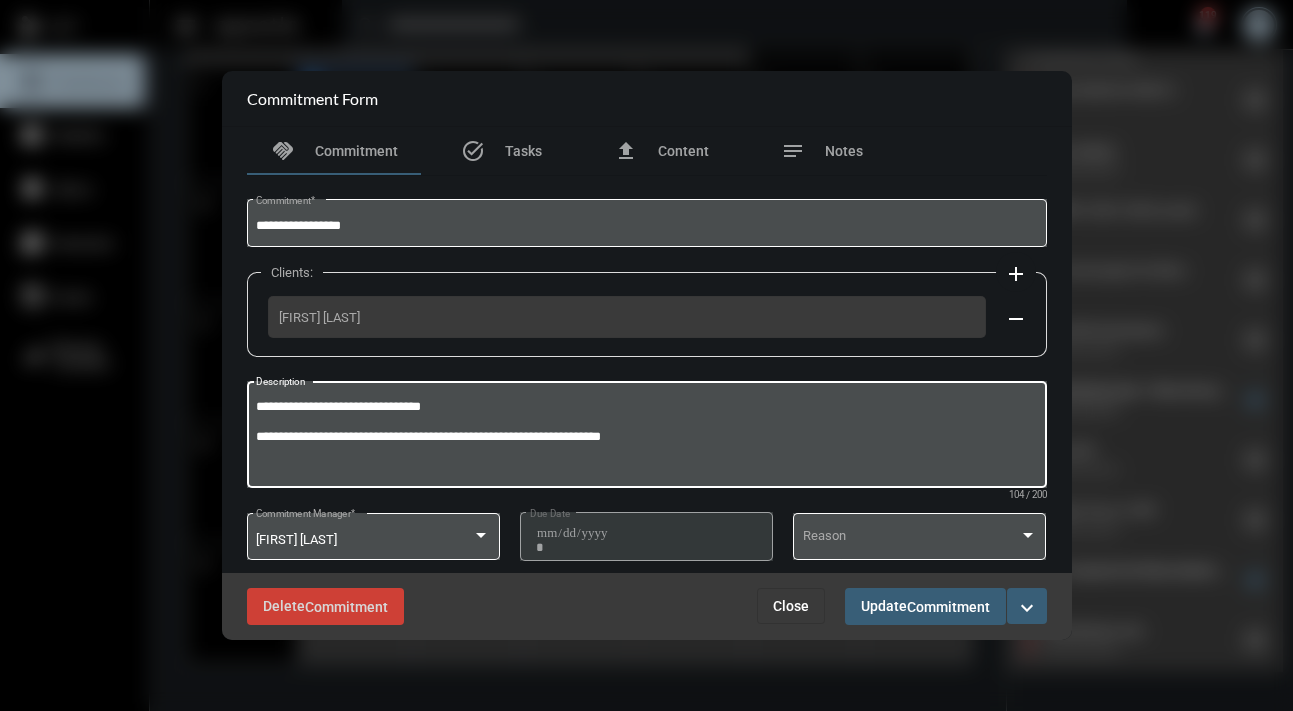 click on "**********" at bounding box center (646, 437) 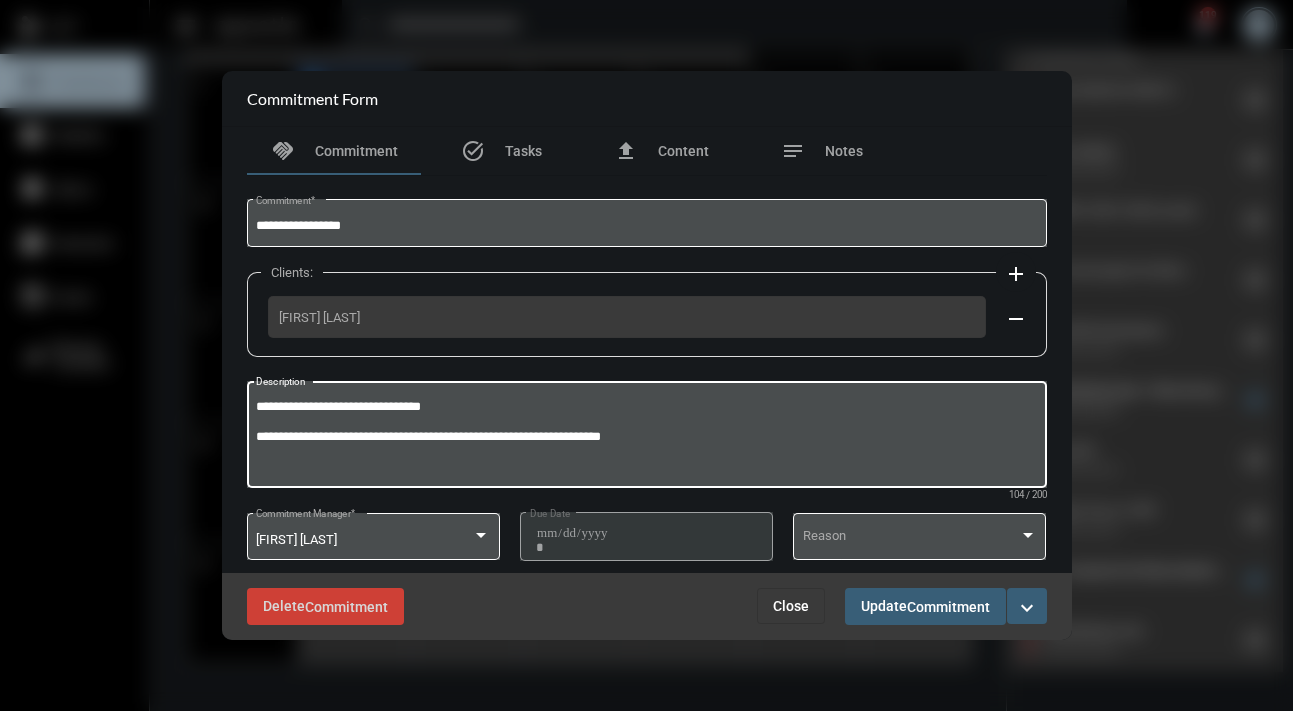 click on "**********" 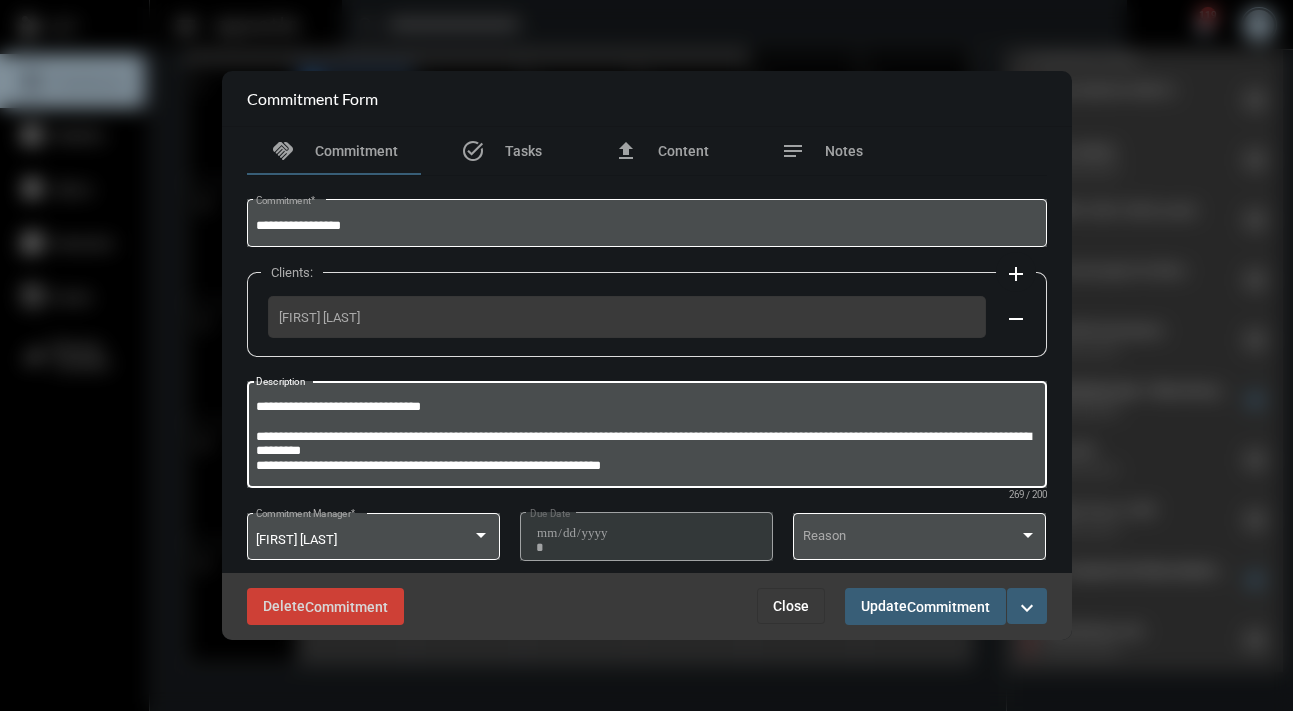 click on "**********" at bounding box center (646, 437) 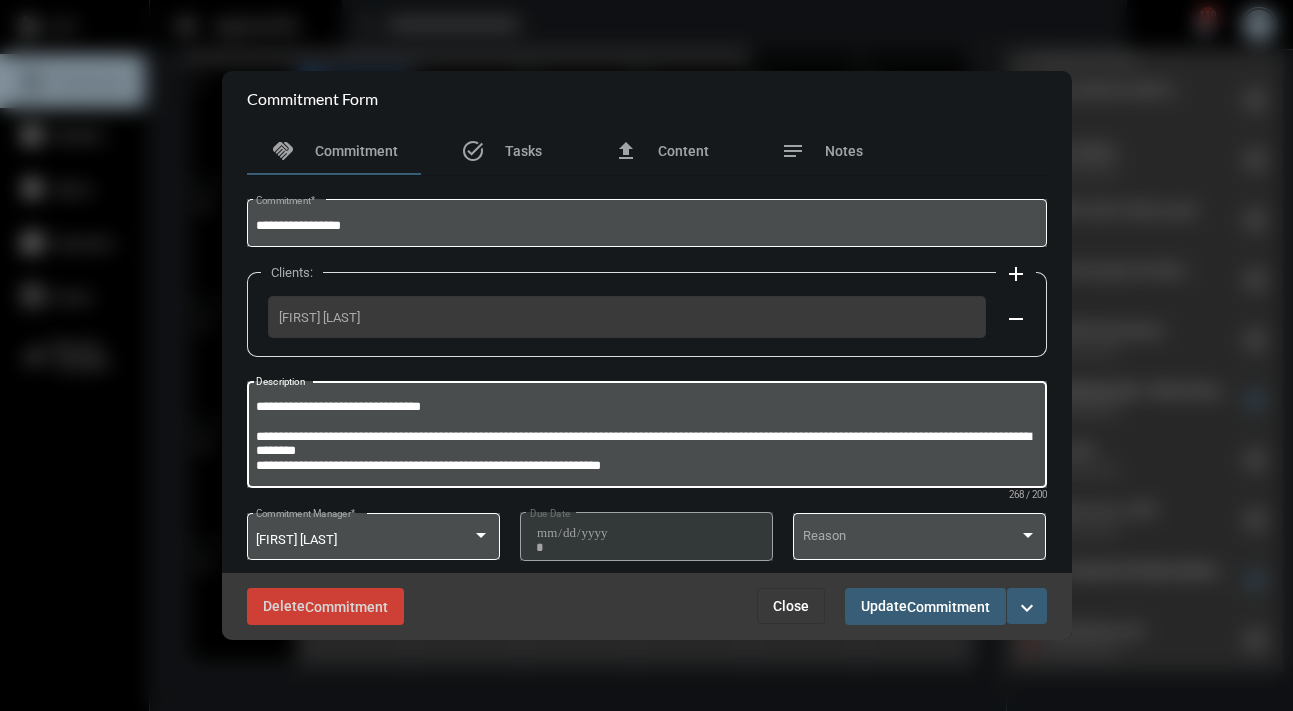 type on "**********" 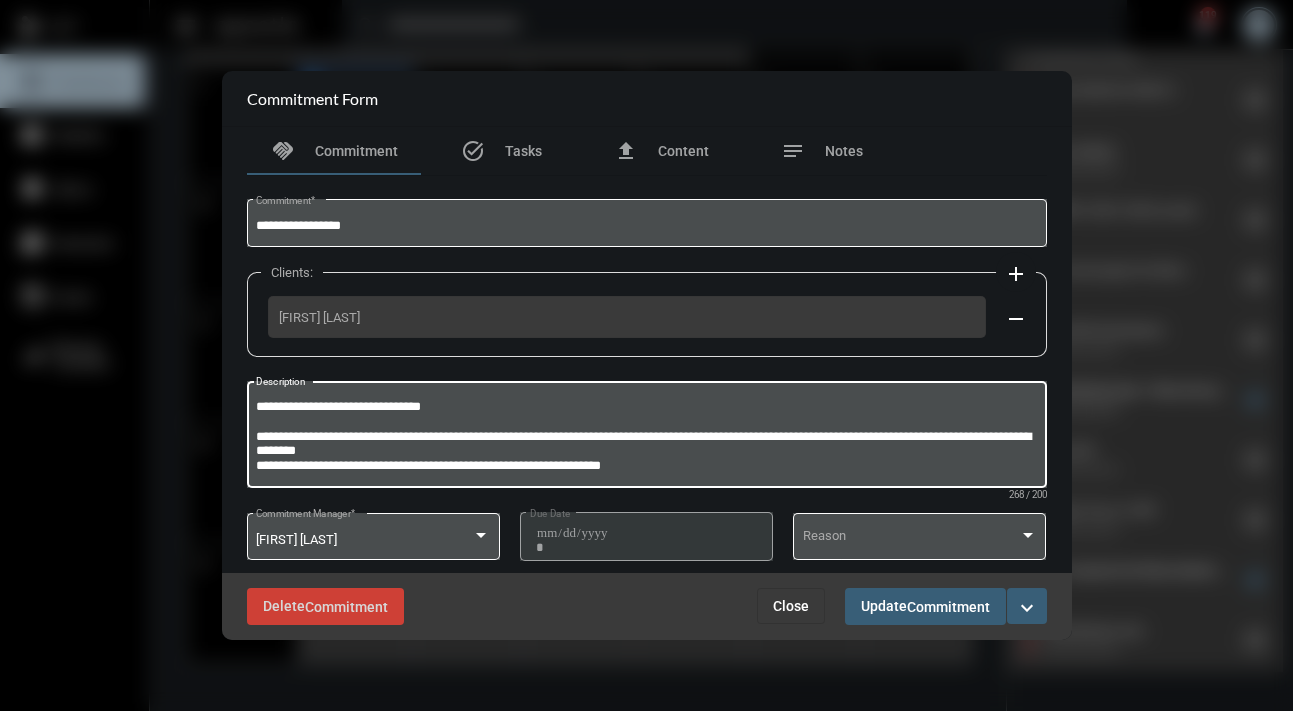 click on "expand_more" at bounding box center (1027, 608) 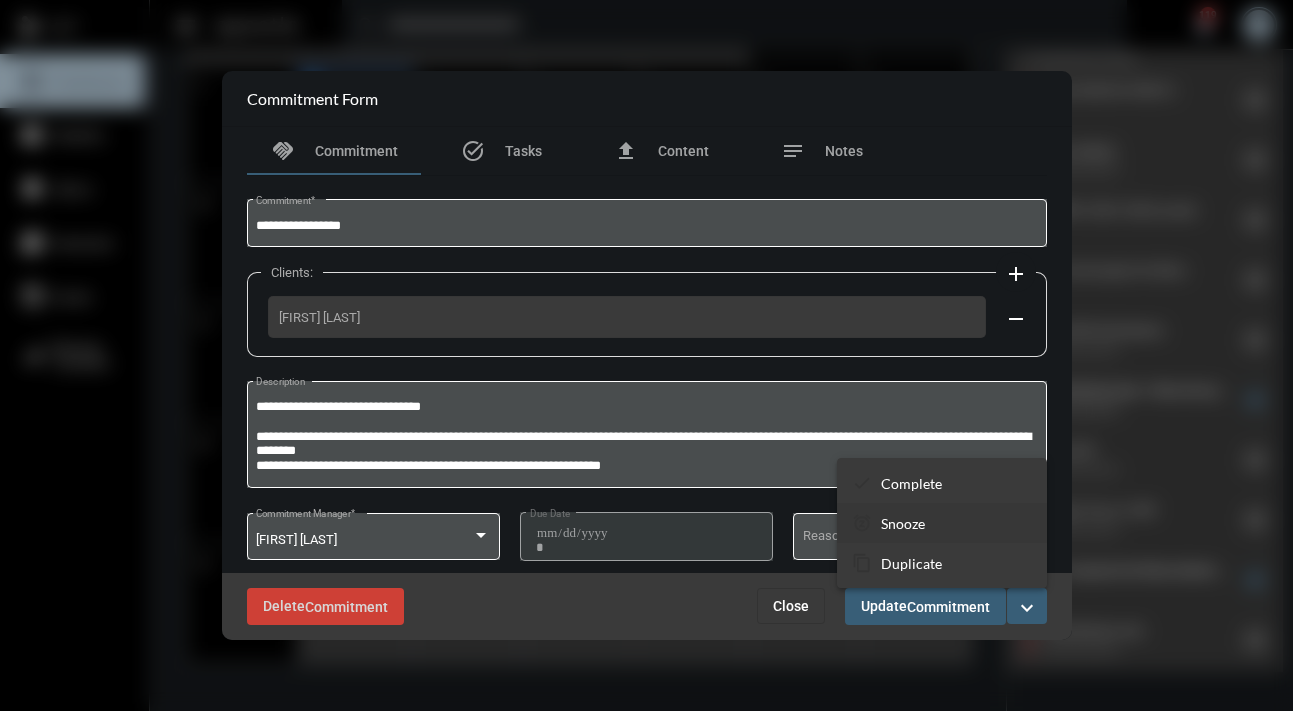 click on "Snooze" at bounding box center [903, 523] 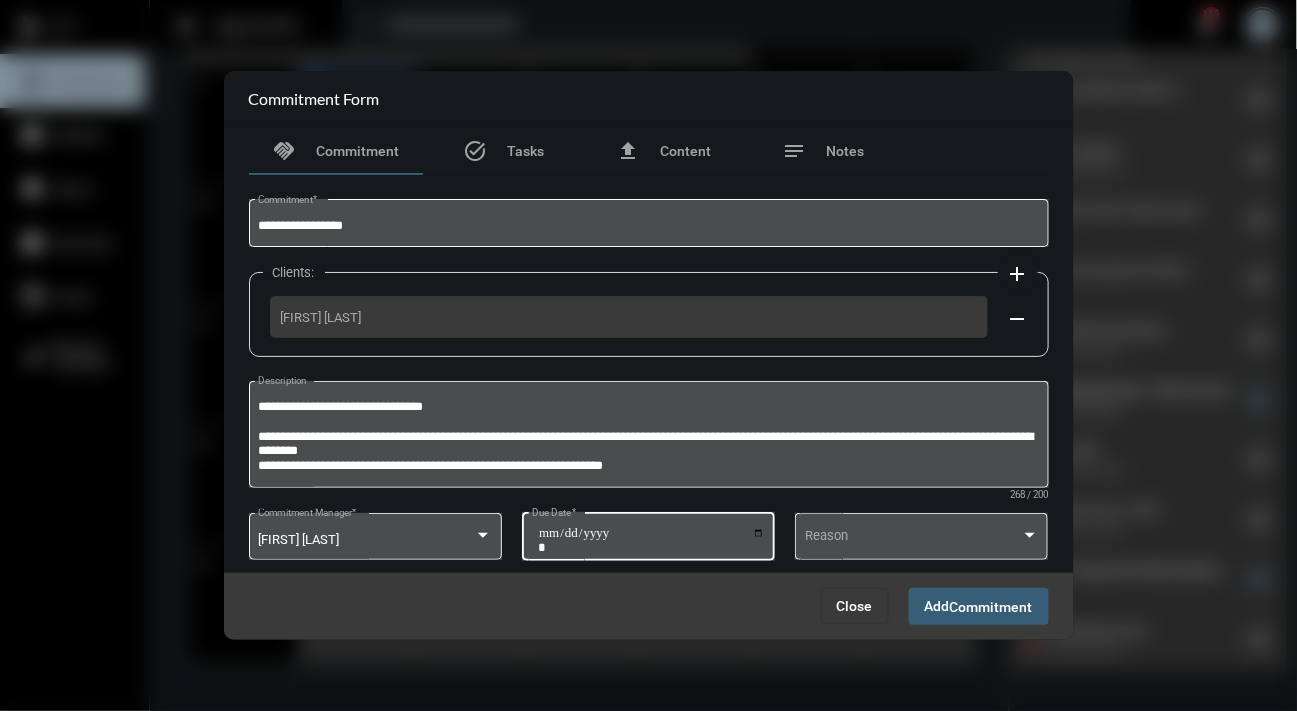 click on "**********" at bounding box center [651, 540] 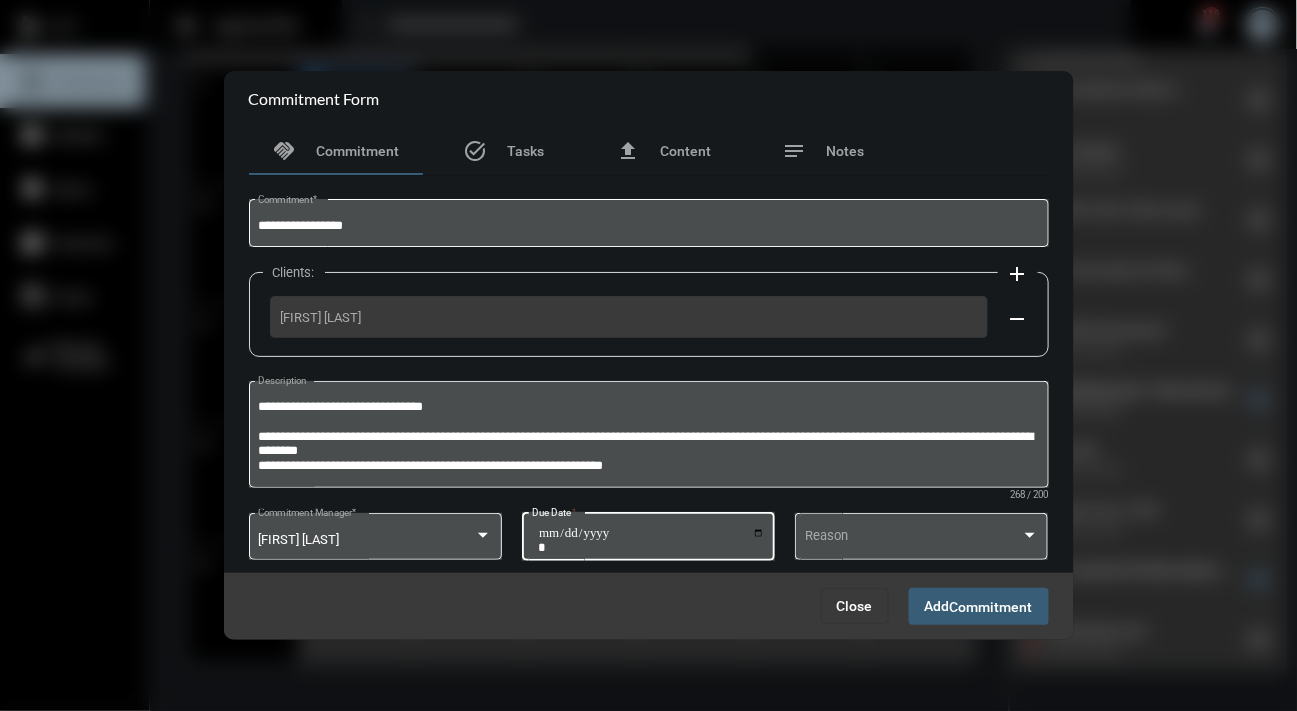 type on "**********" 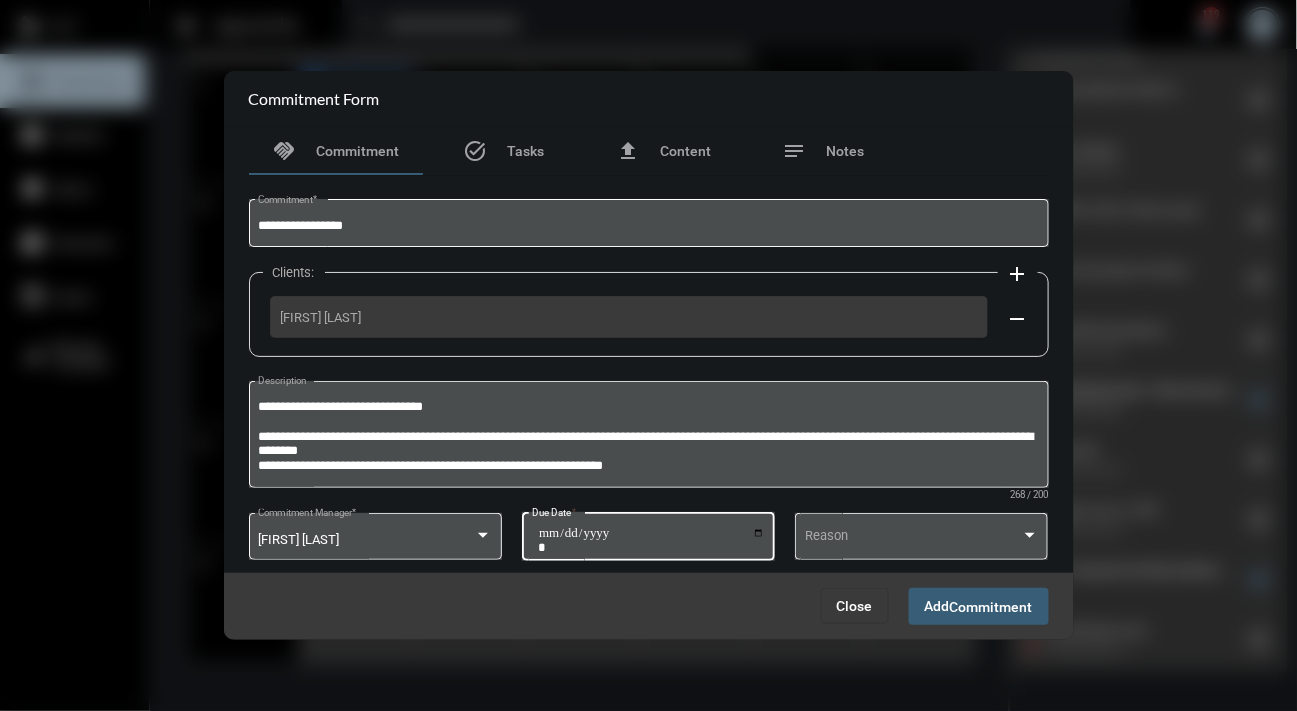 click on "Commitment" at bounding box center [991, 607] 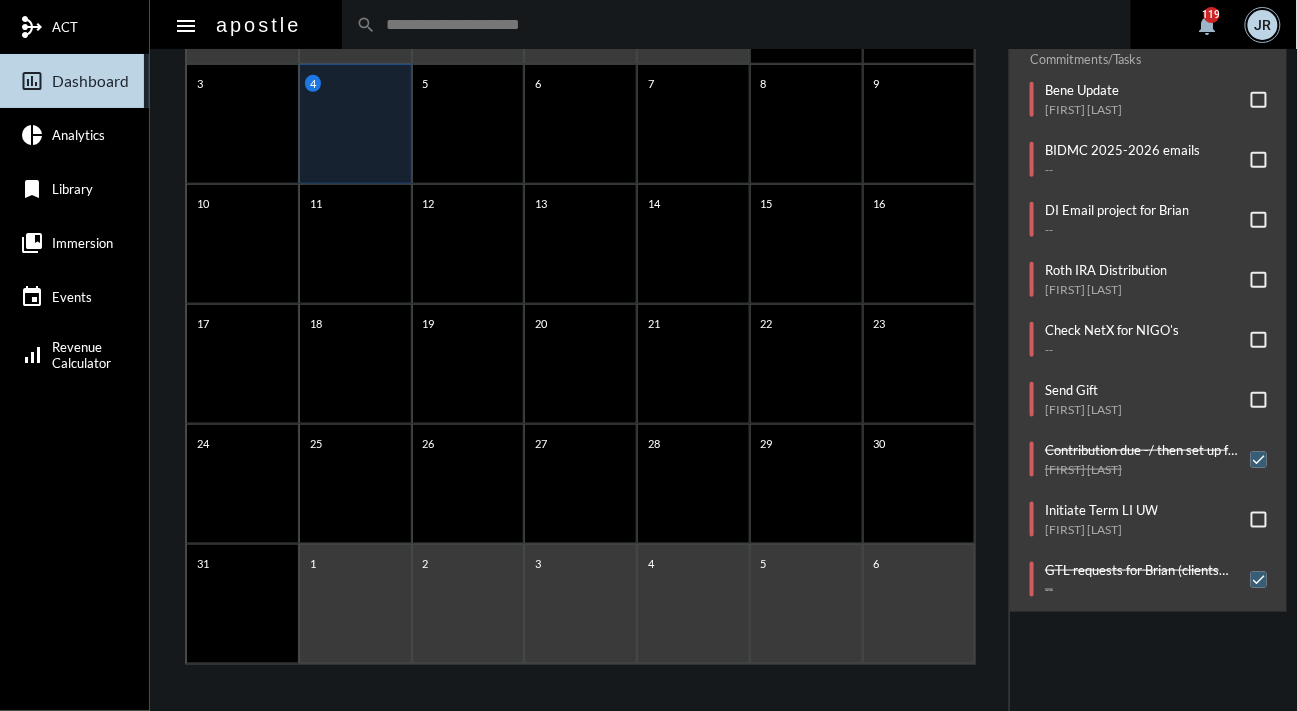 click on "arrow_left August 2025 arrow_right Sunday Monday Tuesday Wednesday Thursday Friday Saturday 27 28 29 30 31 1 2 3 4 5 6 7 8 9 10 11 12 13 14 15 16 17 18 19 20 21 22 23 24 25 26 27 28 29 30 31 1 2 3 4 5 6" 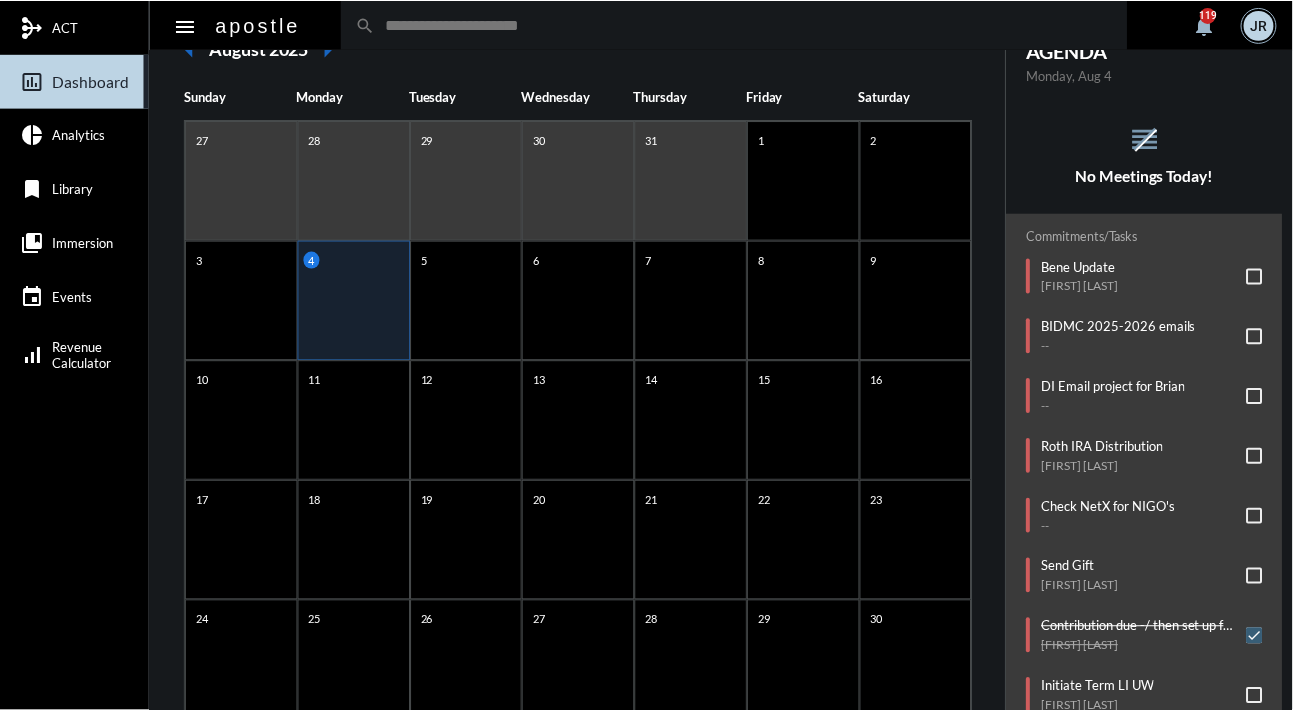 scroll, scrollTop: 0, scrollLeft: 0, axis: both 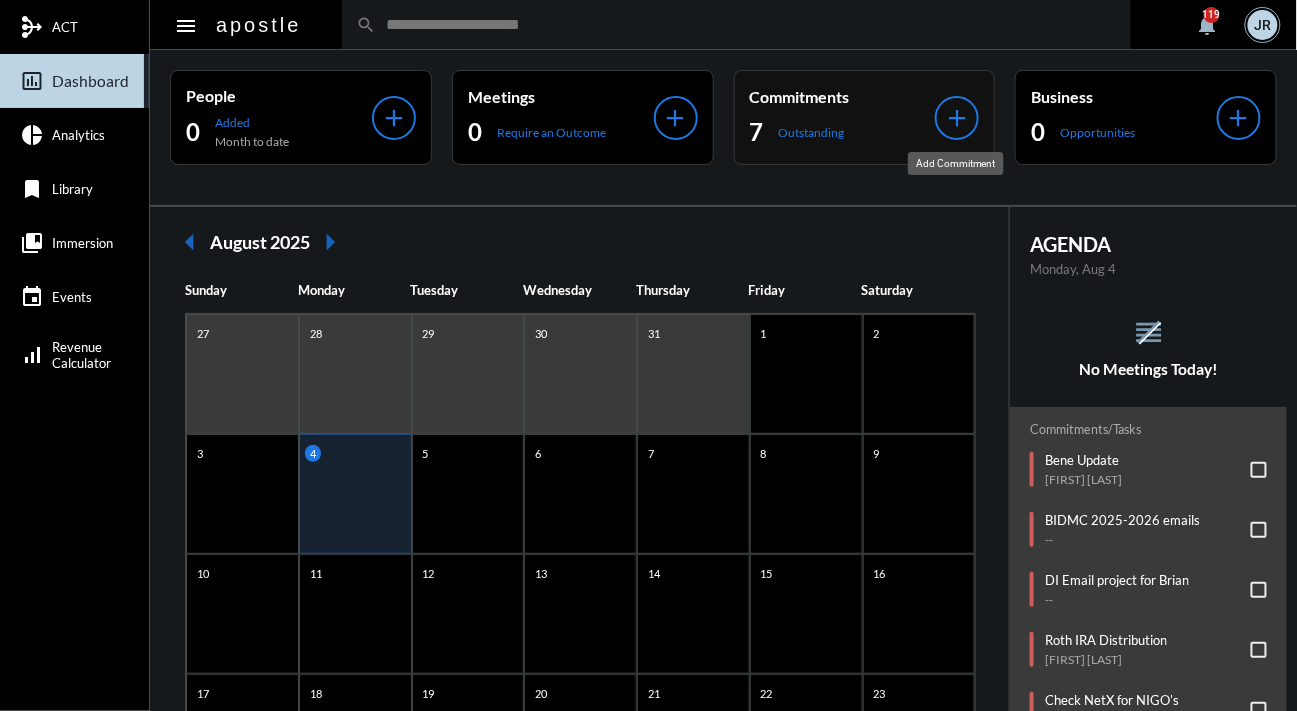 click on "add" 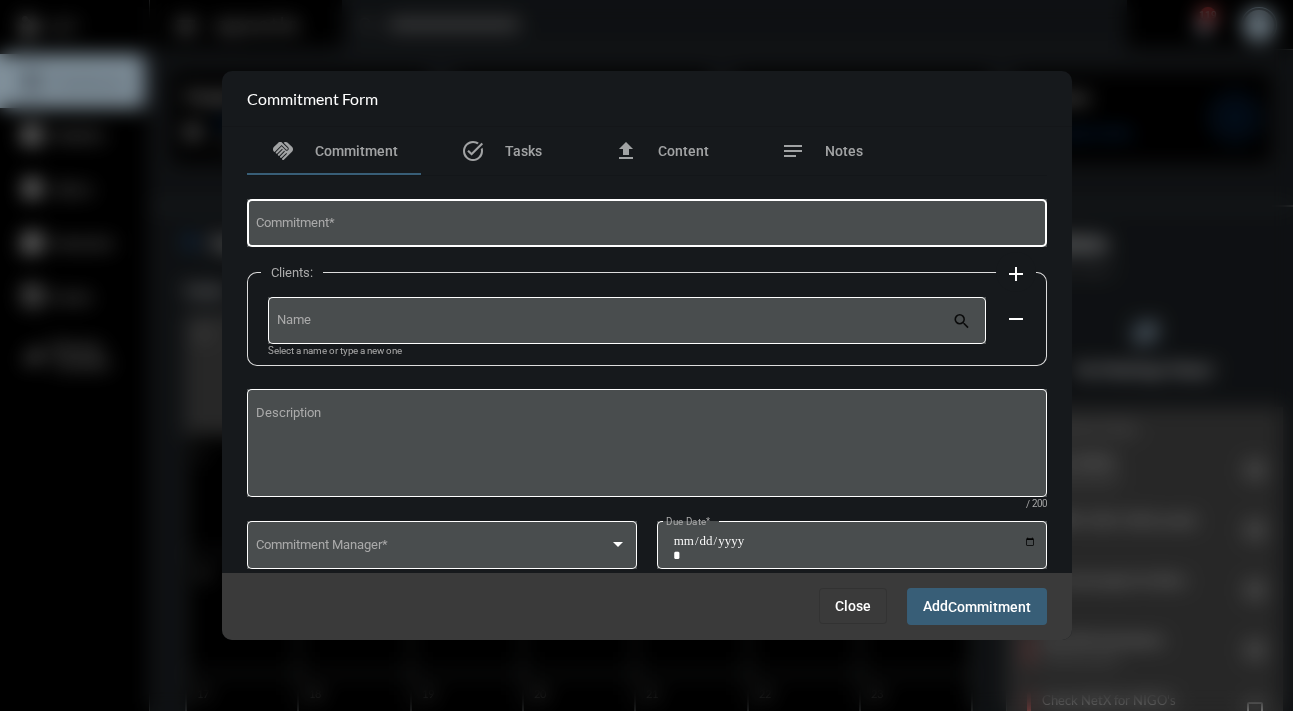 click on "Commitment  *" at bounding box center [646, 221] 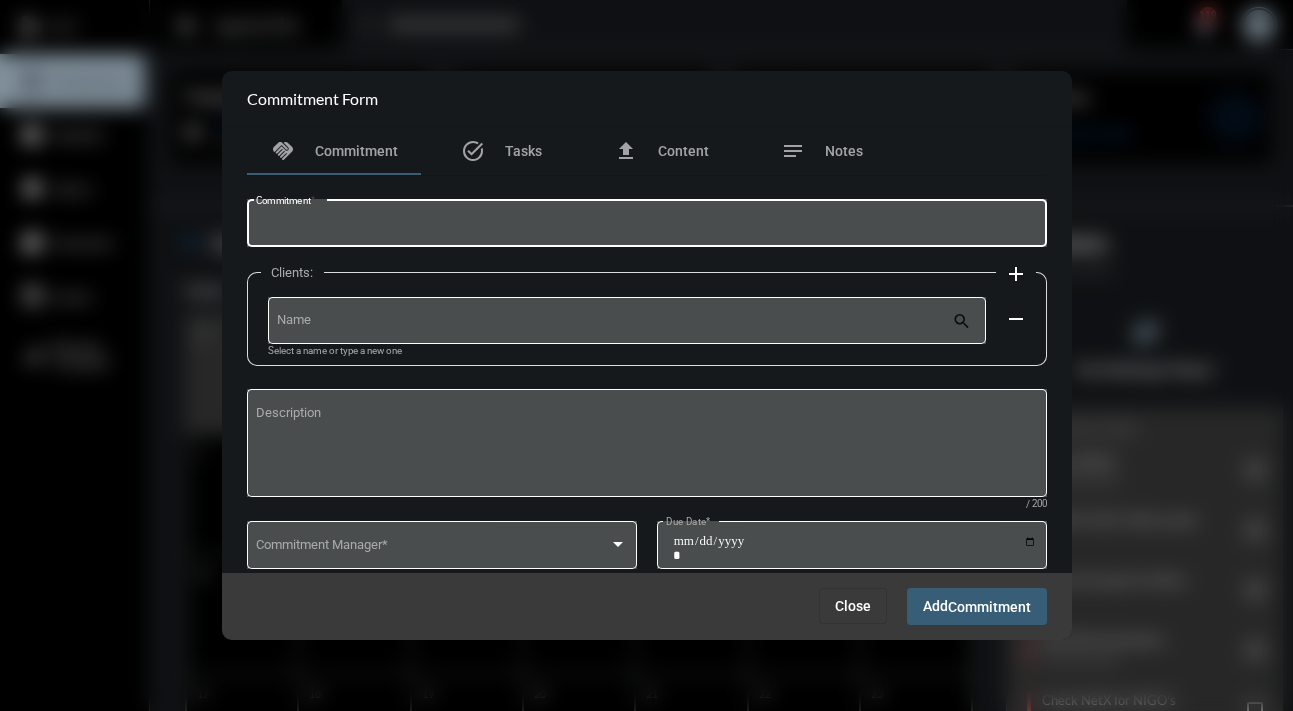 type on "*" 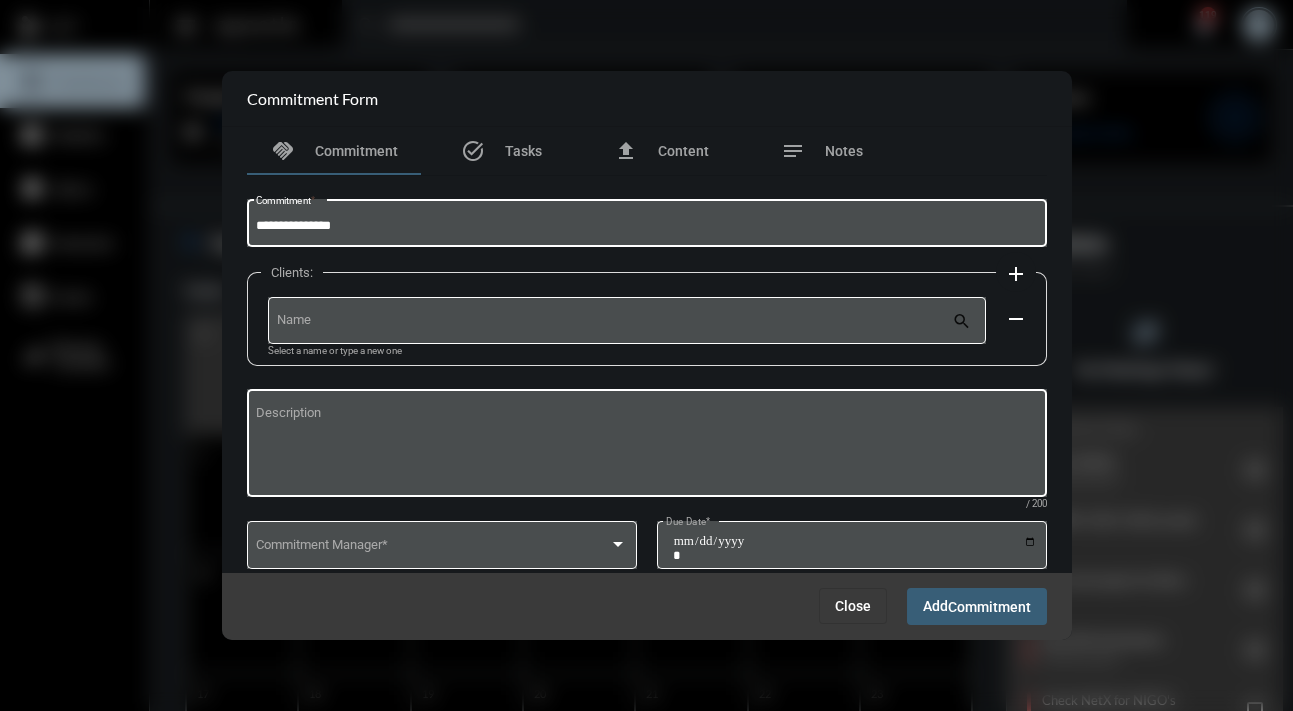 type on "**********" 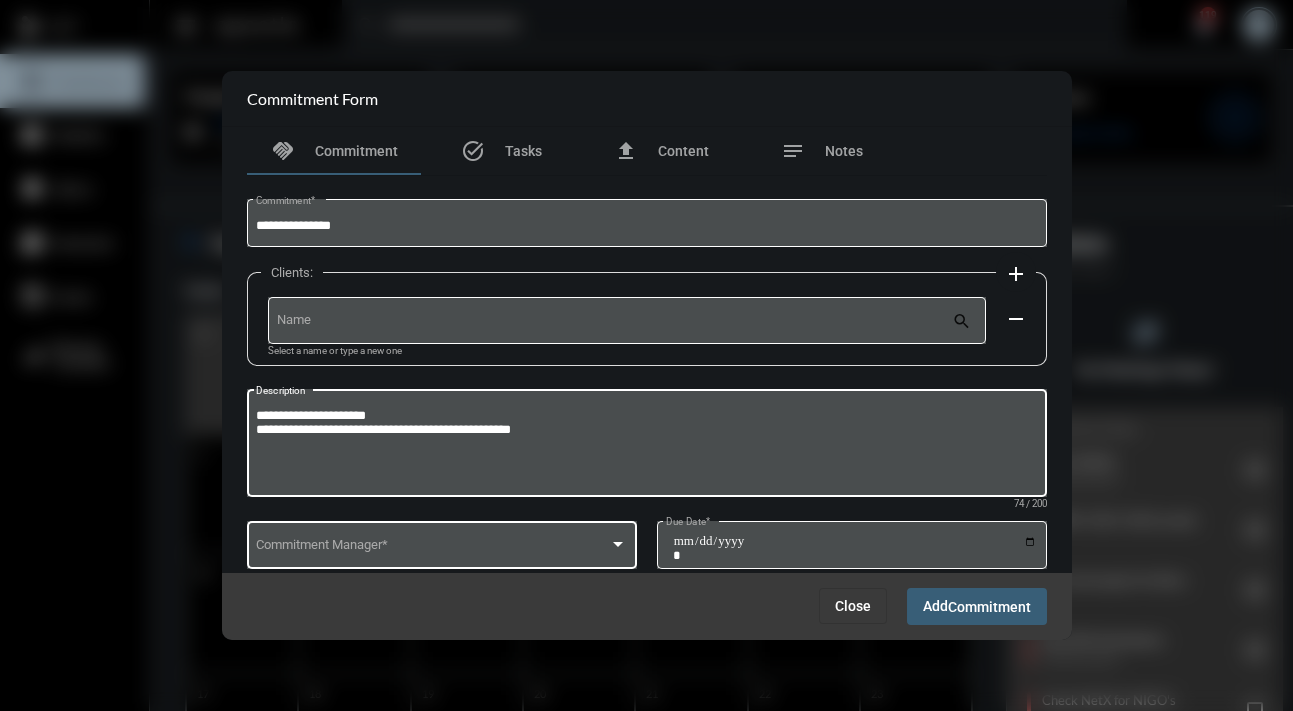 type on "**********" 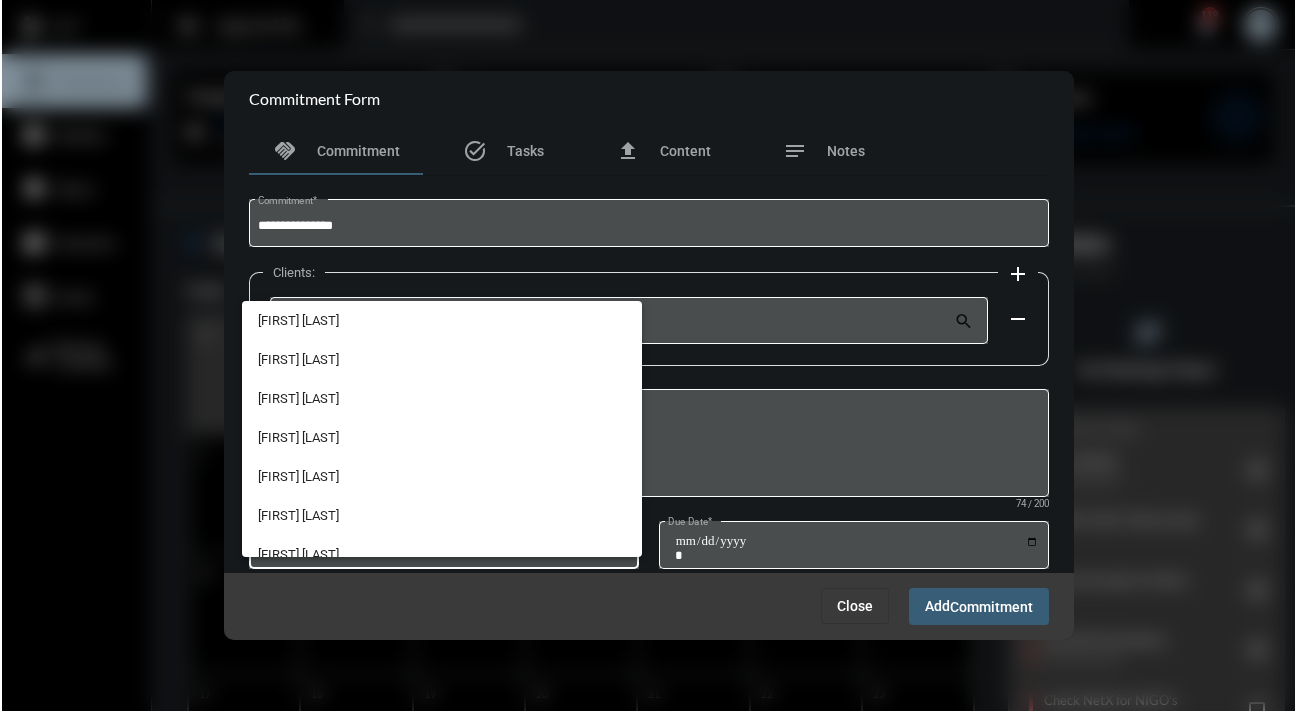 scroll, scrollTop: 56, scrollLeft: 0, axis: vertical 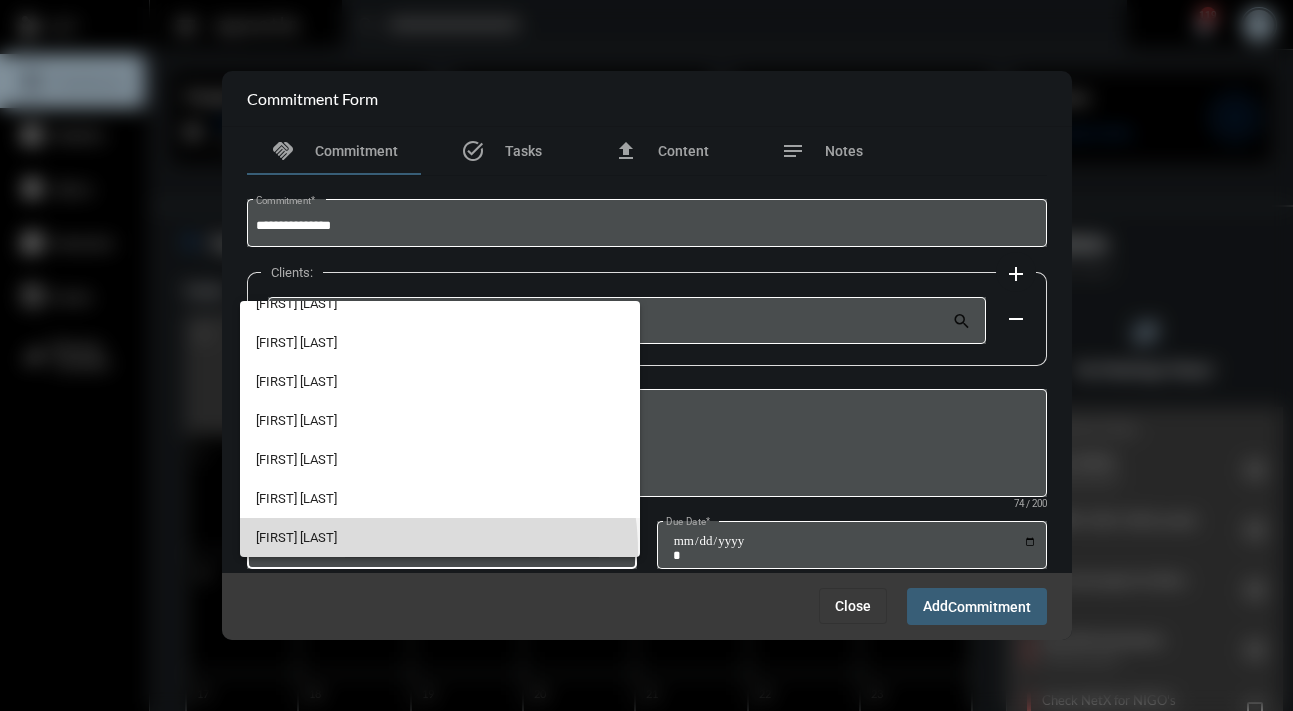 click on "Jennifer Robichaud" at bounding box center (440, 537) 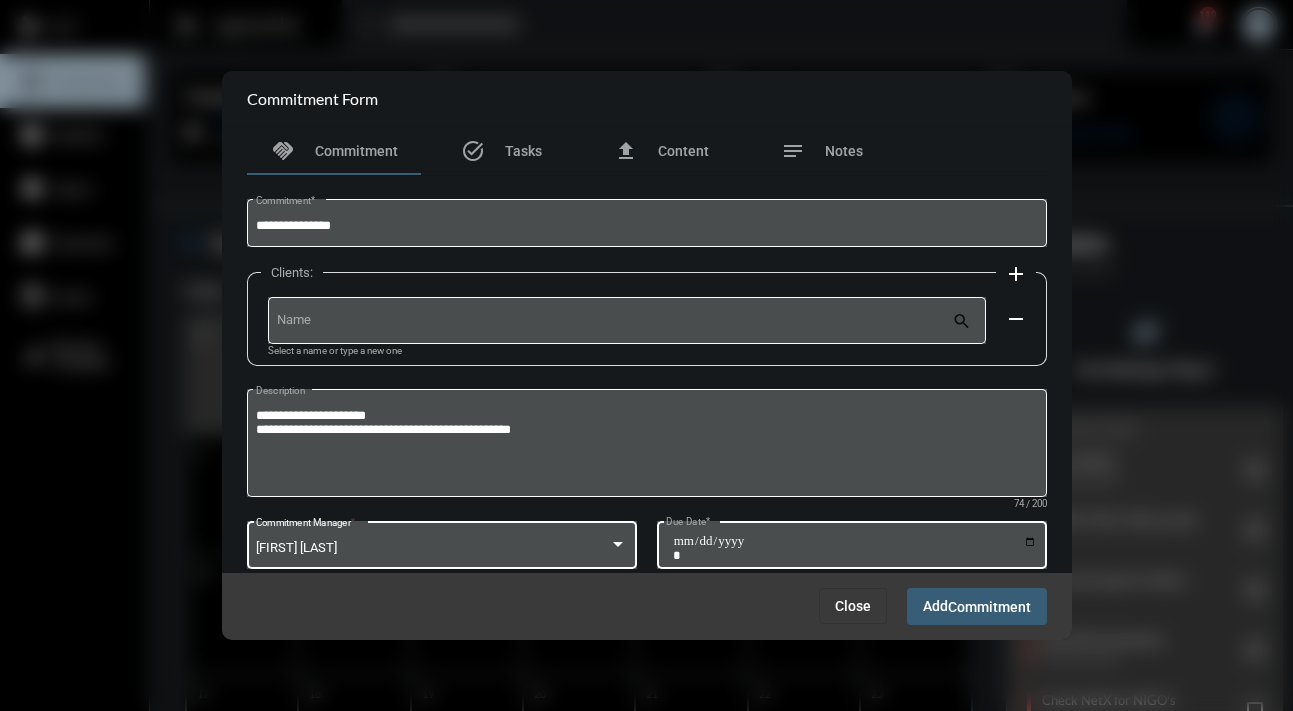 click on "Due Date  *" at bounding box center [855, 548] 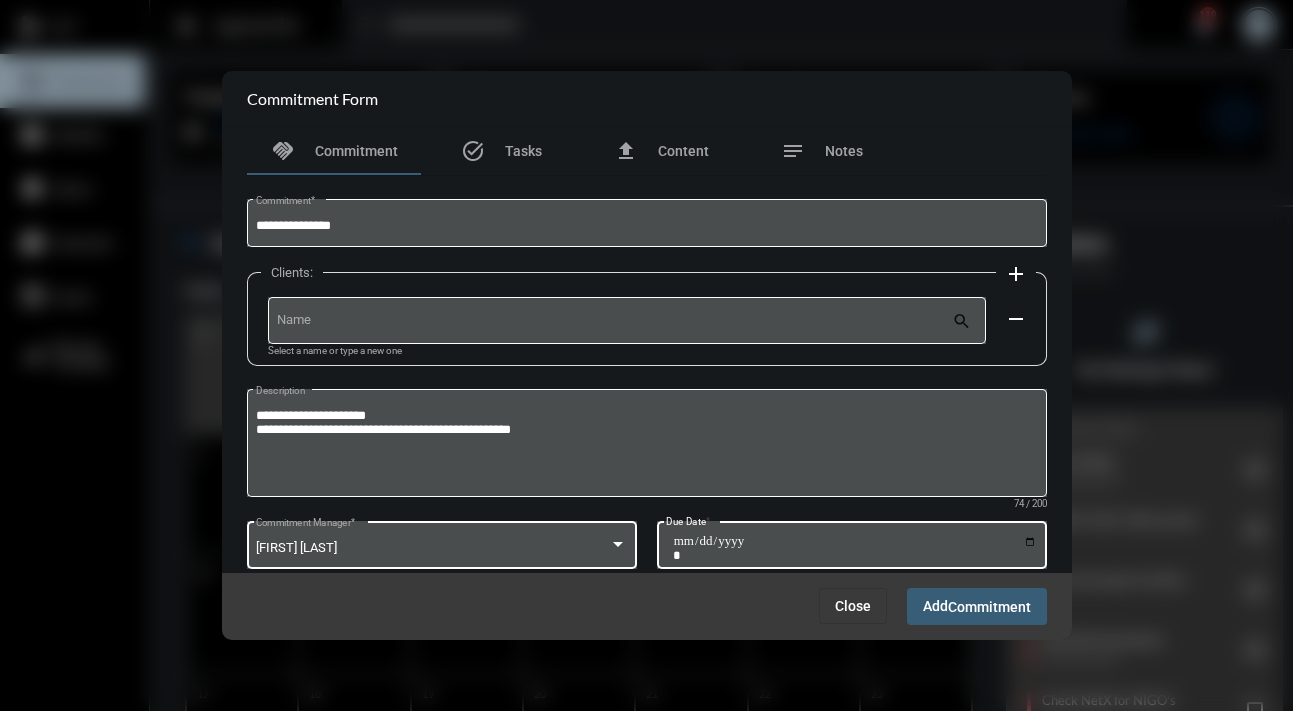 type on "**********" 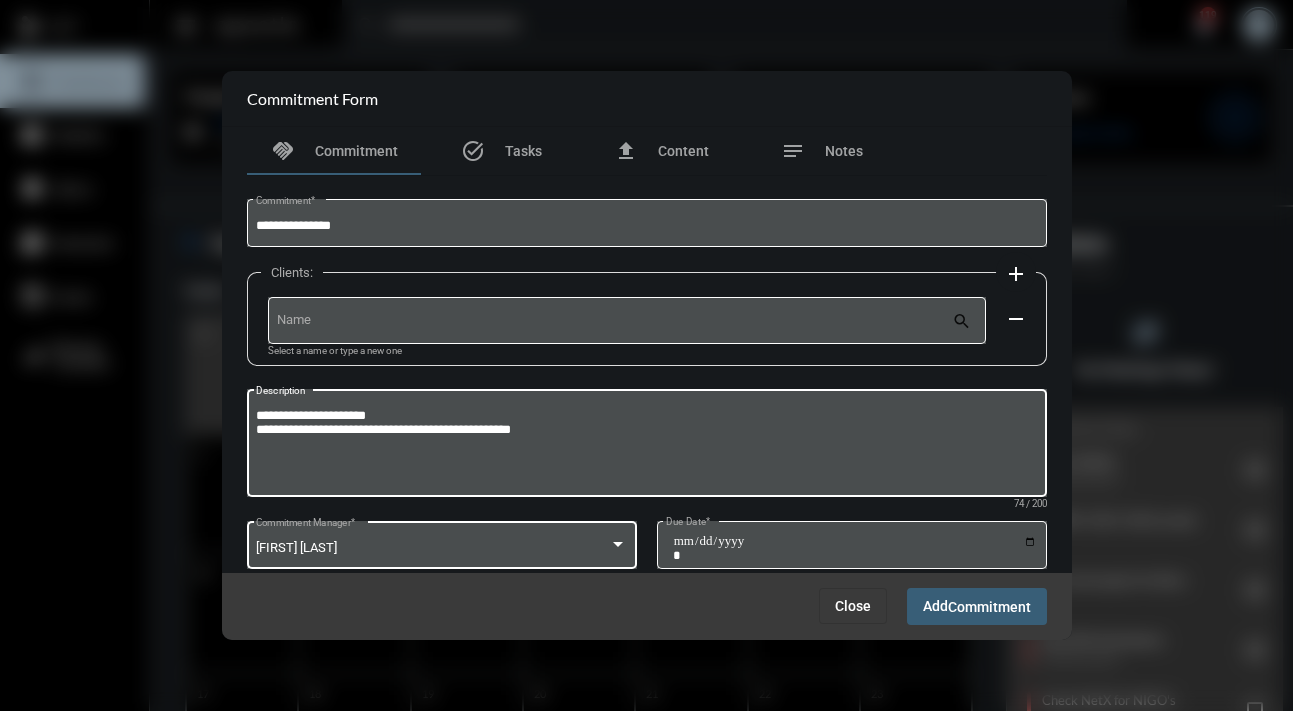 click on "**********" at bounding box center (646, 446) 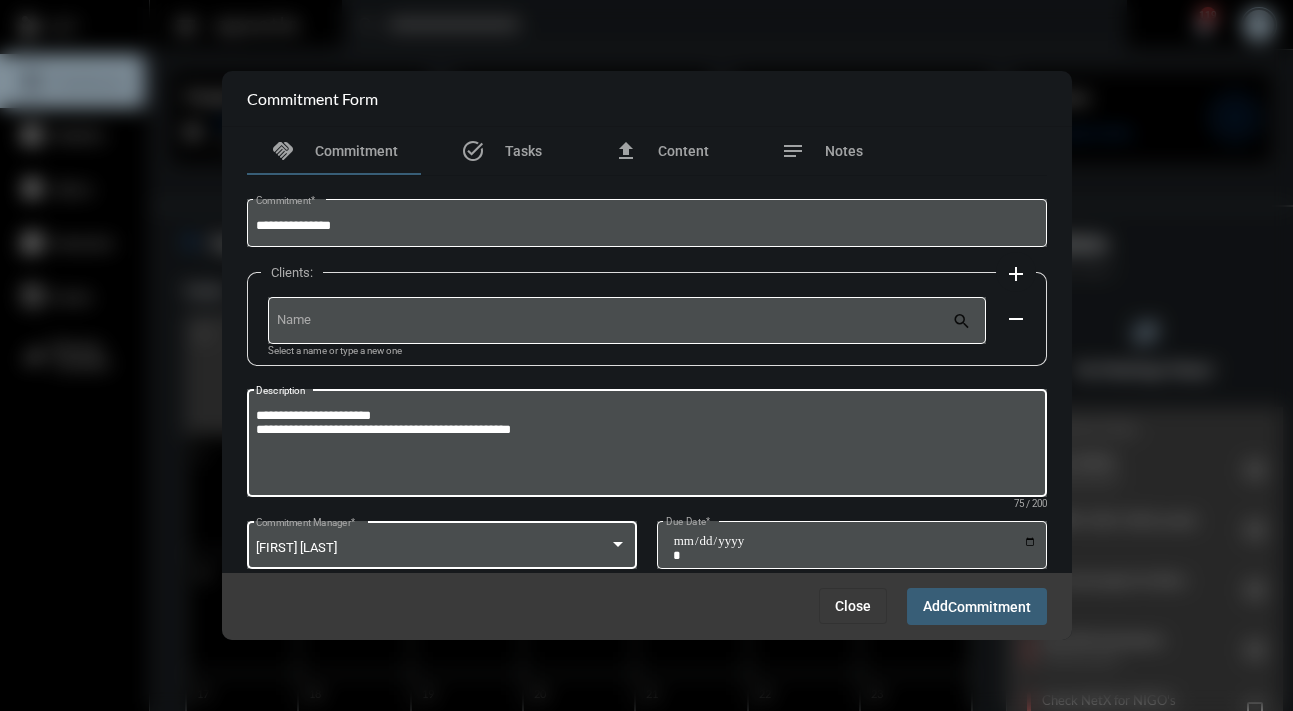 type on "**********" 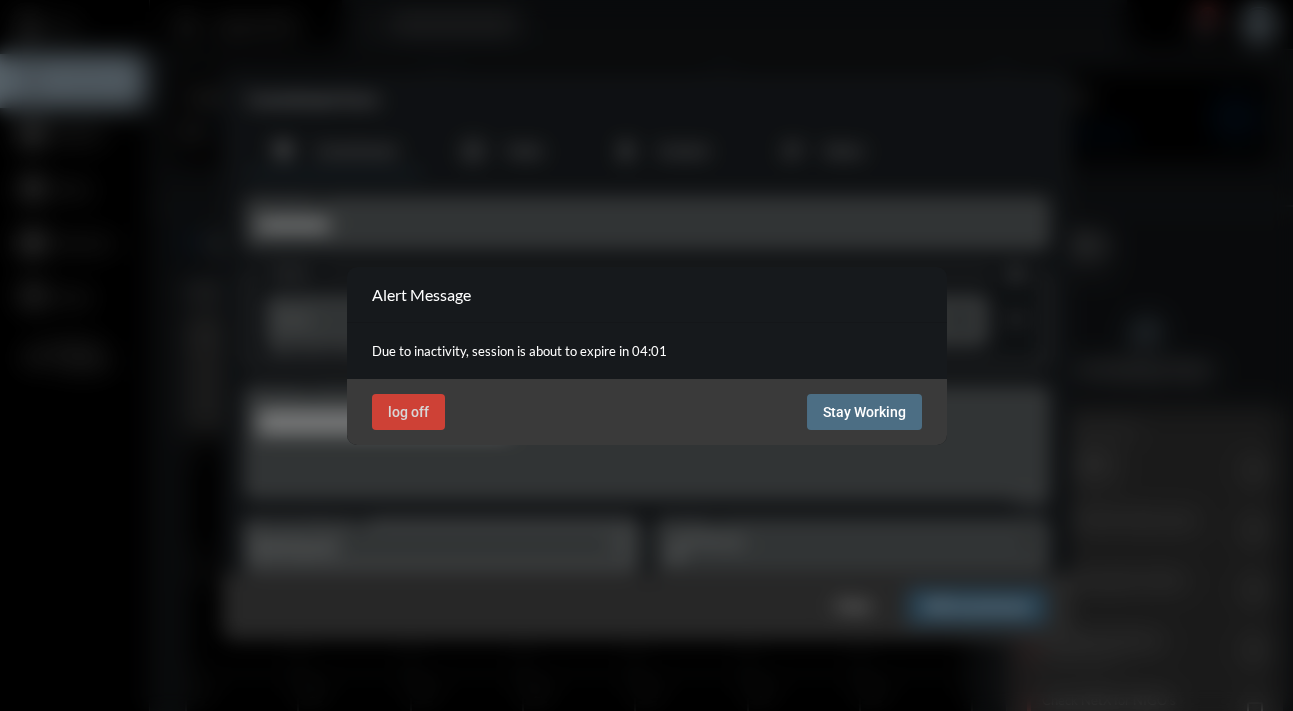 click on "Stay Working" at bounding box center (864, 412) 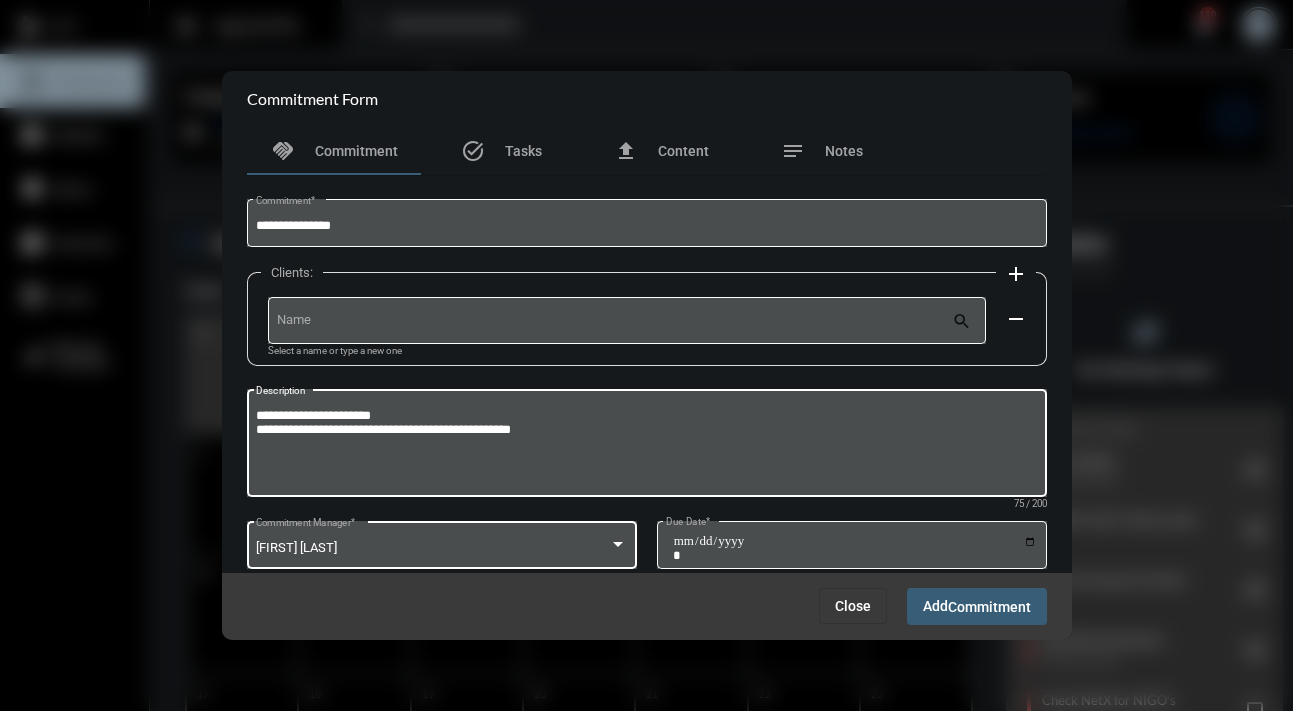 click on "Add   Commitment" at bounding box center [977, 606] 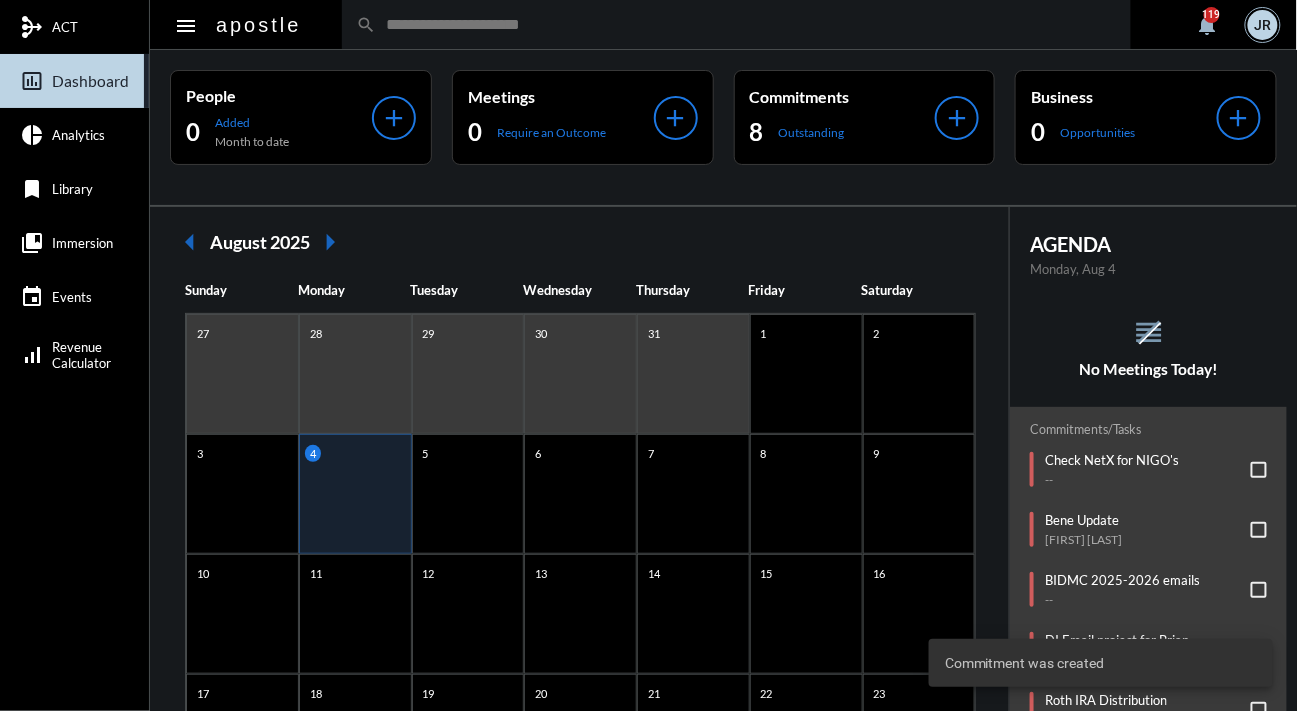 click on "reorder No Meetings Today!" 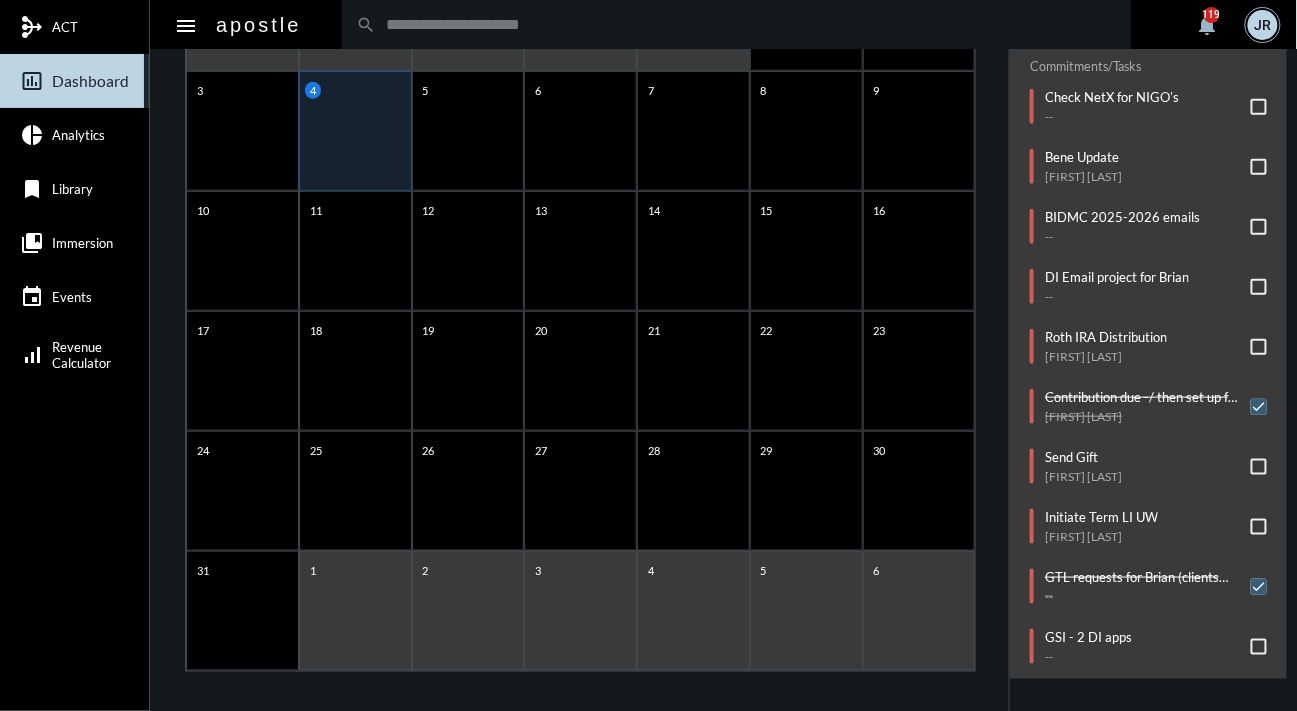 scroll, scrollTop: 370, scrollLeft: 0, axis: vertical 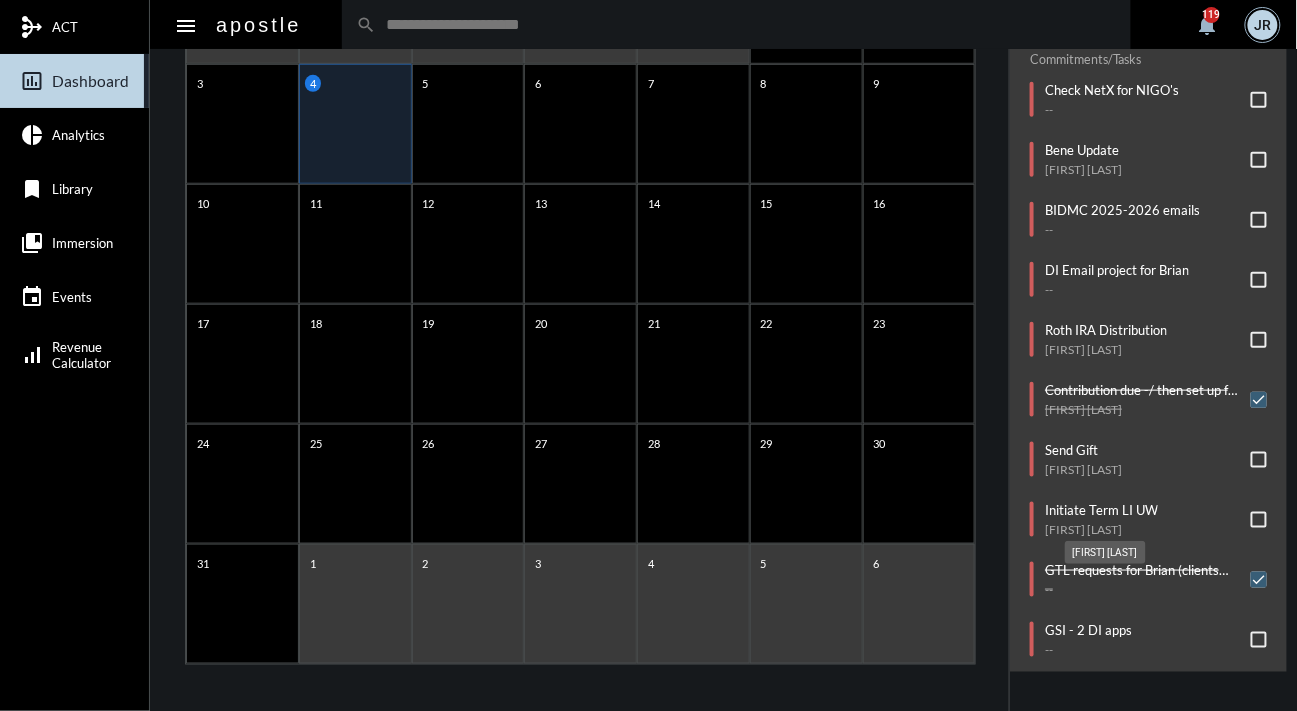 click on "Natalie Lau" 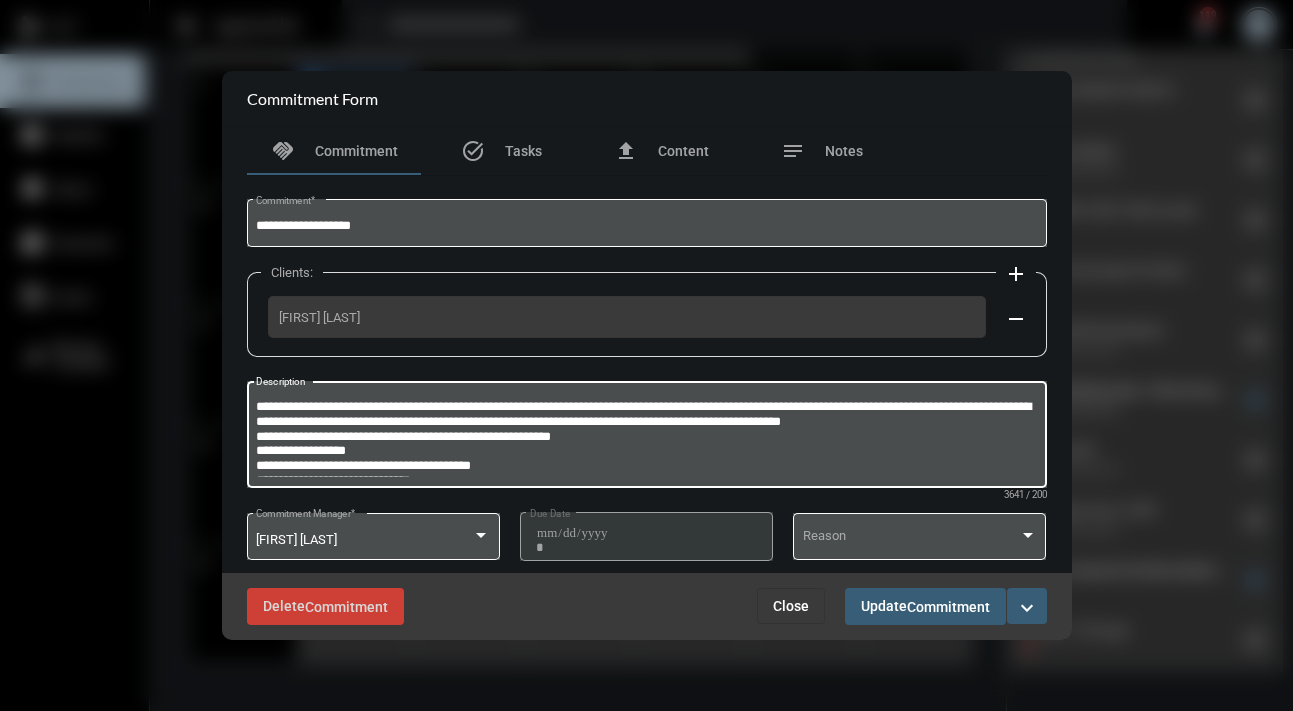 click on "Description" at bounding box center [646, 437] 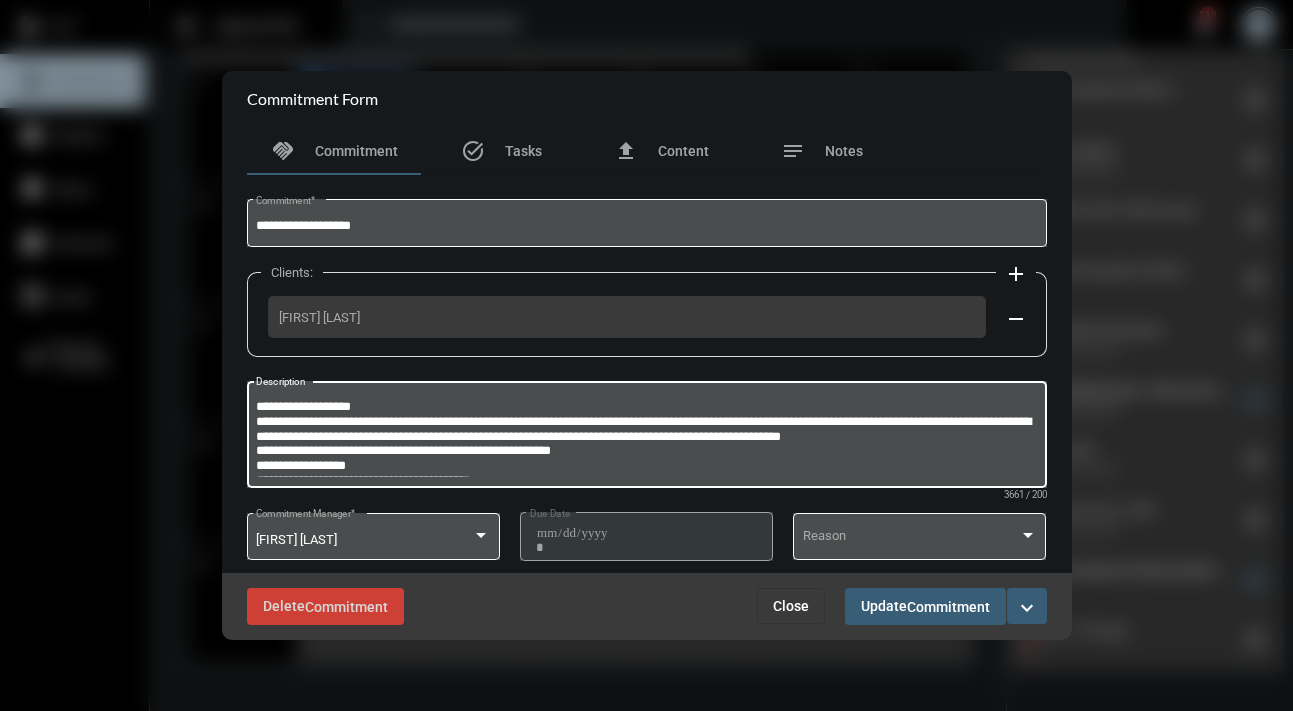 drag, startPoint x: 276, startPoint y: 405, endPoint x: 288, endPoint y: 393, distance: 16.970562 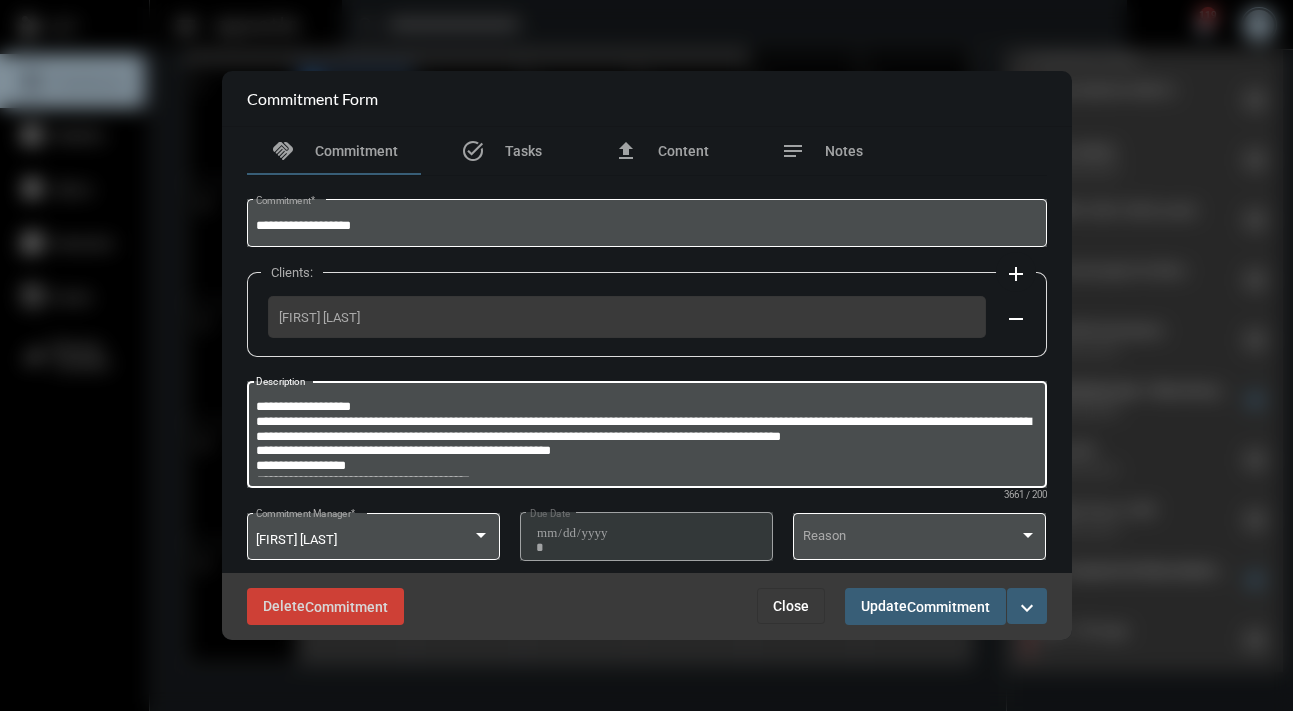 drag, startPoint x: 696, startPoint y: 417, endPoint x: 277, endPoint y: 419, distance: 419.00476 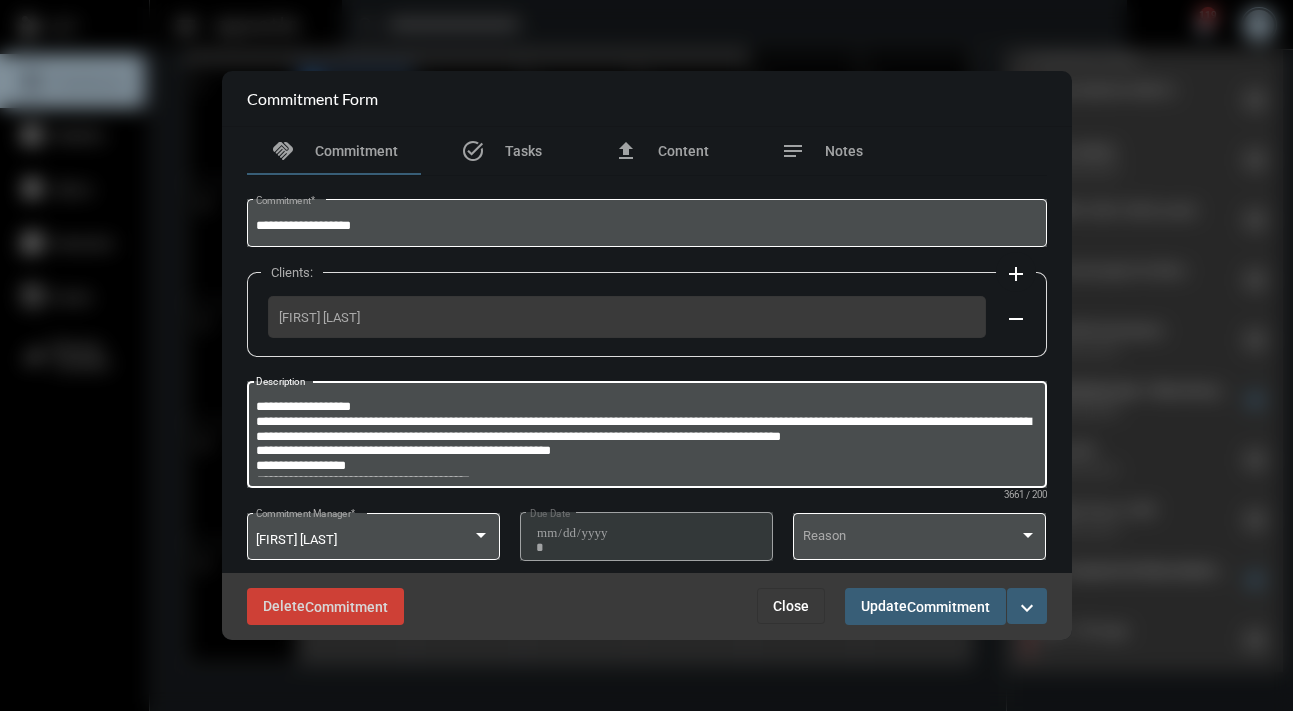 click on "Description" at bounding box center [646, 437] 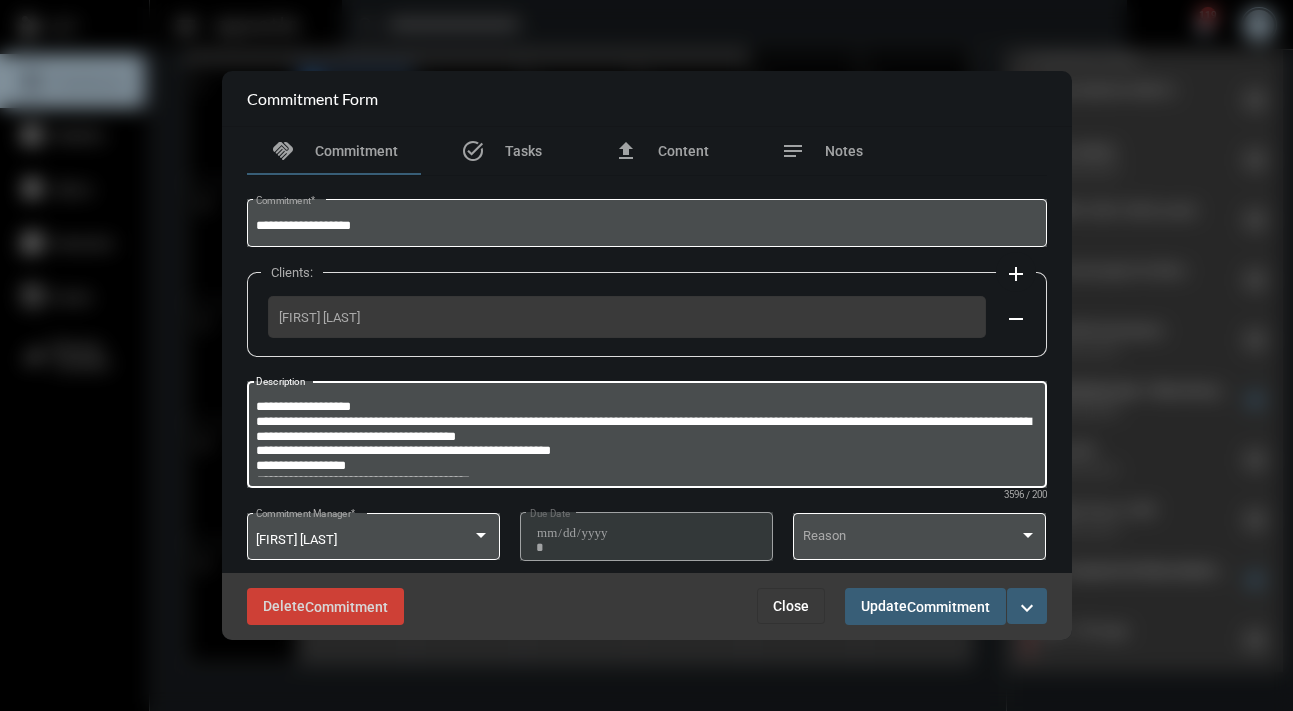 click on "Description" at bounding box center [646, 437] 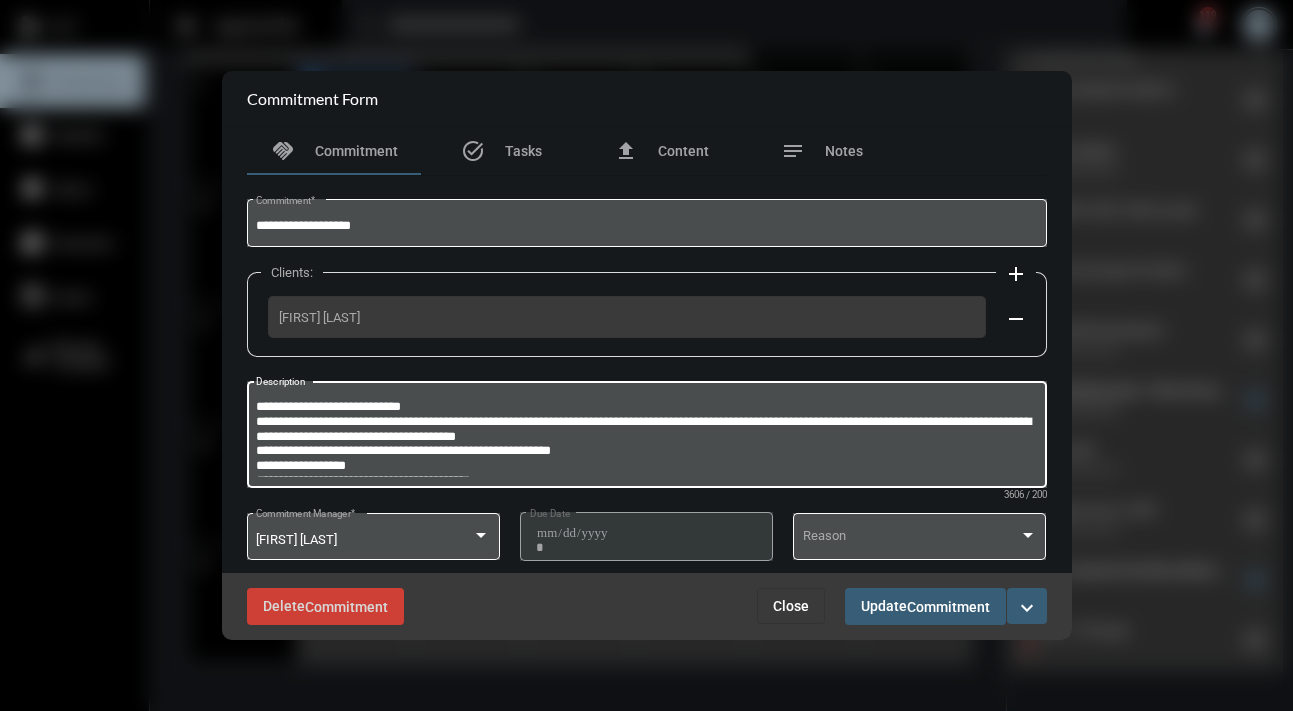 type on "**********" 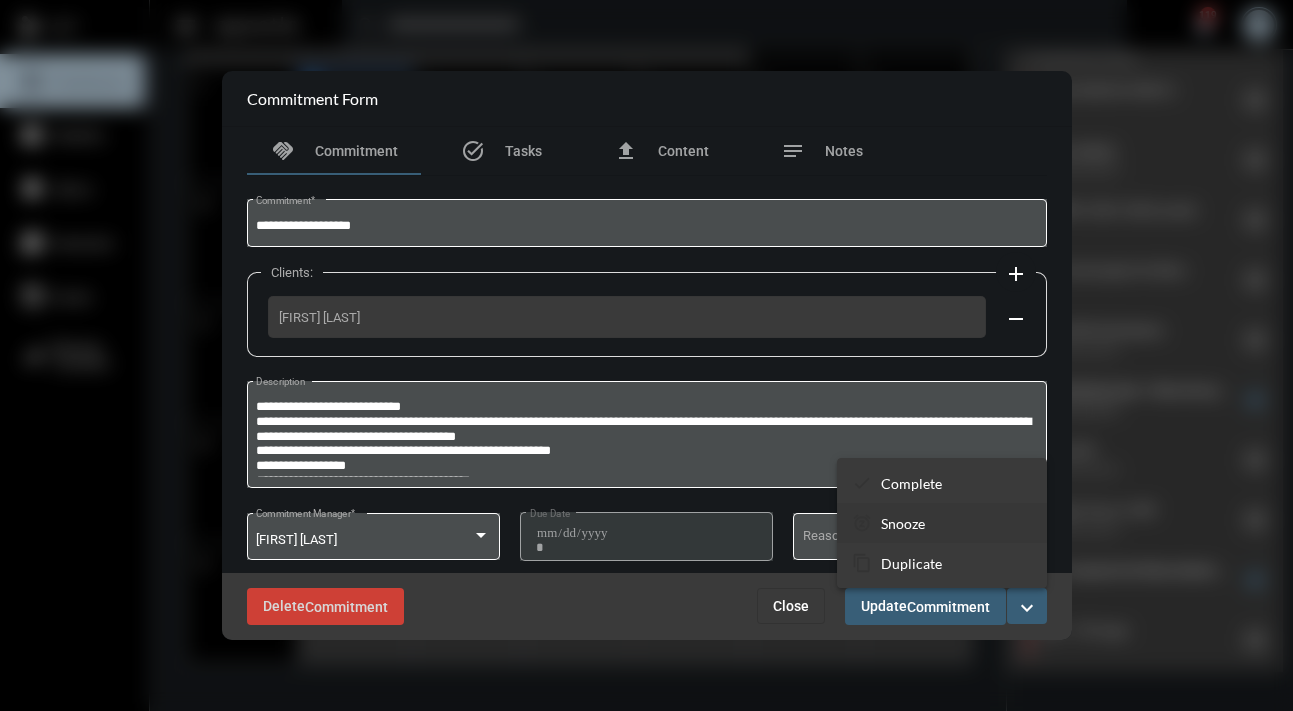 click on "Snooze" at bounding box center [903, 523] 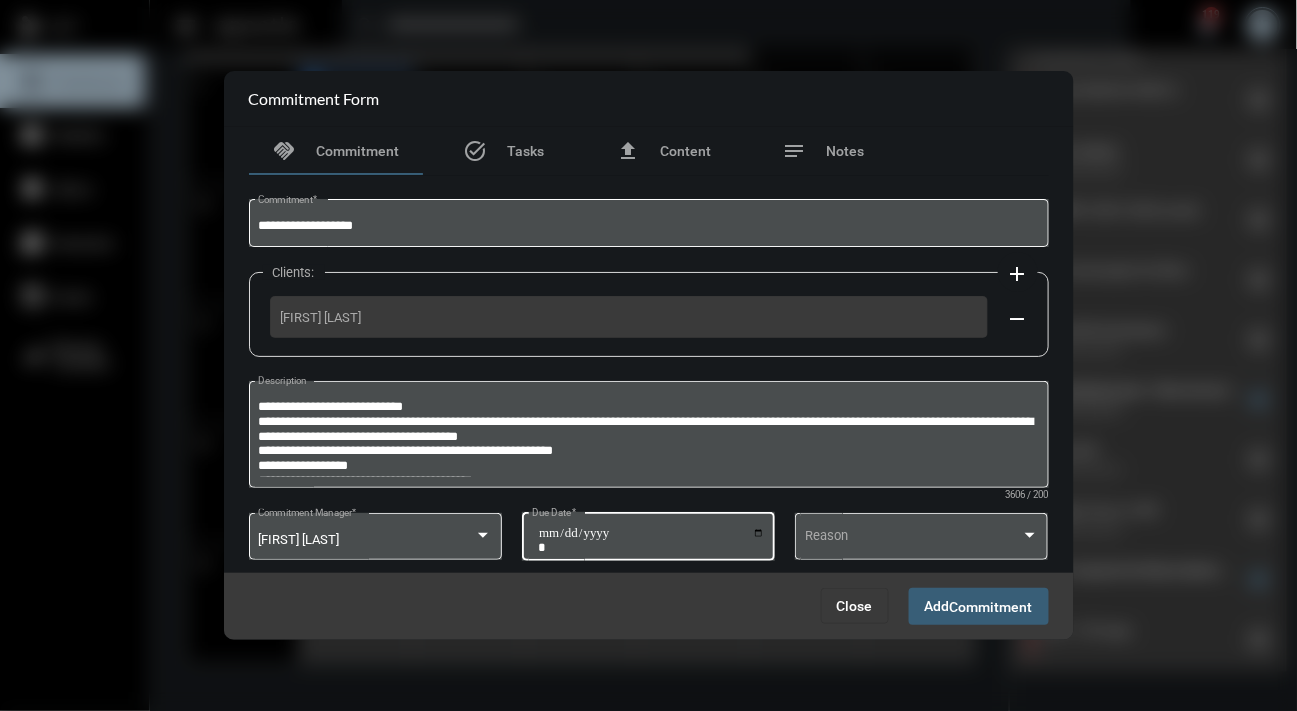 click on "**********" at bounding box center [651, 540] 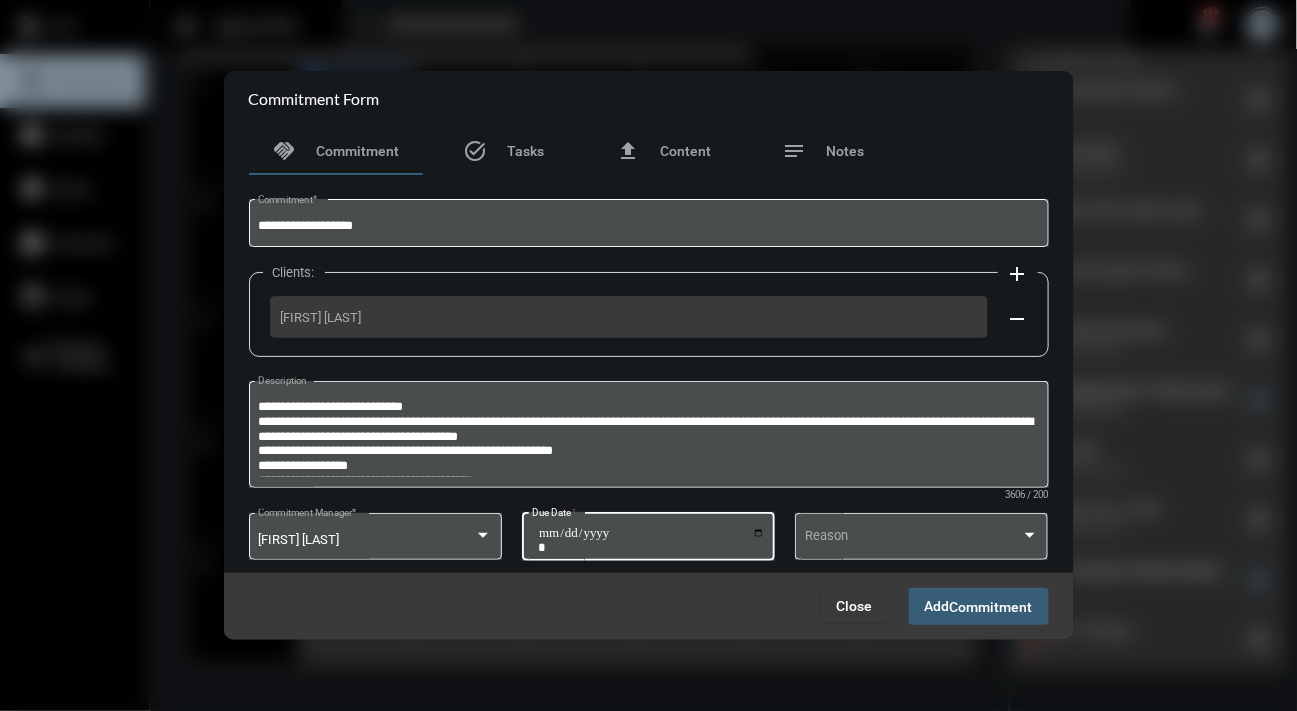 type on "**********" 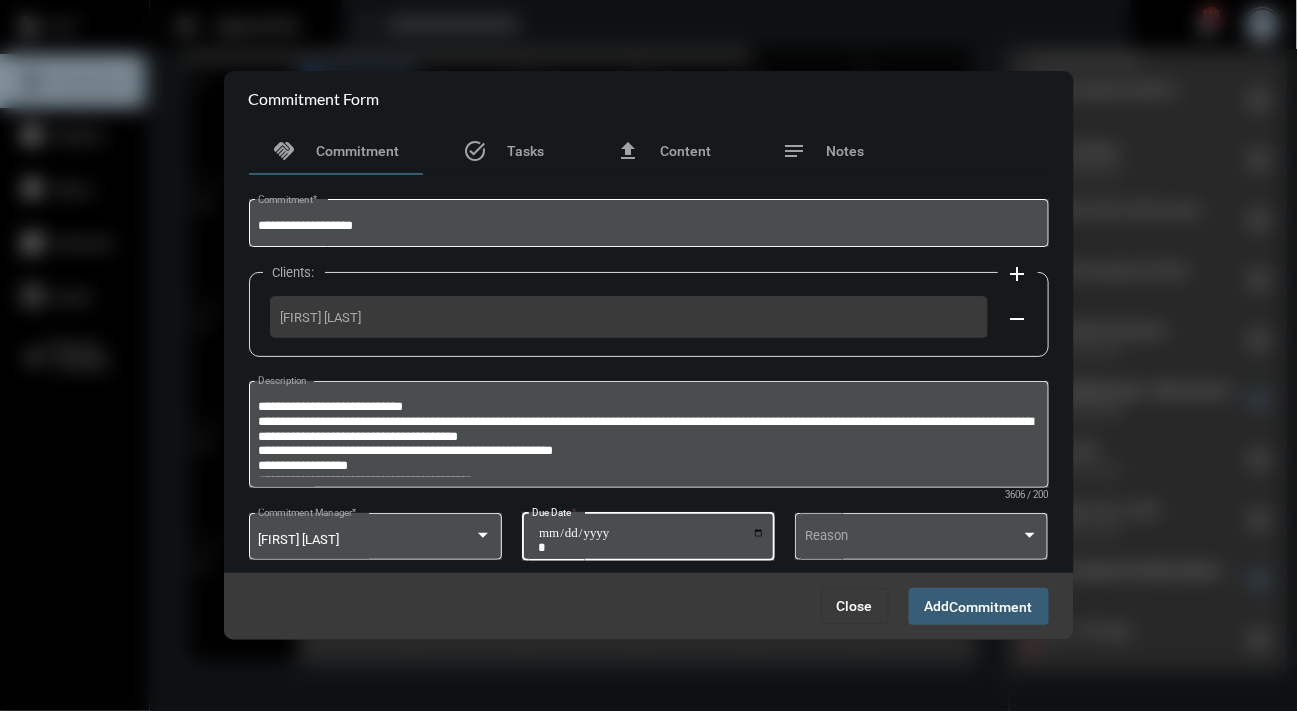click on "Add   Commitment" at bounding box center (979, 606) 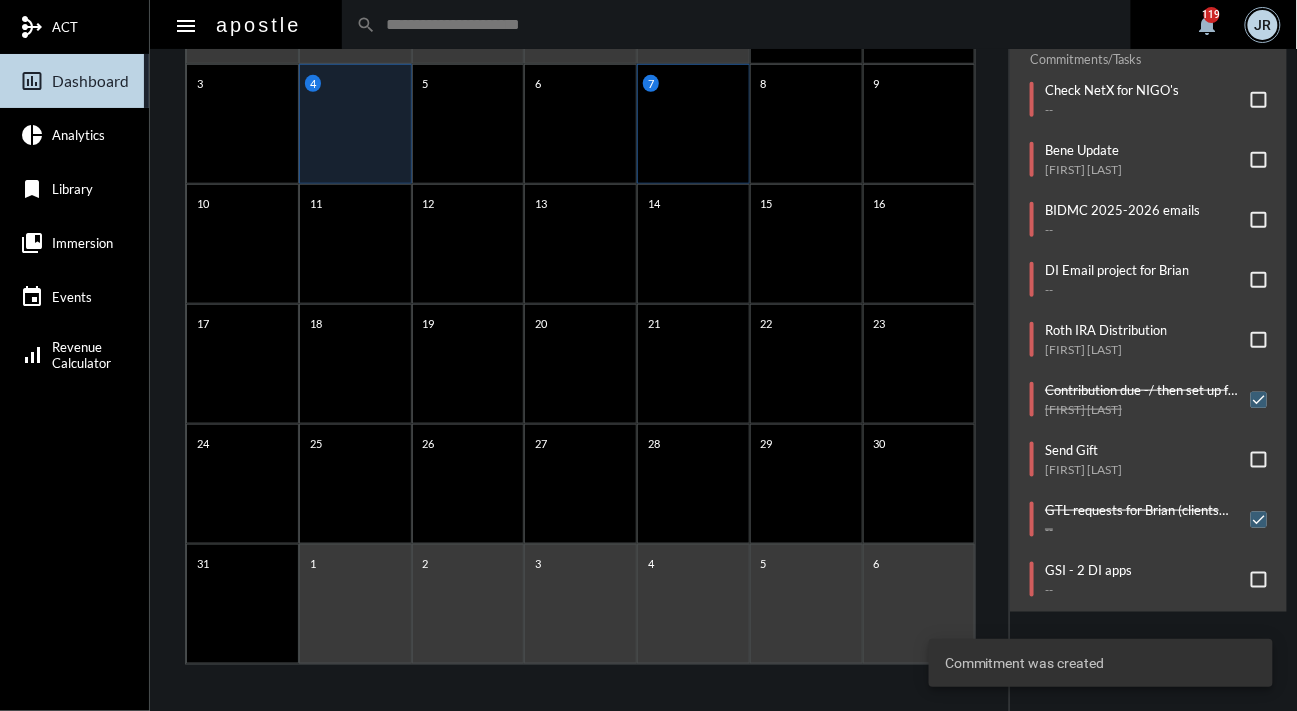 click on "7" 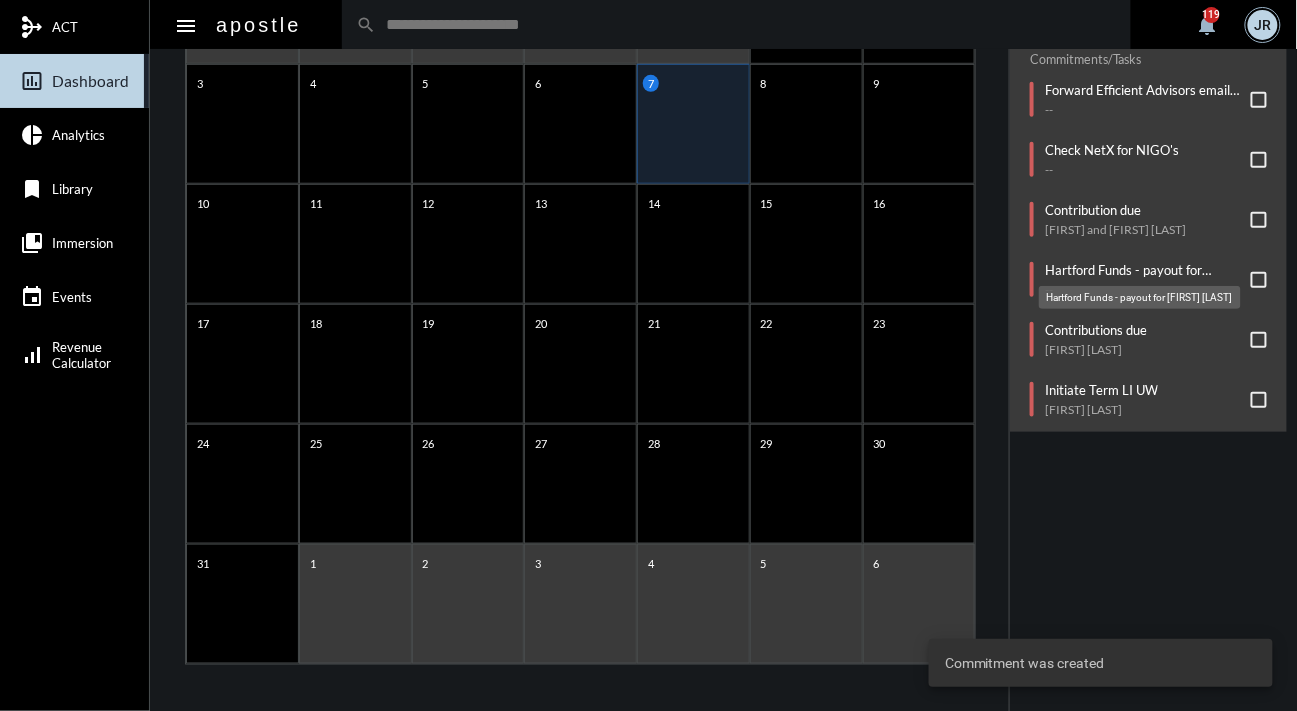click on "Hartford Funds - payout for Kathryn Riley" 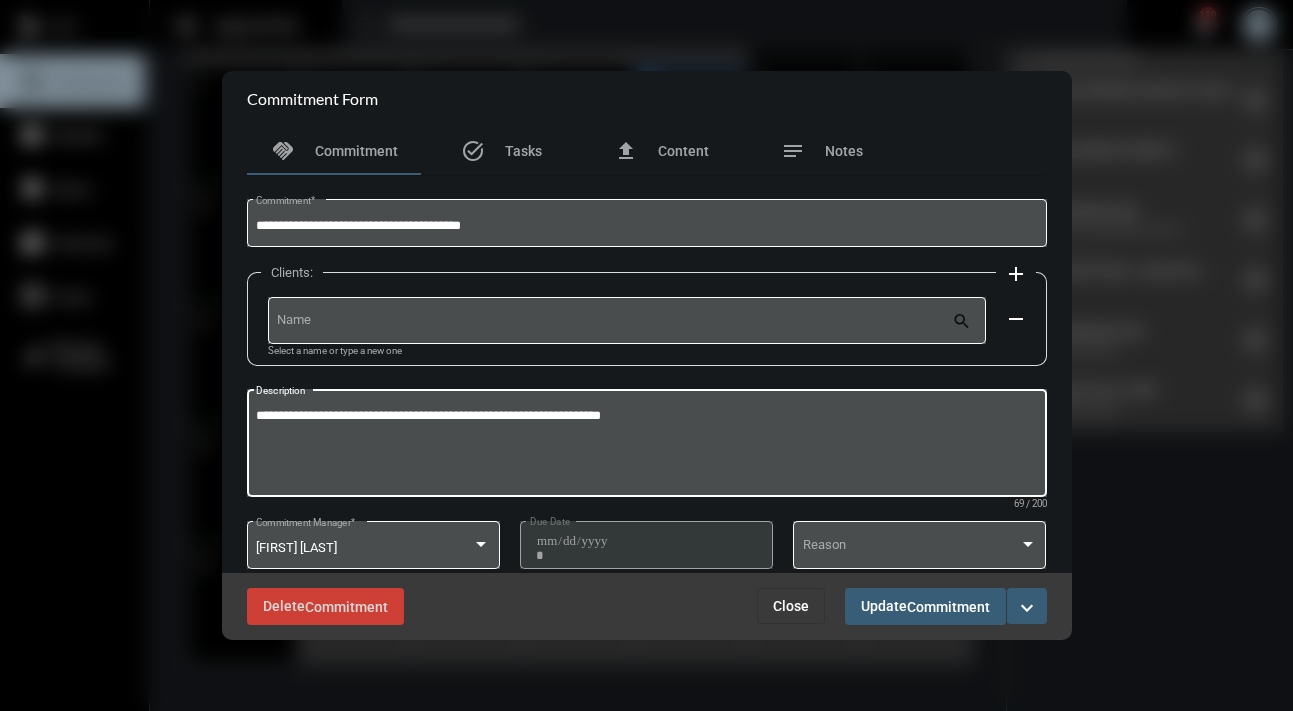 click on "**********" at bounding box center (646, 446) 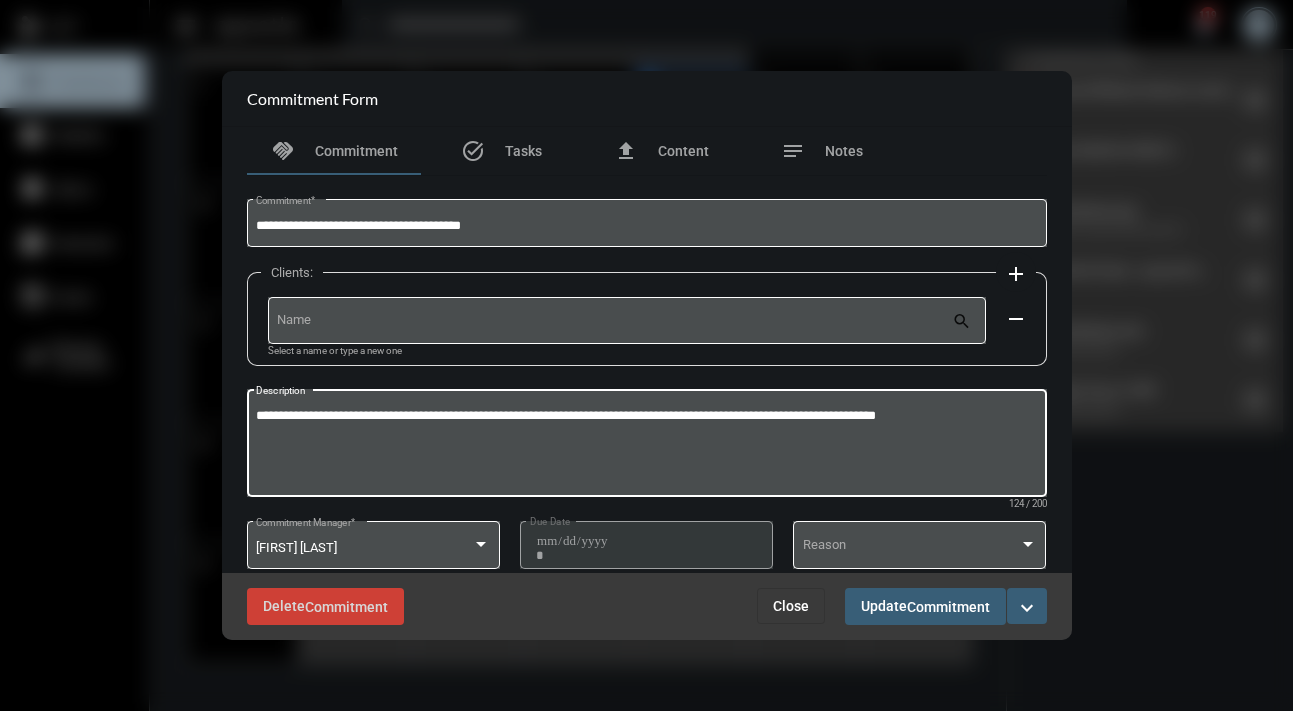type on "**********" 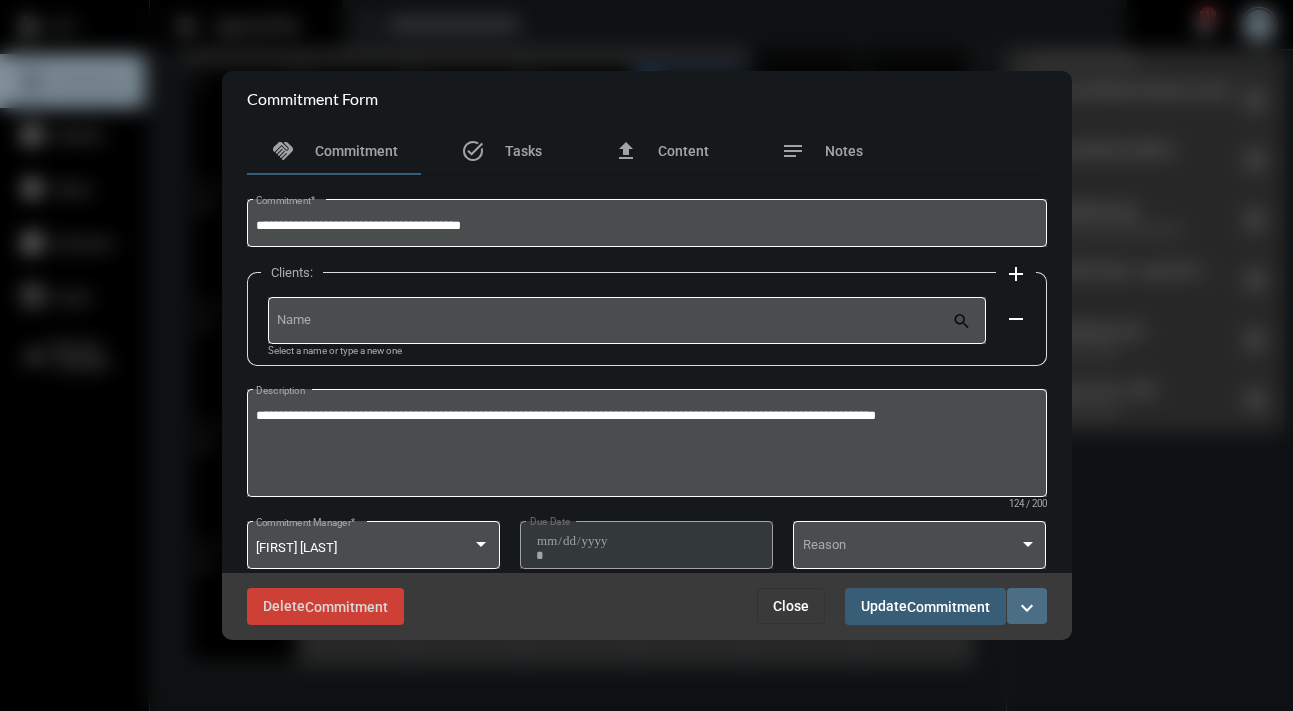 click on "expand_more" at bounding box center (1027, 608) 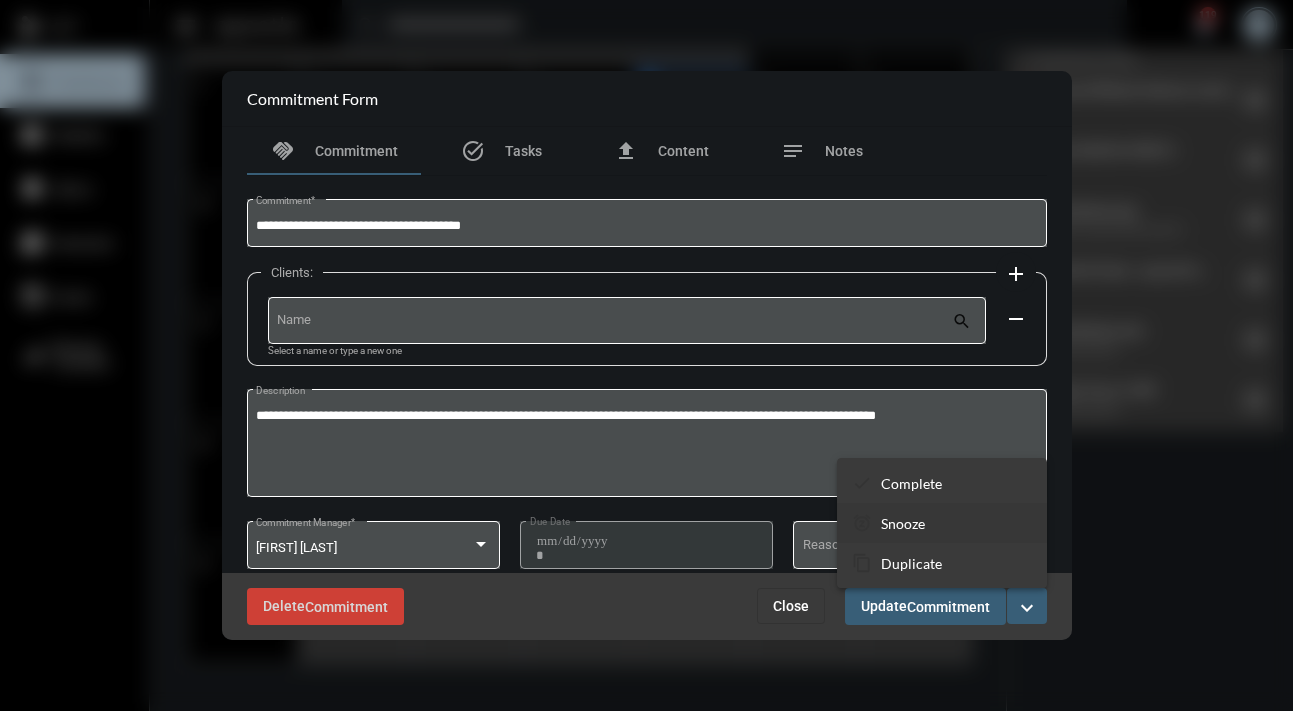 click on "snooze Snooze" at bounding box center [942, 523] 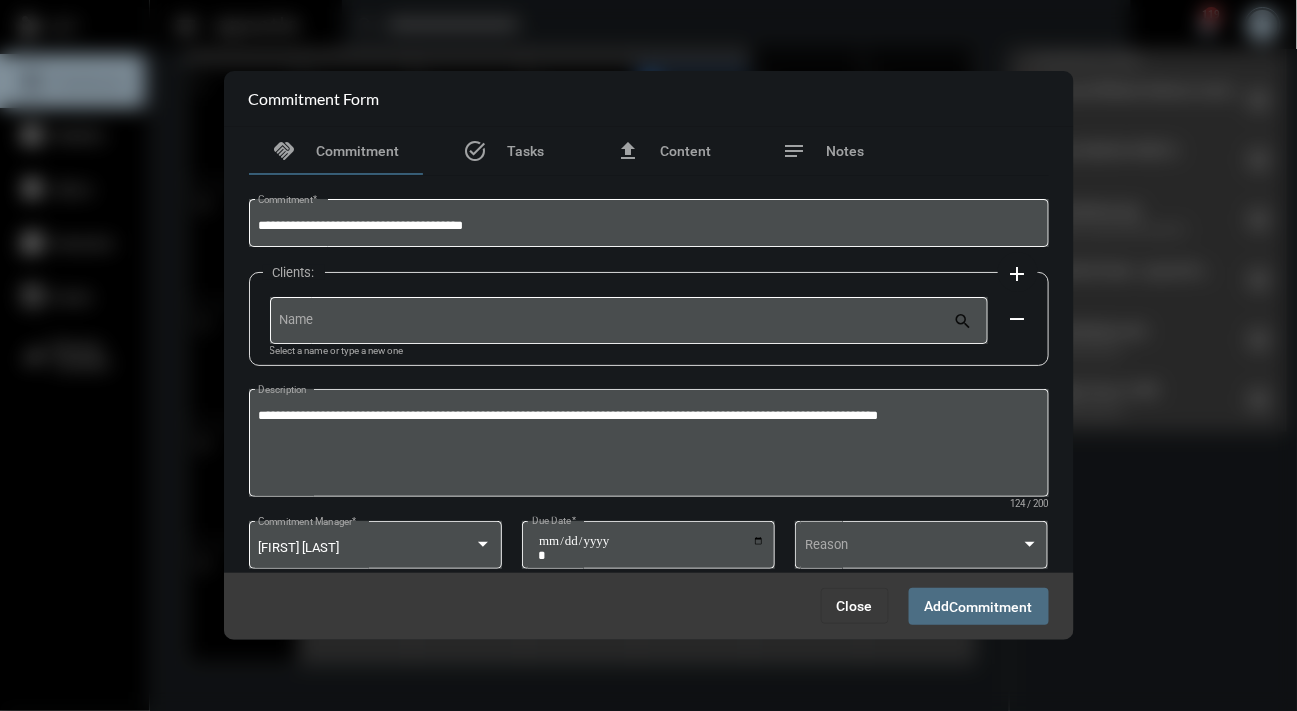 click on "Commitment" at bounding box center (991, 607) 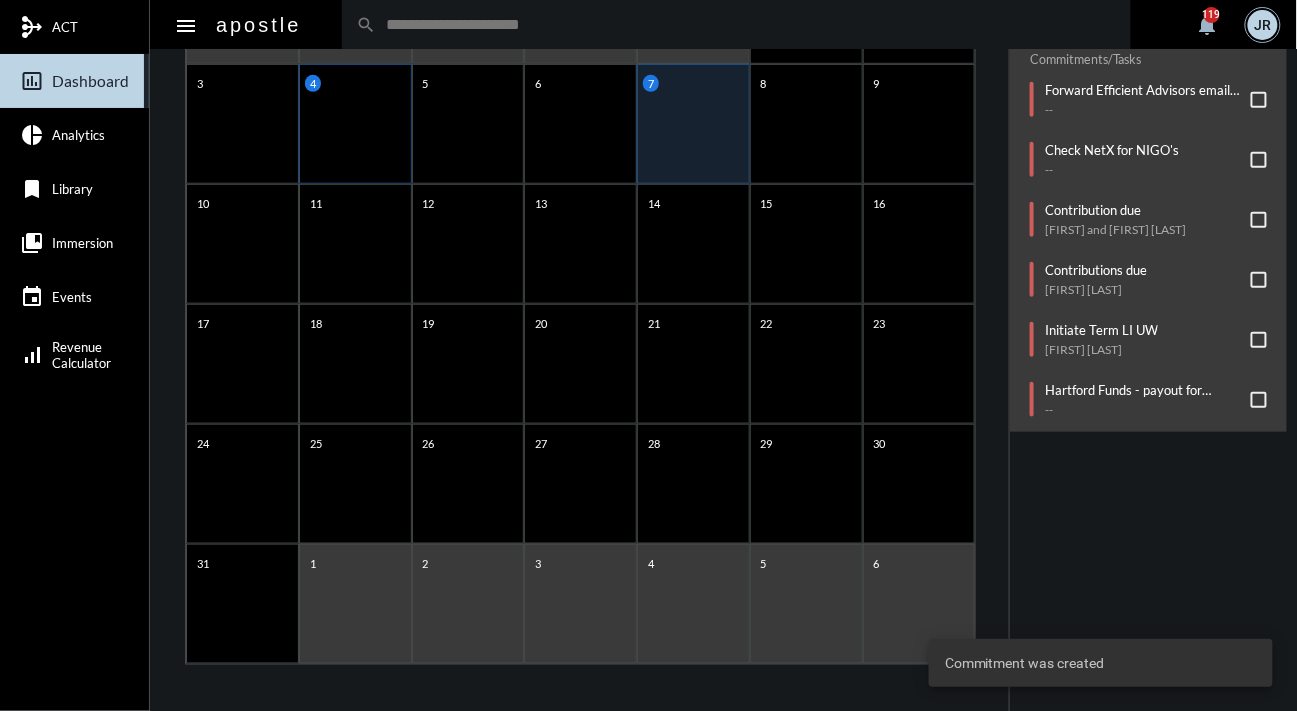 click on "4" 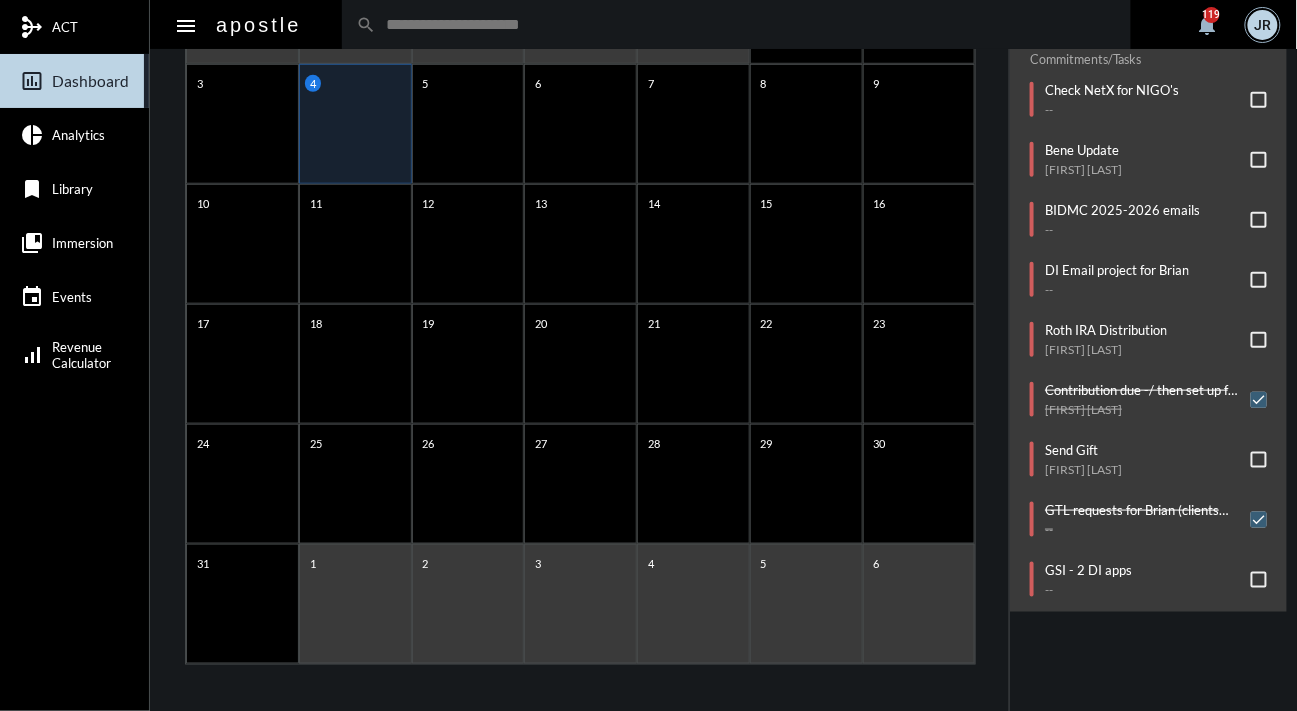click on "Commitments/Tasks  Check NetX for NIGO's   --     Bene Update   Emily Ehlers     BIDMC 2025-2026 emails   --     DI Email project for Brian   --     Roth IRA Distribution   Shimon Danino     Contribution due -/ then set up for auto pay from HUB acct   Samantha Pisani     Send Gift   Michael Cardinale     GTL requests for Brian (clients due next month)   --     GSI - 2 DI apps   --" 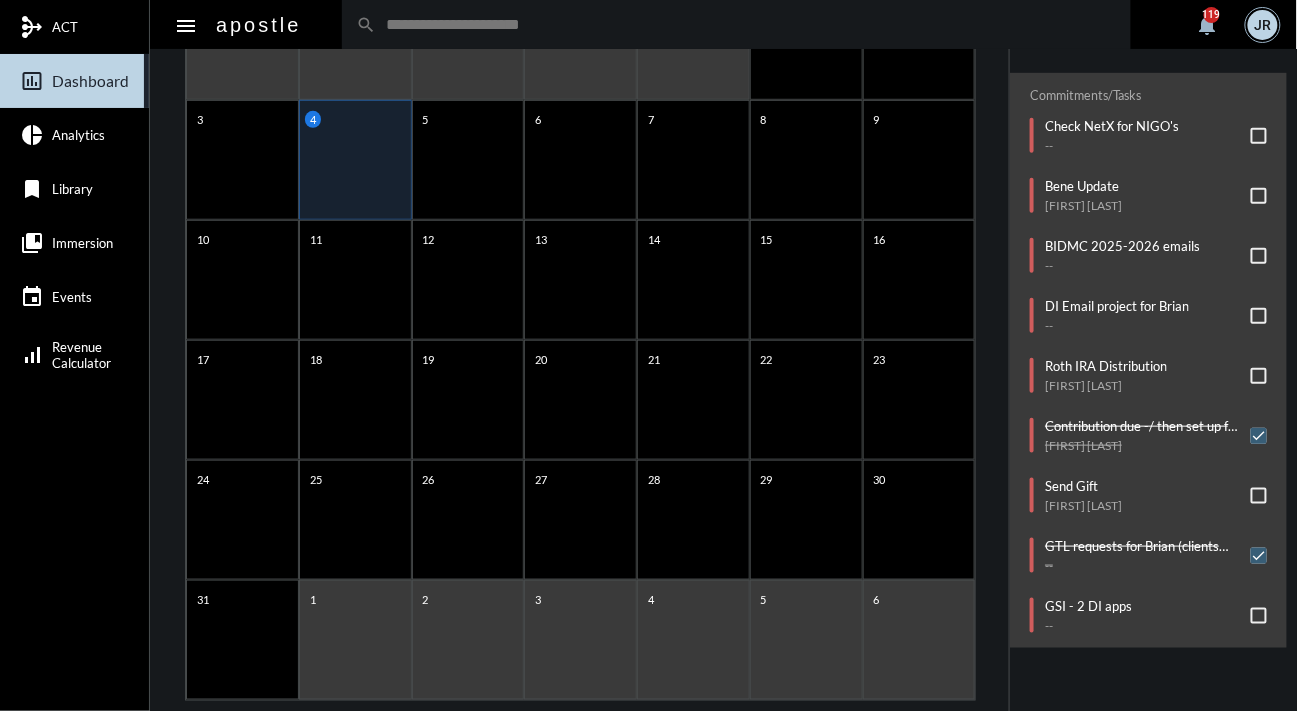 scroll, scrollTop: 297, scrollLeft: 0, axis: vertical 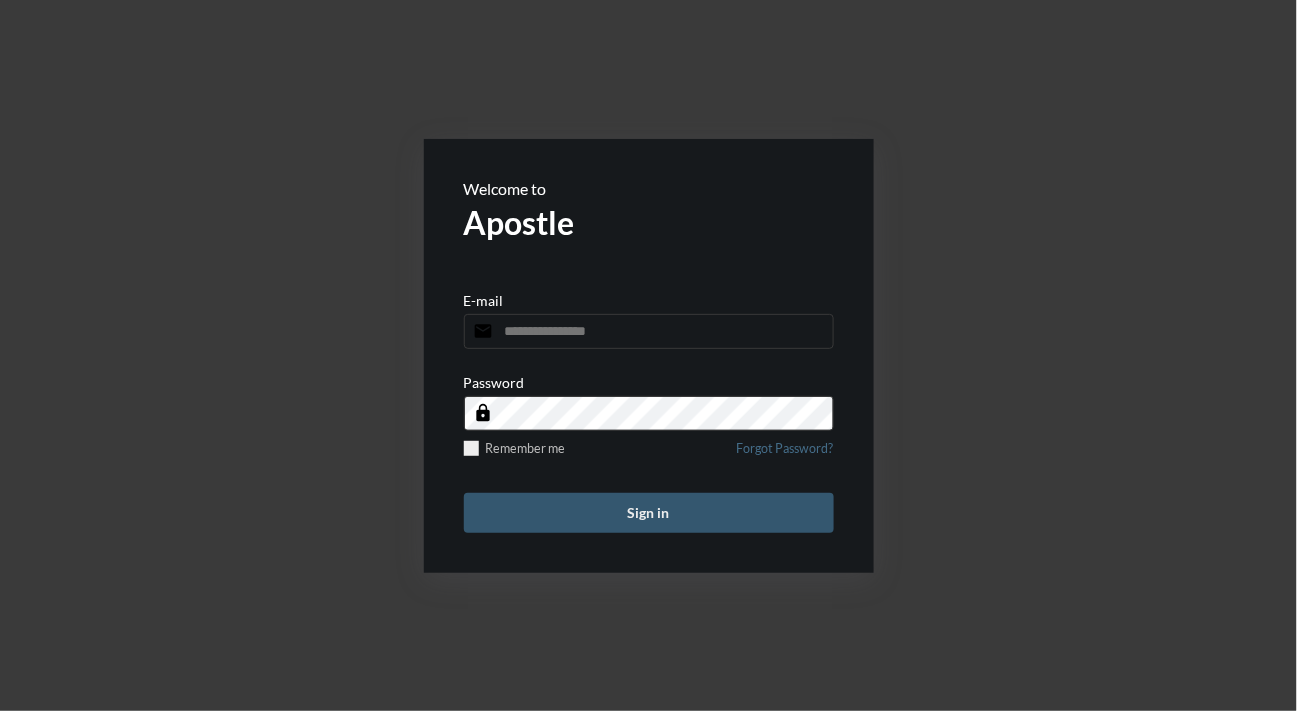 type on "**********" 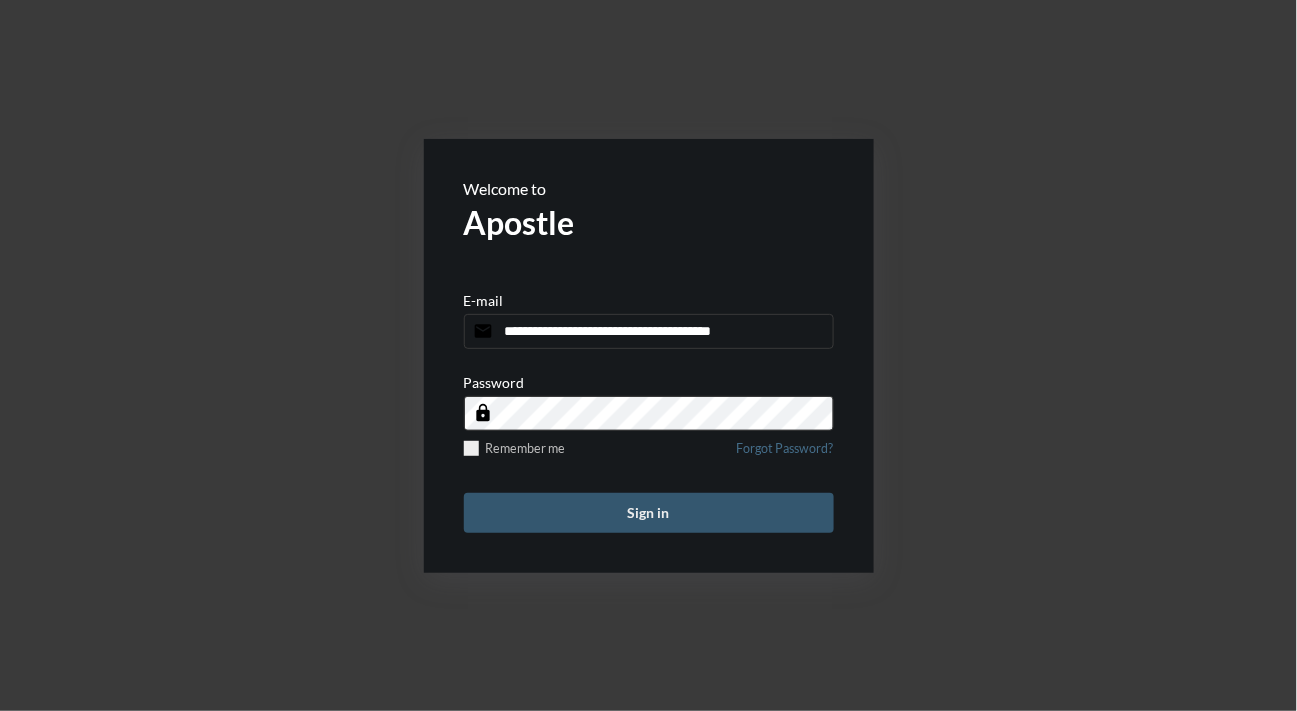 click on "Sign in" at bounding box center (649, 513) 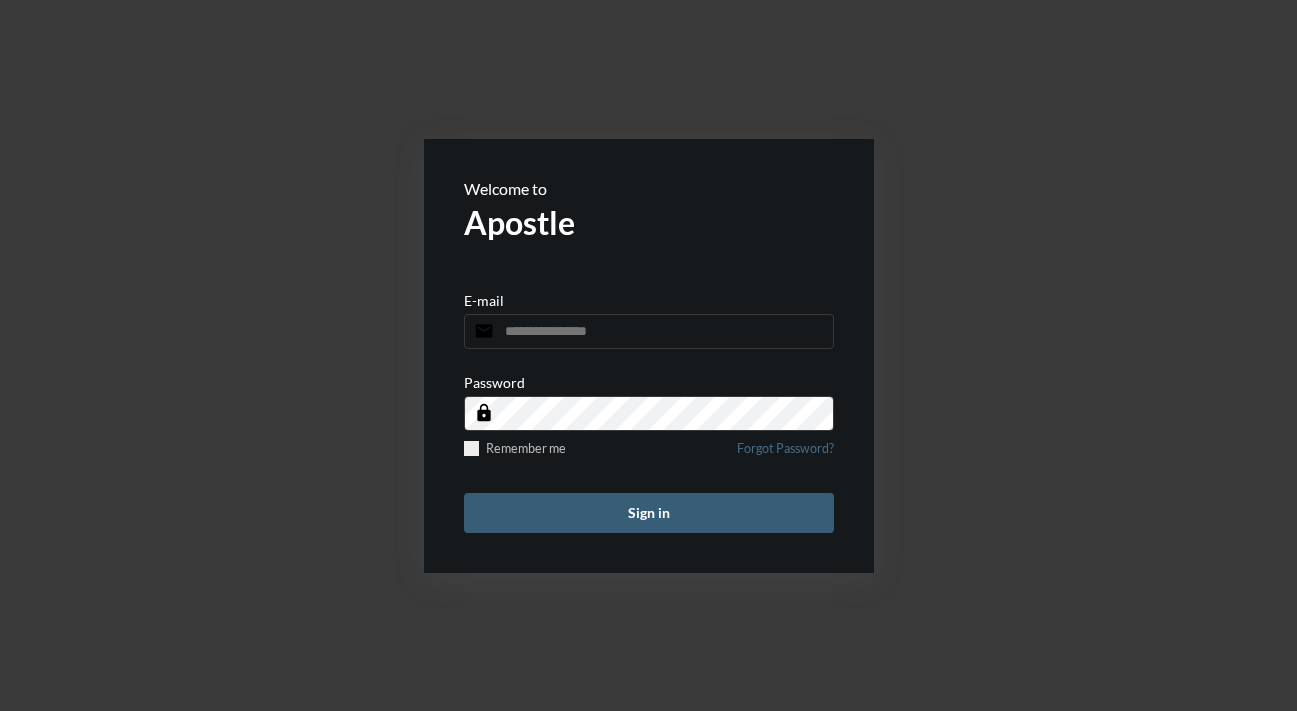 scroll, scrollTop: 0, scrollLeft: 0, axis: both 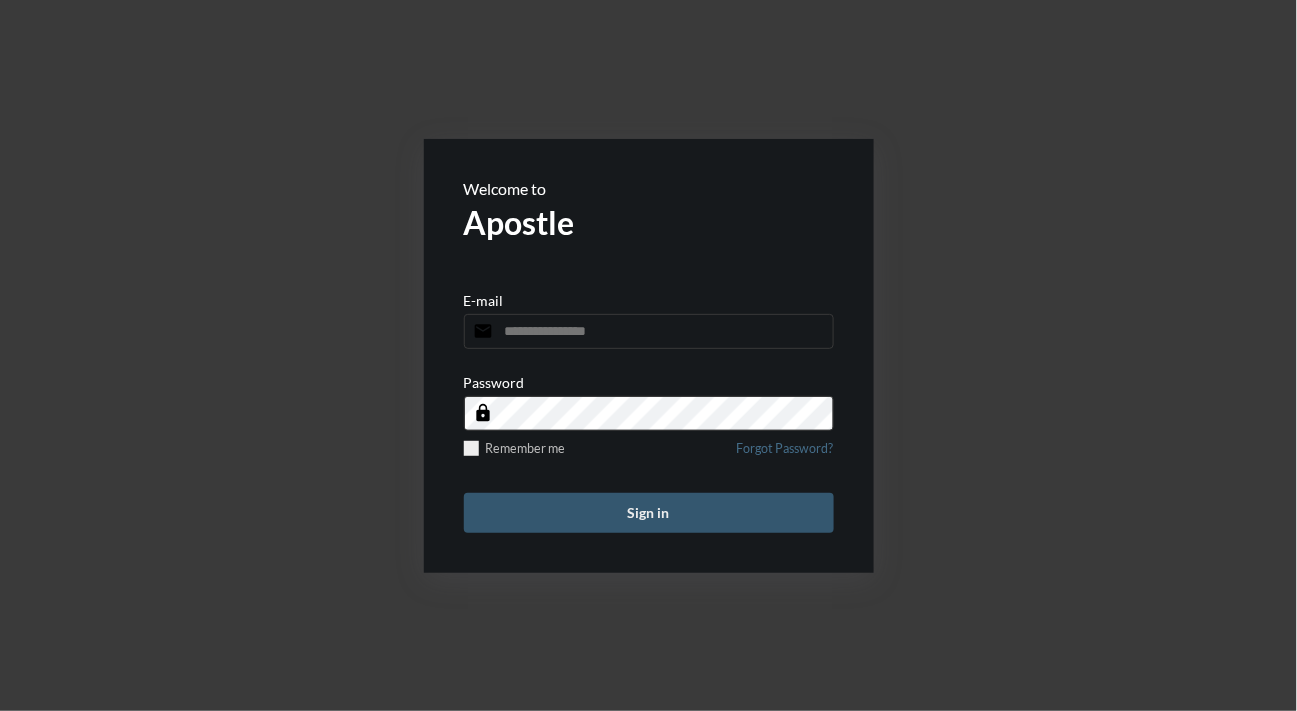 type on "**********" 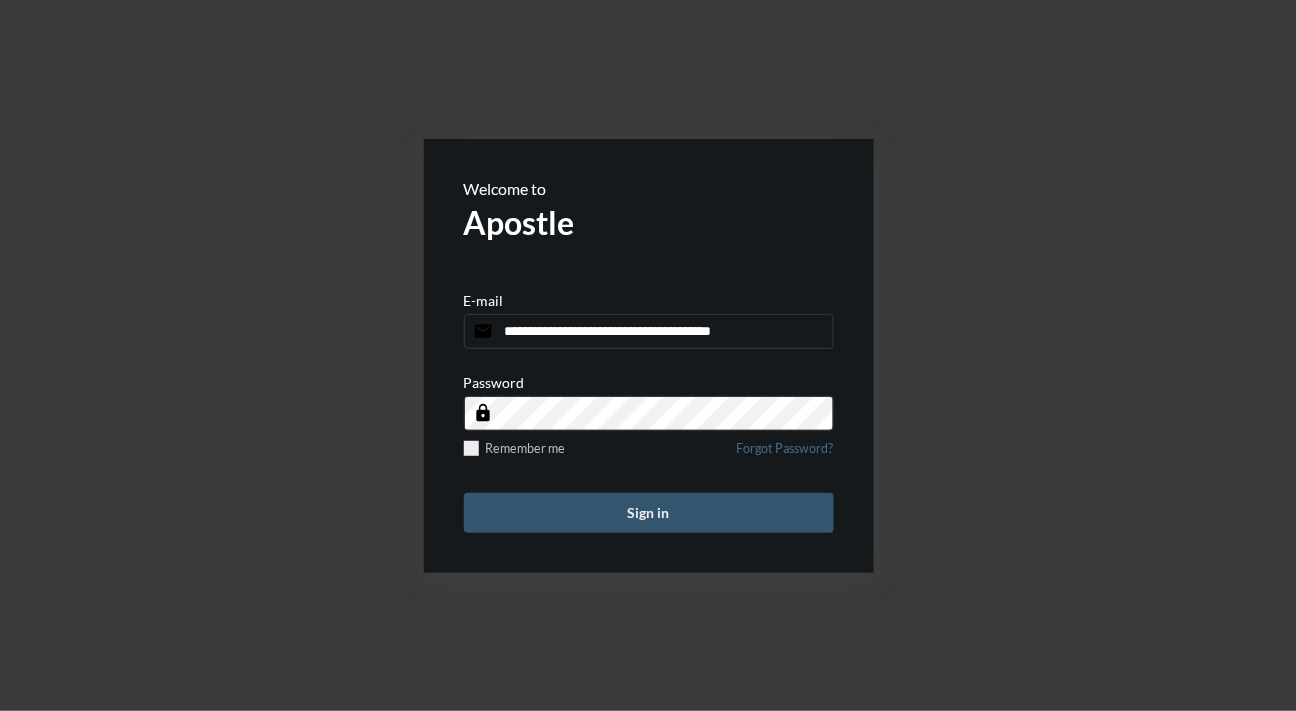 click on "Sign in" at bounding box center (649, 513) 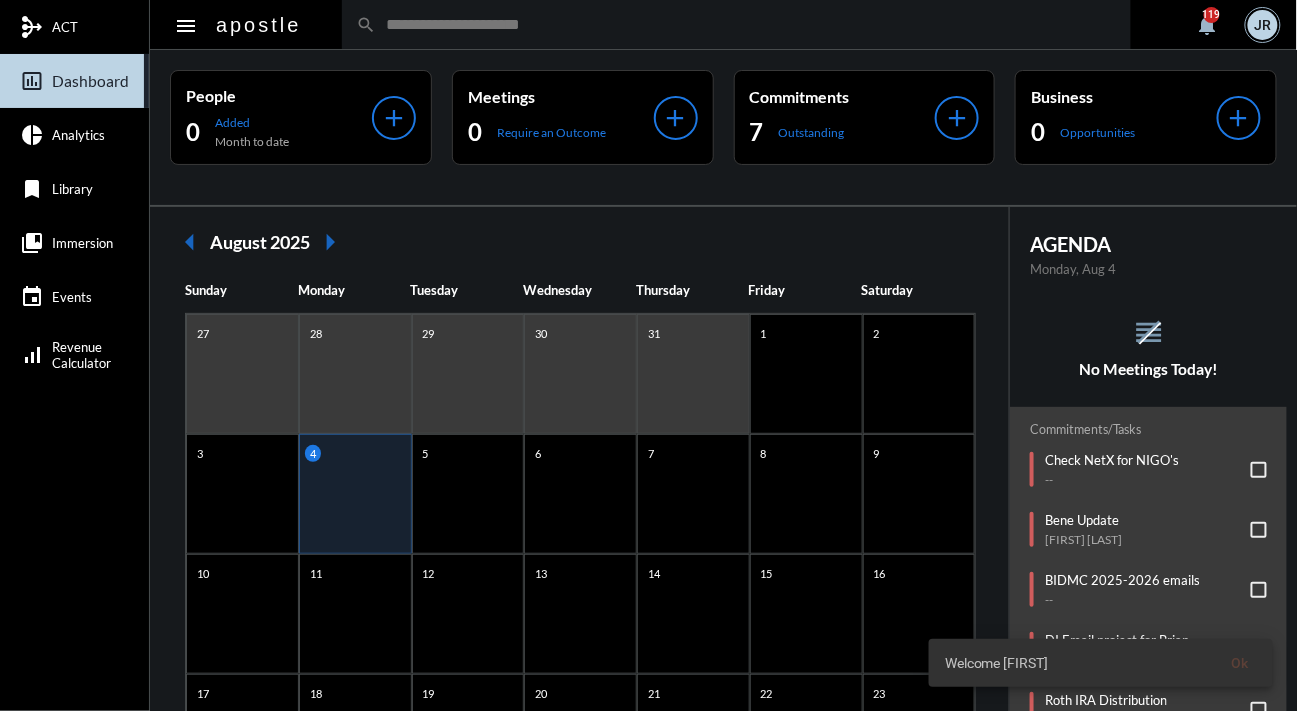 click on "reorder No Meetings Today!" 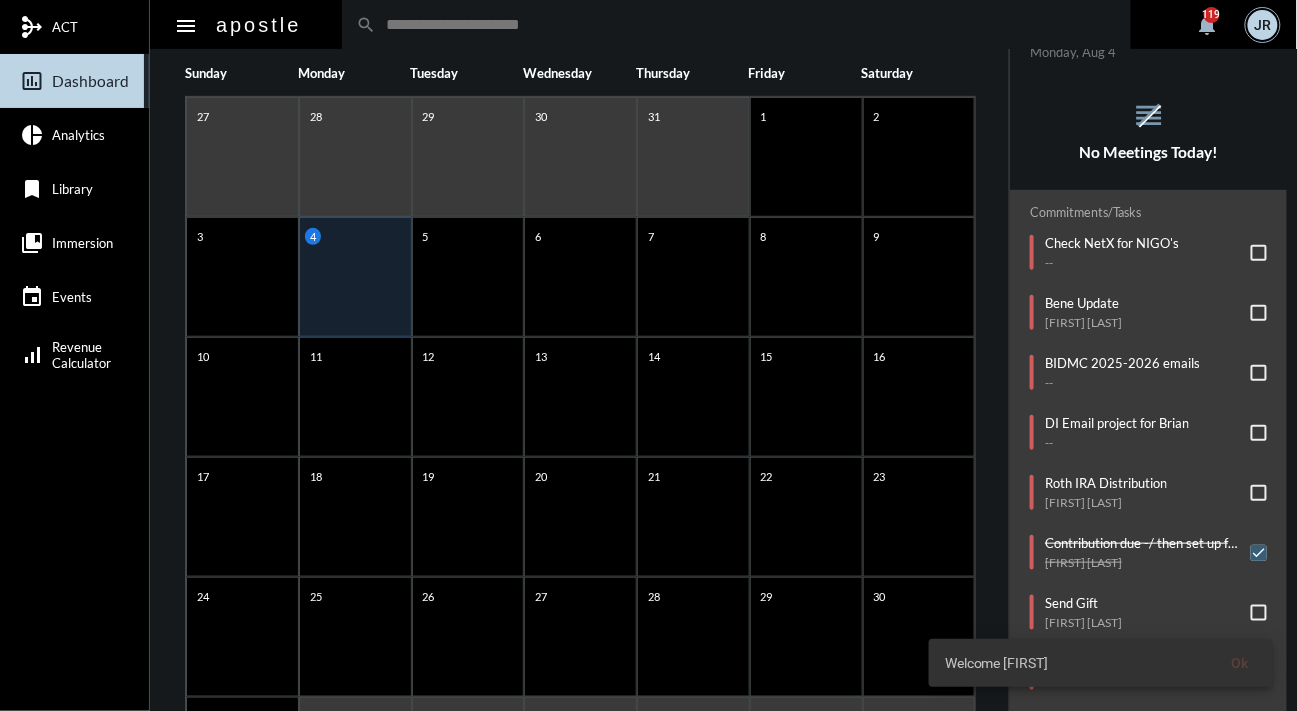 scroll, scrollTop: 370, scrollLeft: 0, axis: vertical 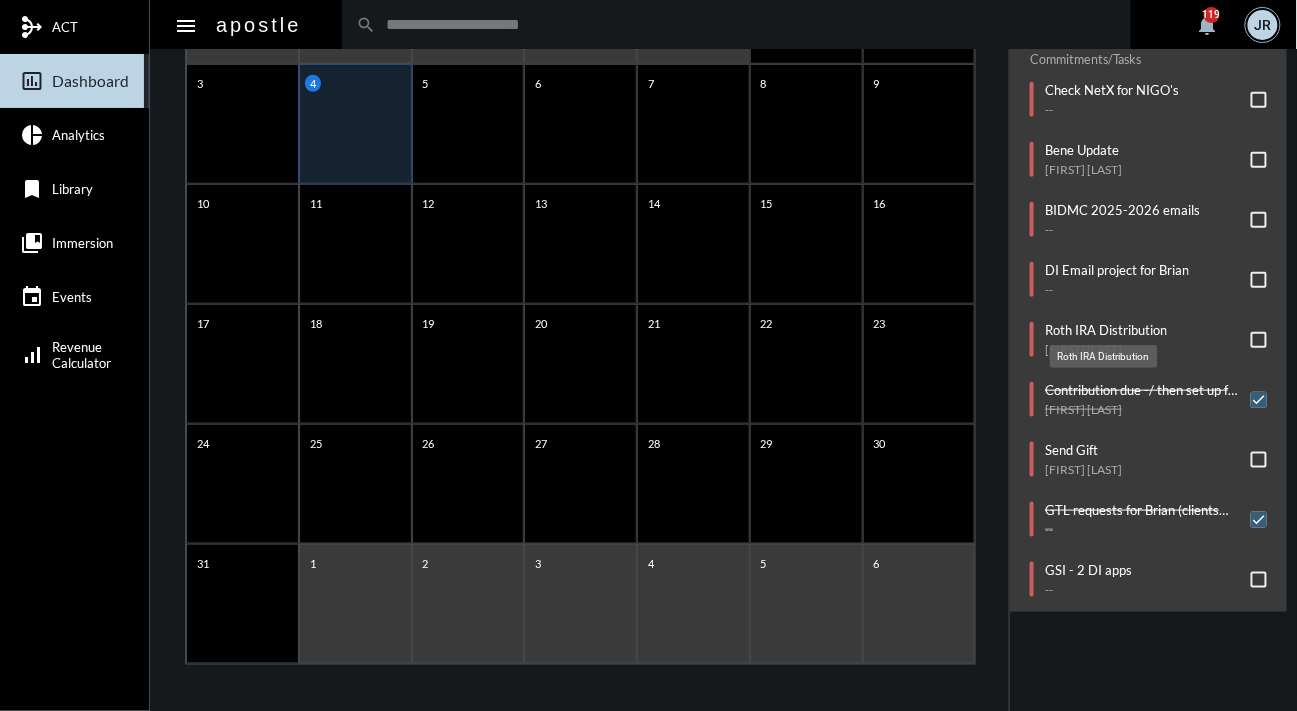 click on "Roth IRA Distribution" 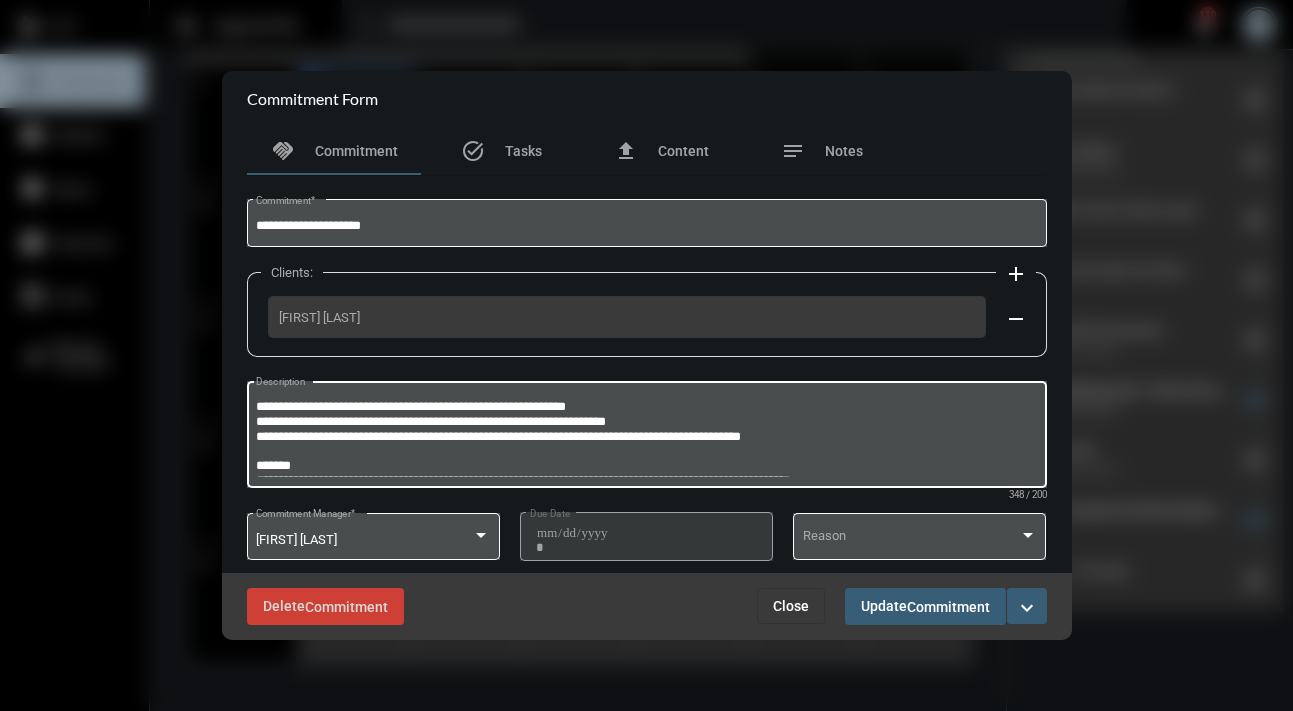 click on "**********" at bounding box center (646, 437) 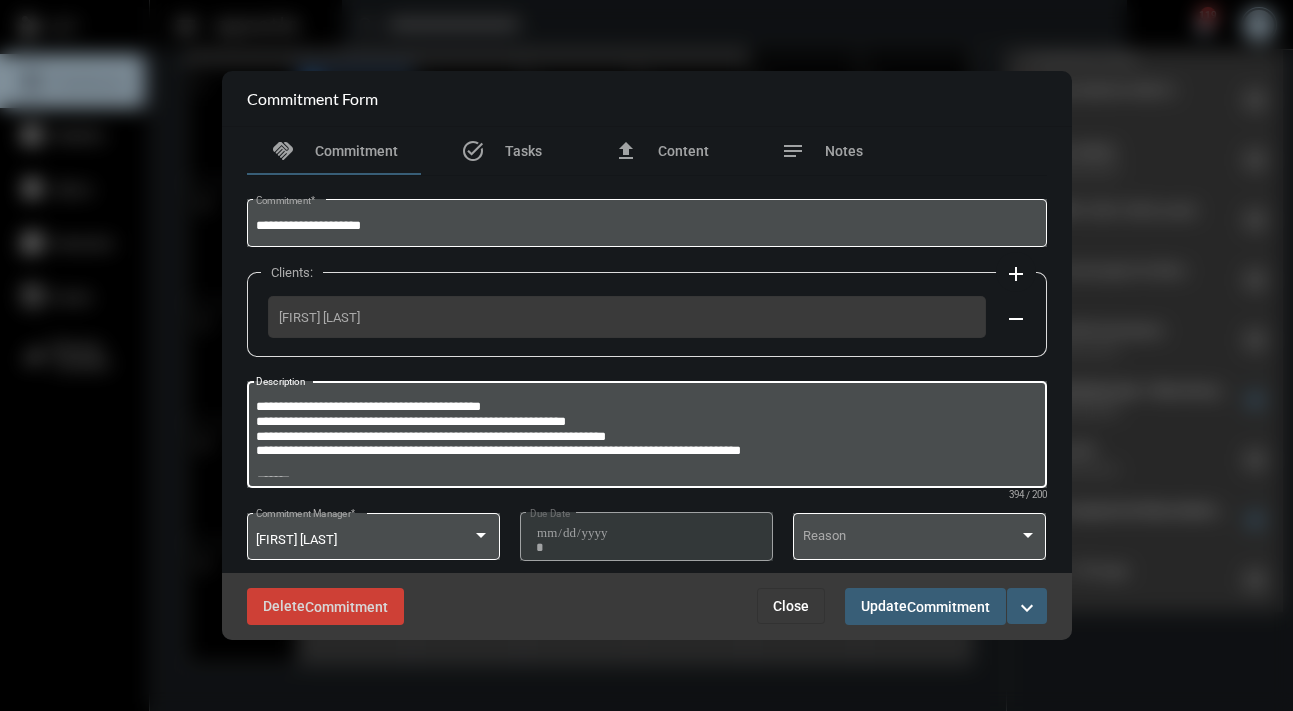type on "**********" 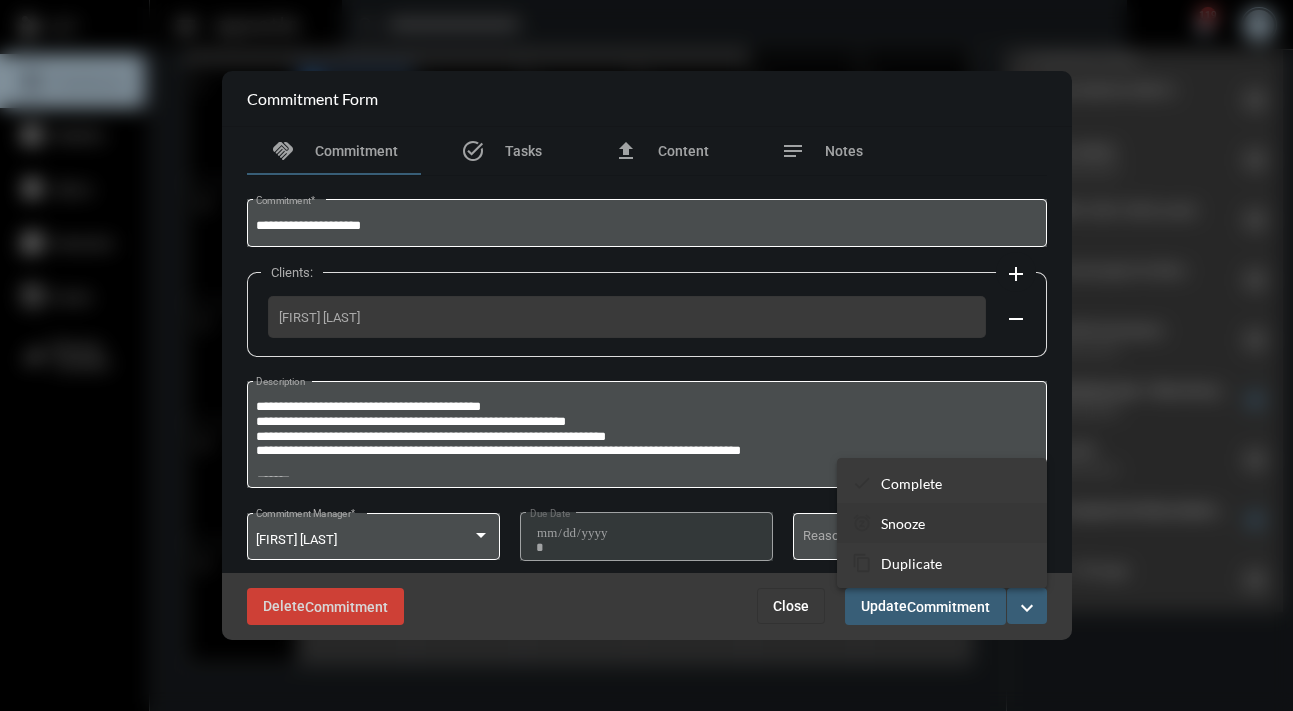 click on "snooze Snooze" at bounding box center (942, 523) 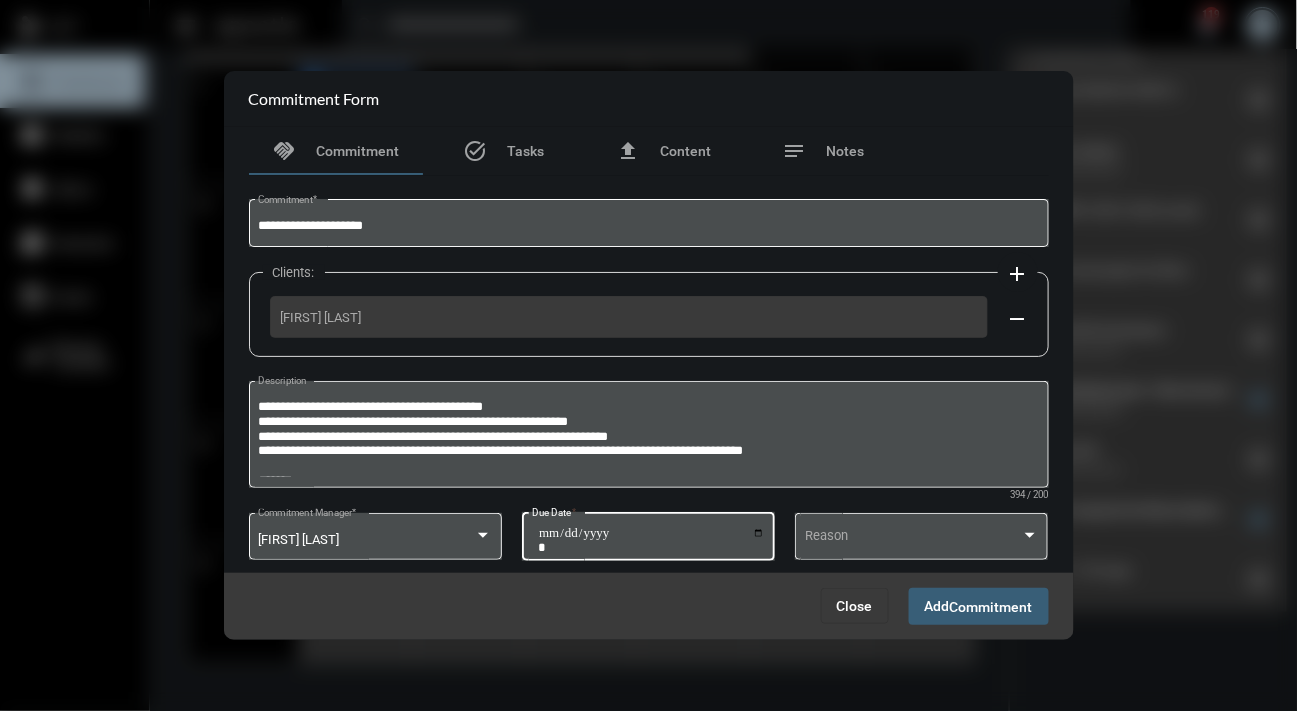 click on "**********" at bounding box center [651, 540] 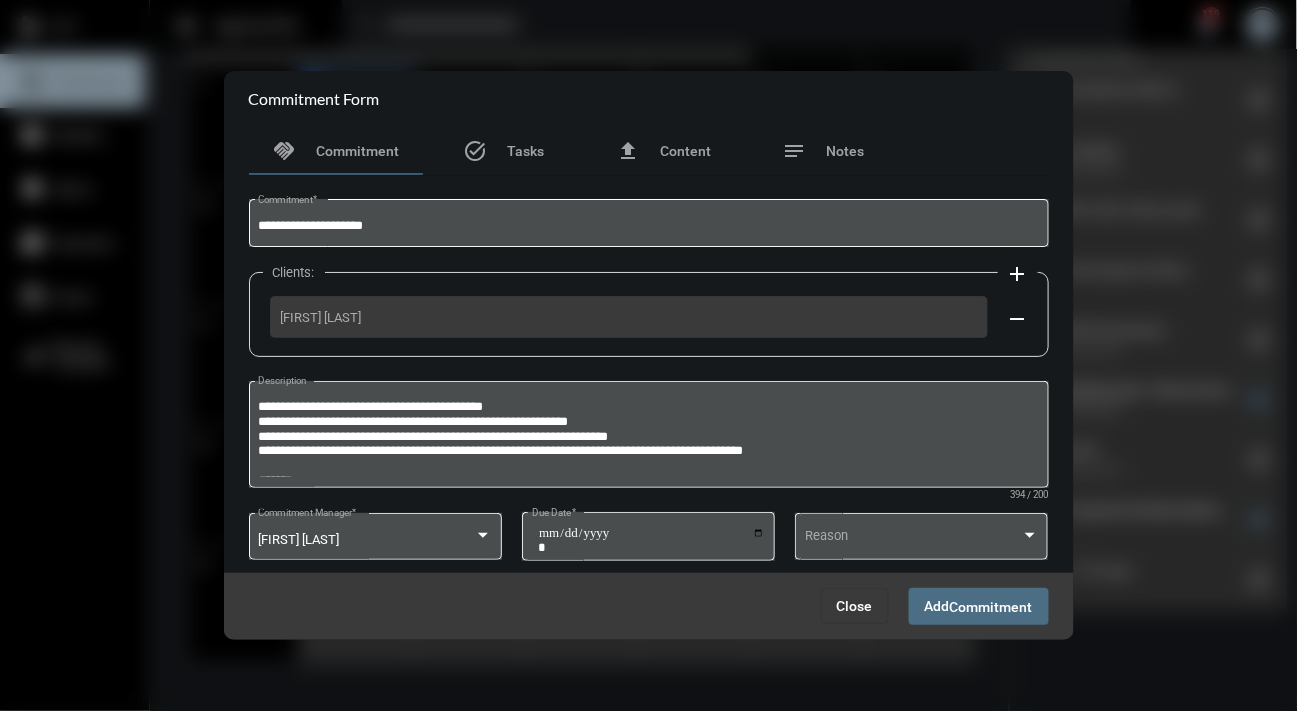 click on "Commitment" at bounding box center (991, 607) 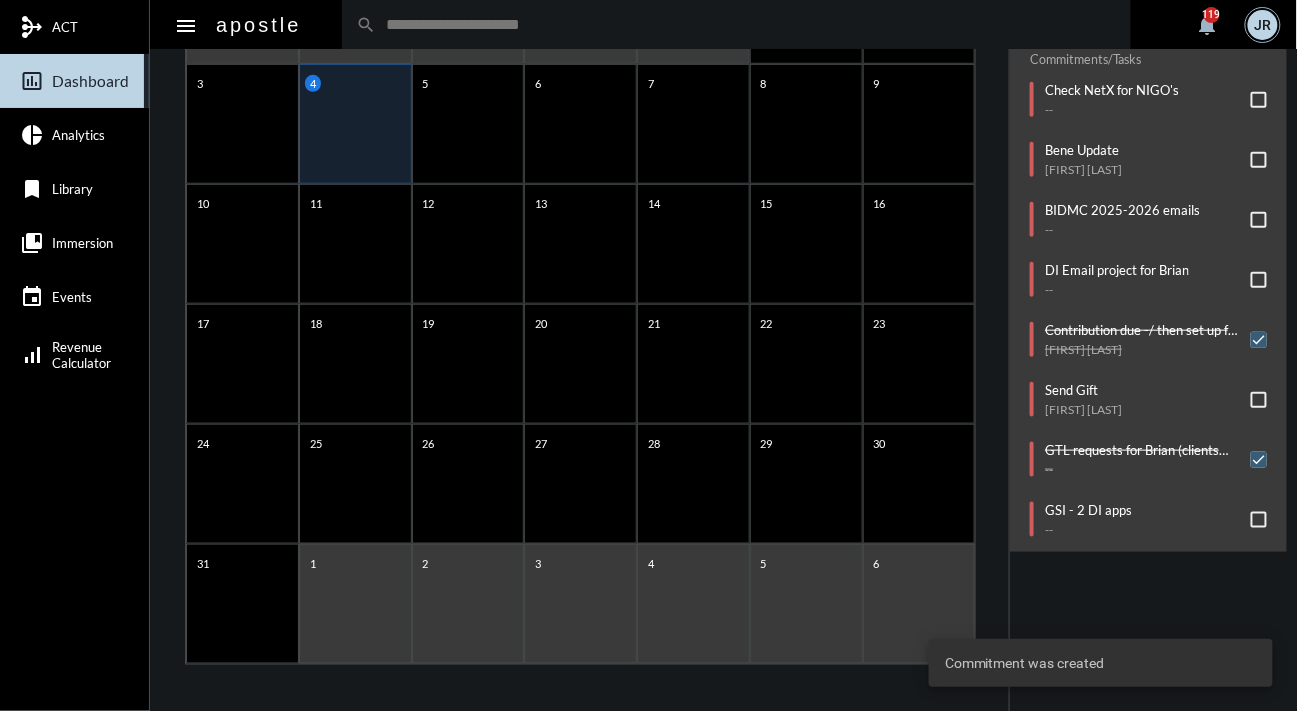 click on "AGENDA Monday, Aug 4 reorder No Meetings Today! Commitments/Tasks  Check NetX for NIGO's   --     Bene Update   [FIRST] [LAST]     BIDMC 2025-2026 emails   --     DI Email project for [FIRST]   --     Contribution due -/ then set up for auto pay from HUB acct   [FIRST] [LAST]     Send Gift   [FIRST] [LAST]     GTL requests for [FIRST] (clients due next month)   --     GSI - 2 DI apps   --" 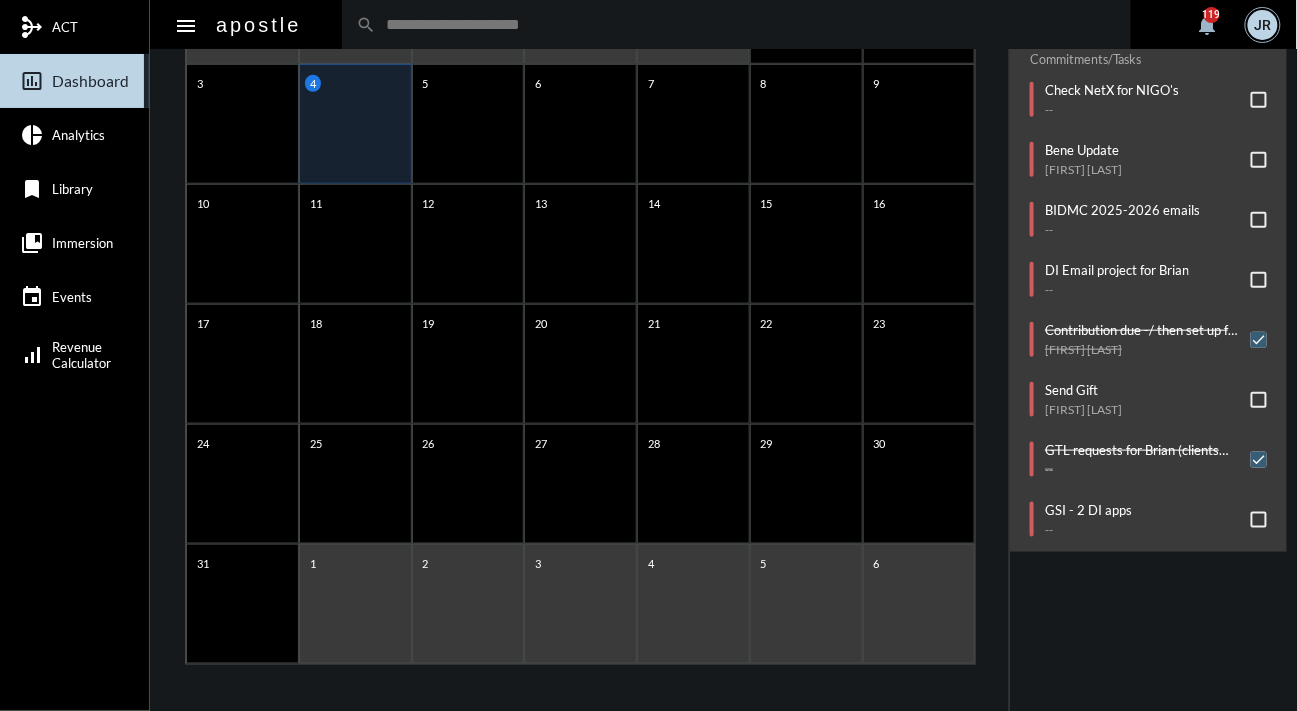 click at bounding box center [1259, 520] 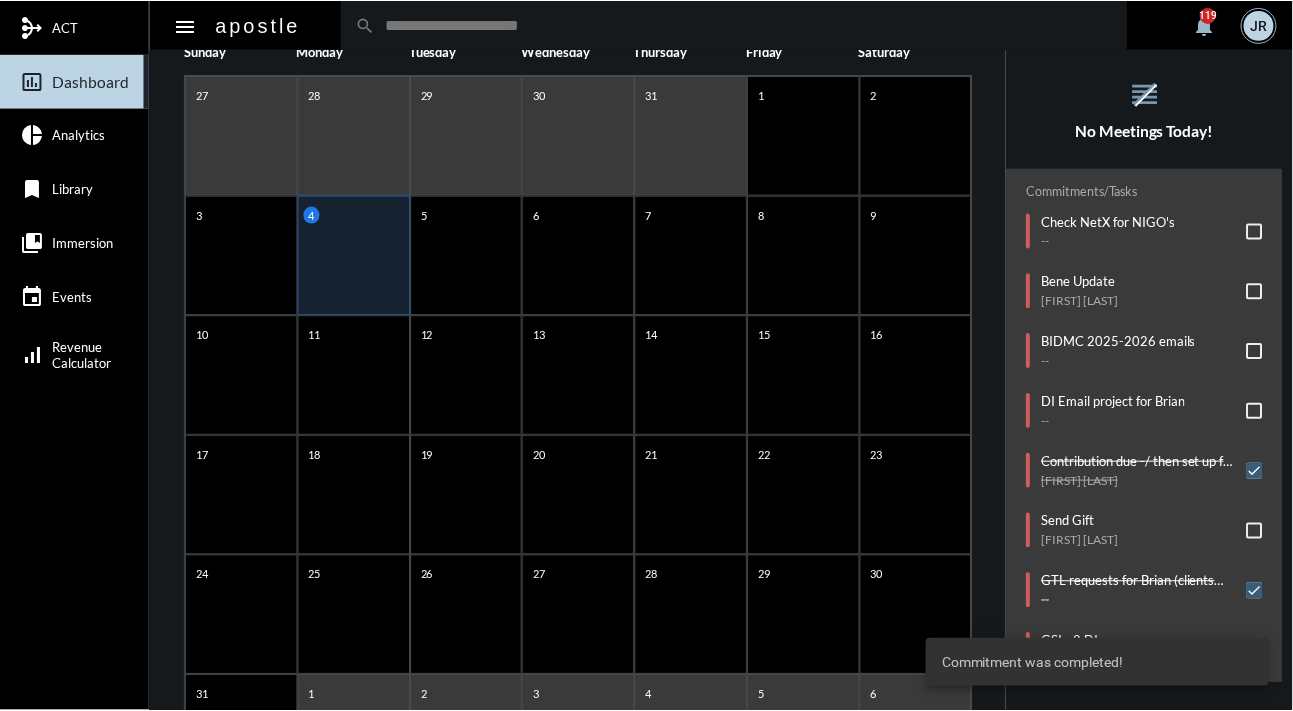 scroll, scrollTop: 224, scrollLeft: 0, axis: vertical 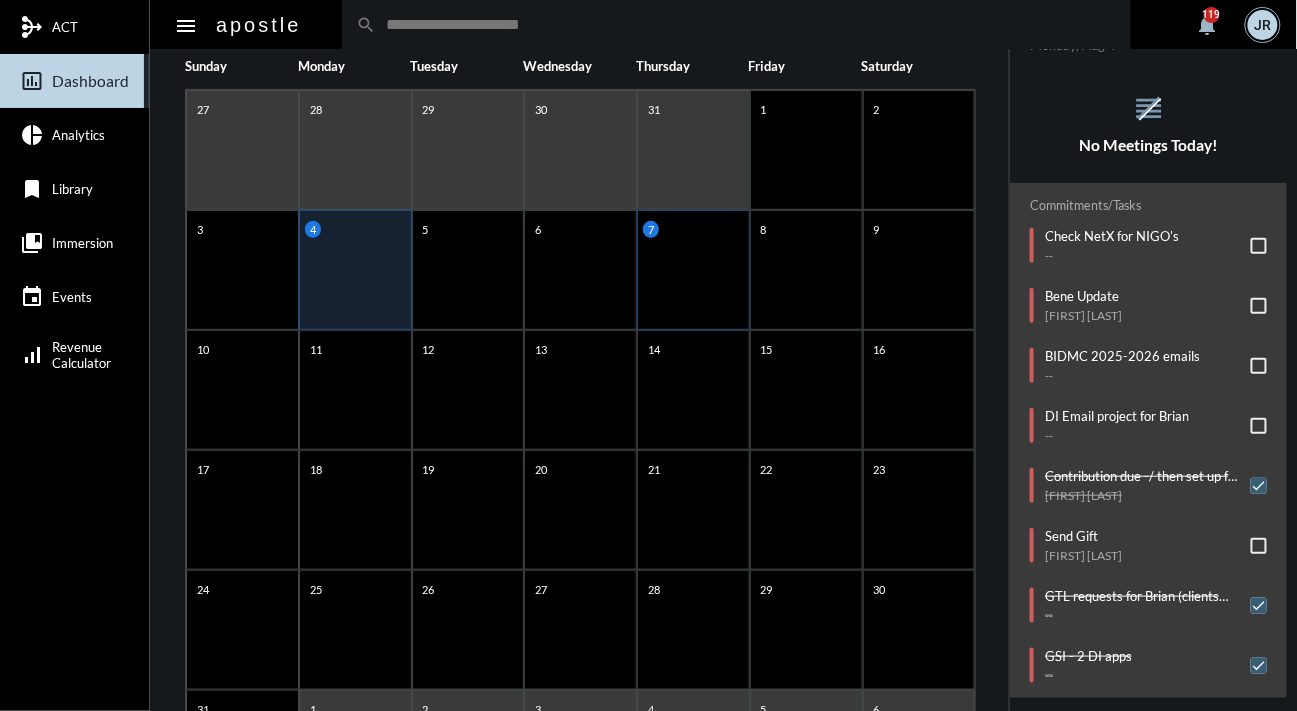click on "7" 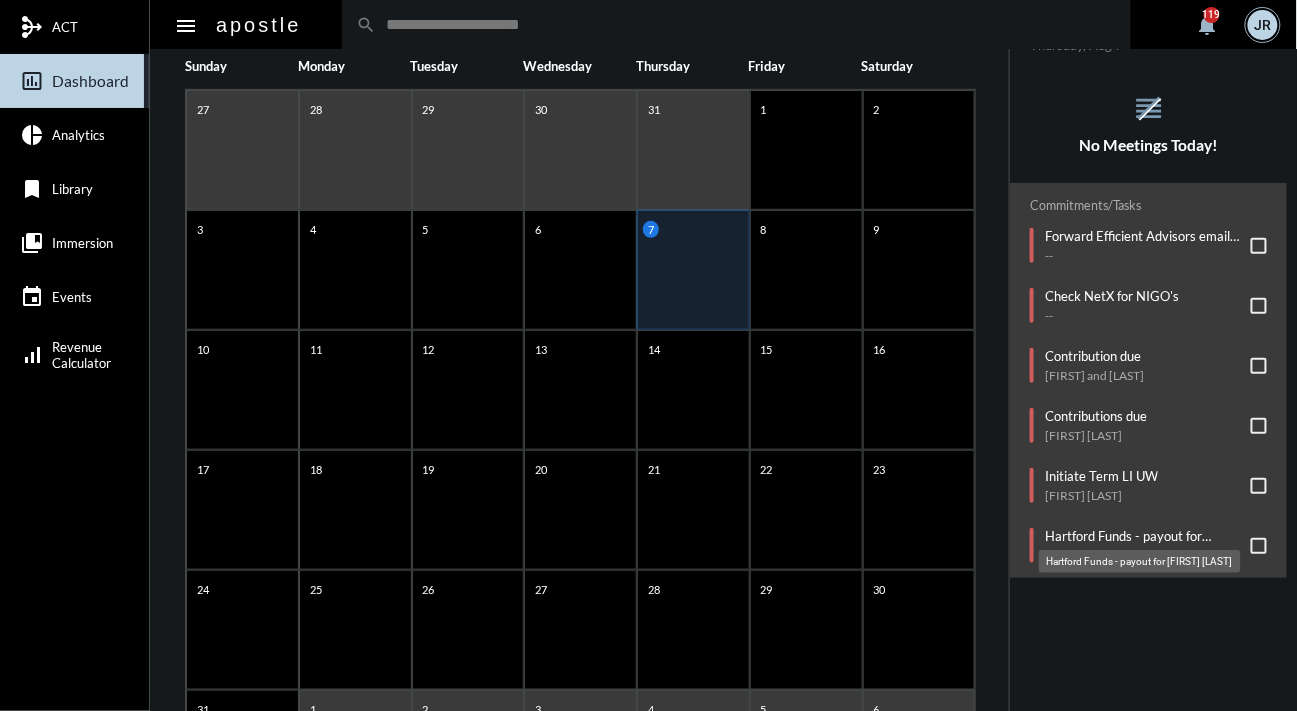 click on "Hartford Funds - payout for [FIRST] [LAST]" 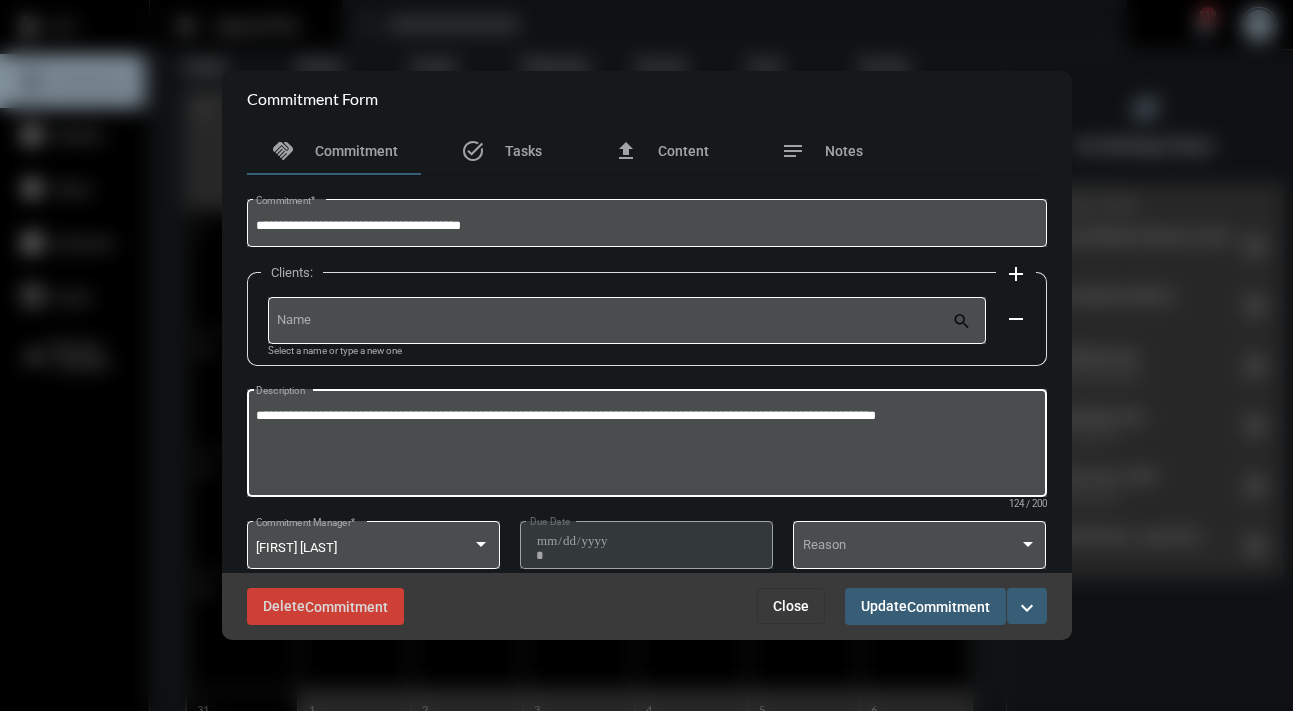 click on "**********" at bounding box center (646, 446) 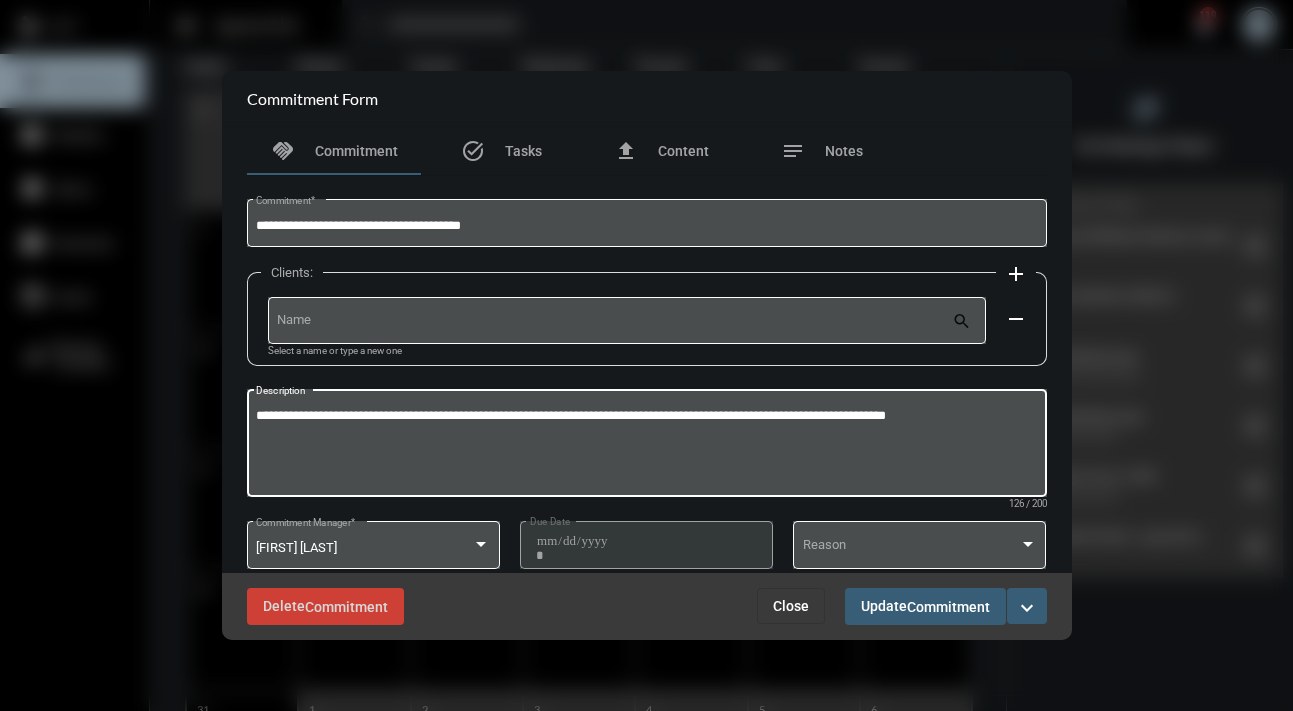 paste on "**********" 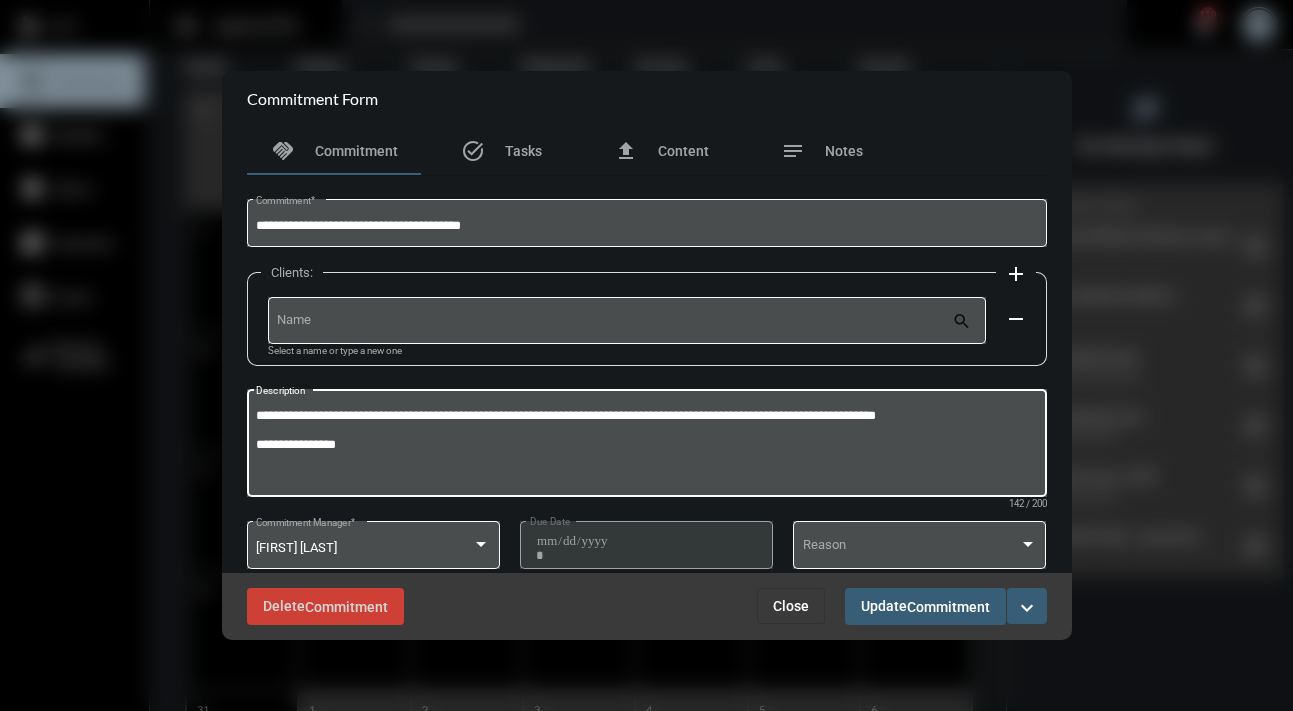 drag, startPoint x: 194, startPoint y: 448, endPoint x: 179, endPoint y: 450, distance: 15.132746 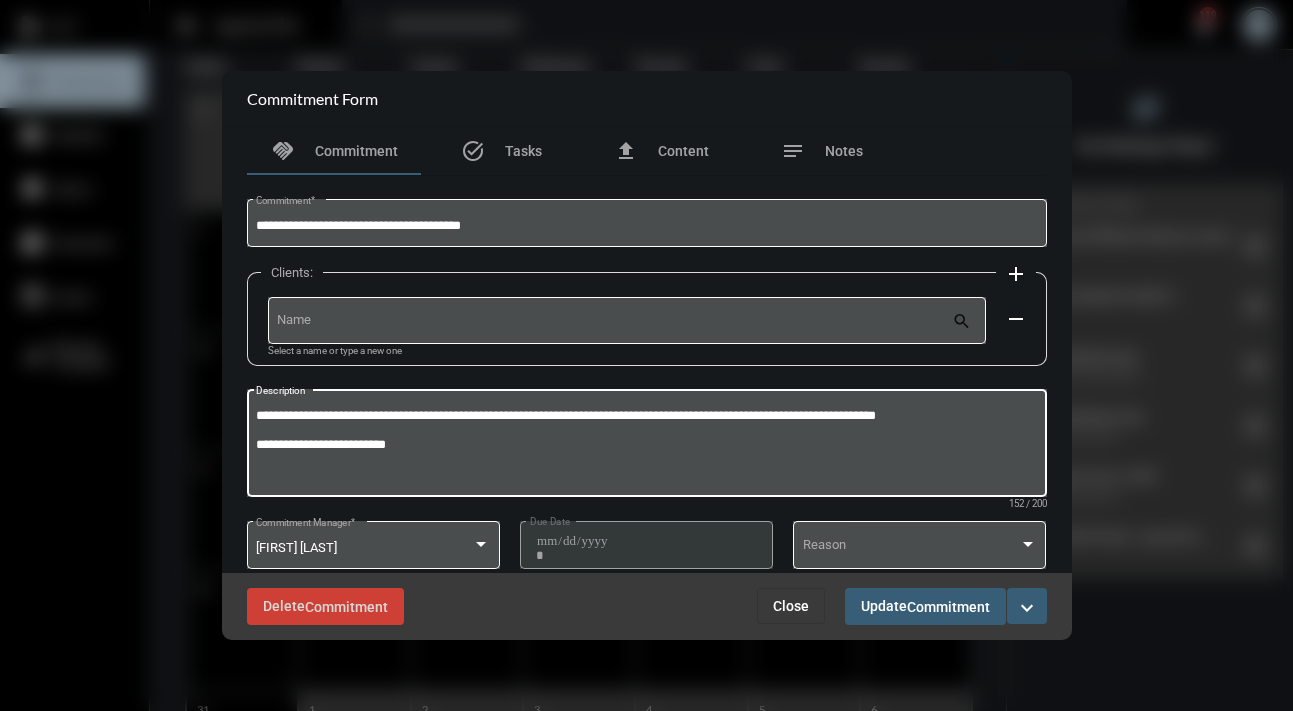 paste on "**********" 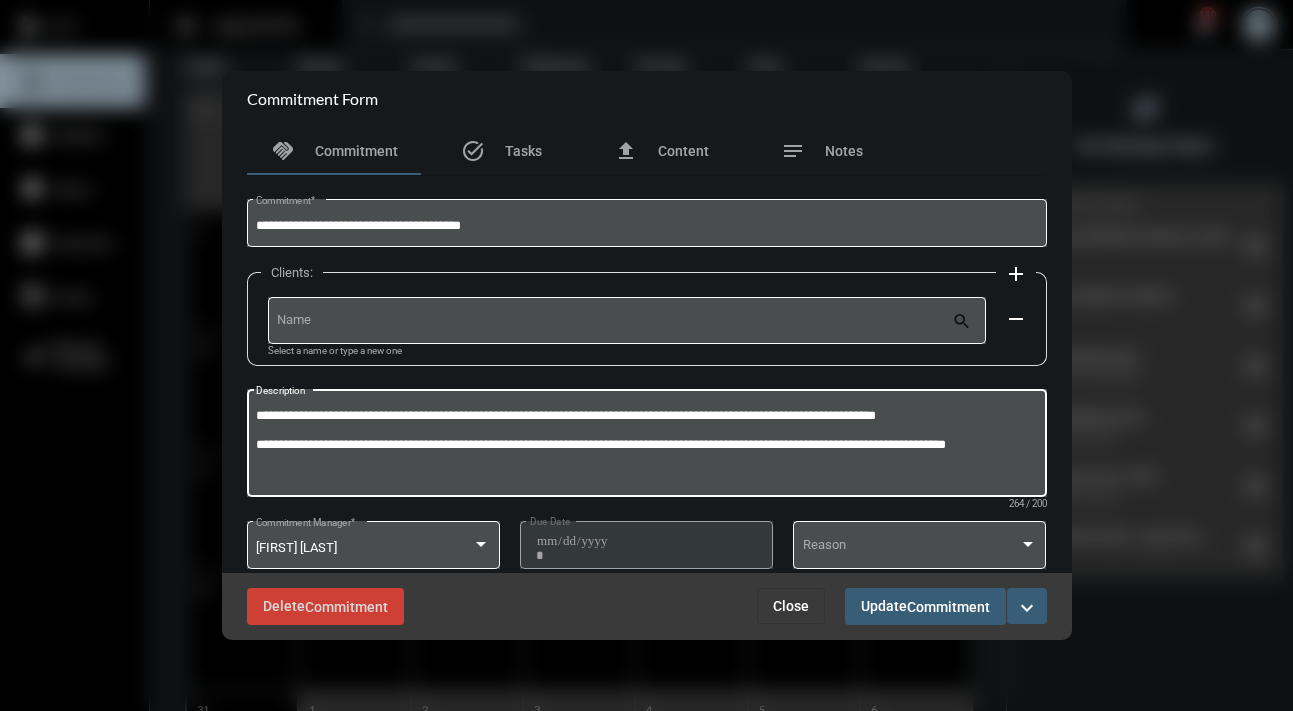 click on "**********" at bounding box center (646, 446) 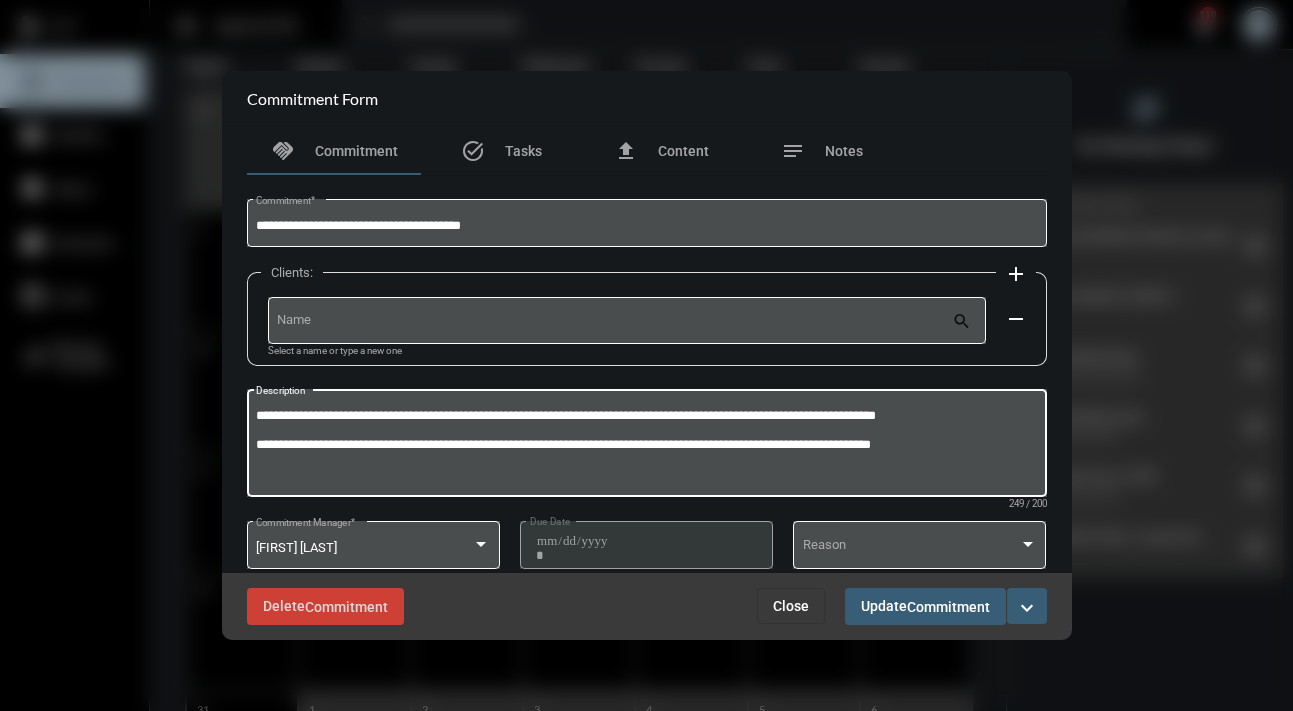 click on "**********" at bounding box center [646, 446] 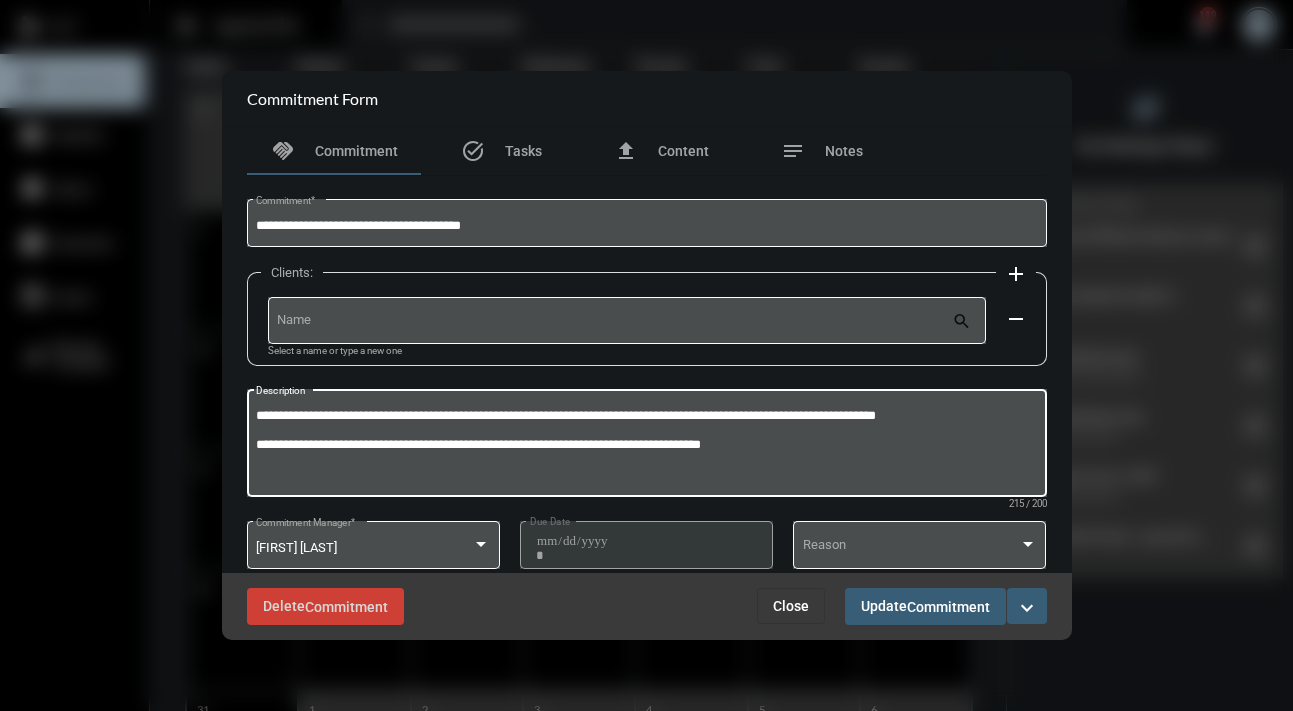 click on "**********" at bounding box center (646, 446) 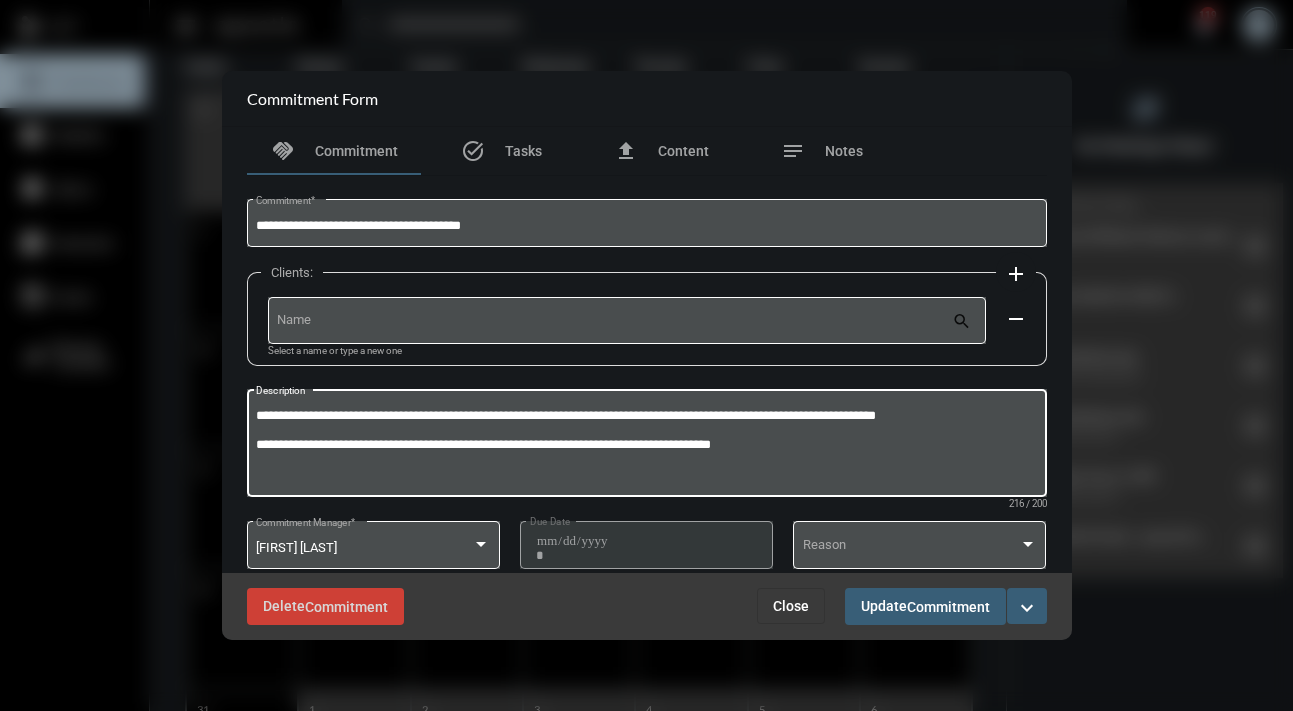 paste on "**********" 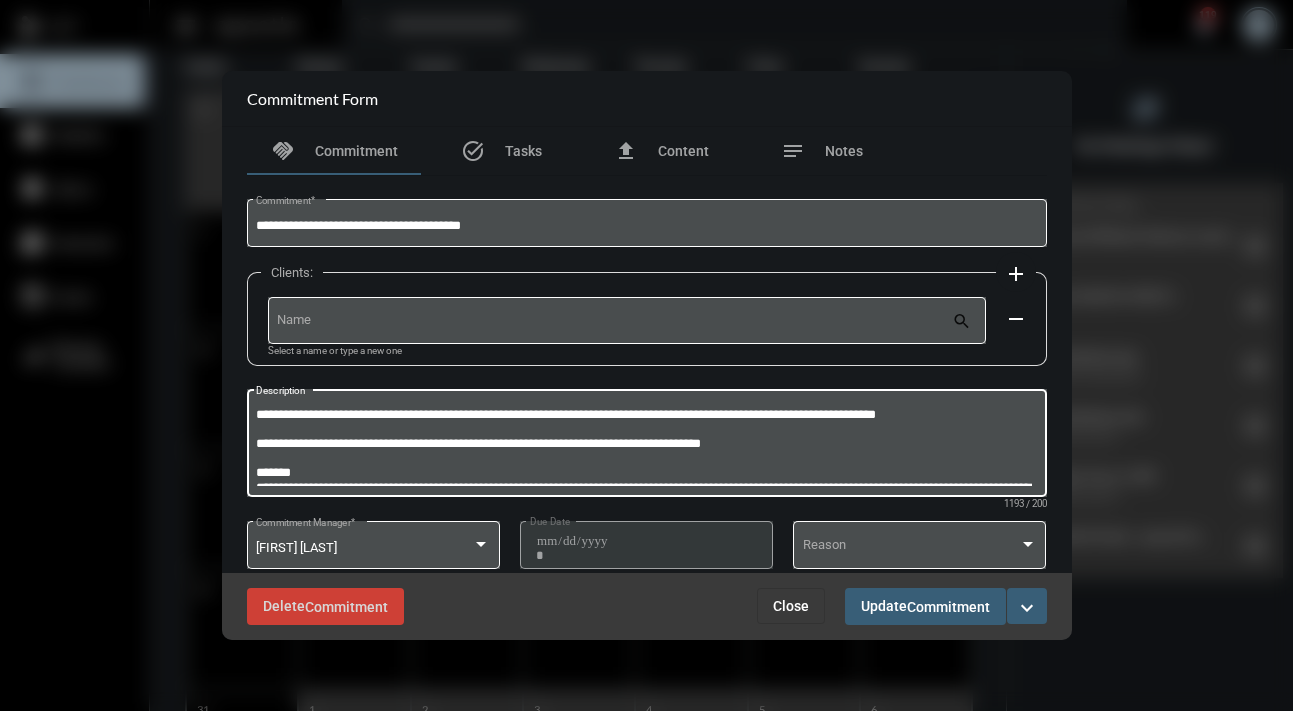 scroll, scrollTop: 40, scrollLeft: 0, axis: vertical 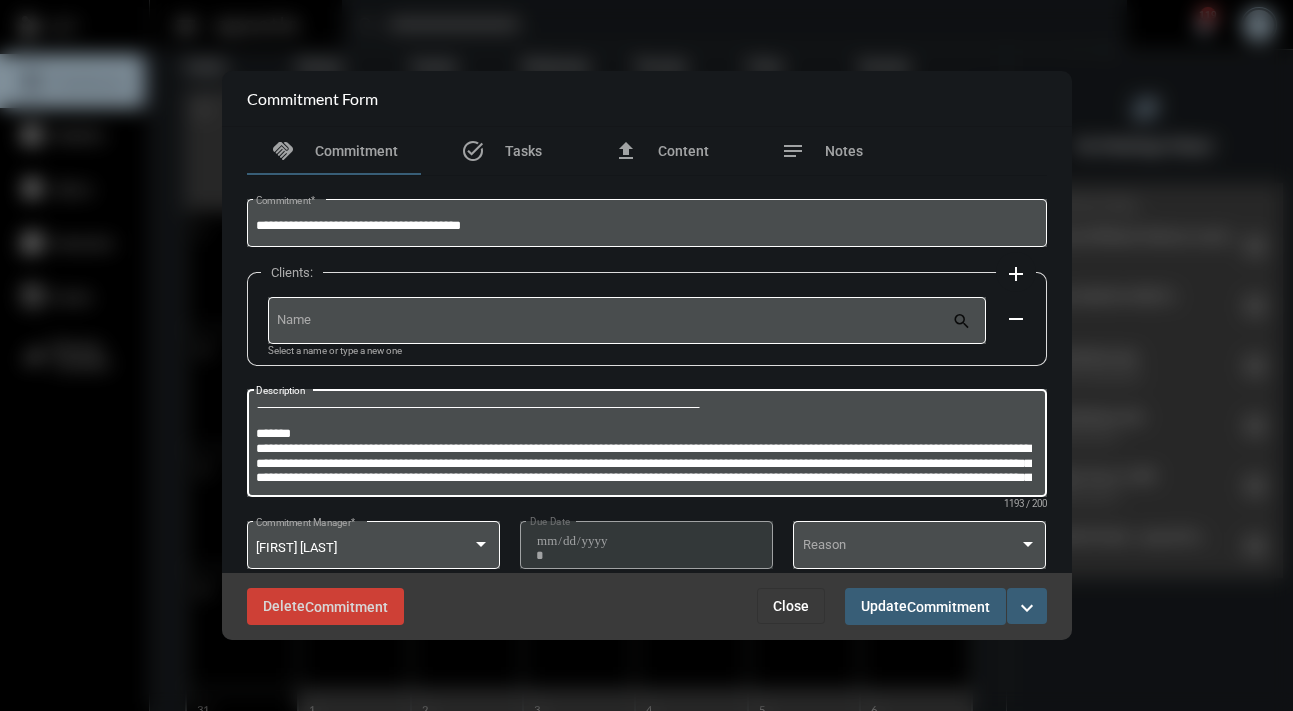 click on "Description" at bounding box center [644, 446] 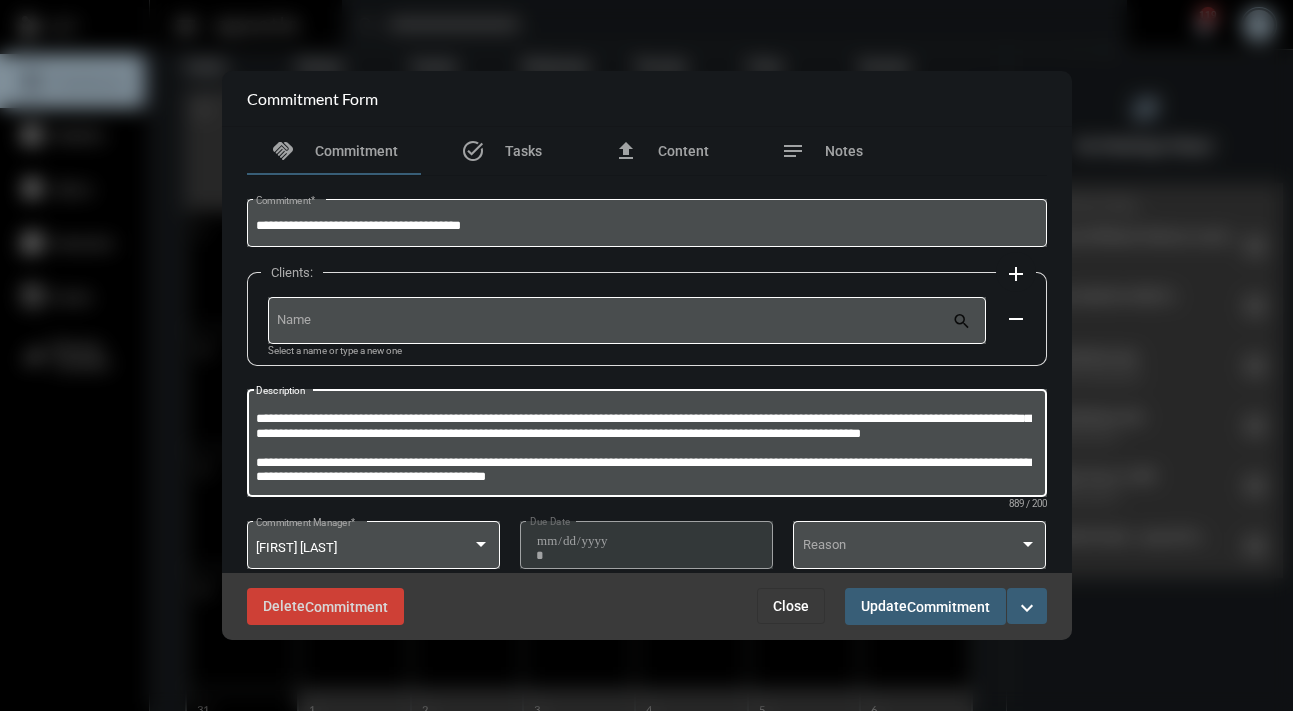 scroll, scrollTop: 84, scrollLeft: 0, axis: vertical 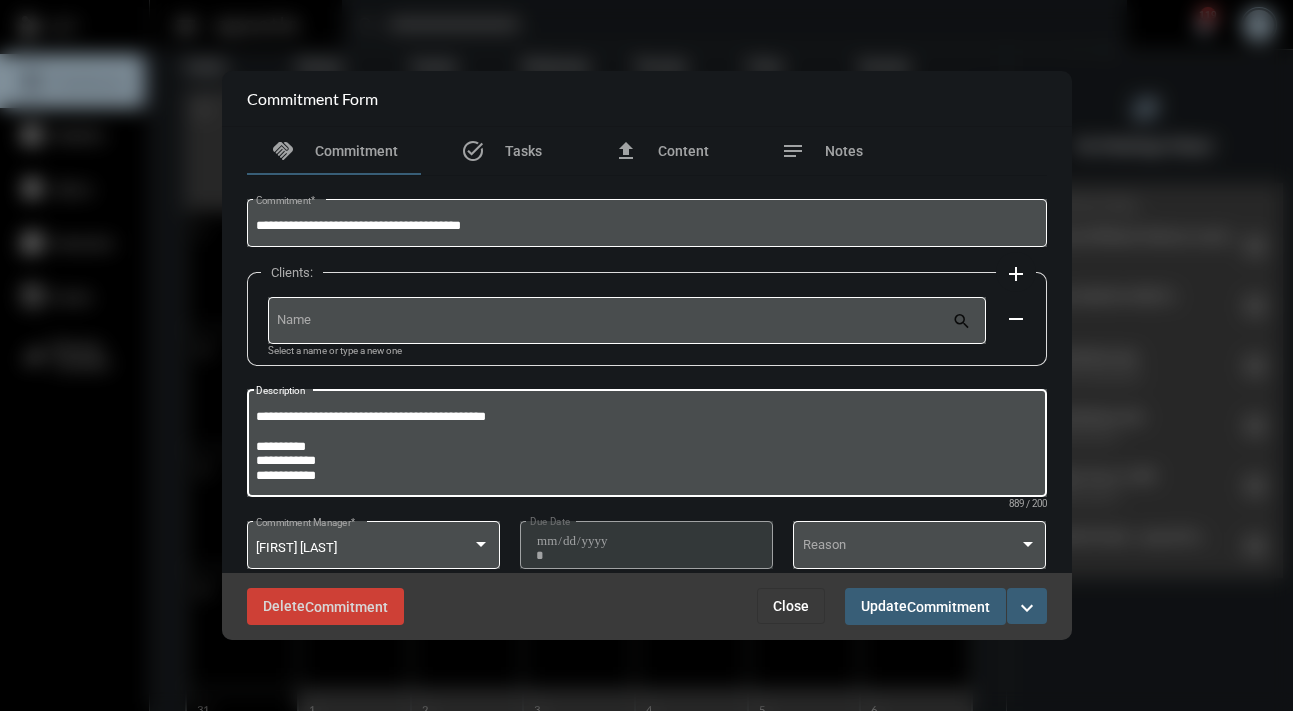 drag, startPoint x: 260, startPoint y: 464, endPoint x: 618, endPoint y: 424, distance: 360.2277 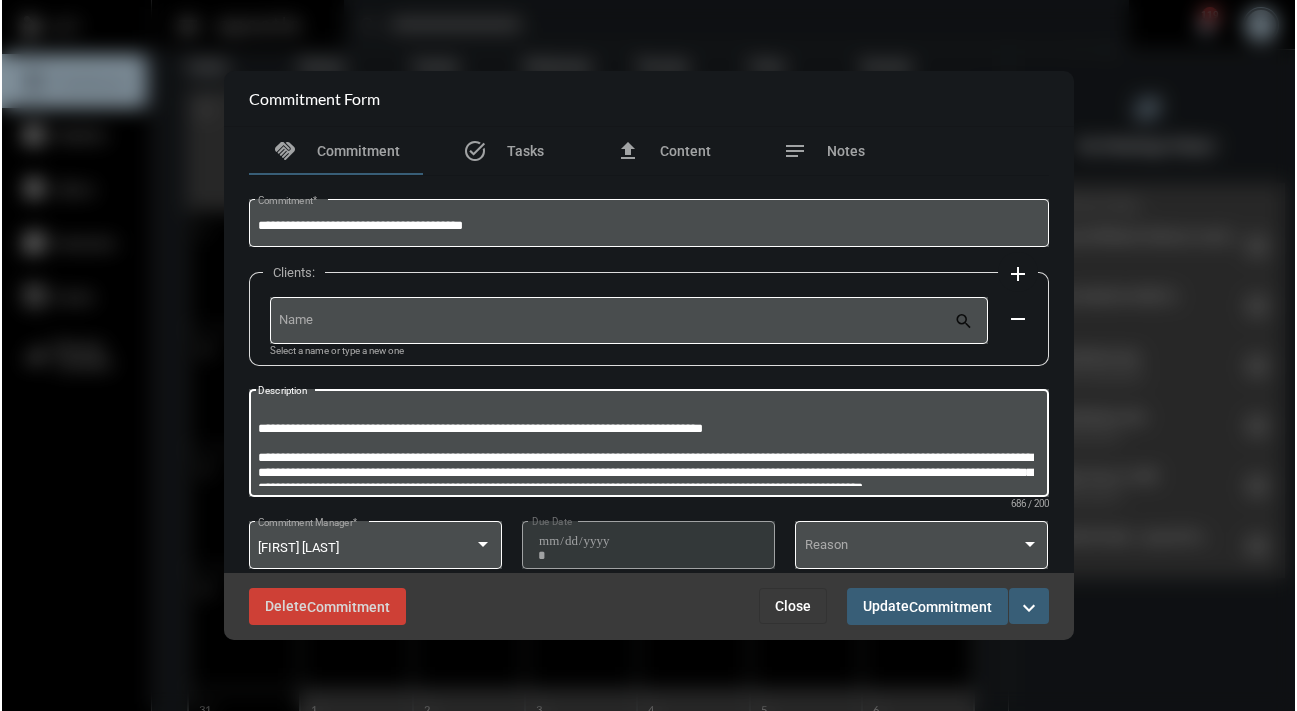scroll, scrollTop: 1, scrollLeft: 0, axis: vertical 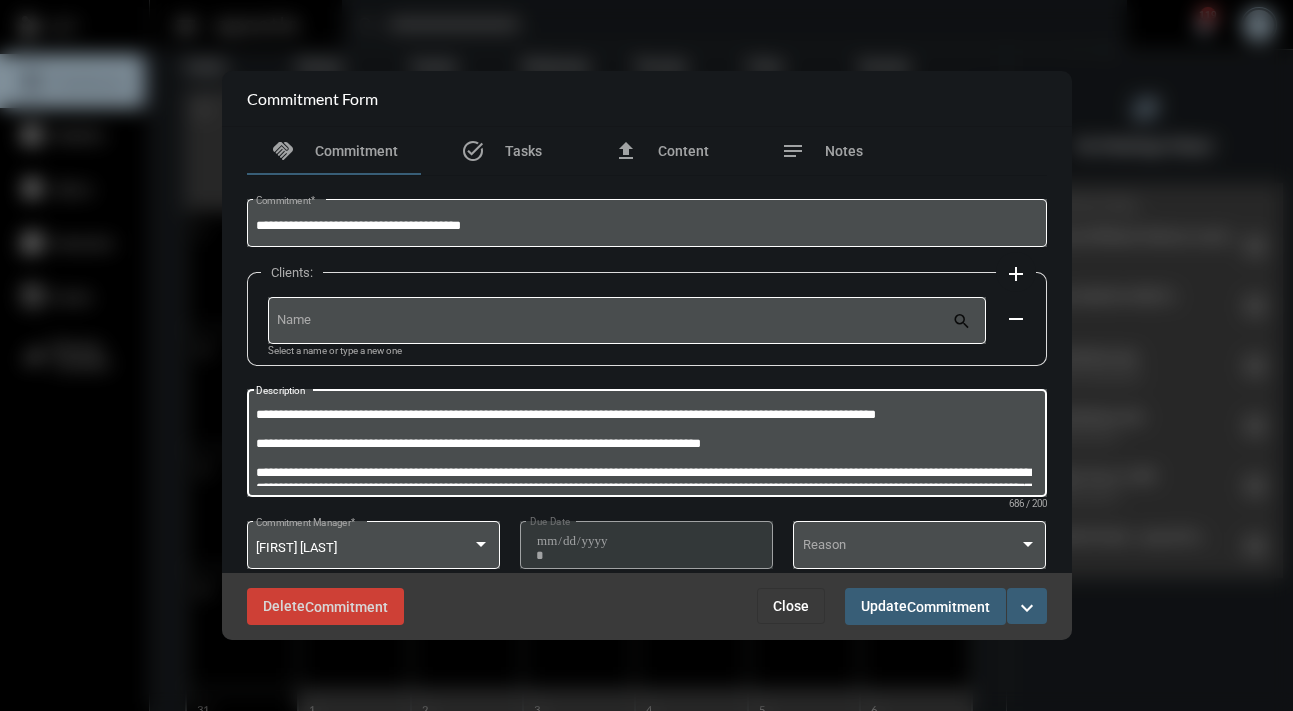 type on "**********" 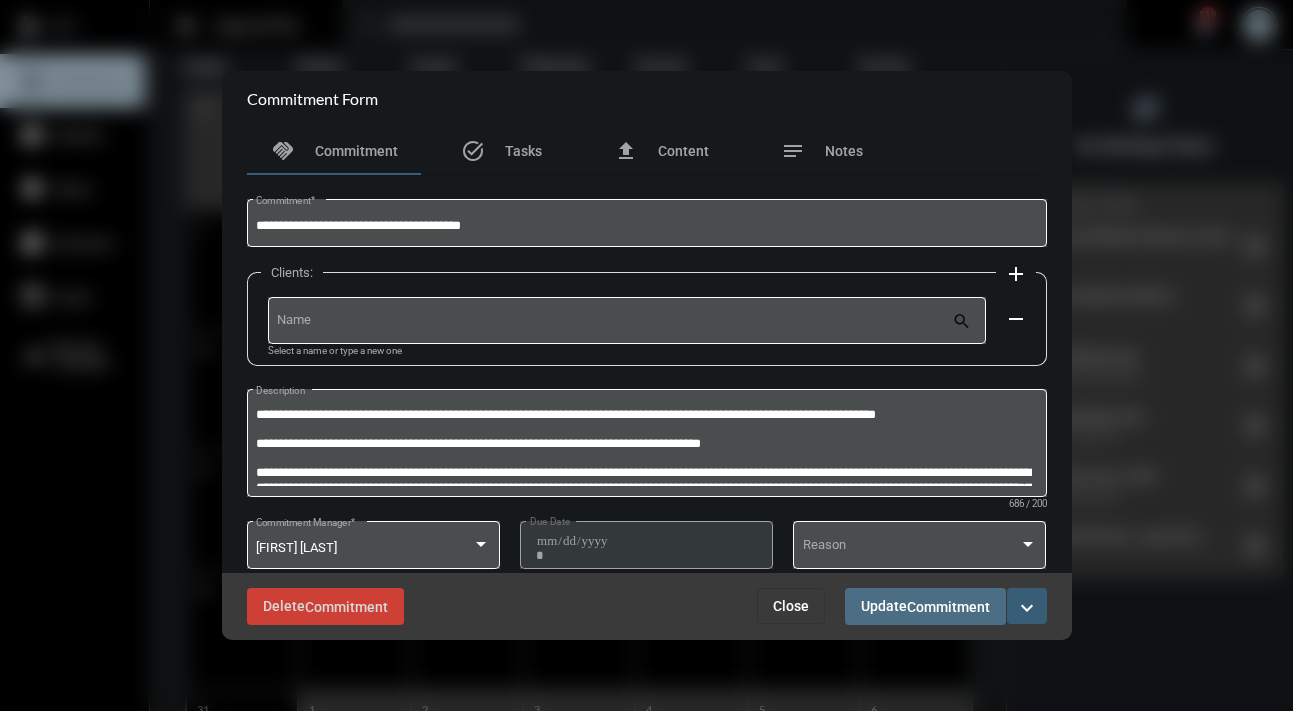 click on "Commitment" at bounding box center [948, 607] 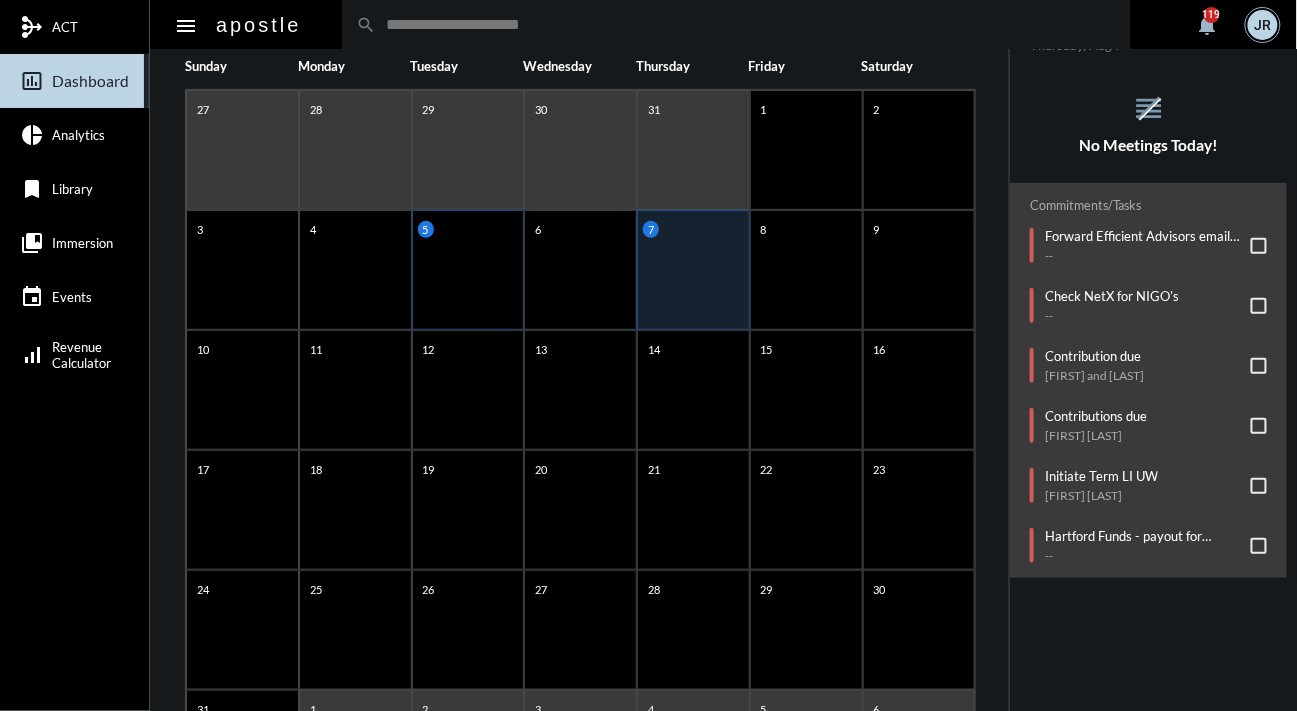 click on "5" 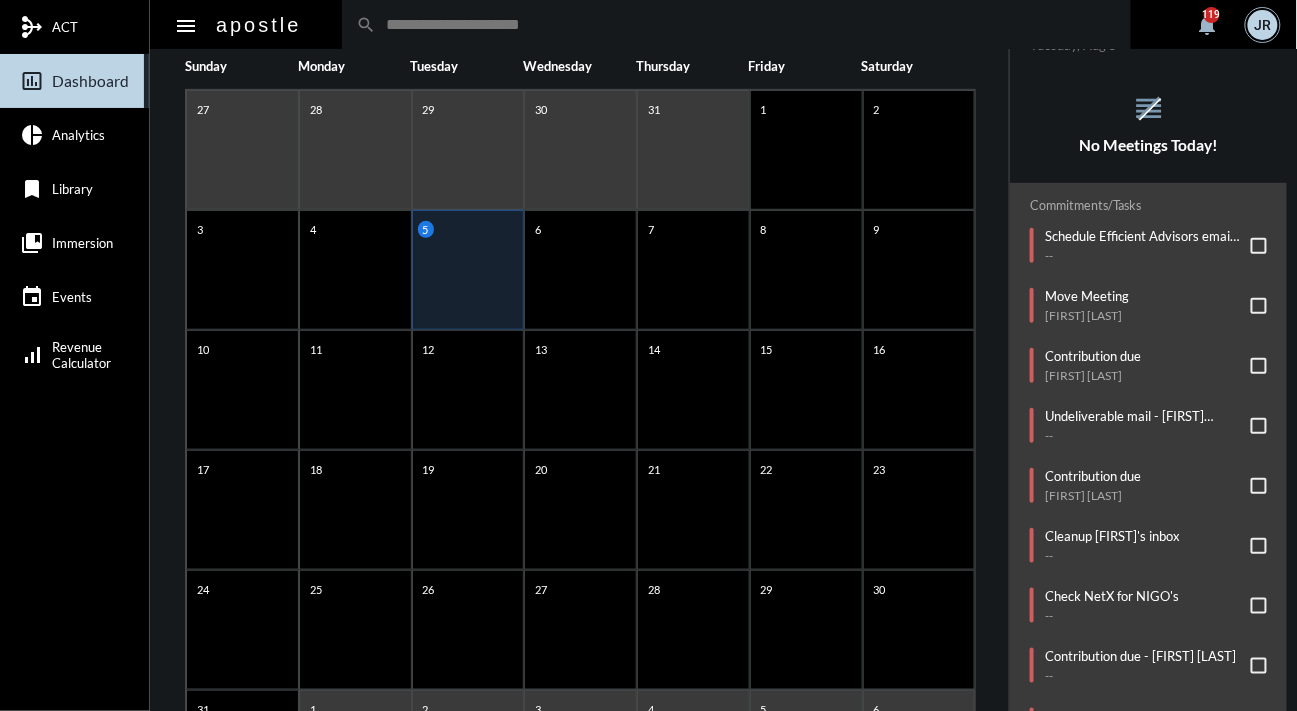 drag, startPoint x: 1008, startPoint y: 131, endPoint x: 1009, endPoint y: 120, distance: 11.045361 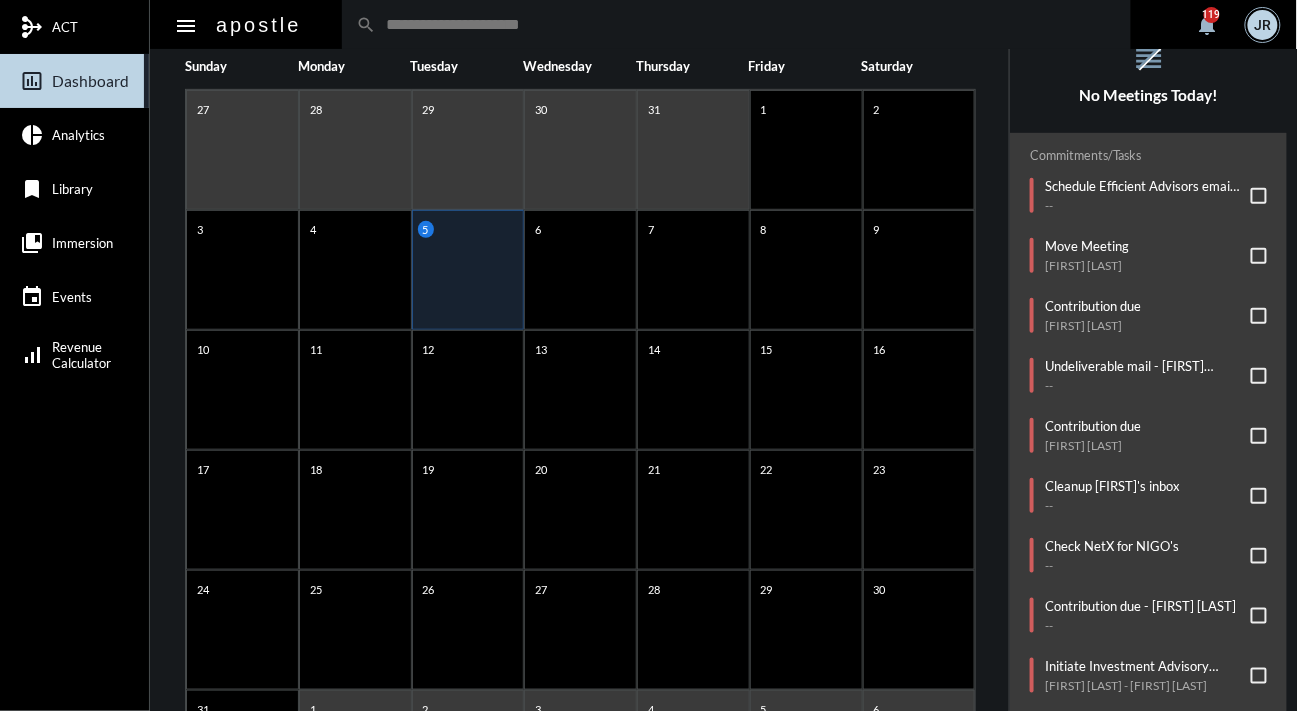 scroll, scrollTop: 102, scrollLeft: 0, axis: vertical 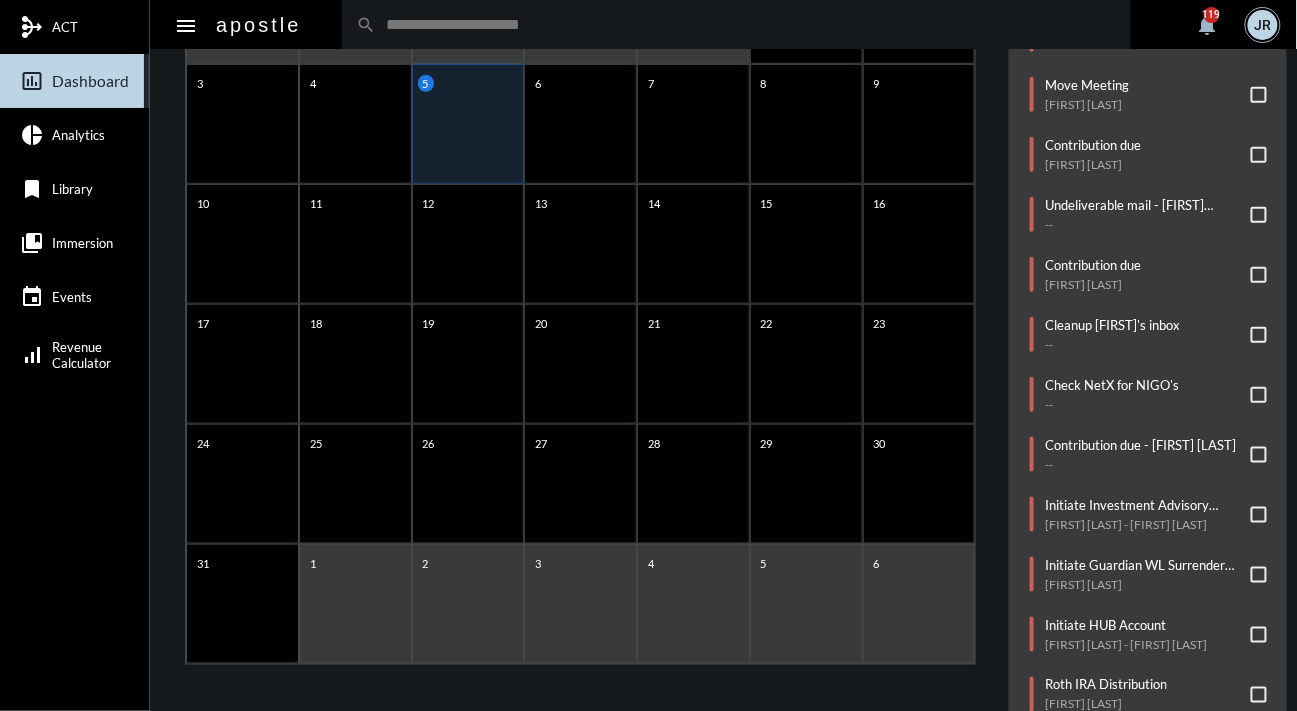 drag, startPoint x: 1185, startPoint y: 298, endPoint x: 987, endPoint y: 135, distance: 256.46246 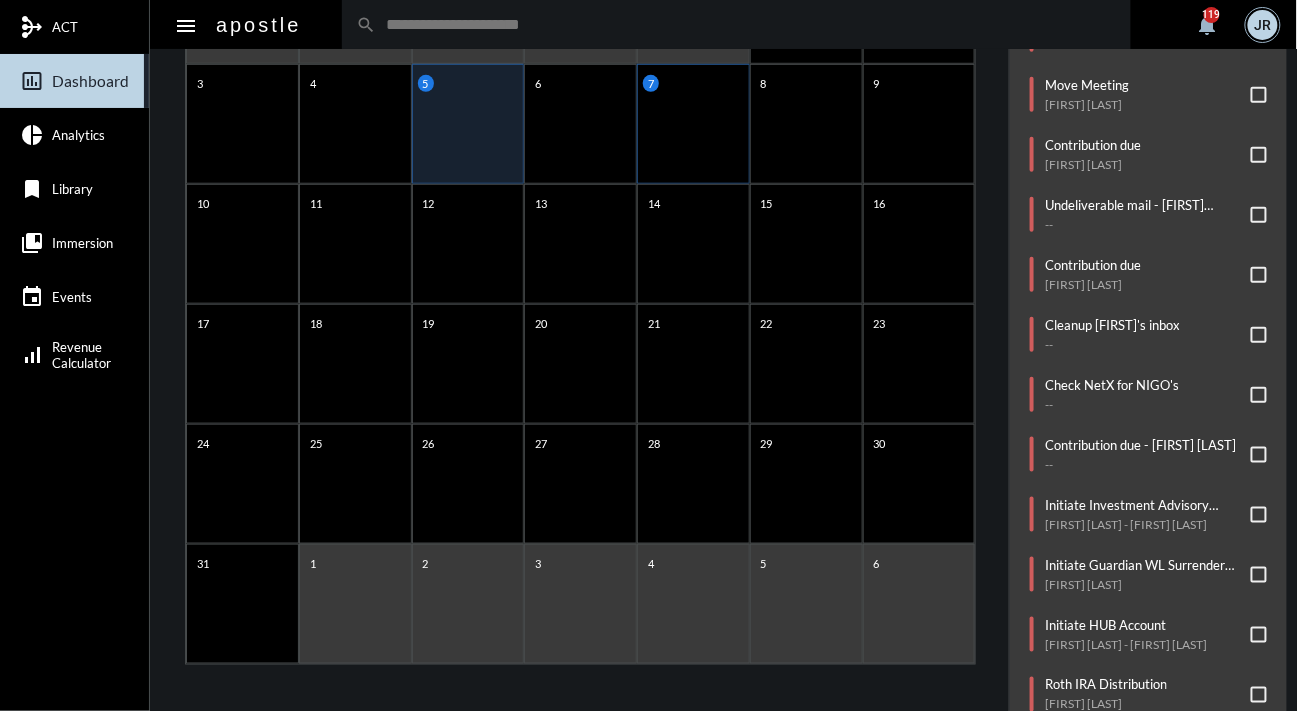 click on "7" 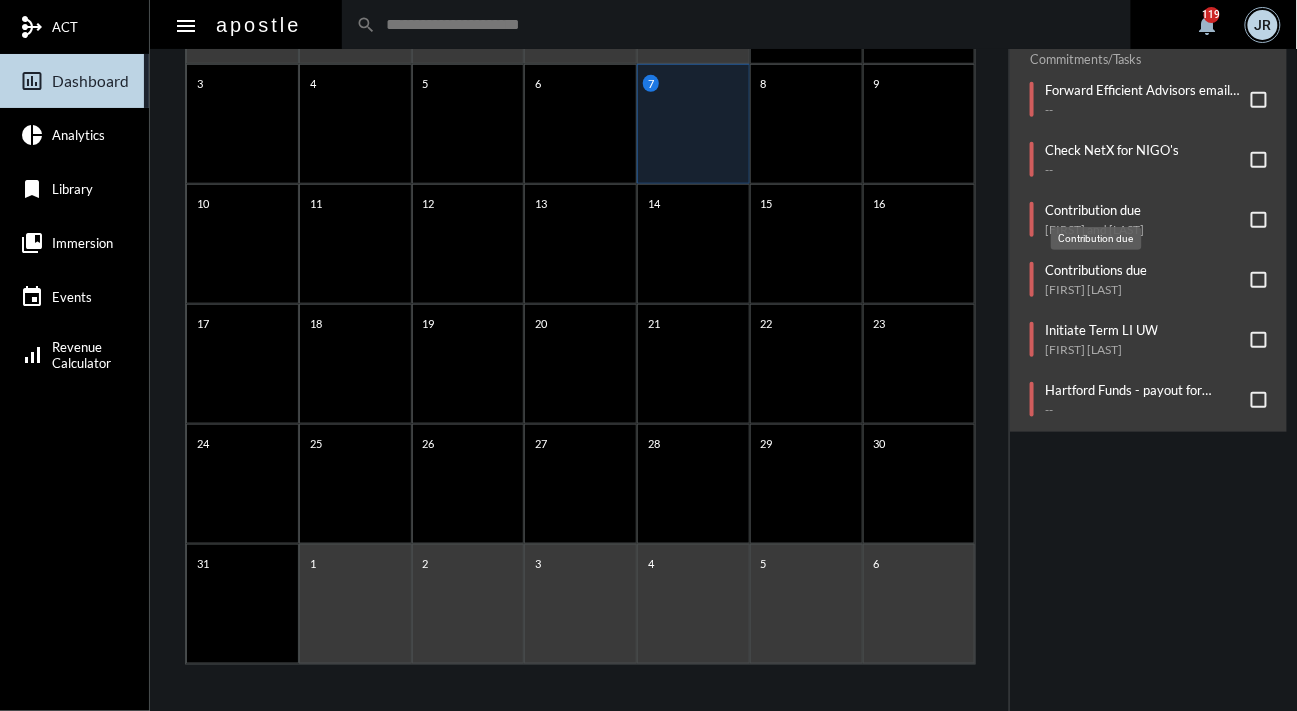 click on "Contribution due" 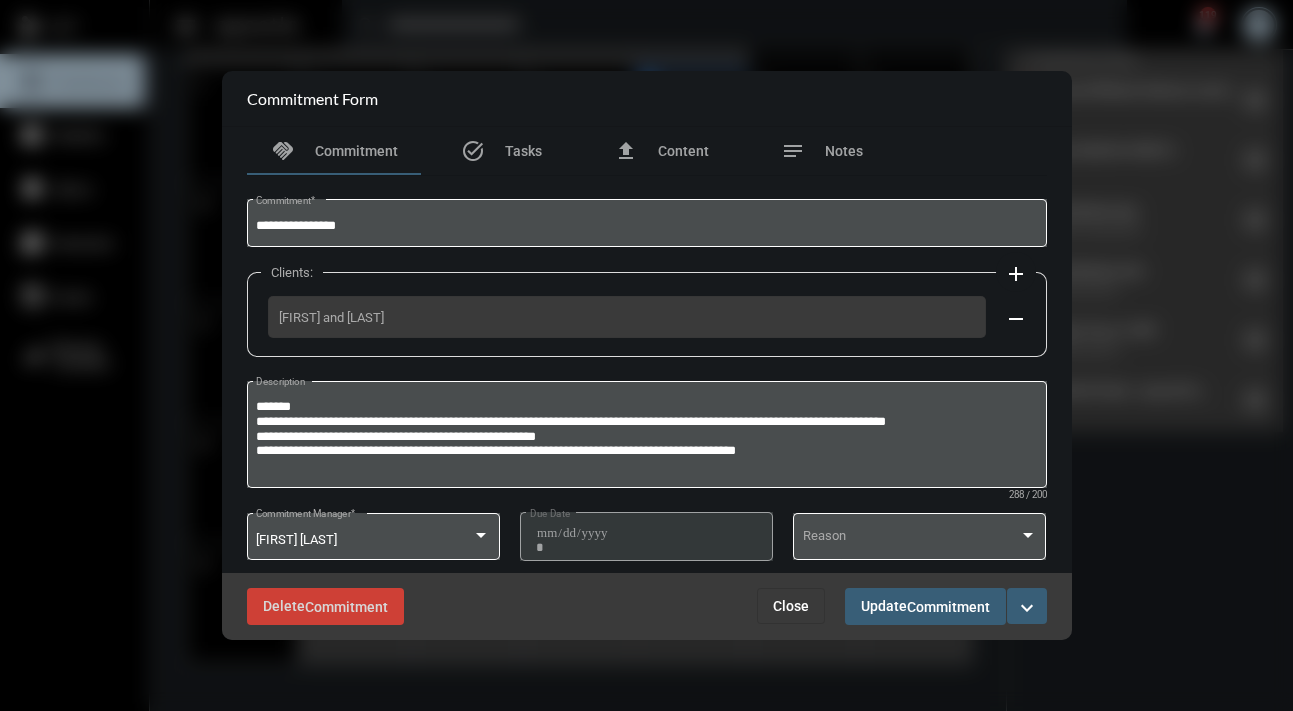 click on "Close" at bounding box center [791, 606] 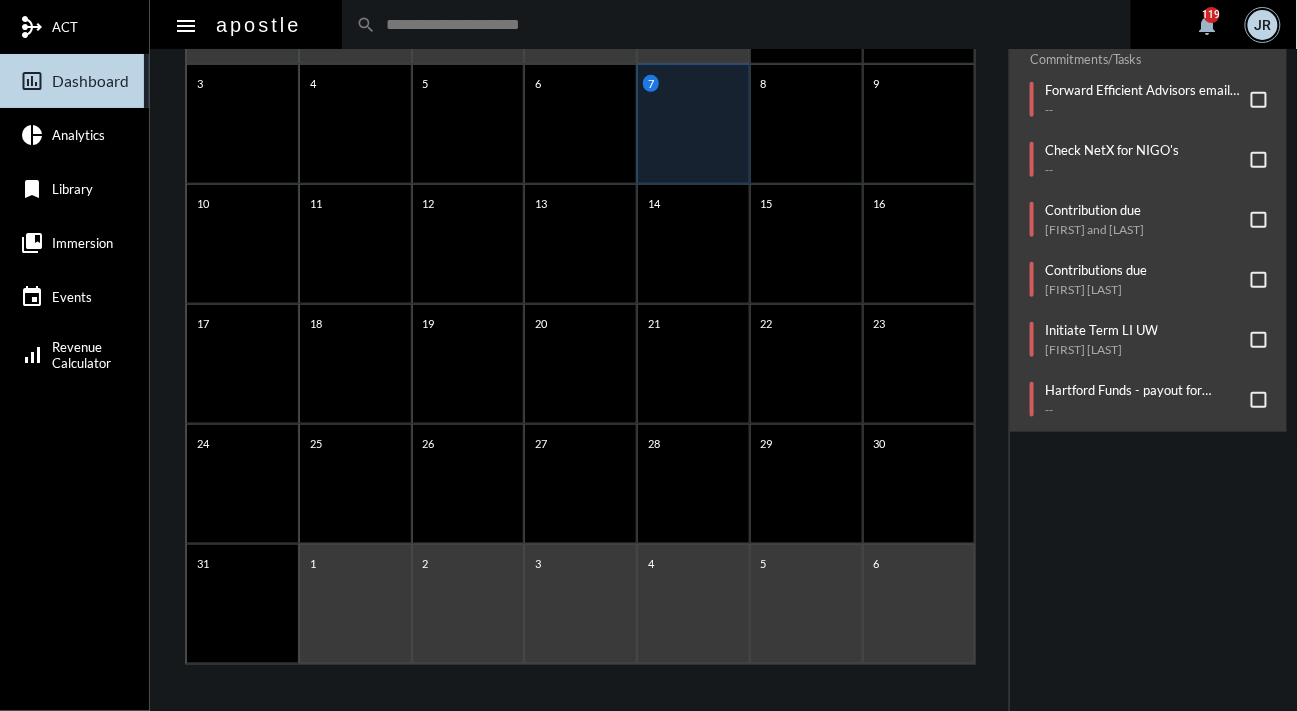 click on "AGENDA Thursday, Aug 7 reorder No Meetings Today! Commitments/Tasks  Forward Efficient Advisors email to Caroline   --     Check NetX for NIGO's   --     Contribution due   Joe and Gail Naimoli     Contributions due   Lauren Cooper     Initiate Term LI UW   Natalie Lau     Hartford Funds - payout for Kathryn Riley   --" 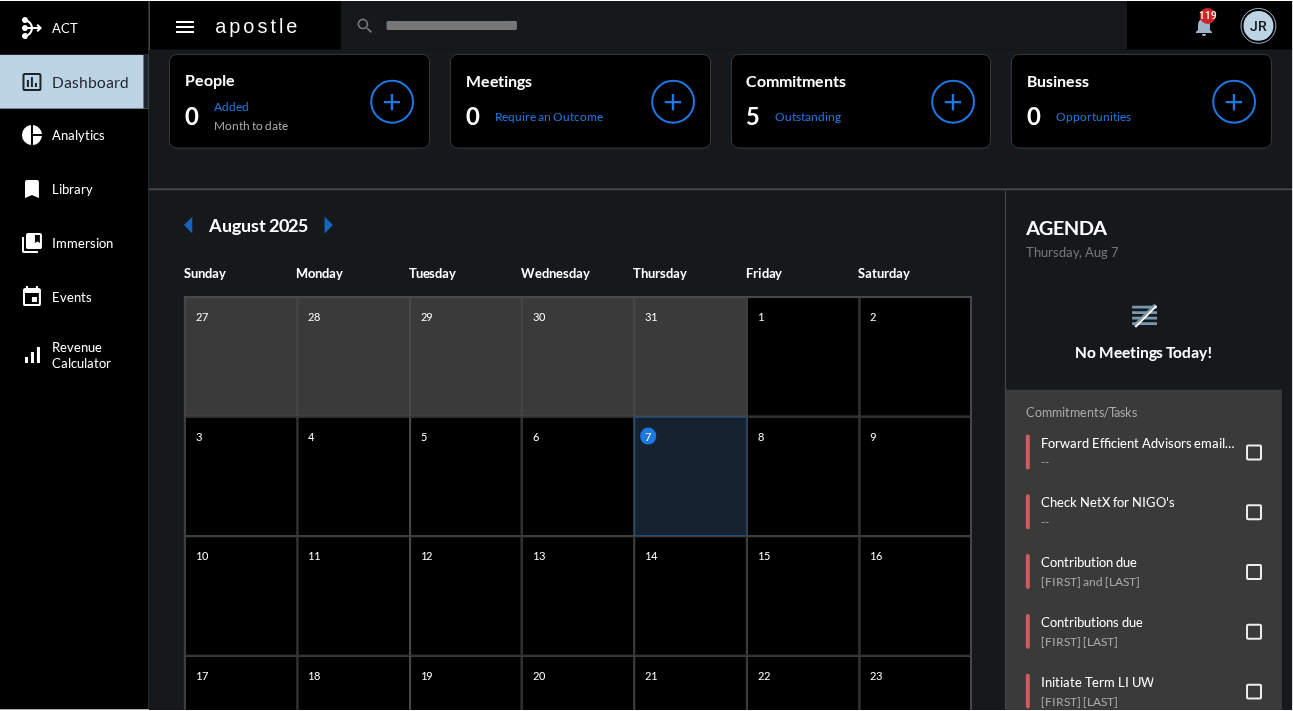 scroll, scrollTop: 0, scrollLeft: 0, axis: both 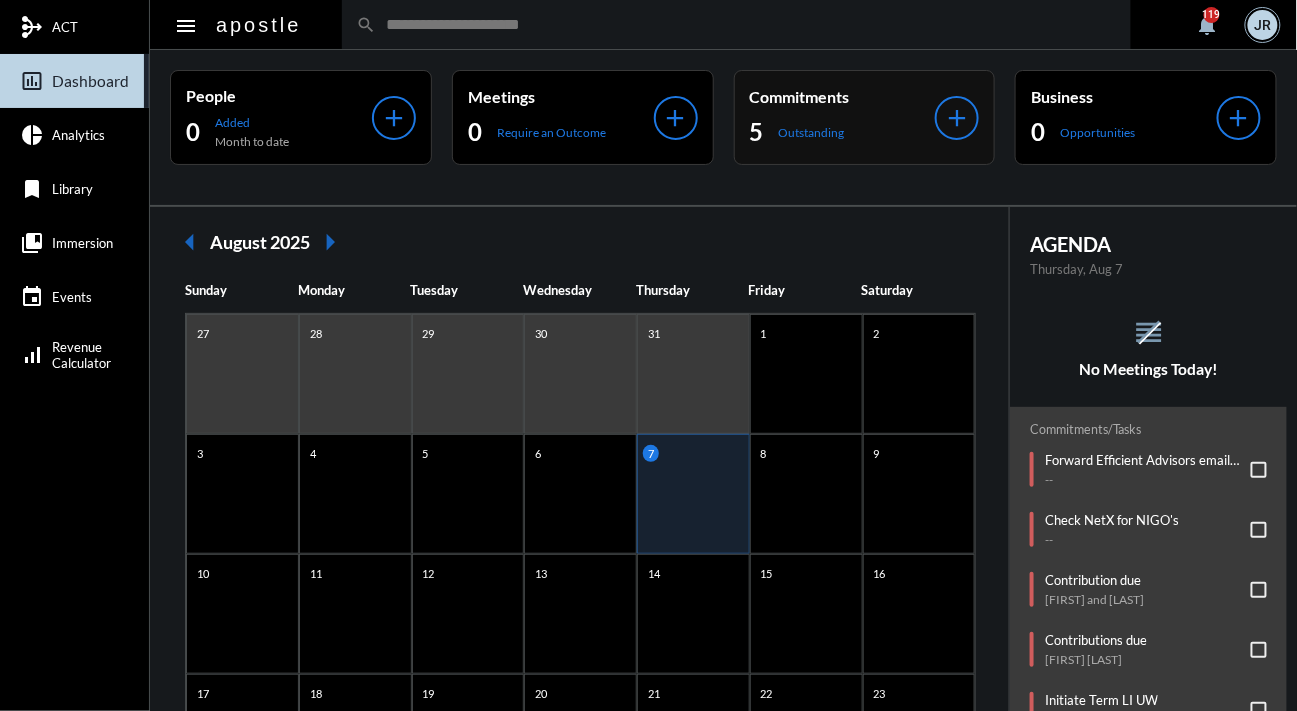 click on "add" 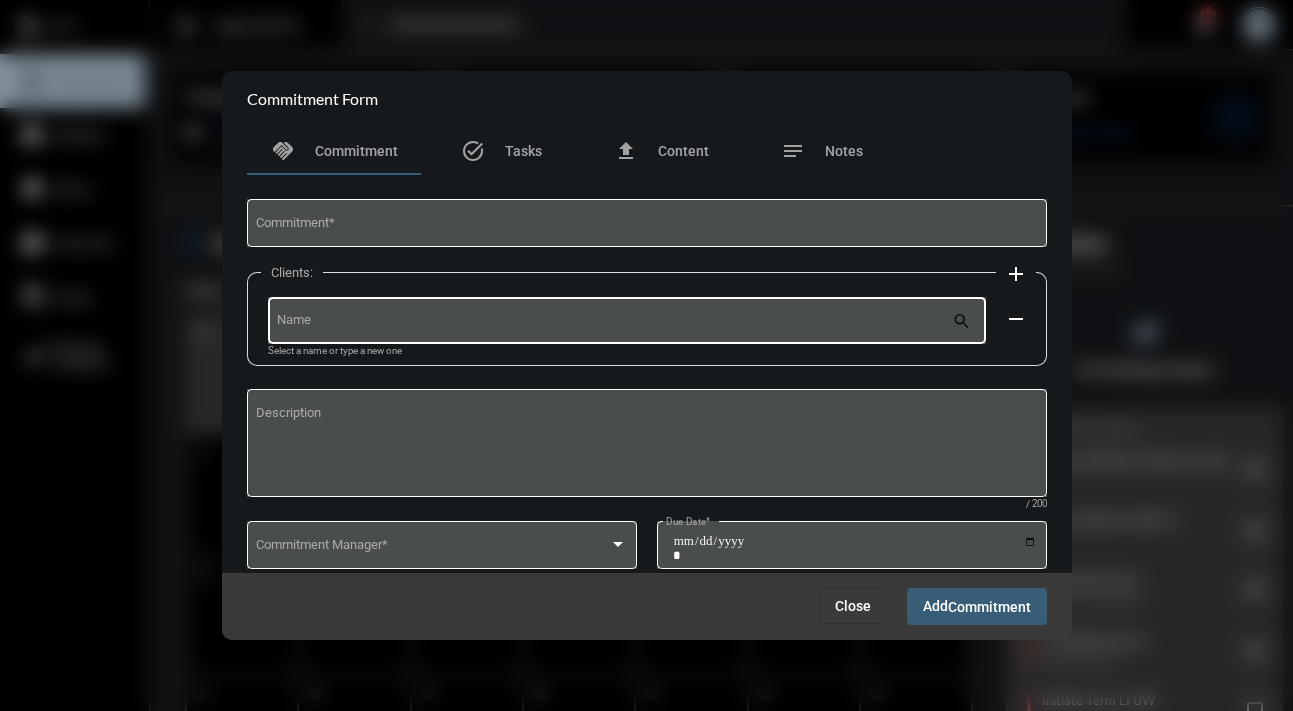 click on "Name" at bounding box center [614, 323] 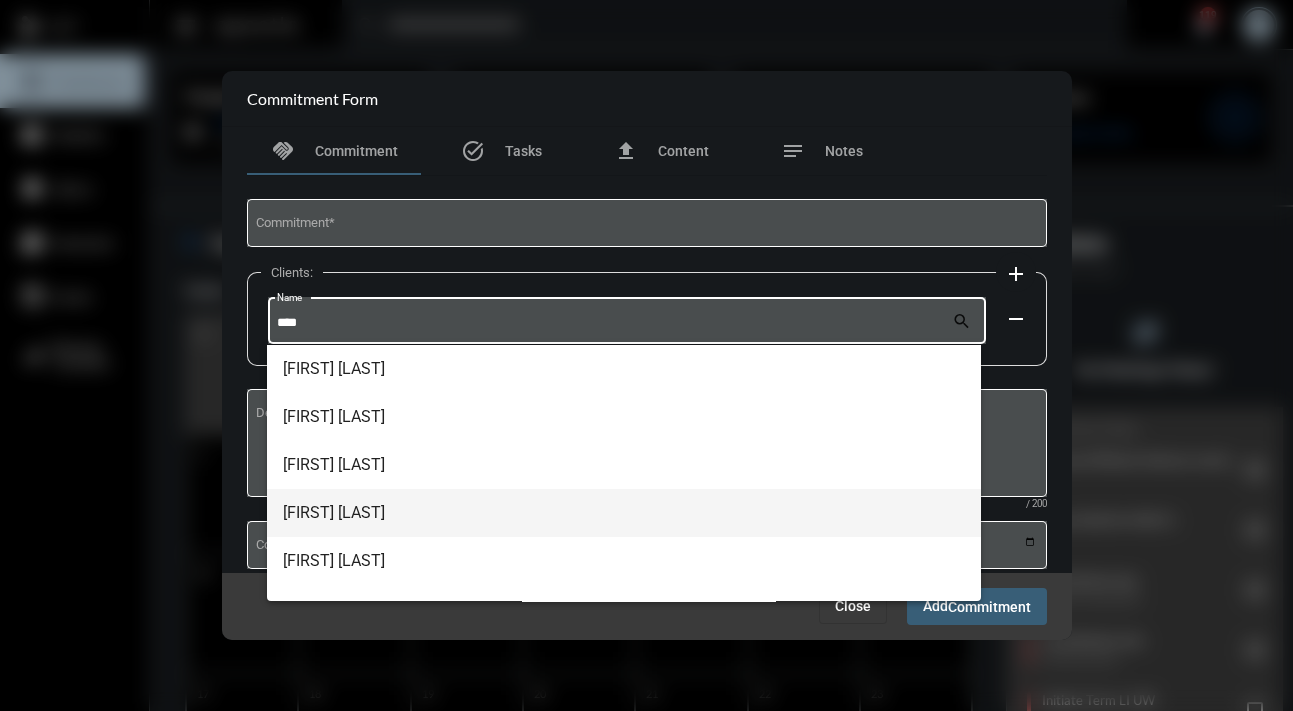click on "[FIRST] [LAST]" at bounding box center [624, 513] 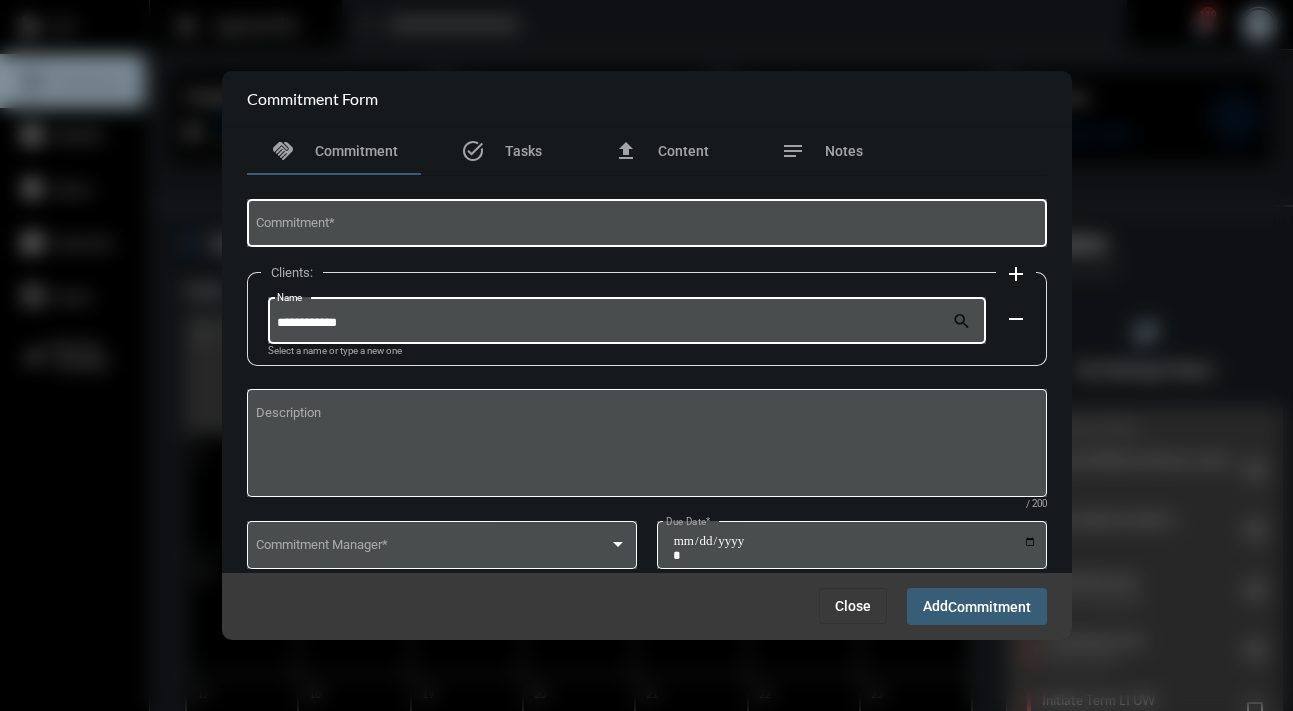 click on "Commitment  *" at bounding box center [646, 226] 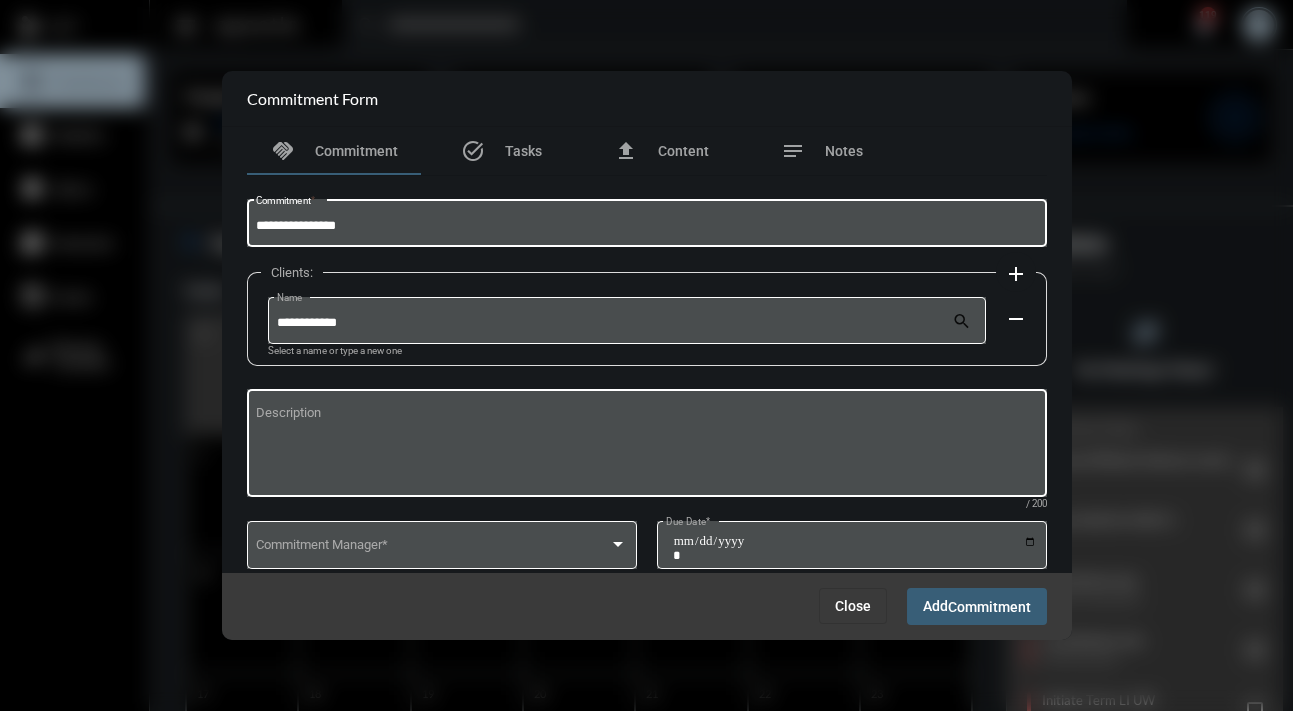 type on "**********" 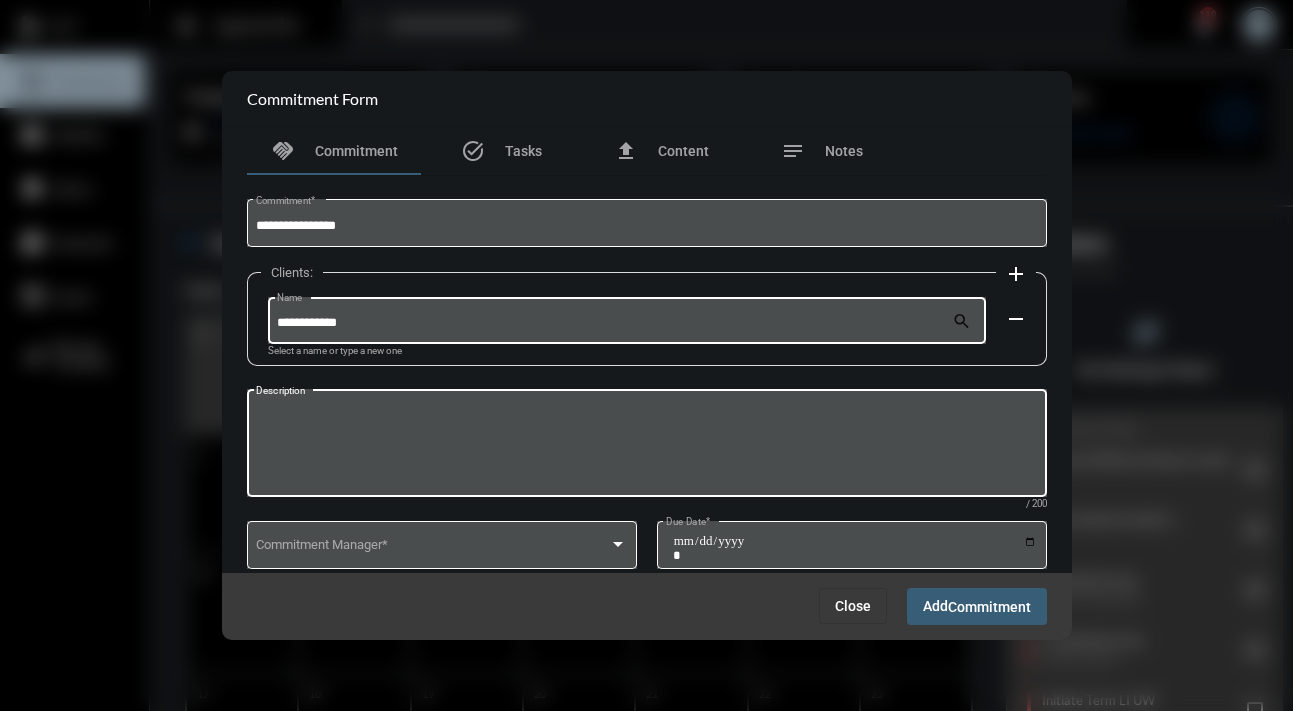 paste on "*******" 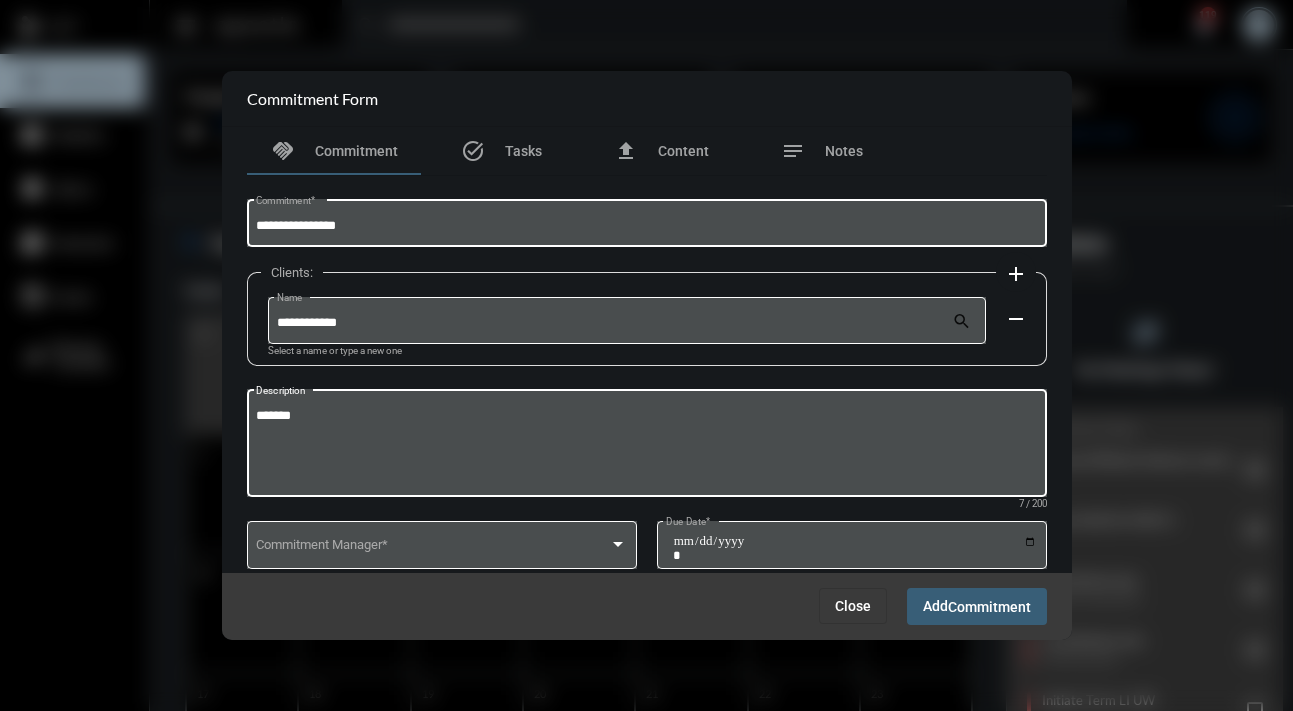 type on "*******" 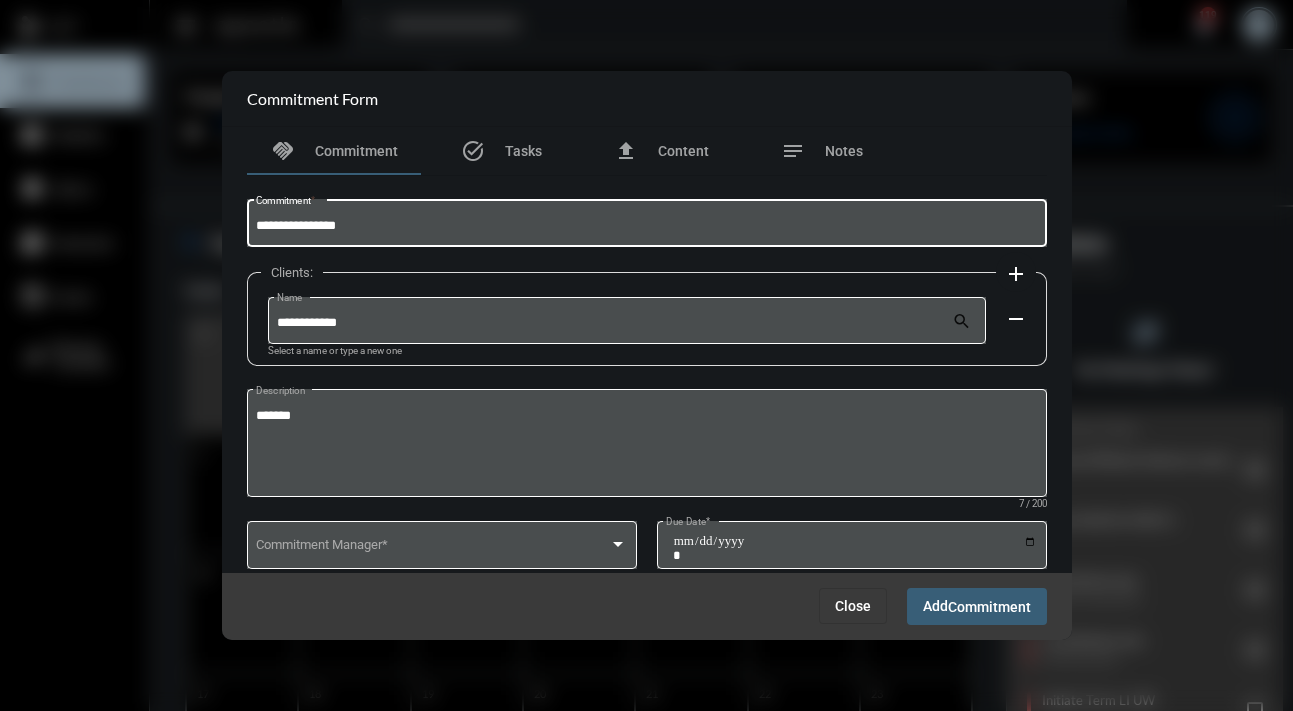 click on "**********" at bounding box center [646, 226] 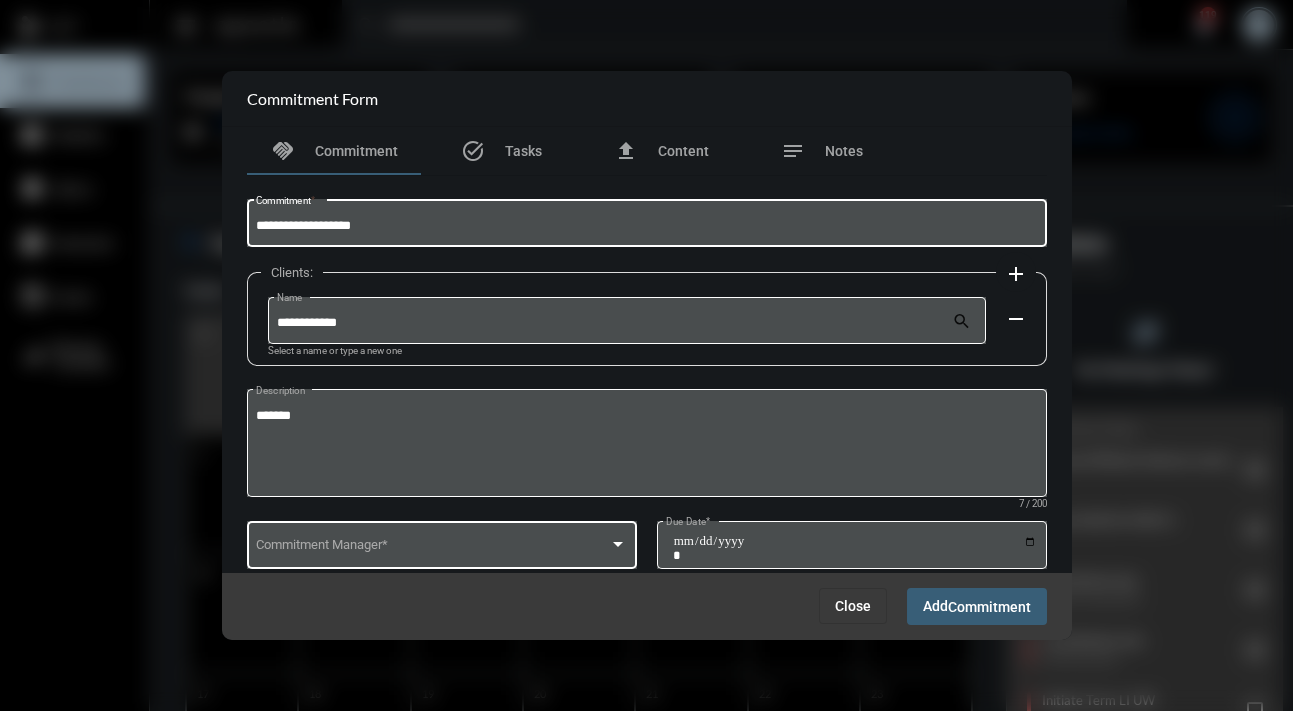 type on "**********" 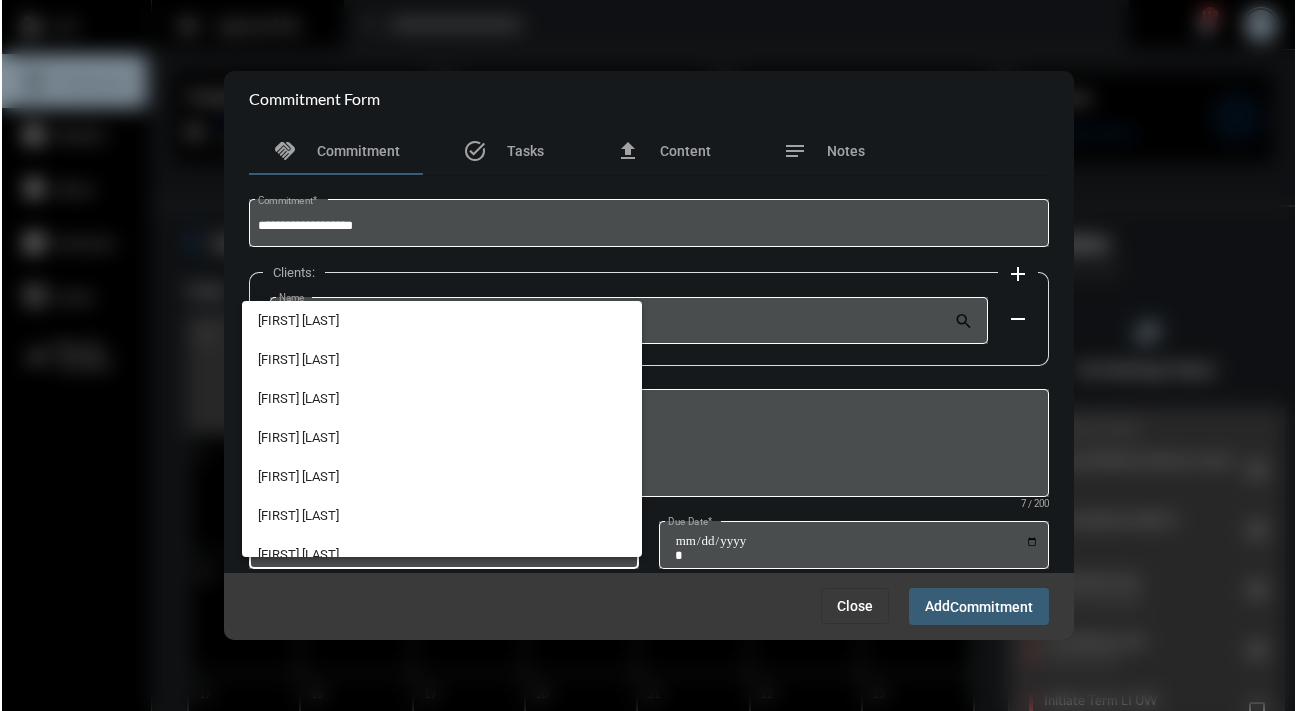scroll, scrollTop: 56, scrollLeft: 0, axis: vertical 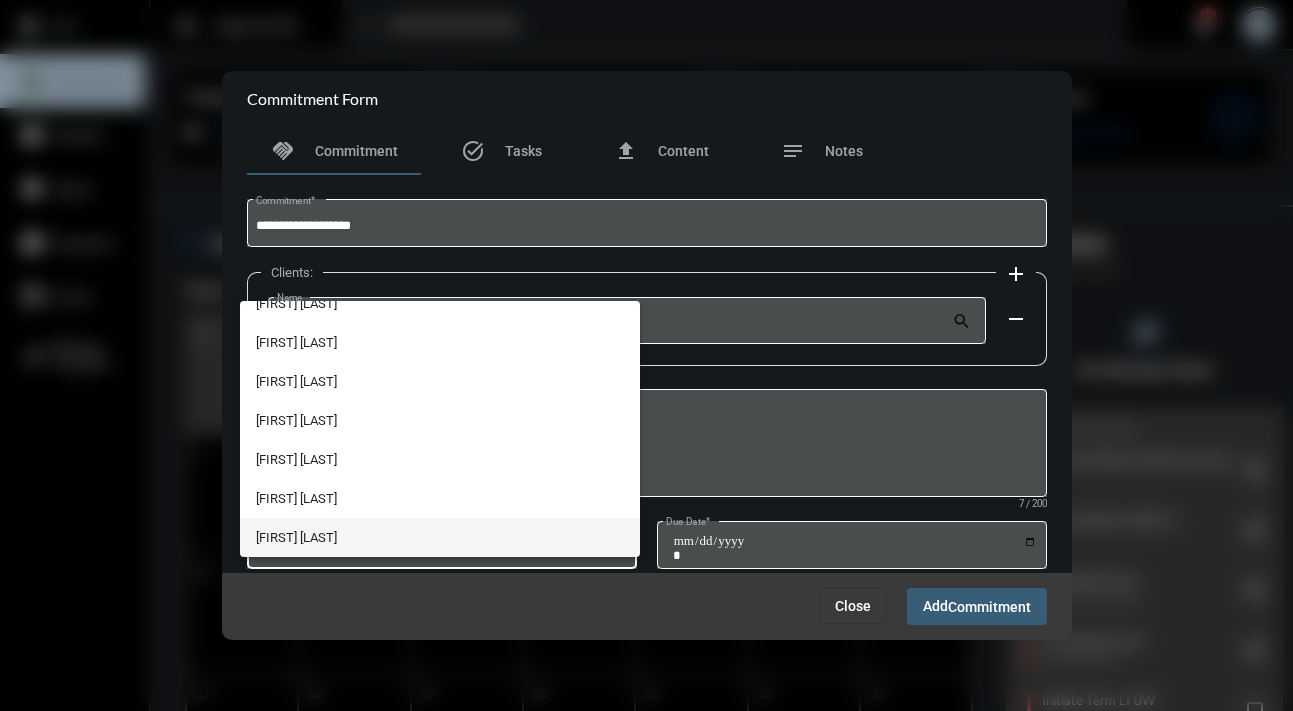 click on "[FIRST] [LAST]" at bounding box center (440, 537) 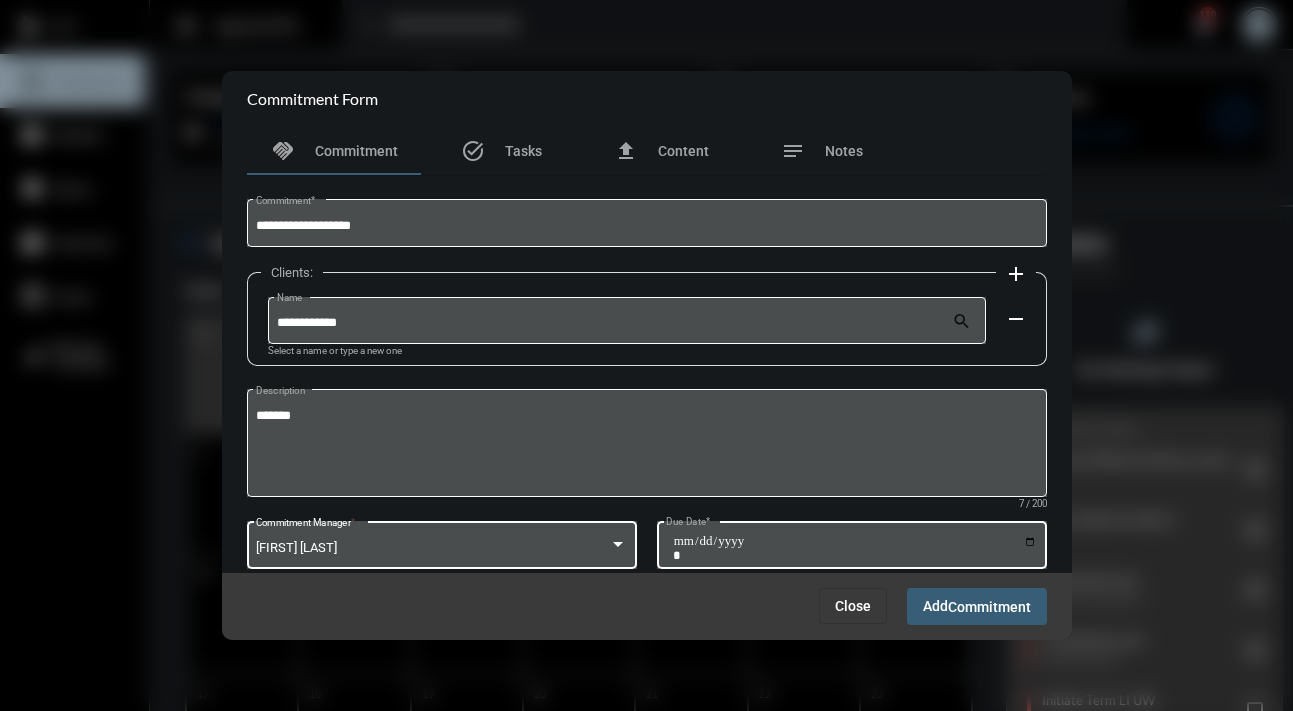 click on "Due Date  *" 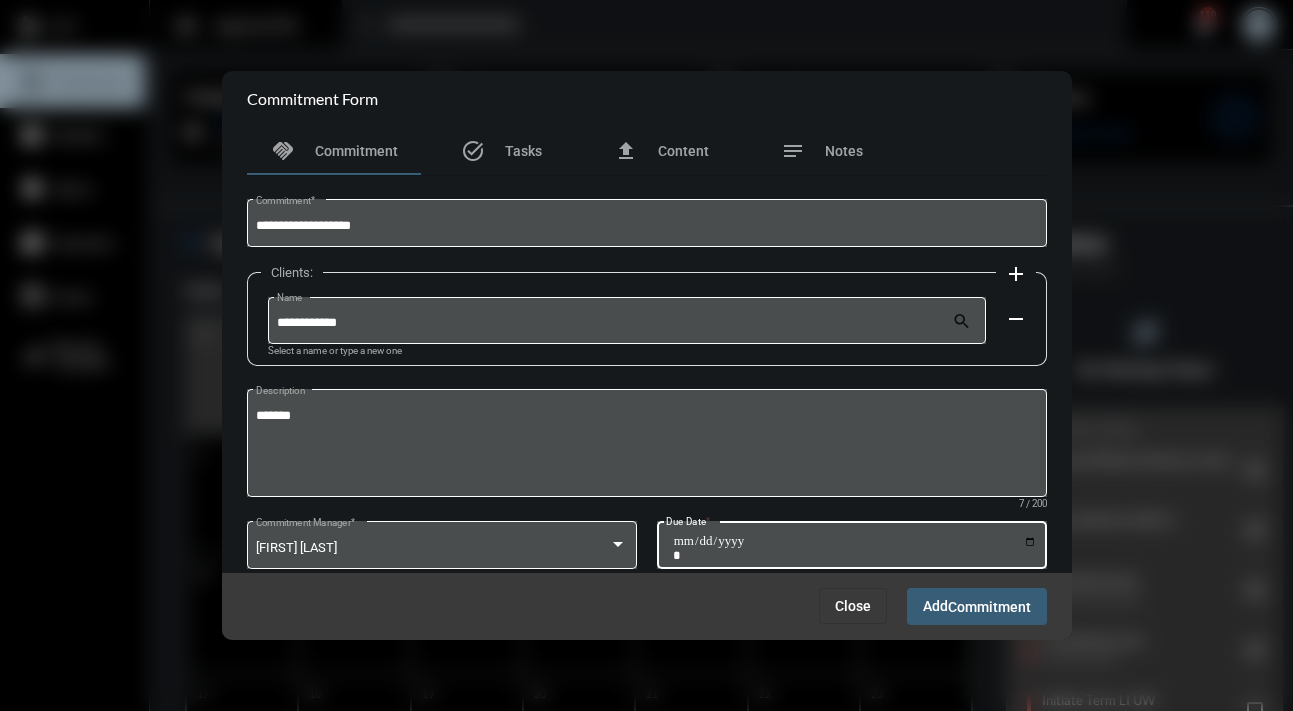 click on "Due Date  *" at bounding box center (855, 548) 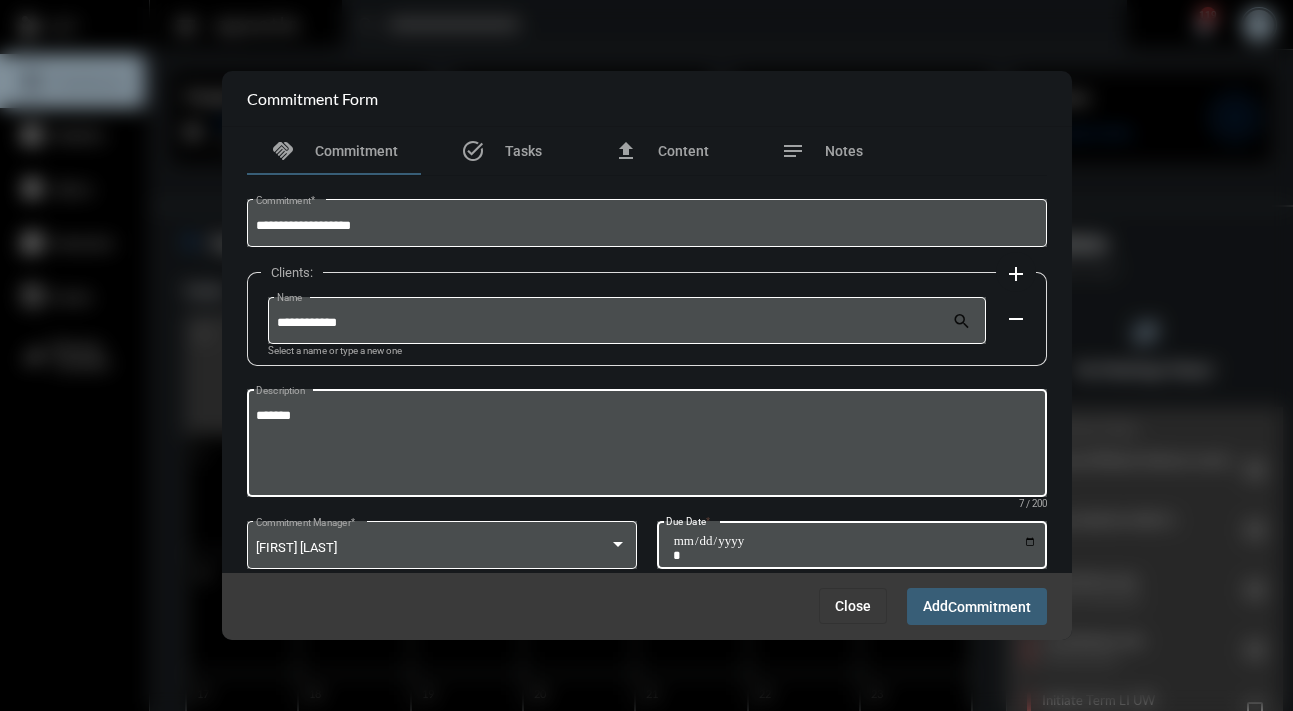 type on "**********" 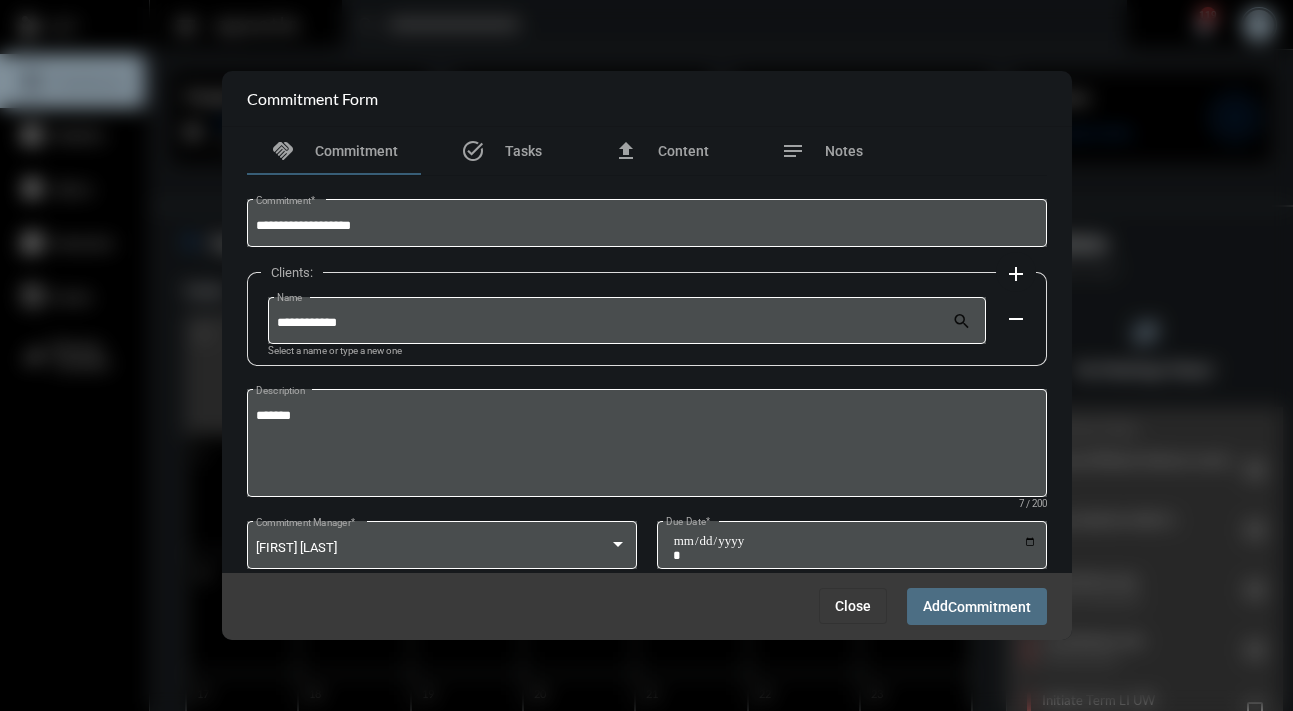click on "Commitment" at bounding box center [989, 607] 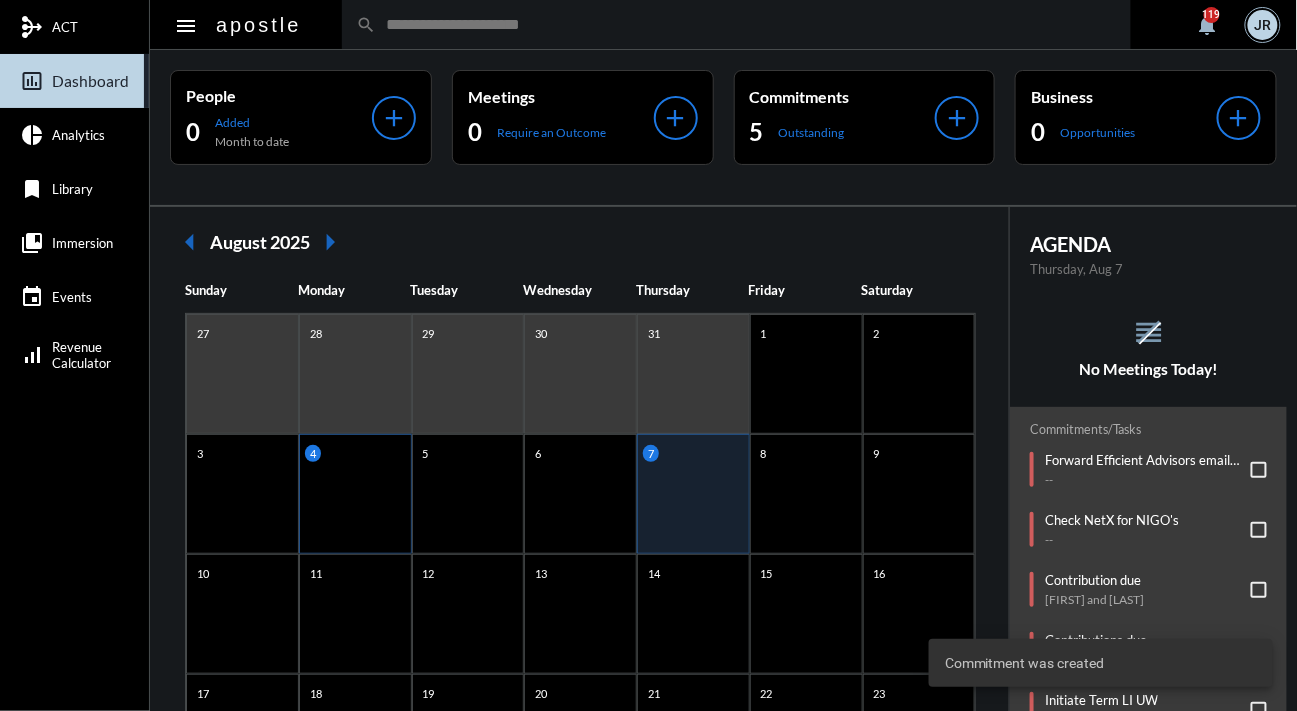 click on "4" 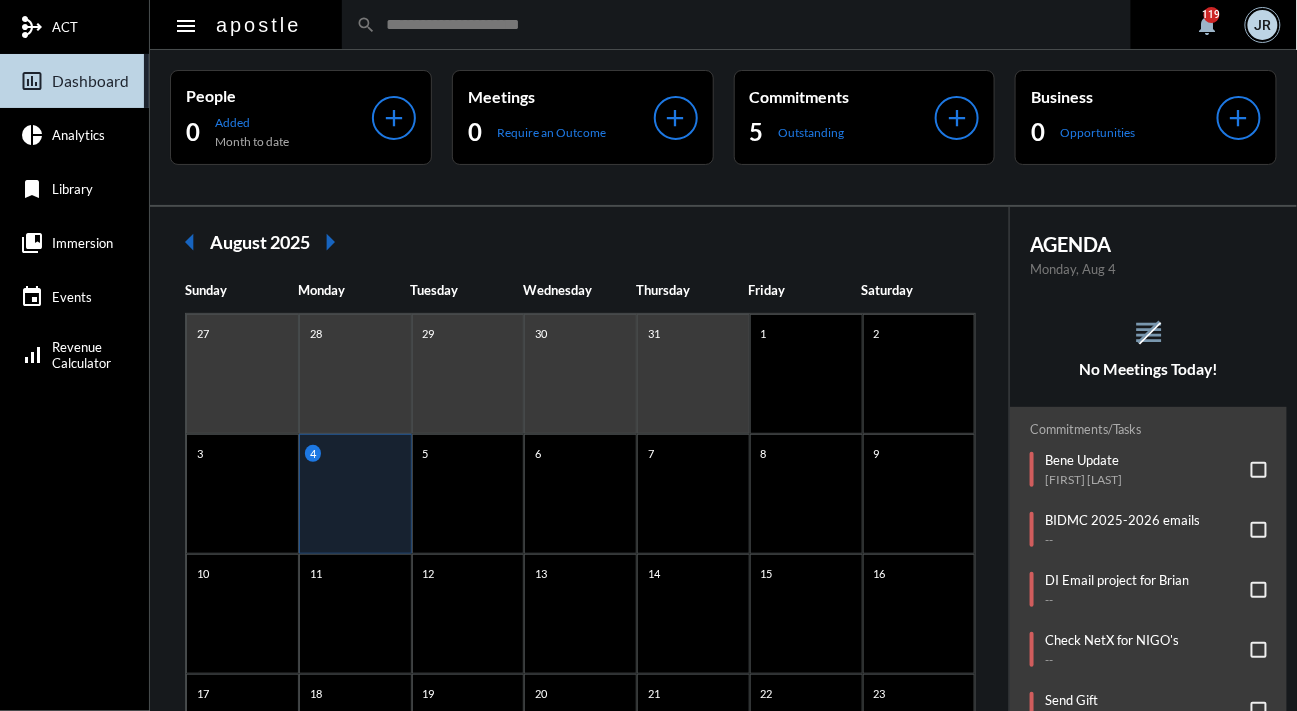 click on "reorder No Meetings Today!" 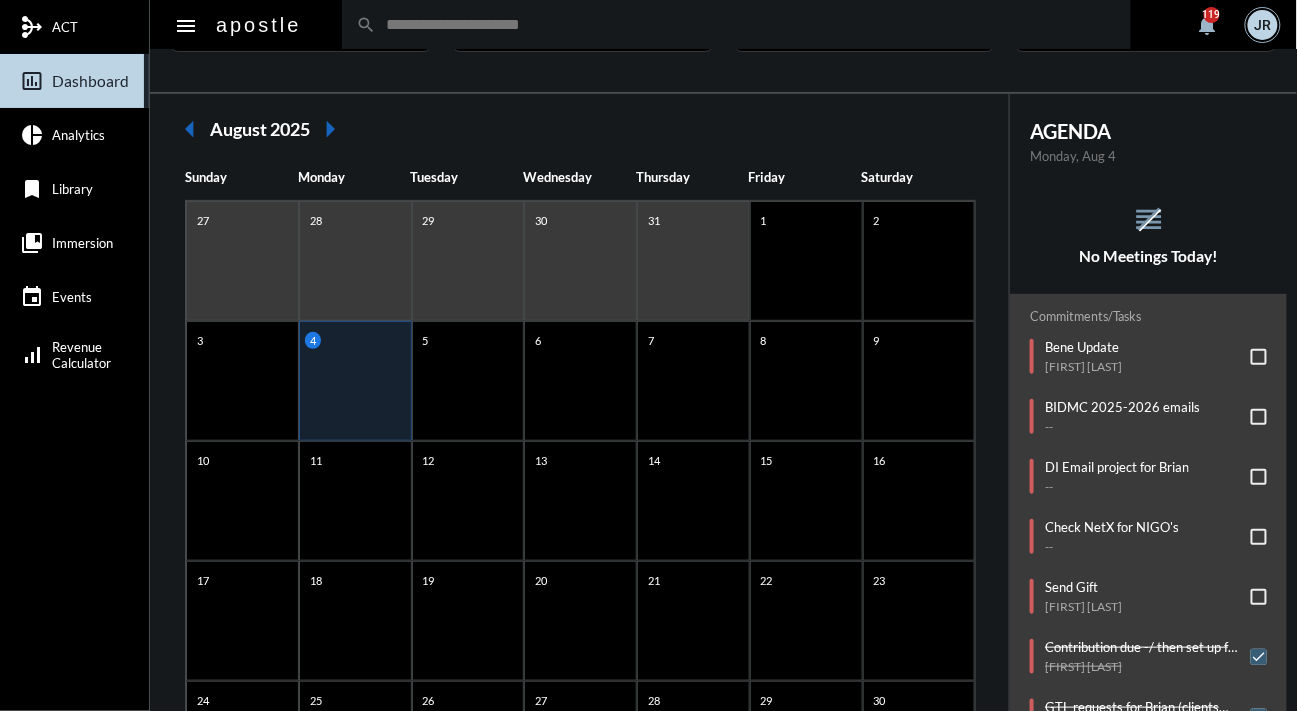 scroll, scrollTop: 145, scrollLeft: 0, axis: vertical 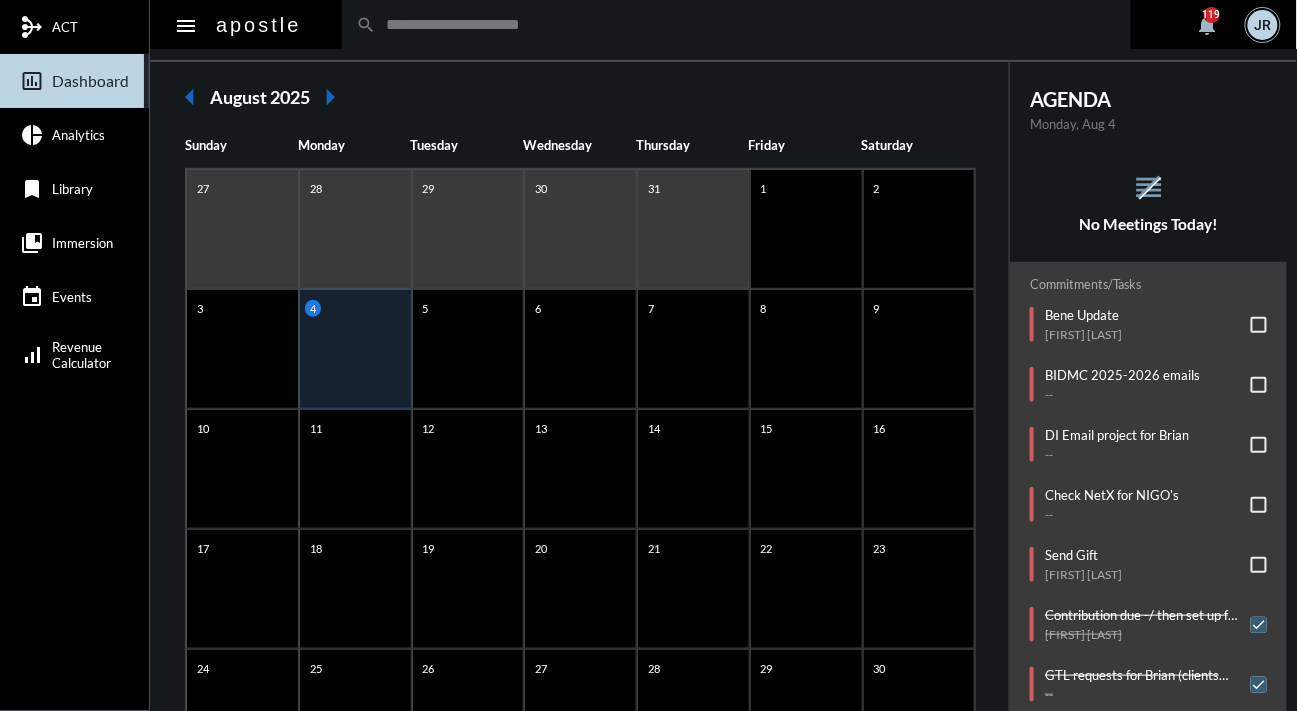 click on "No Meetings Today!" 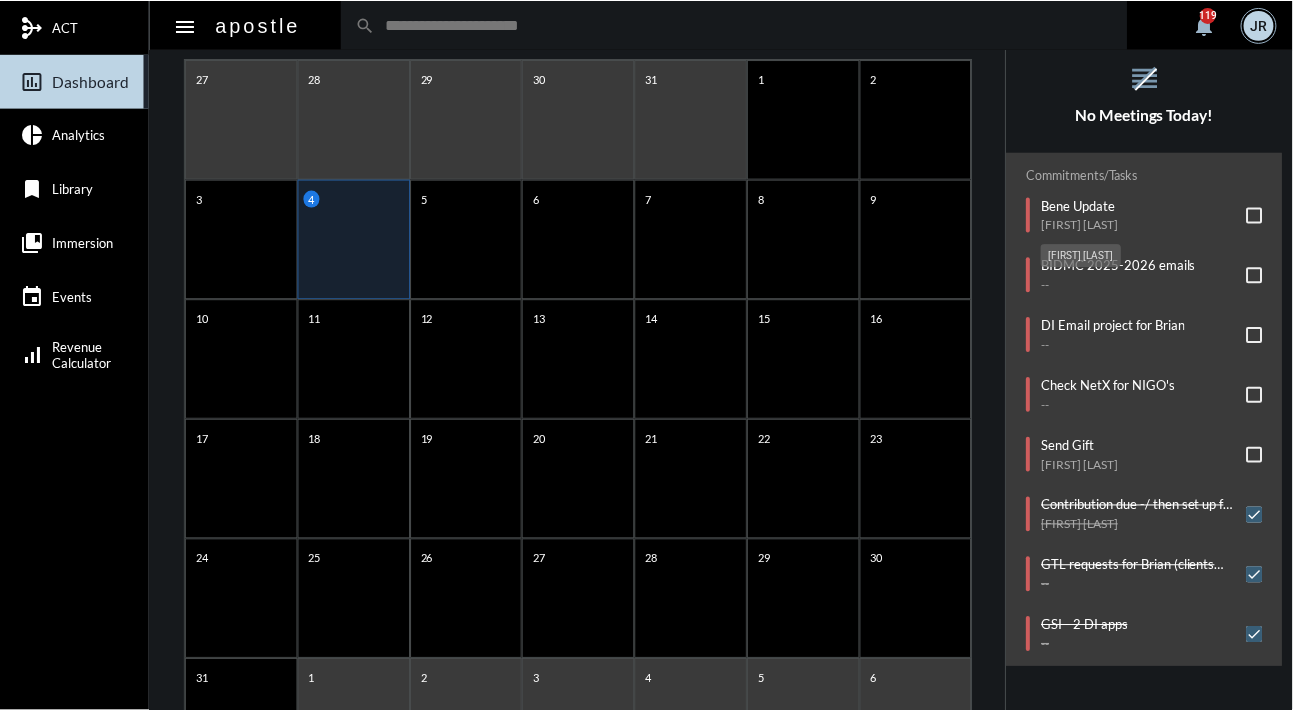 scroll, scrollTop: 290, scrollLeft: 0, axis: vertical 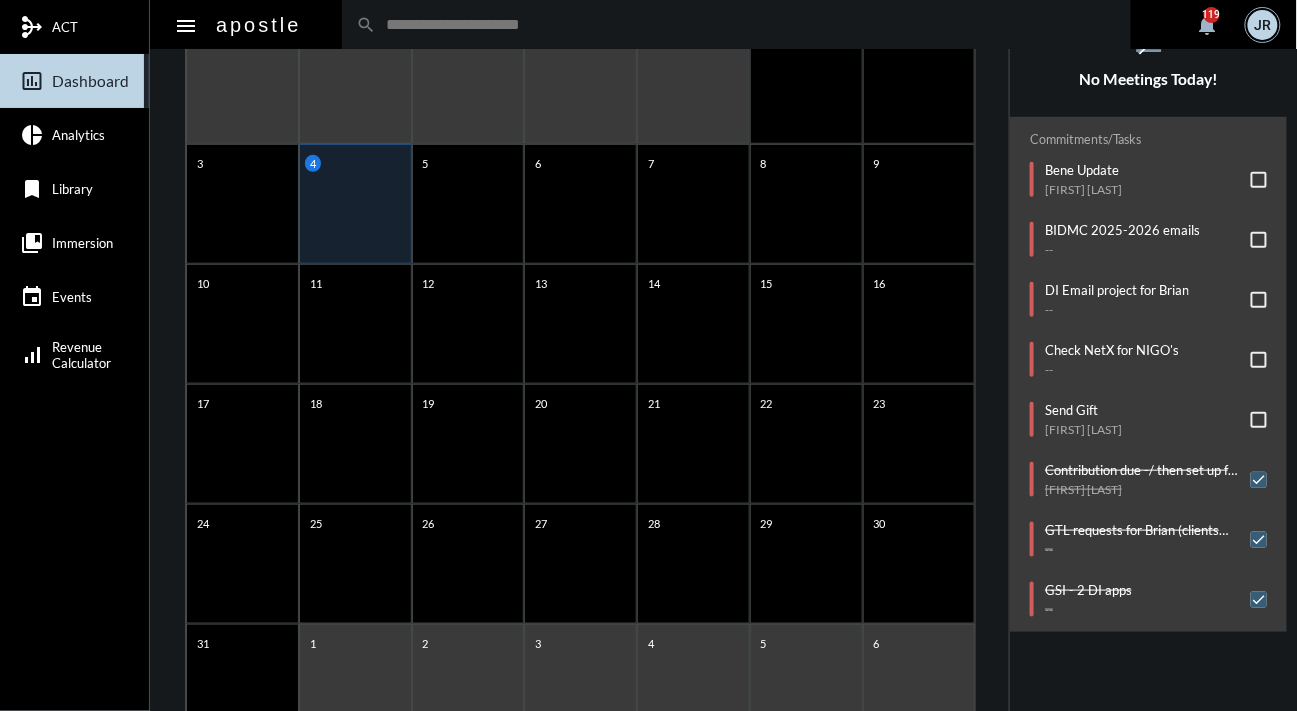 click on "Commitments/Tasks  Bene Update   [FIRST] [LAST]     BIDMC 2025-2026 emails   --     DI Email project for [FIRST]   --     Check NetX for NIGO's   --     Send Gift   [FIRST] [LAST]     Contribution due -/ then set up for auto pay from HUB acct   [FIRST] [LAST]     GTL requests for [FIRST] (clients due next month)   --     GSI - 2 DI apps   --" 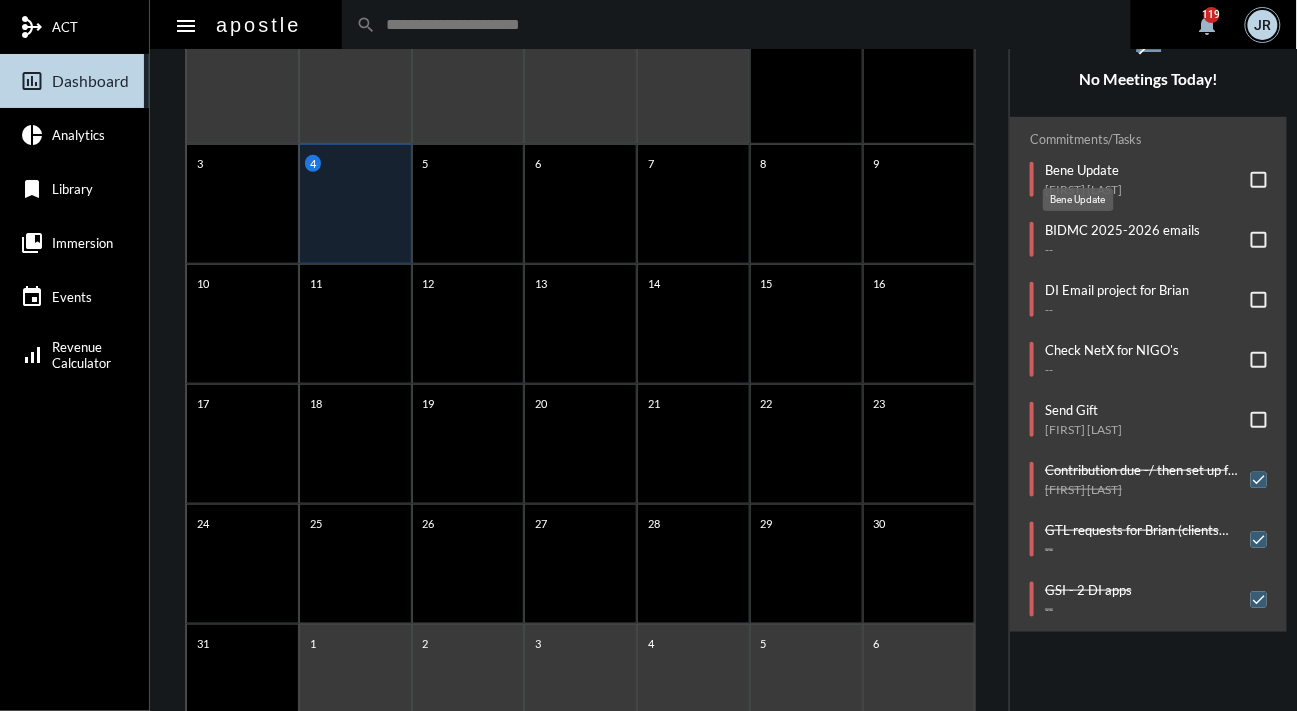 click on "Bene Update" 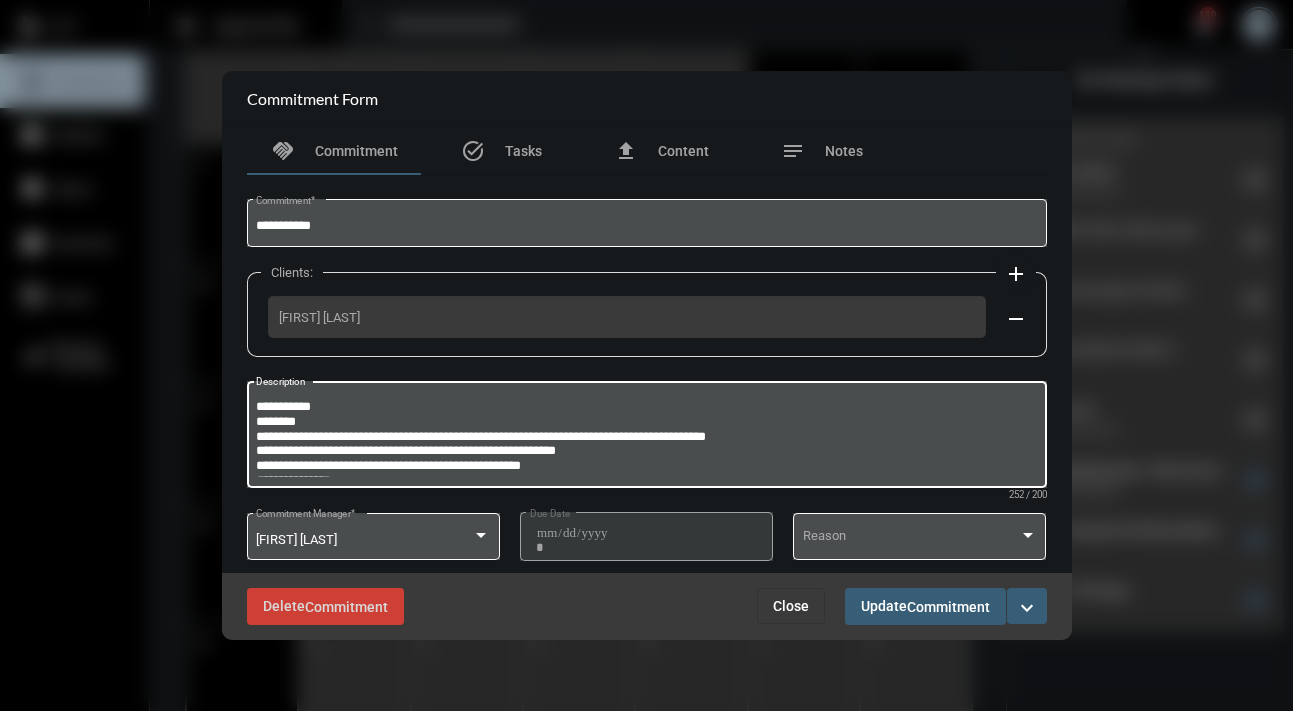 drag, startPoint x: 436, startPoint y: 435, endPoint x: 914, endPoint y: 347, distance: 486.03293 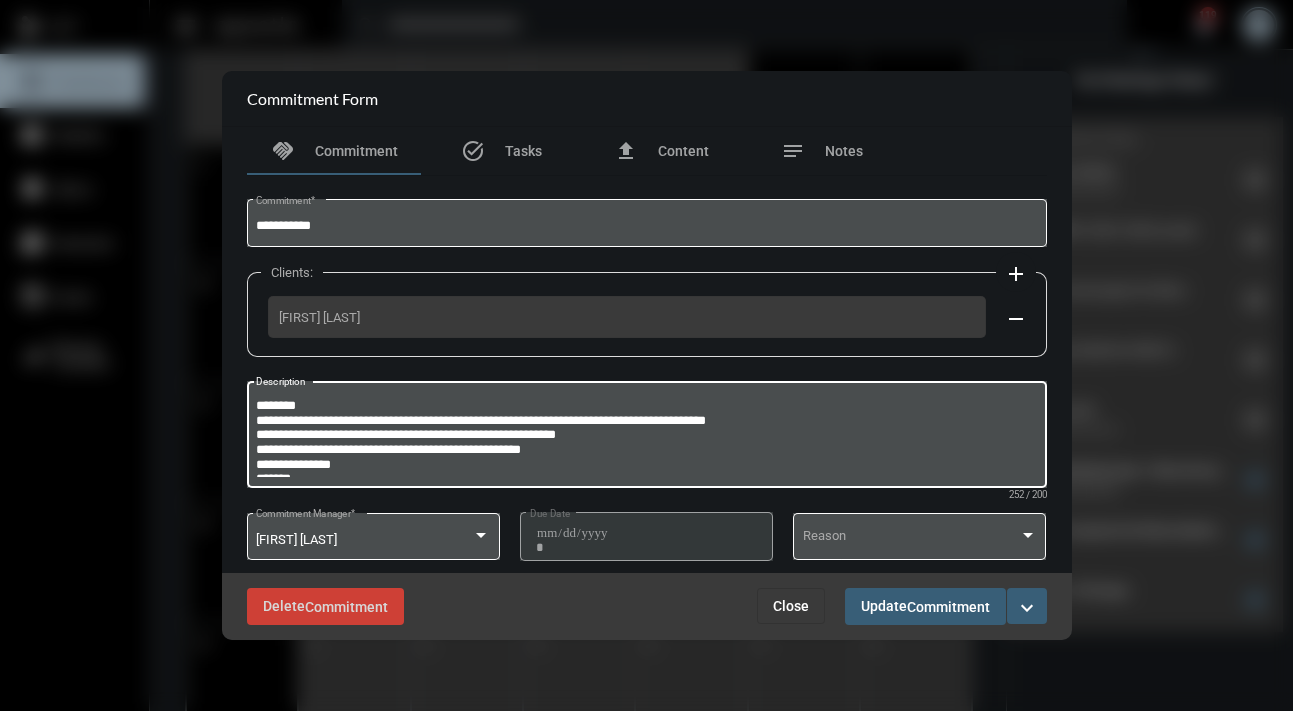 scroll, scrollTop: 1, scrollLeft: 0, axis: vertical 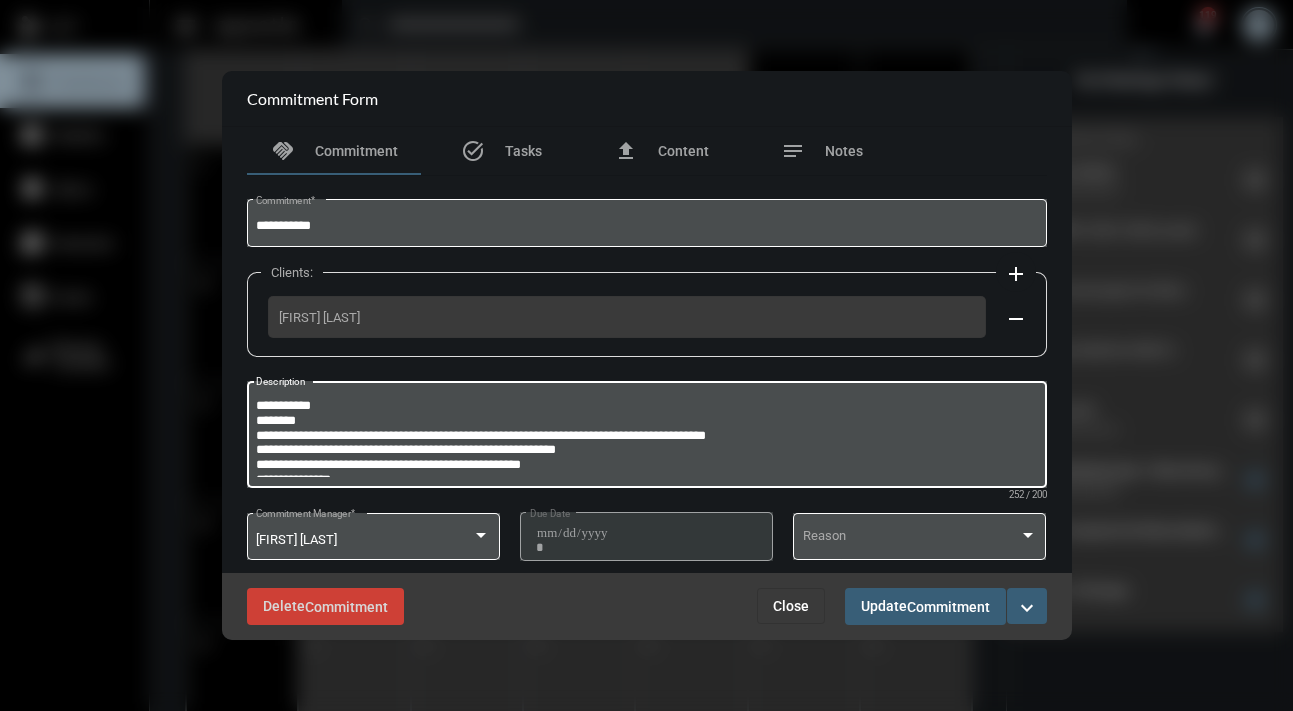 click on "**********" at bounding box center [644, 437] 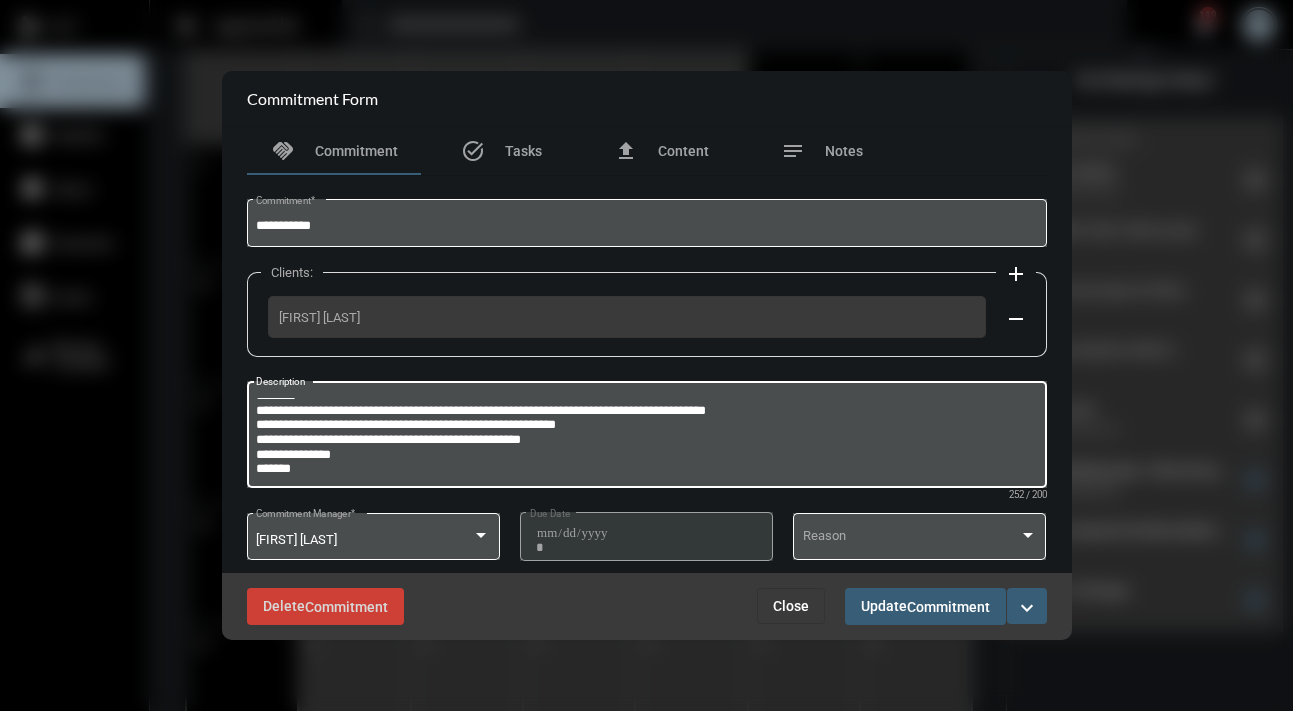 scroll, scrollTop: 41, scrollLeft: 0, axis: vertical 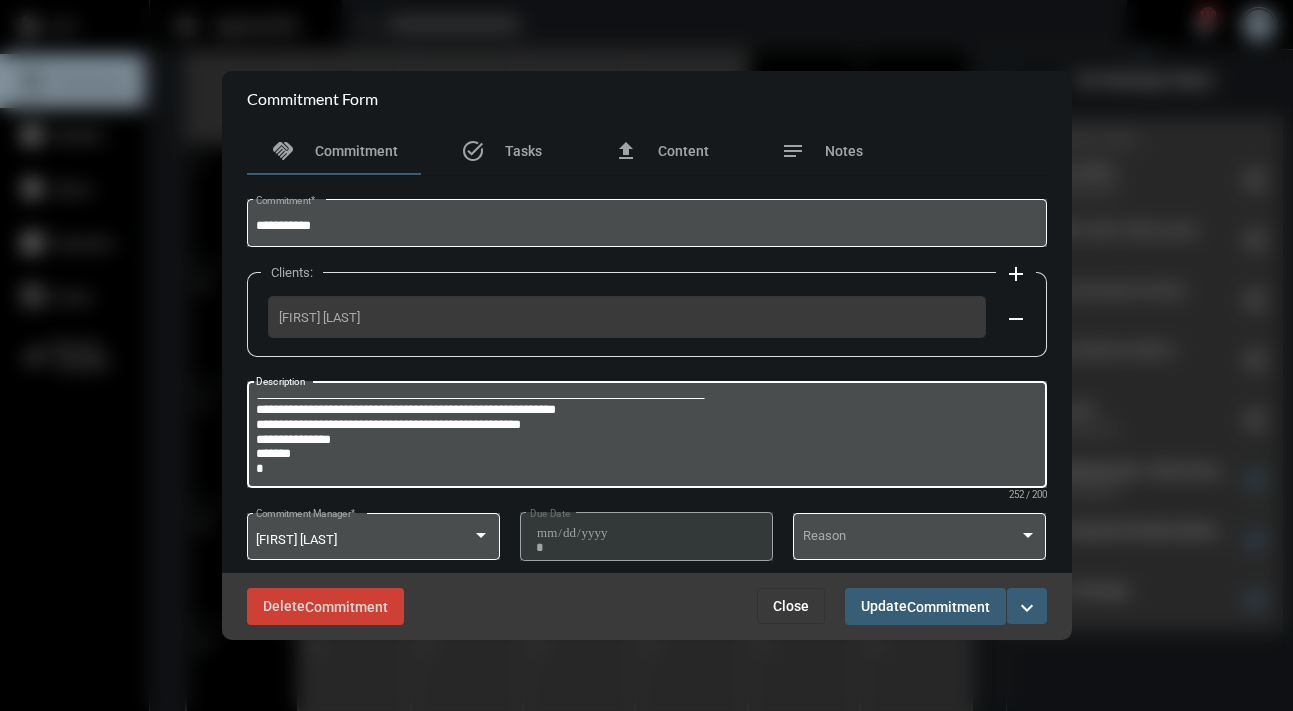 click on "**********" at bounding box center [644, 437] 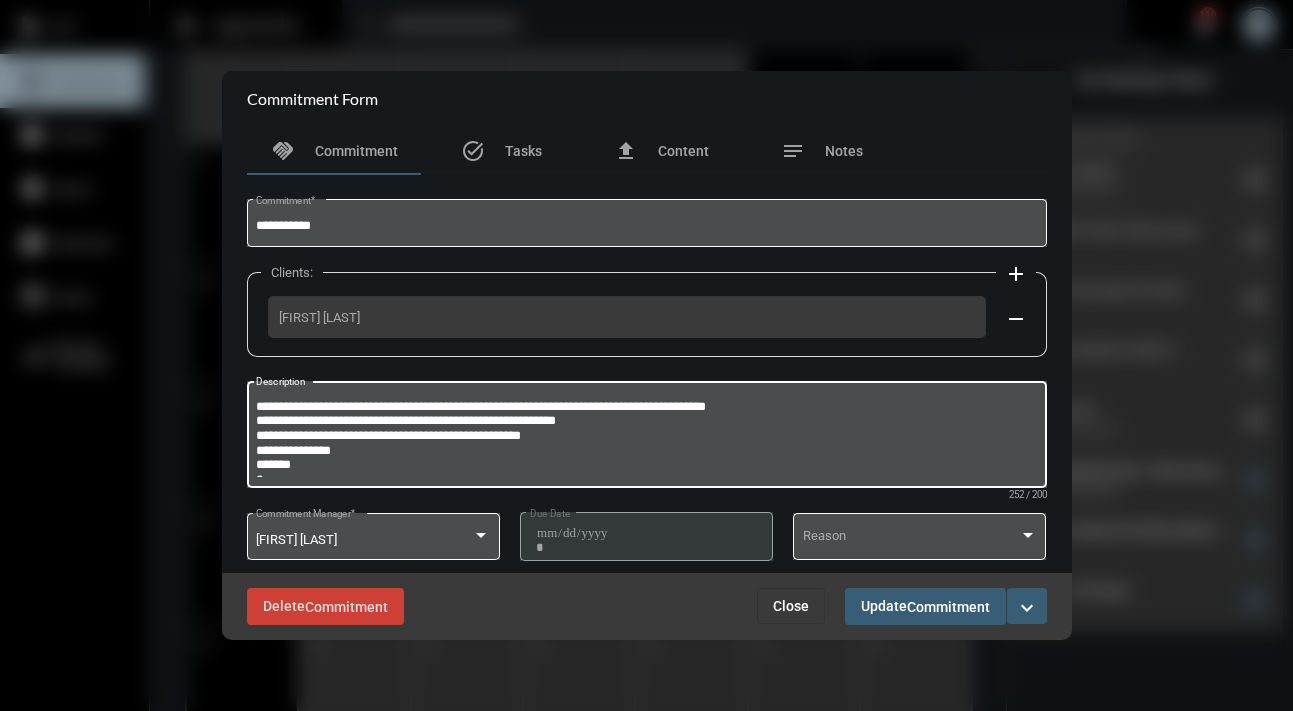scroll, scrollTop: 16, scrollLeft: 0, axis: vertical 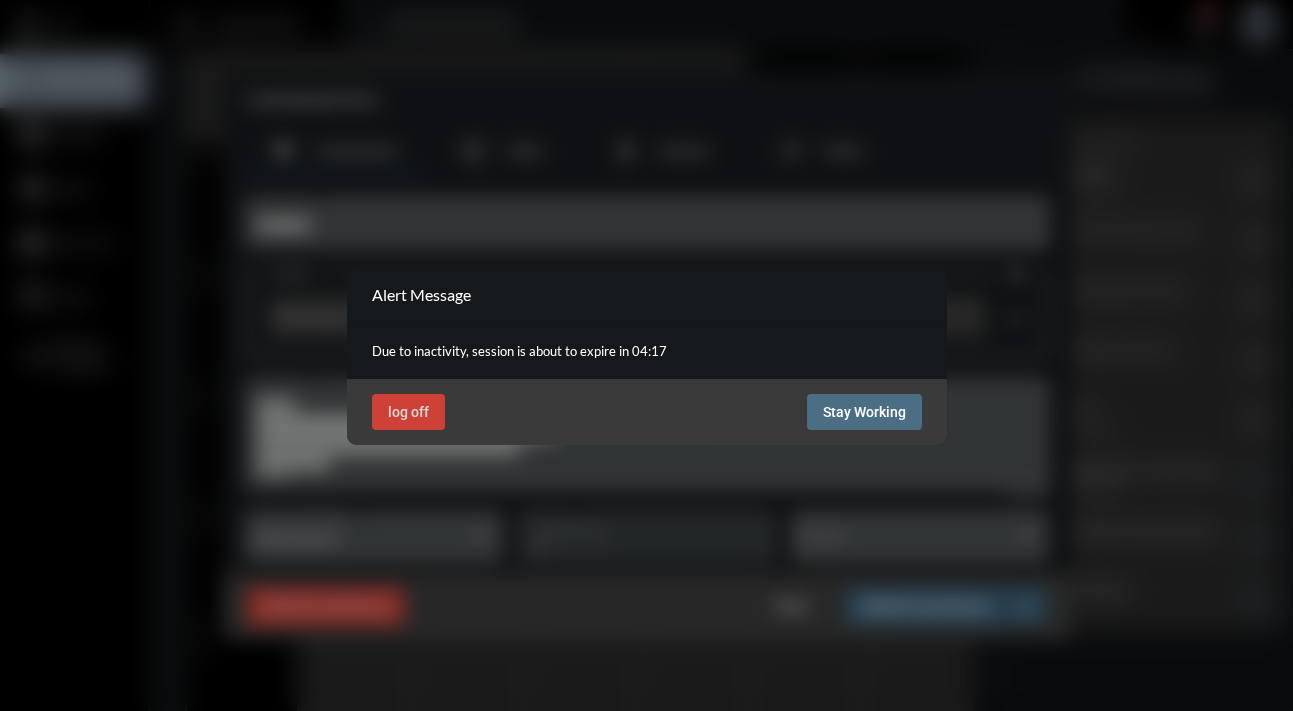 click on "Stay Working" at bounding box center (864, 412) 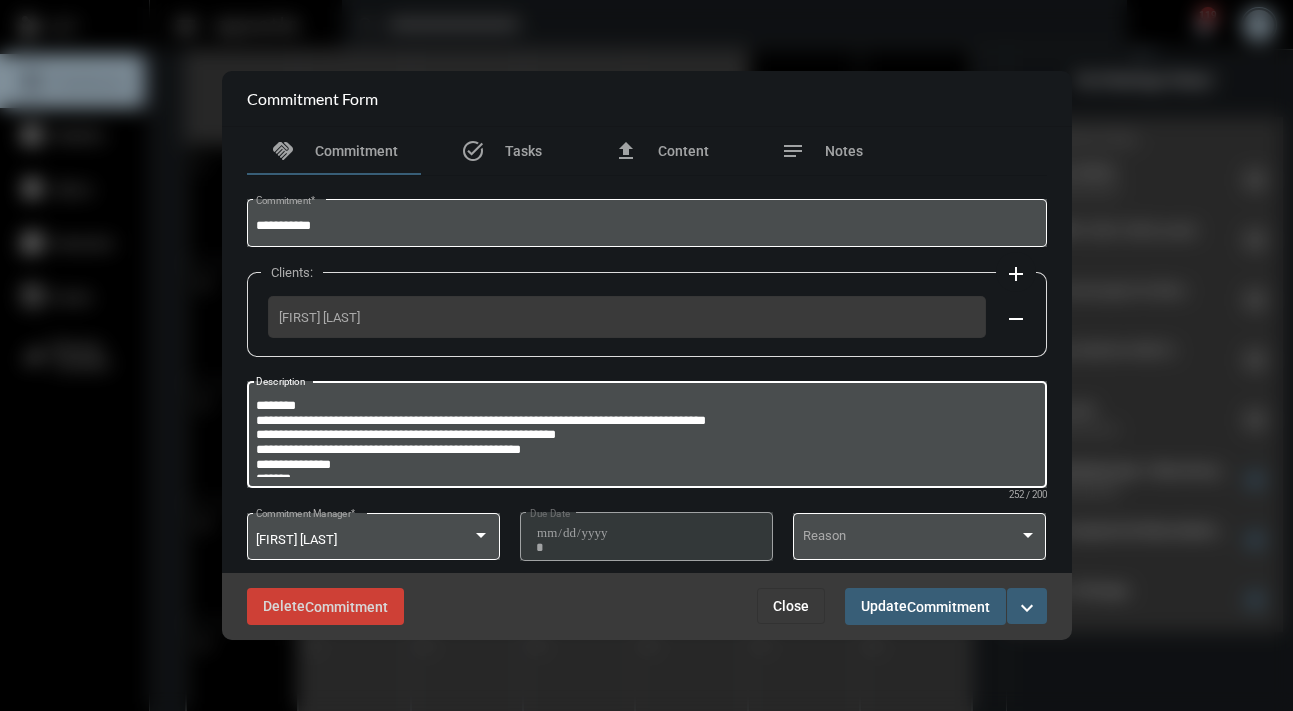 click on "**********" at bounding box center [644, 437] 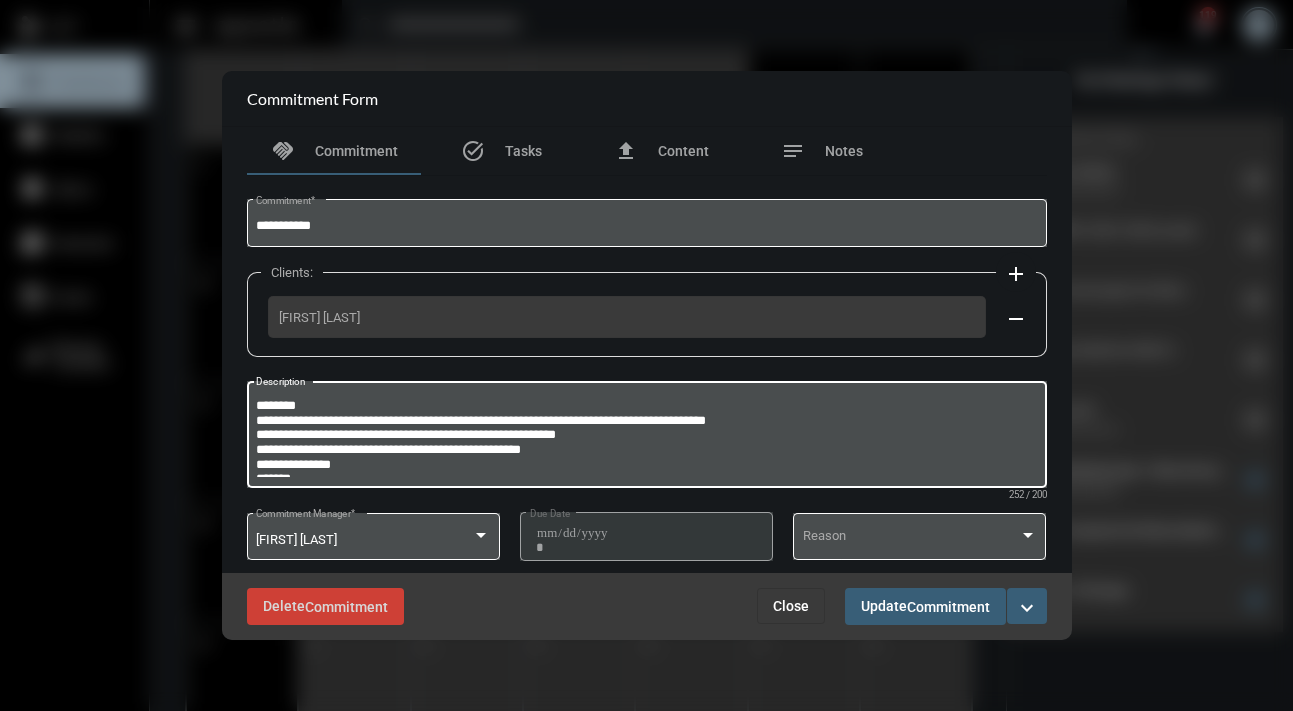 scroll, scrollTop: 41, scrollLeft: 0, axis: vertical 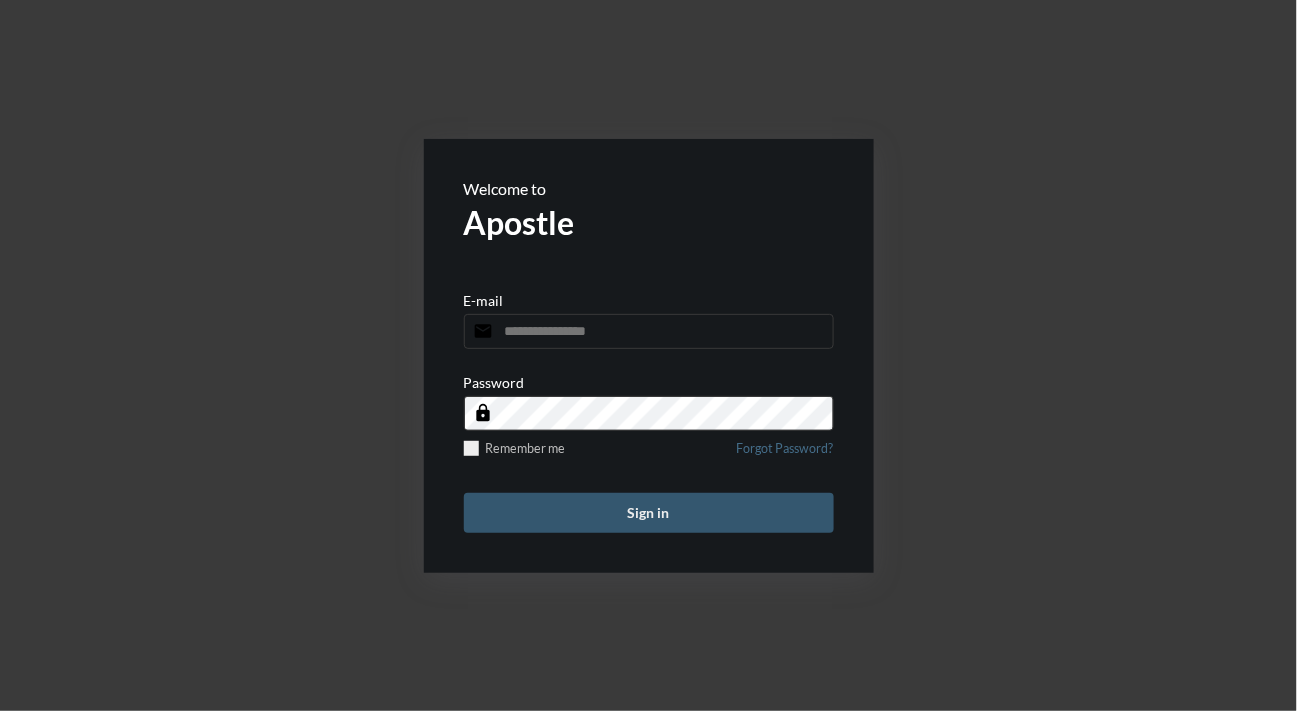 type on "**********" 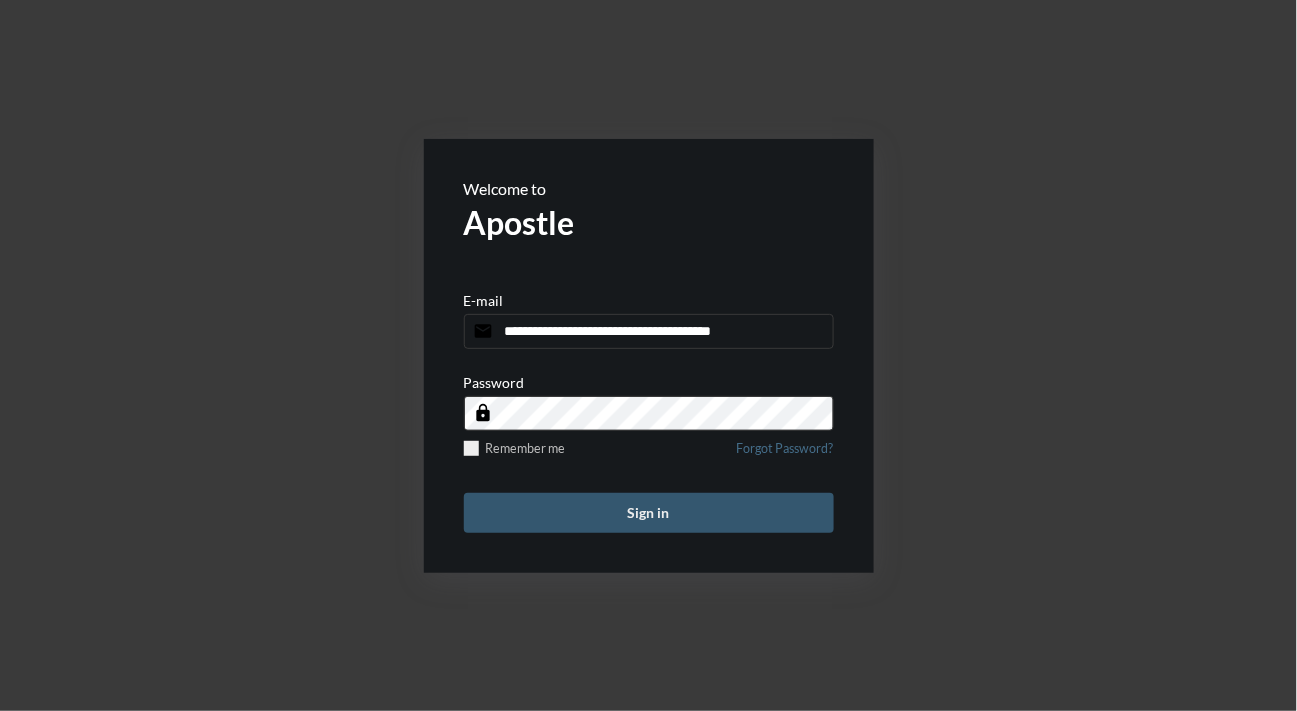 drag, startPoint x: 664, startPoint y: 518, endPoint x: 660, endPoint y: 505, distance: 13.601471 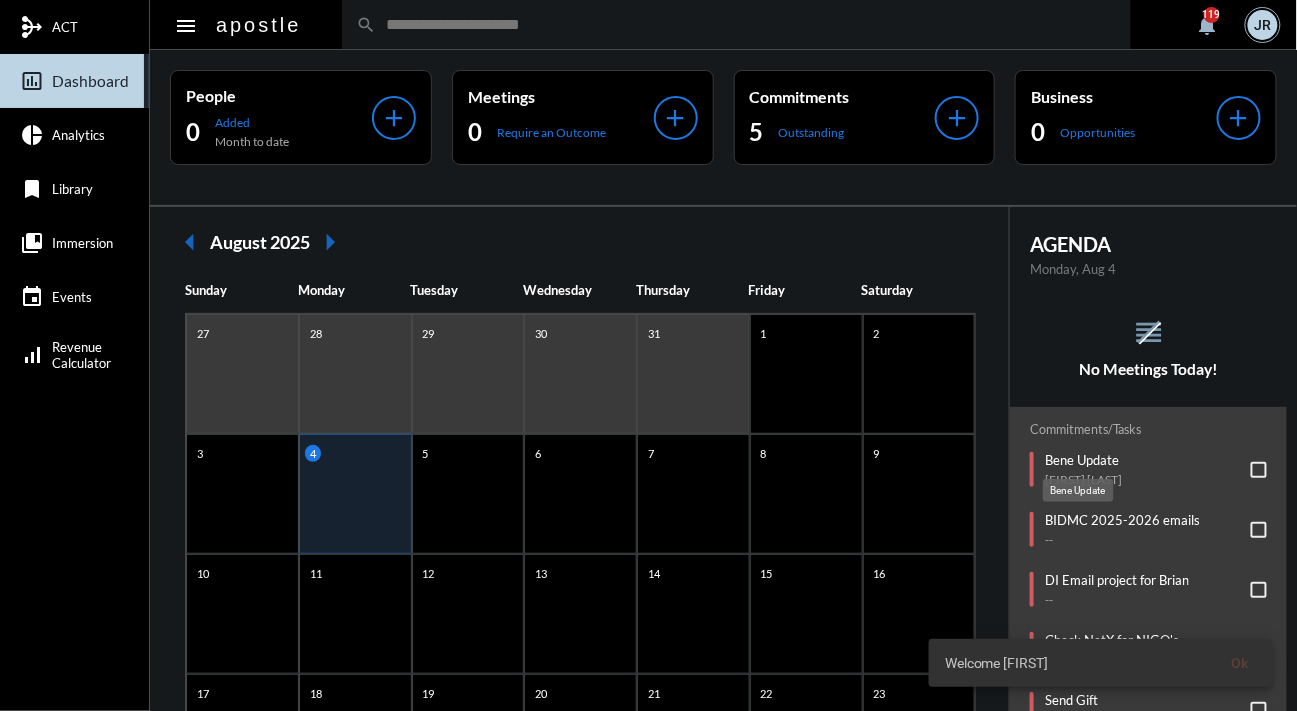 click on "Bene Update" 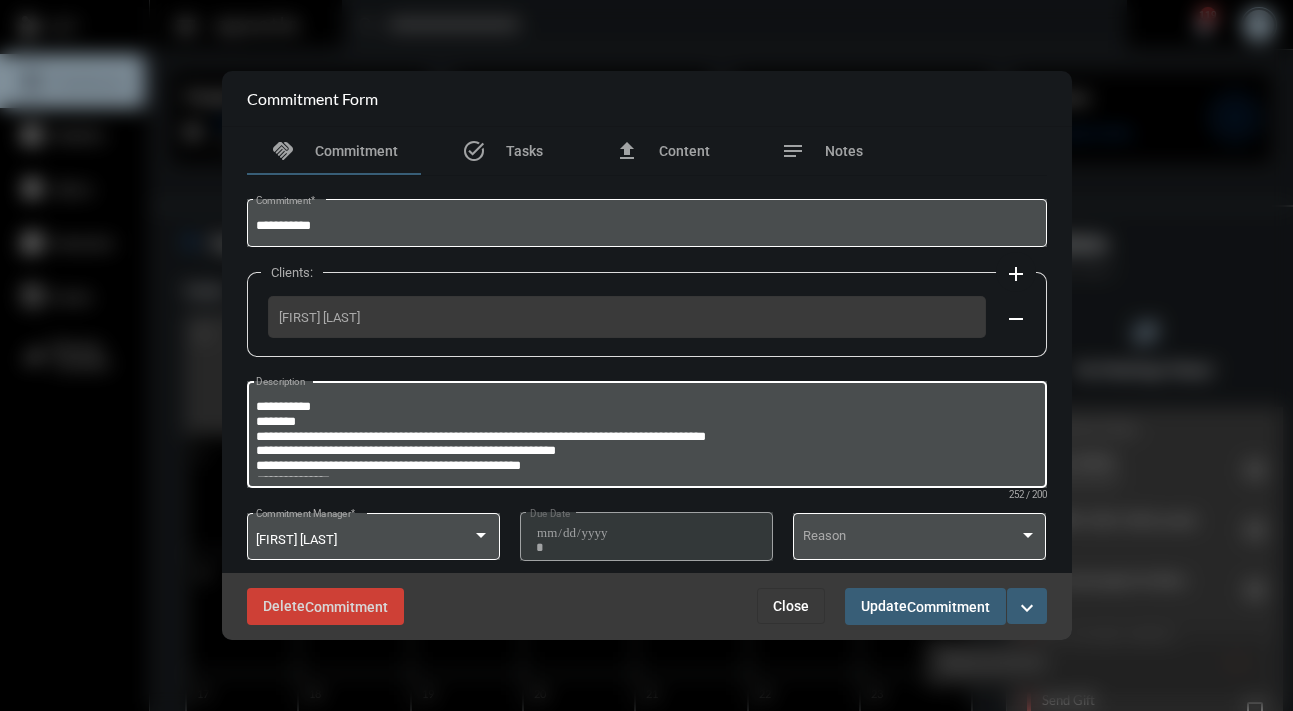 click on "**********" at bounding box center [647, 434] 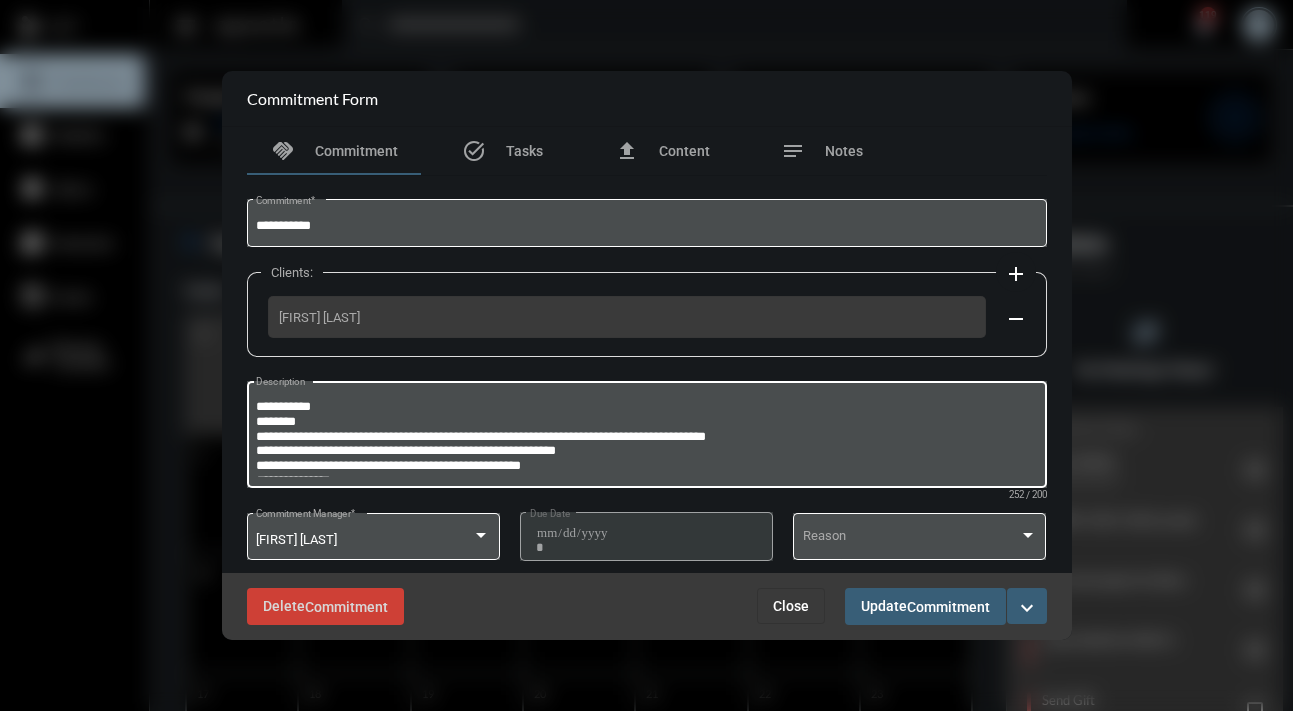 click on "**********" at bounding box center (646, 437) 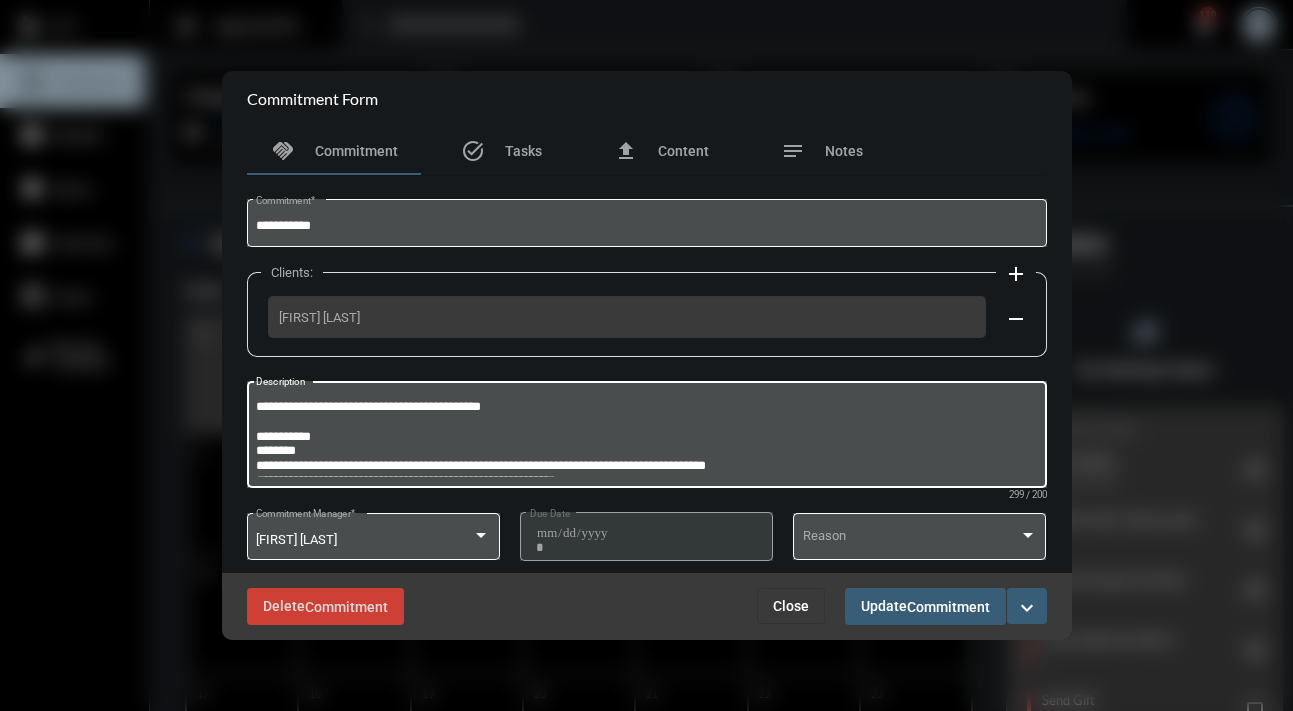 type on "**********" 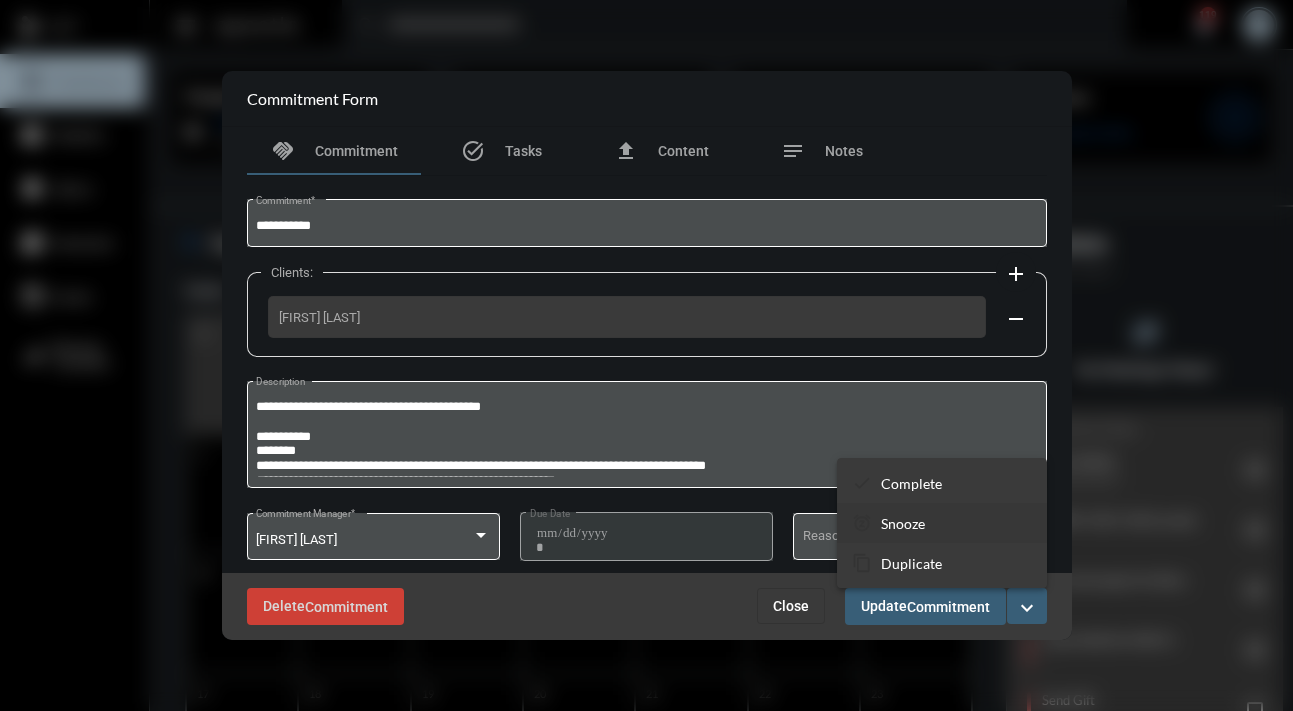 click on "Snooze" at bounding box center [903, 523] 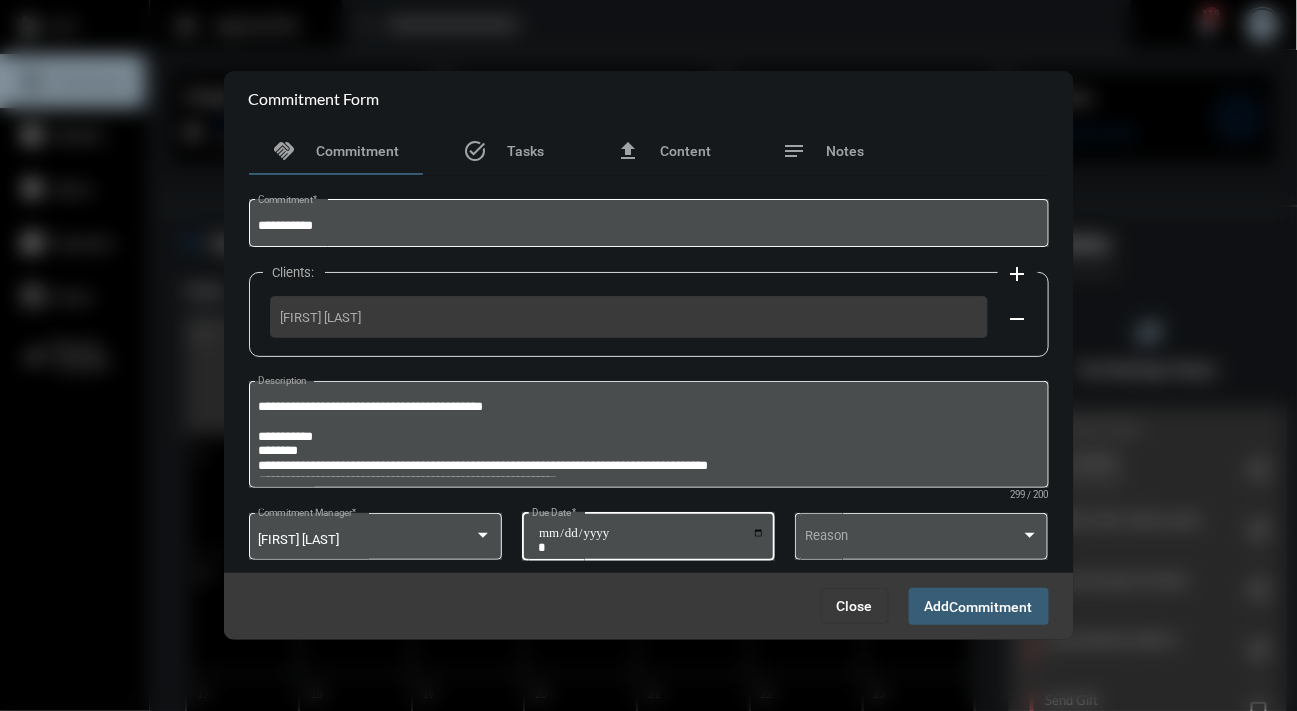click on "**********" at bounding box center (651, 540) 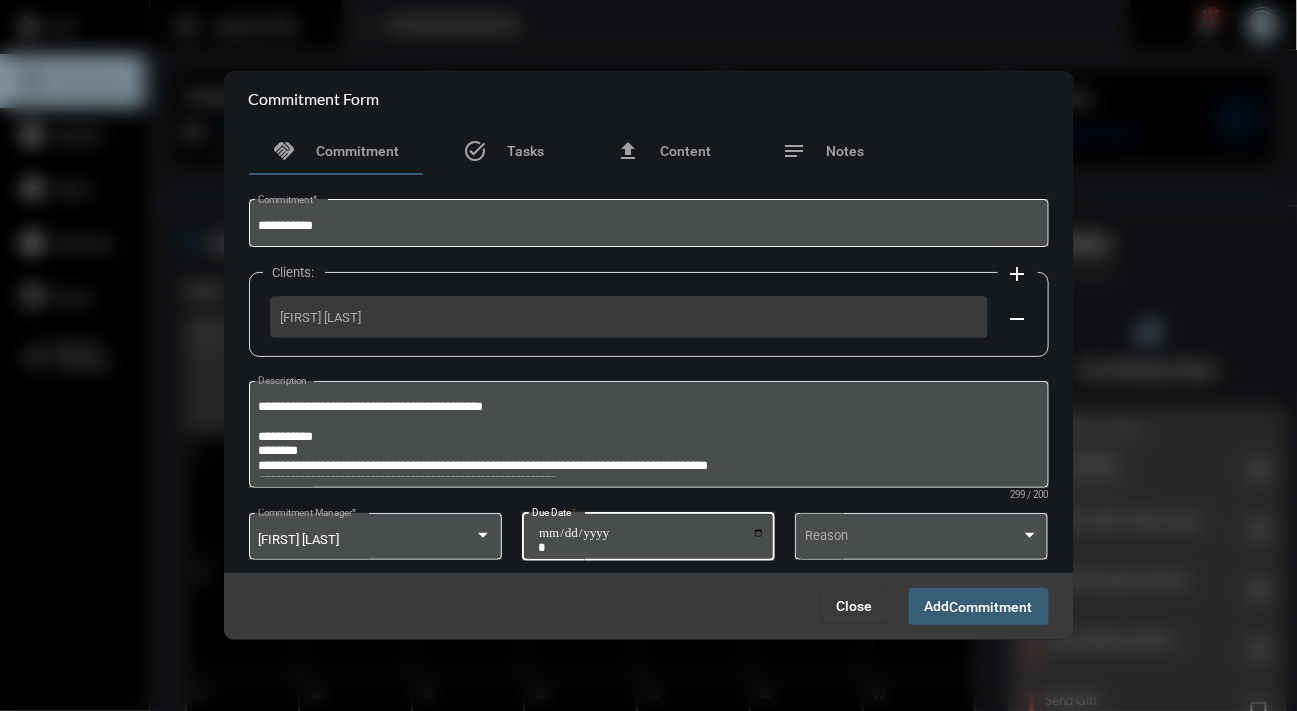 type on "**********" 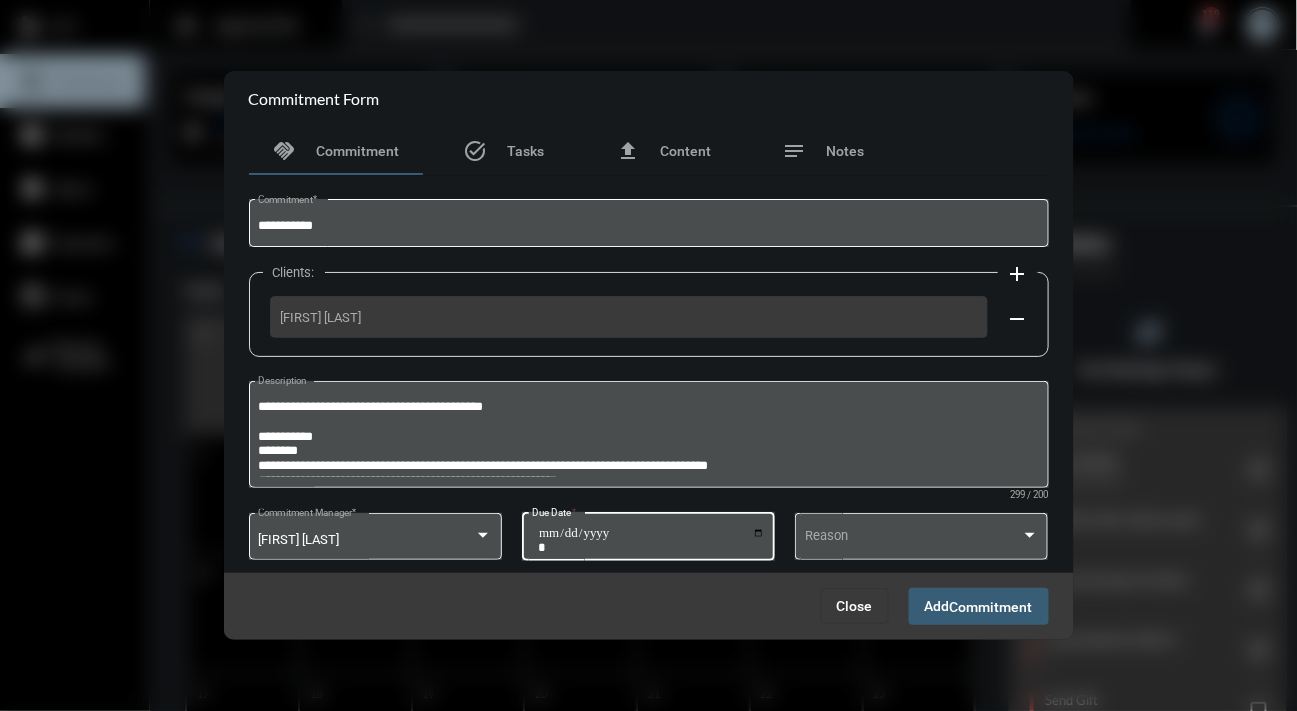 click on "Add   Commitment" at bounding box center [979, 606] 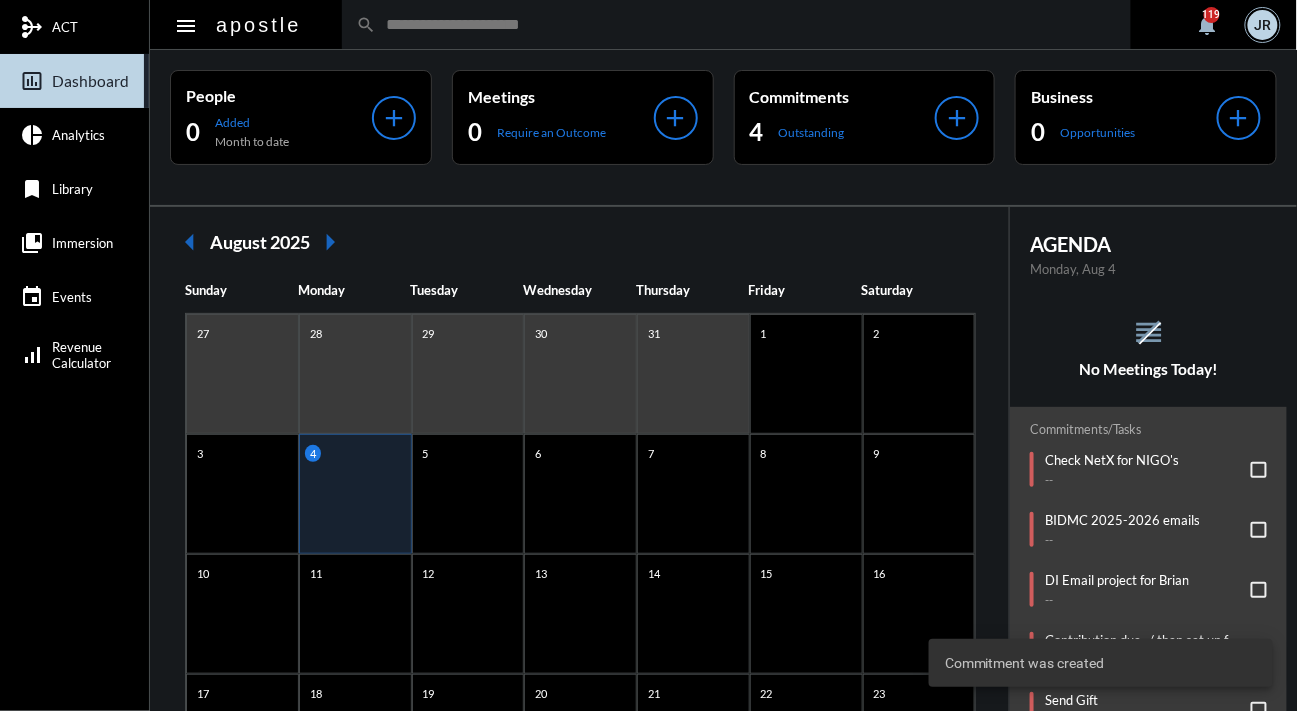 click on "reorder No Meetings Today!" 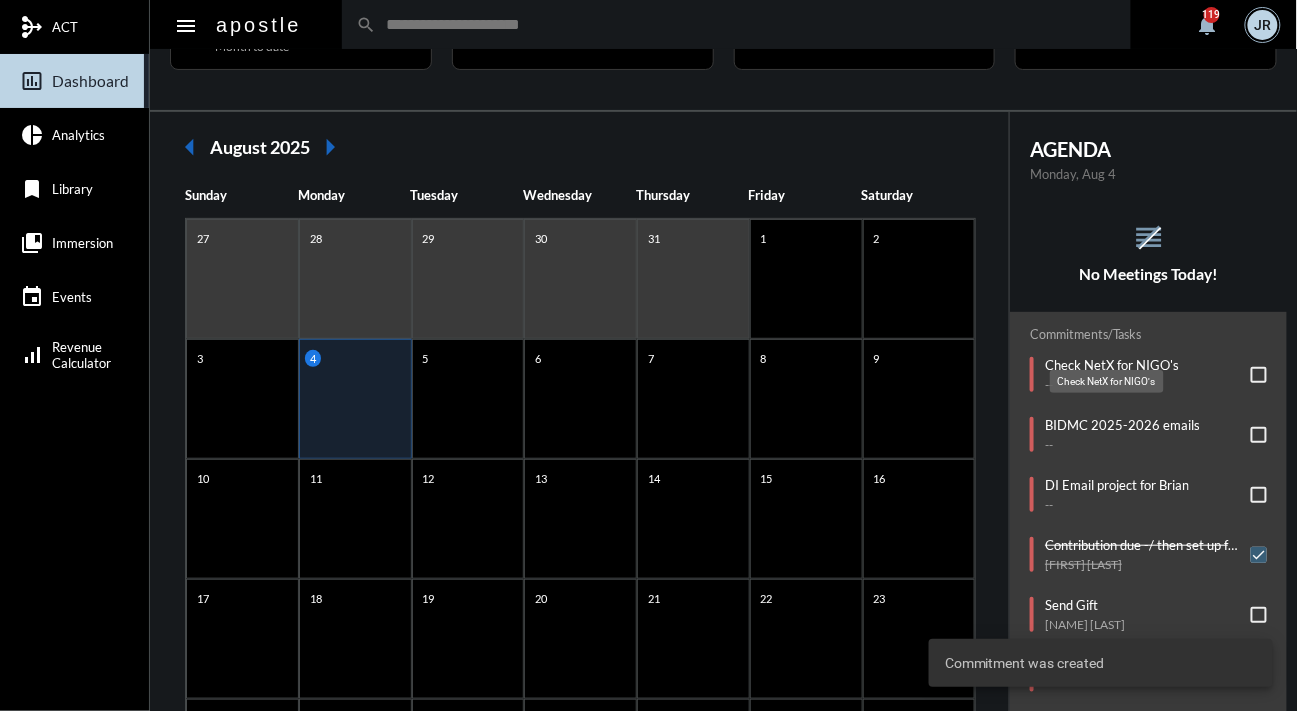 scroll, scrollTop: 109, scrollLeft: 0, axis: vertical 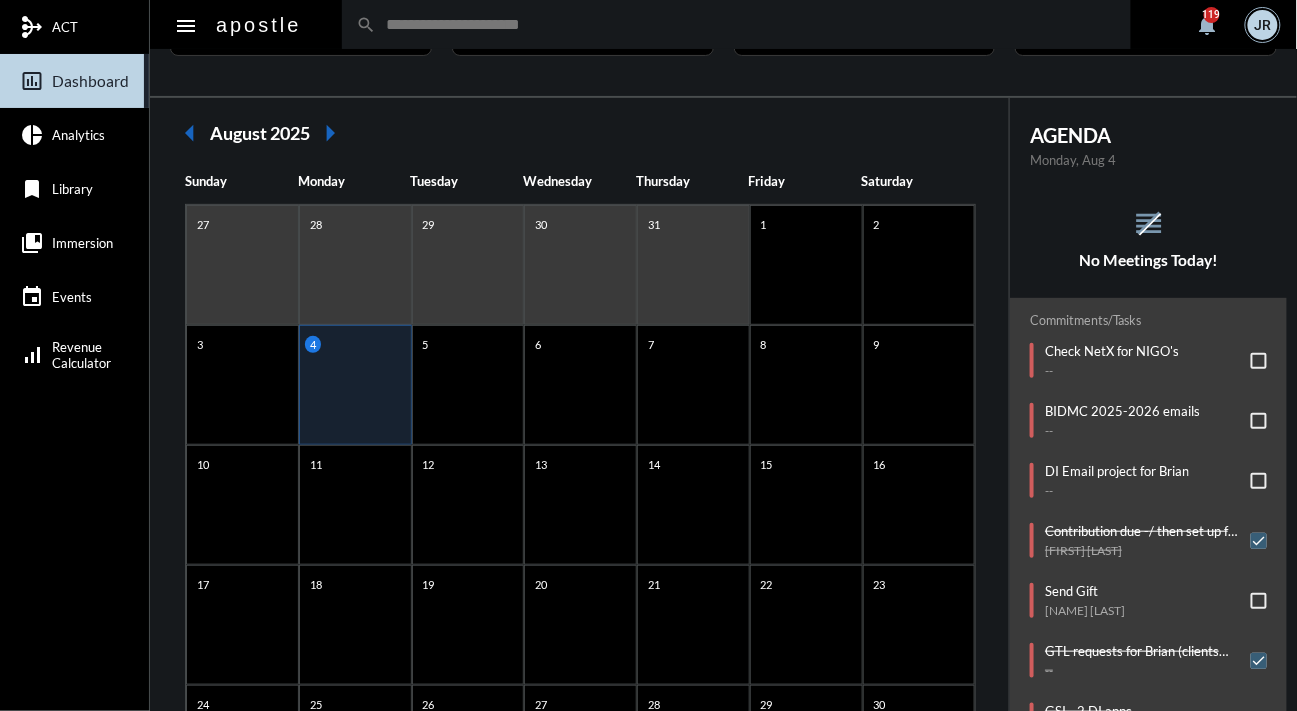 click at bounding box center (1259, 361) 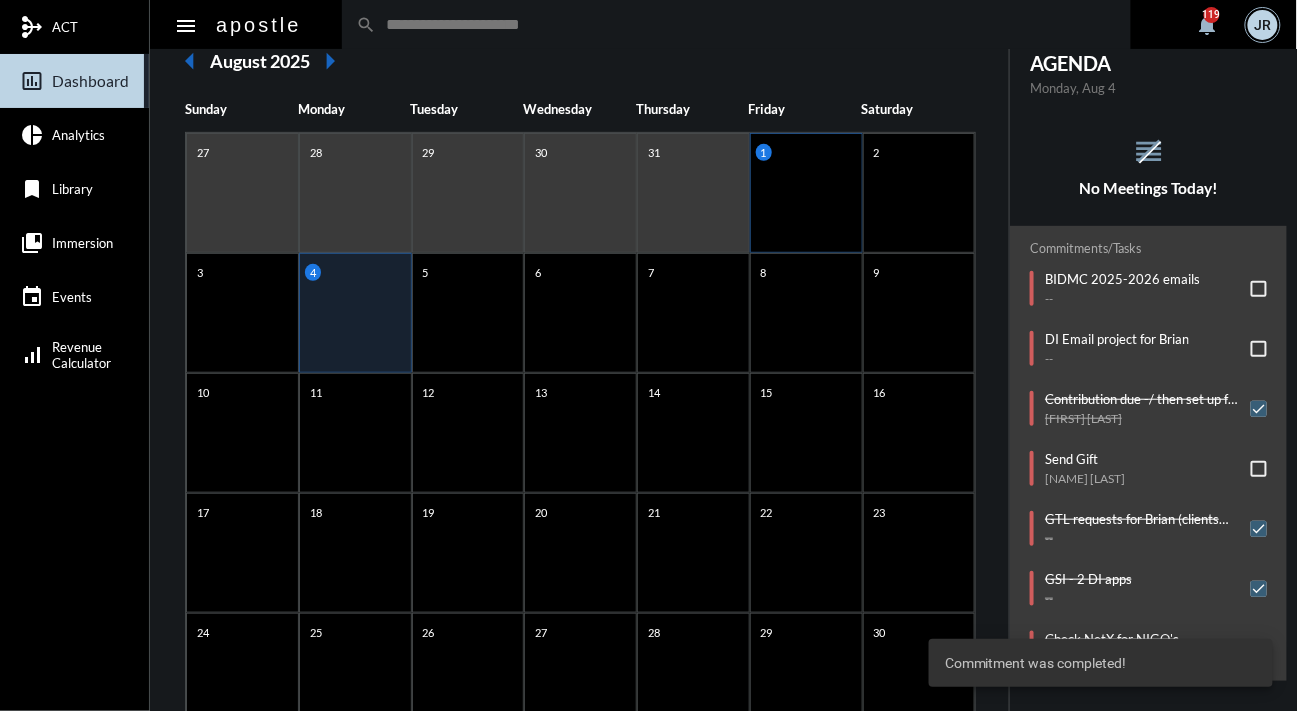 scroll, scrollTop: 218, scrollLeft: 0, axis: vertical 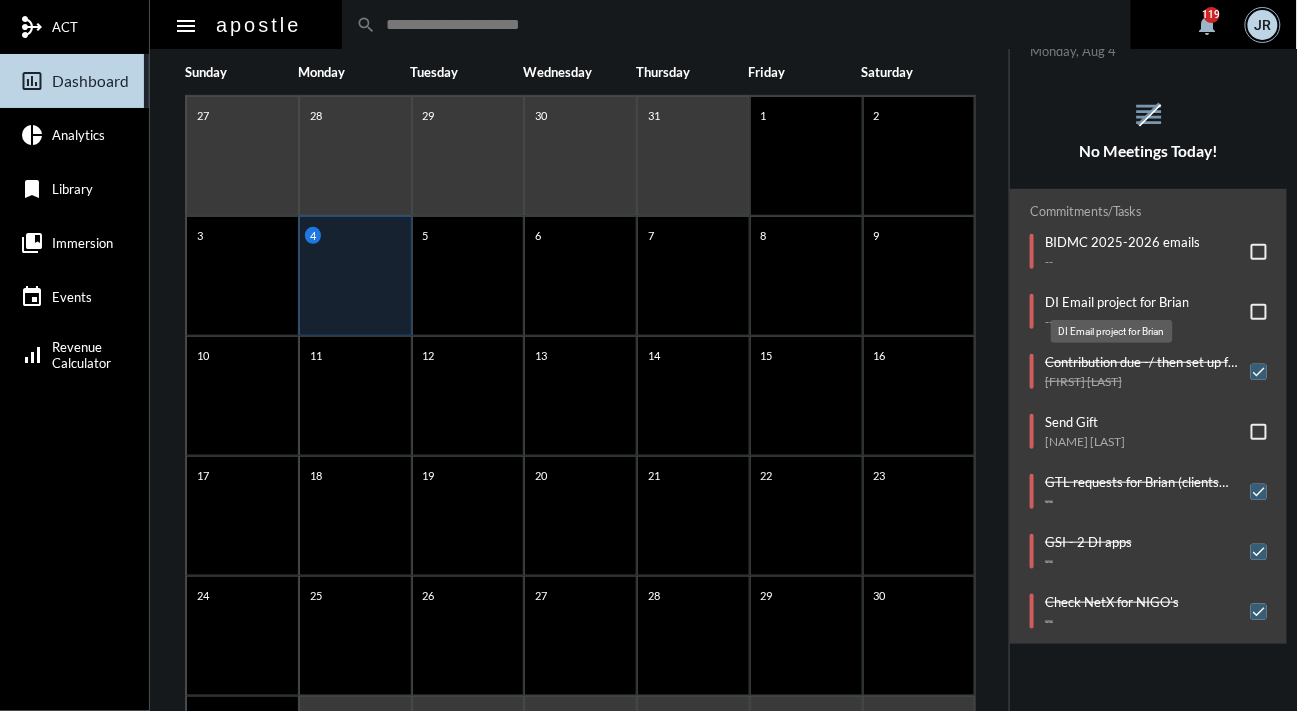 click on "DI Email project for Brian" 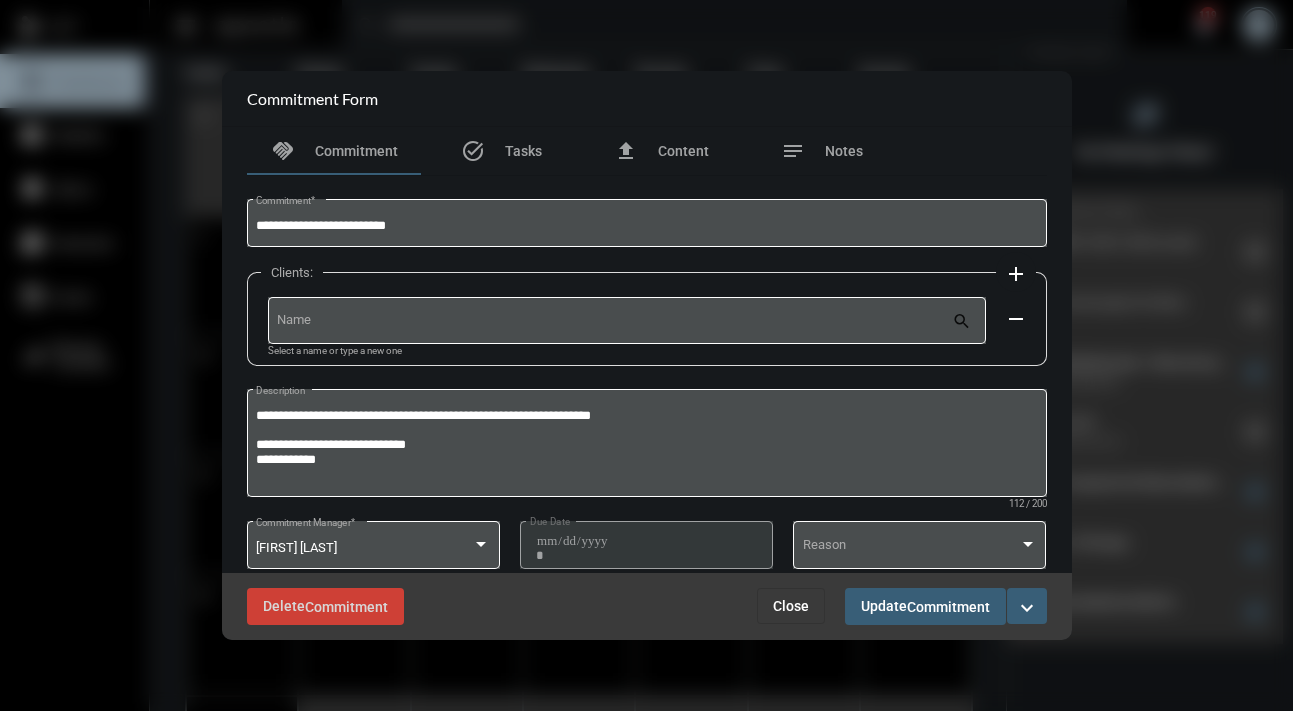 click on "expand_more" at bounding box center [1027, 608] 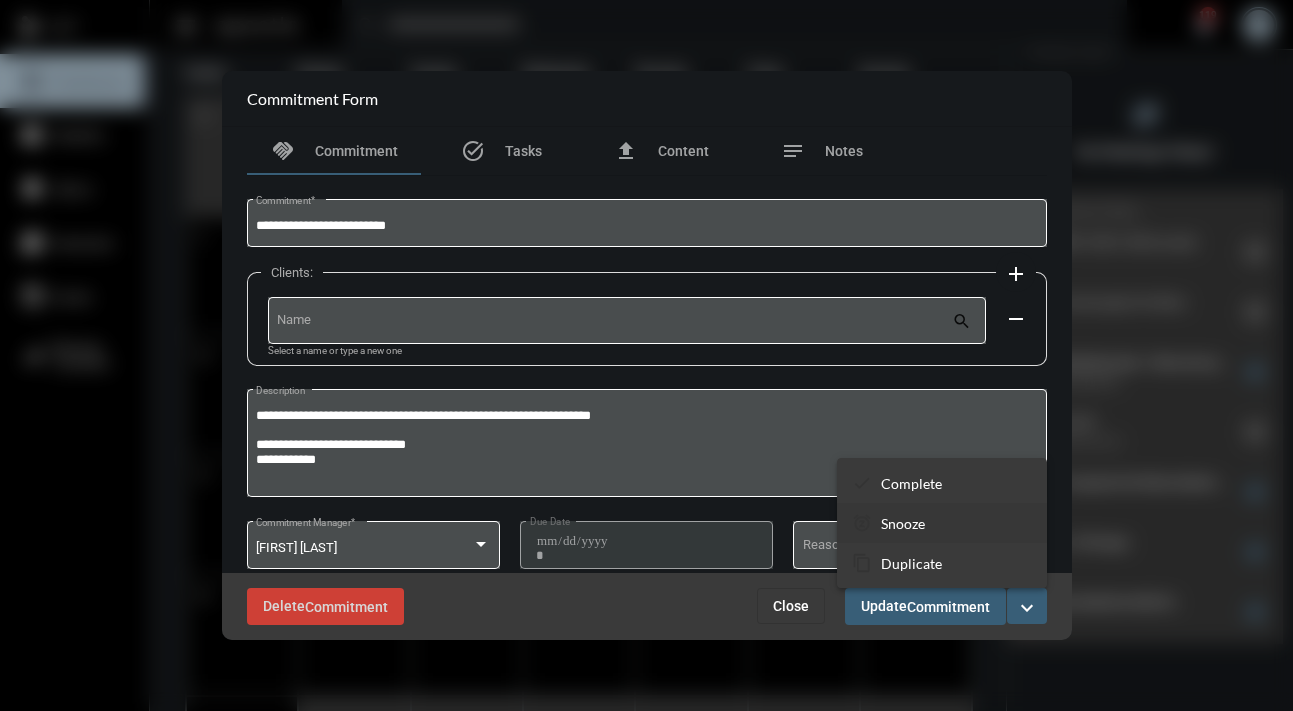 click on "snooze Snooze" at bounding box center [942, 523] 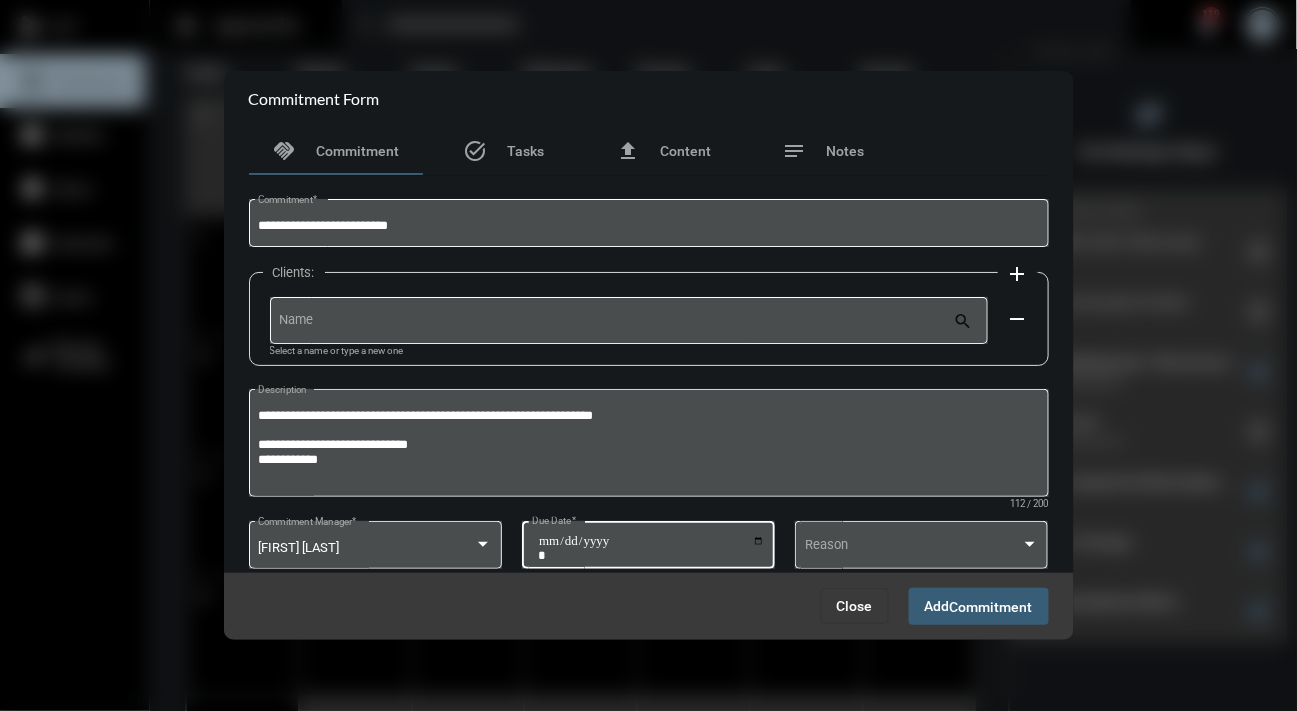 click on "**********" at bounding box center (651, 548) 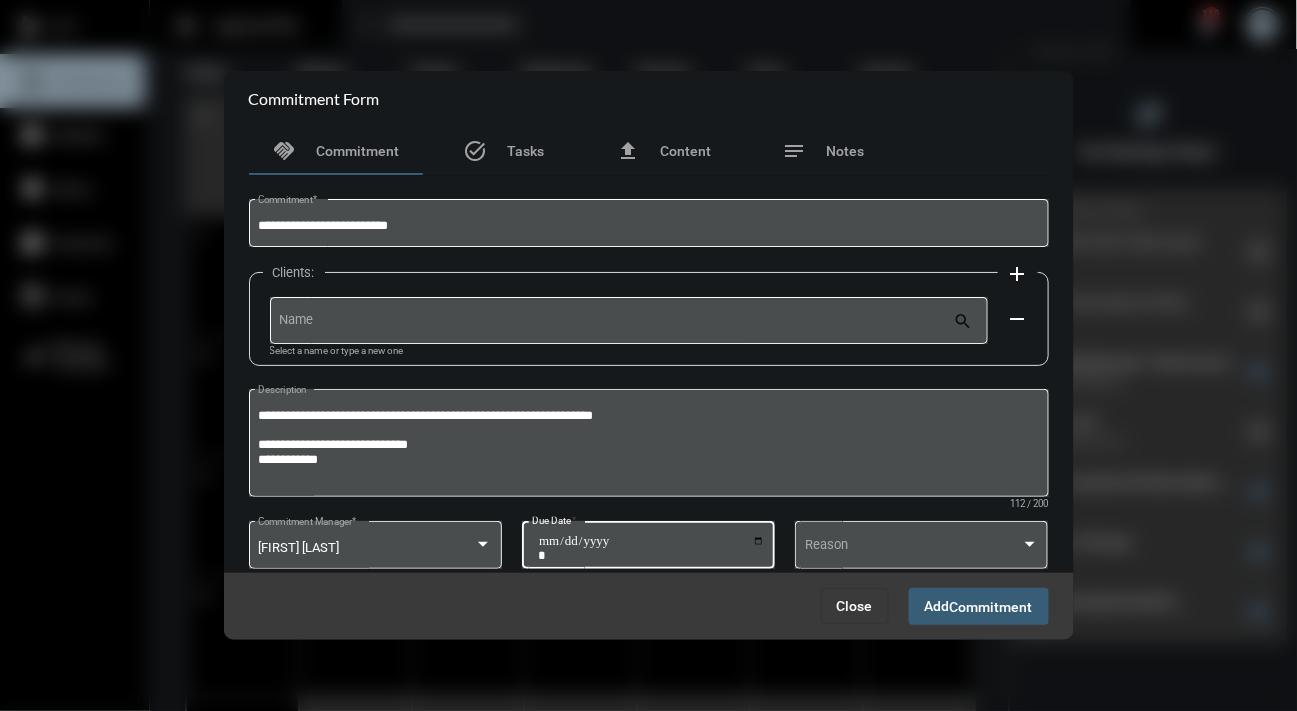 type on "**********" 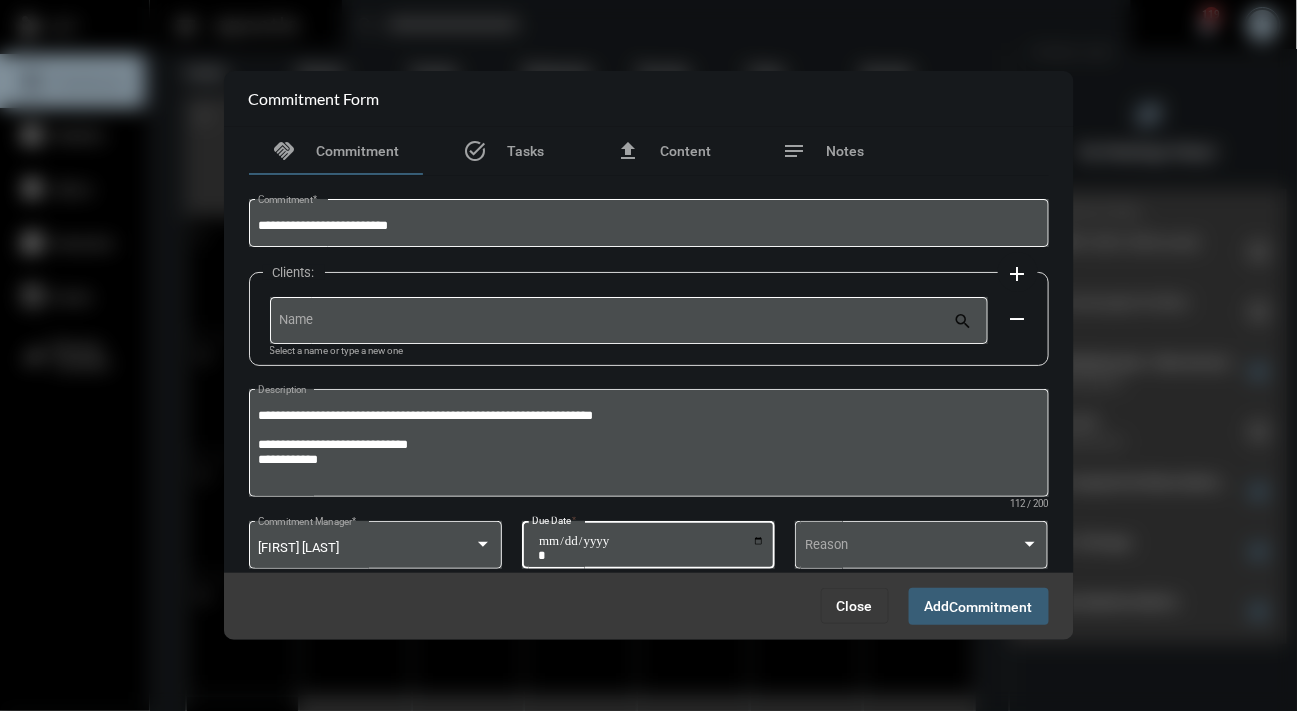 click on "Commitment" at bounding box center [991, 607] 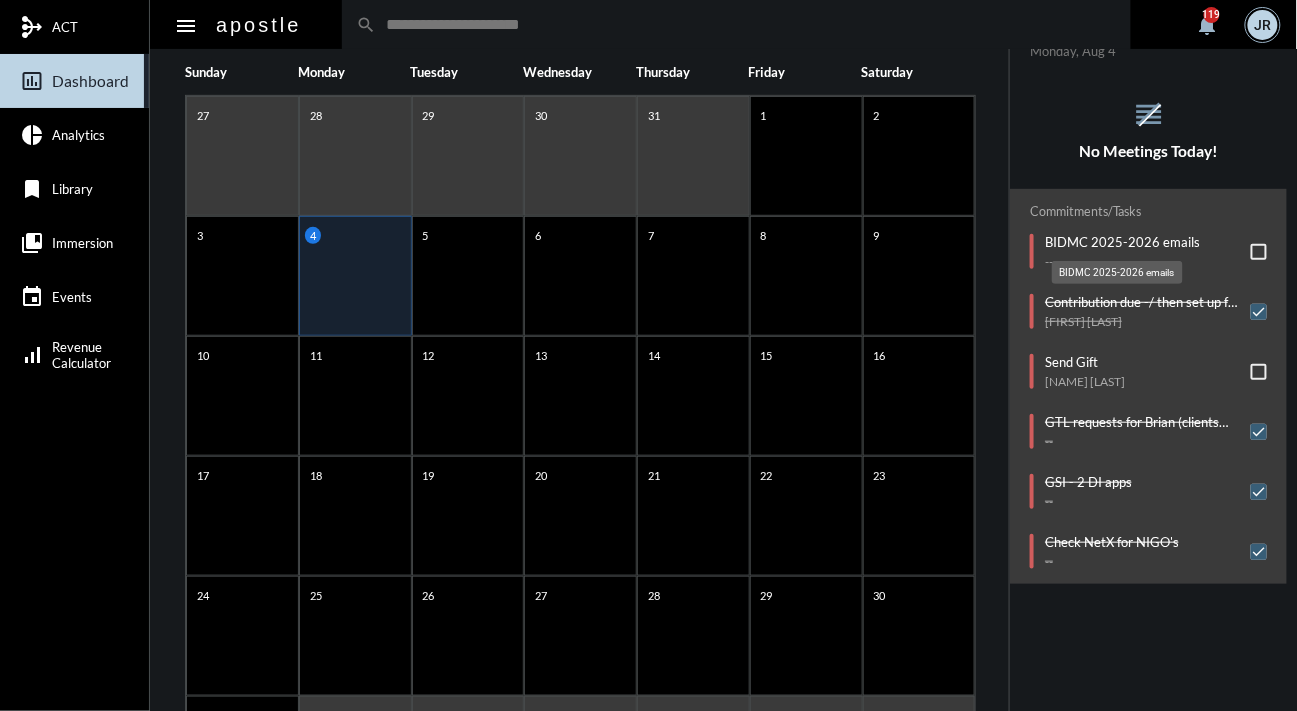 click on "BIDMC 2025-2026 emails" 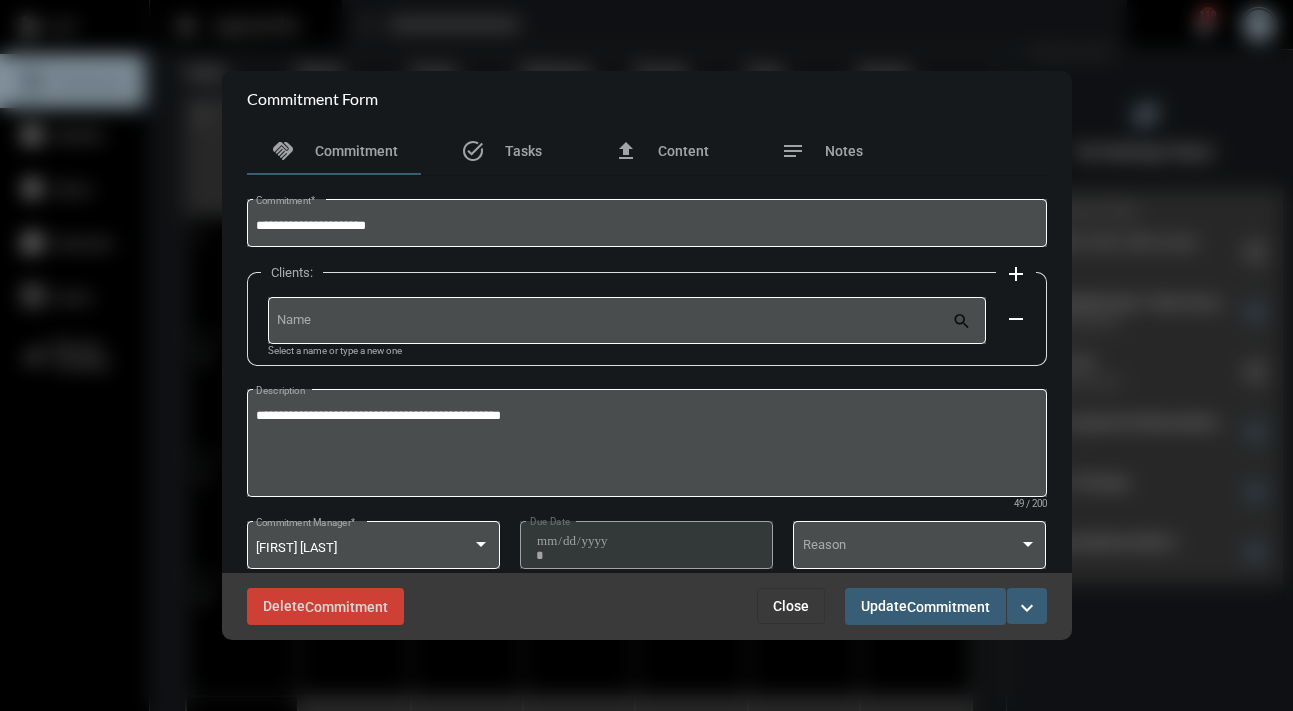 click on "expand_more" at bounding box center (1027, 608) 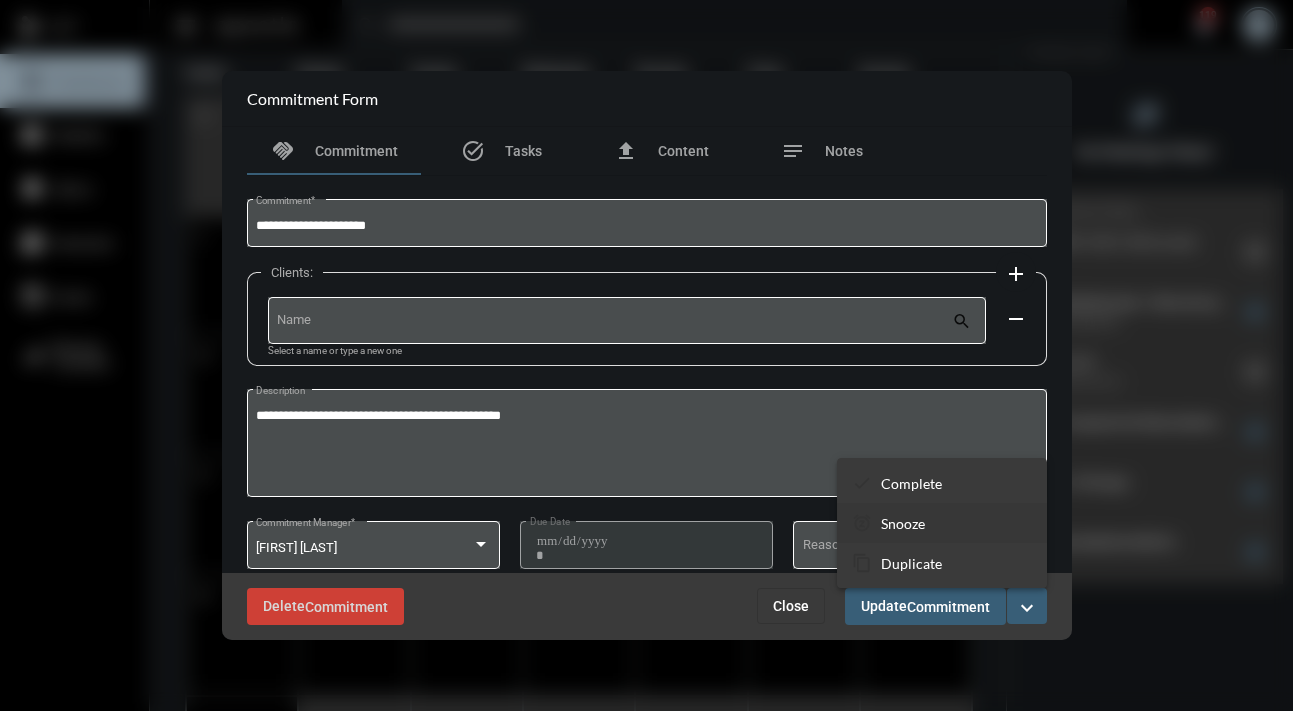 click on "Snooze" at bounding box center (903, 523) 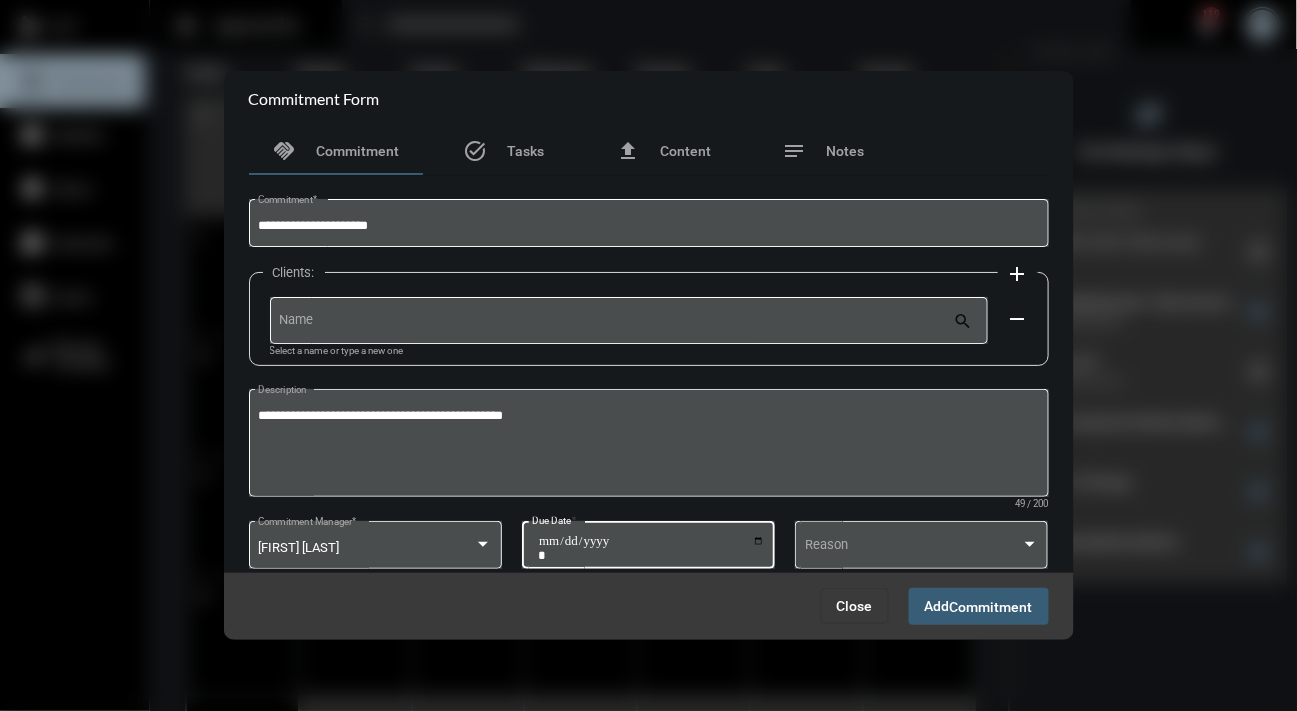 click on "**********" at bounding box center (651, 548) 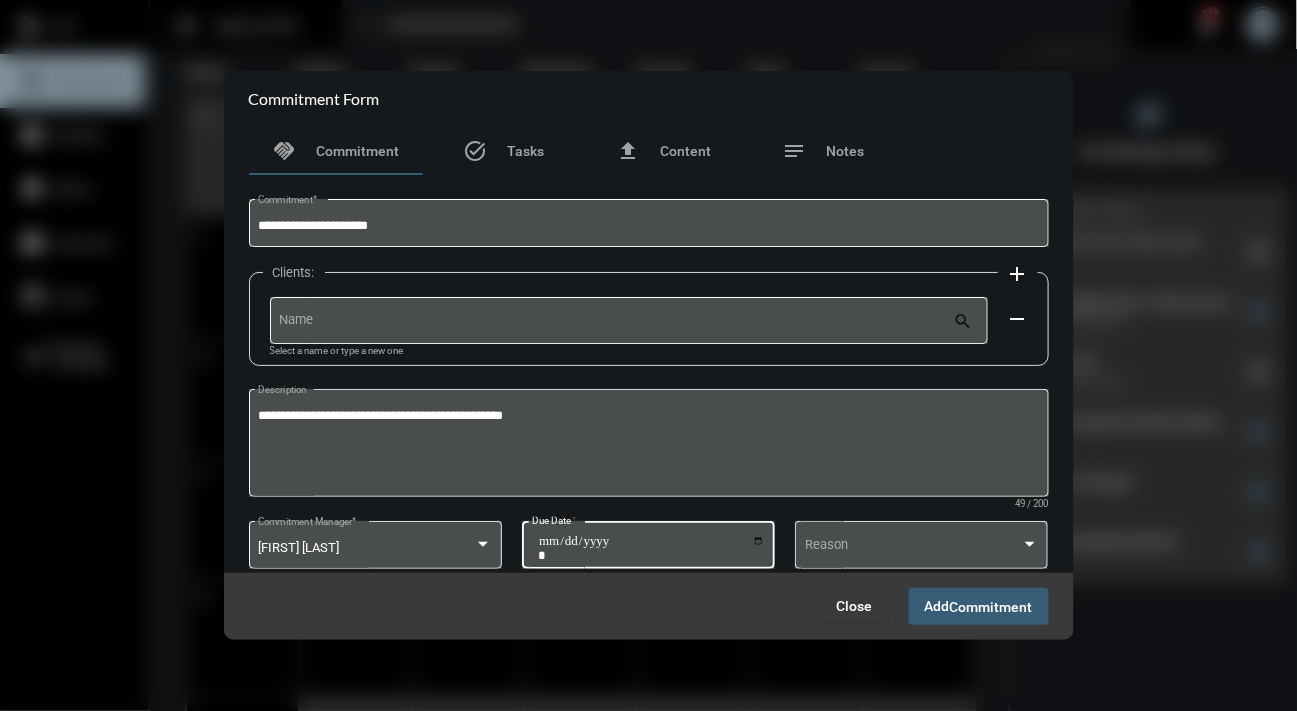 type on "**********" 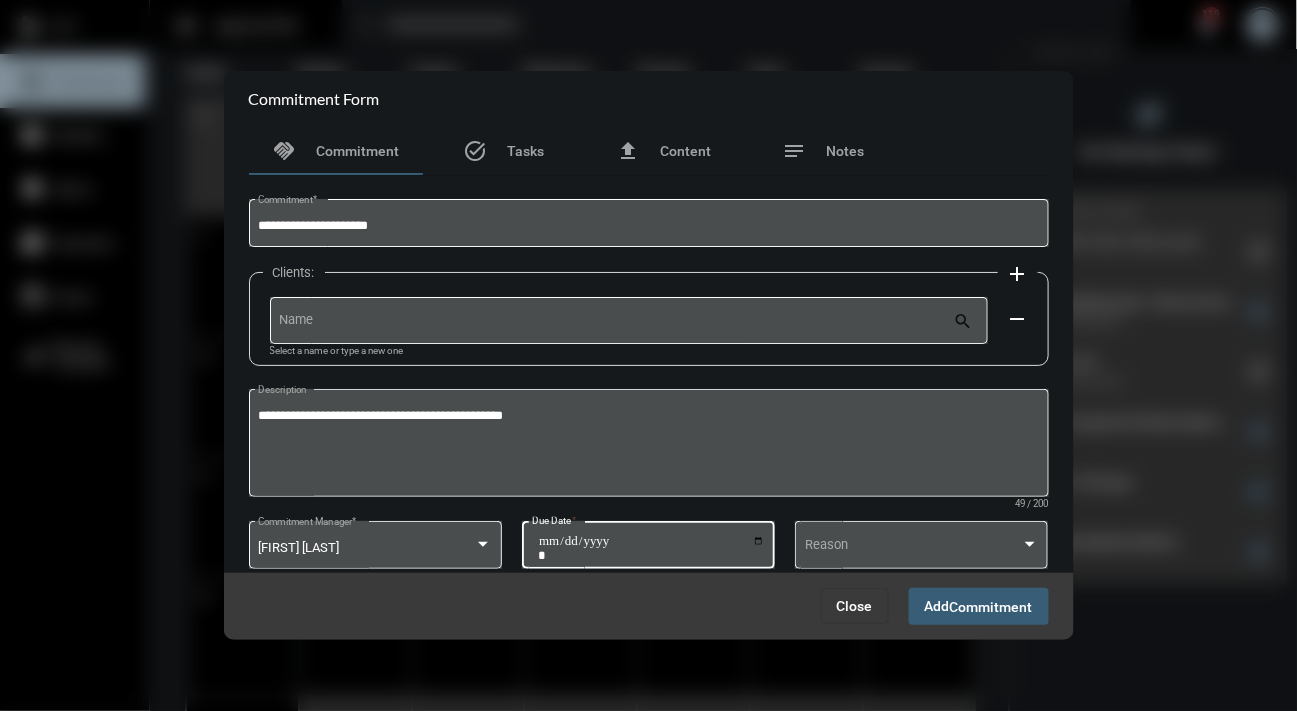 click on "Commitment" at bounding box center [991, 607] 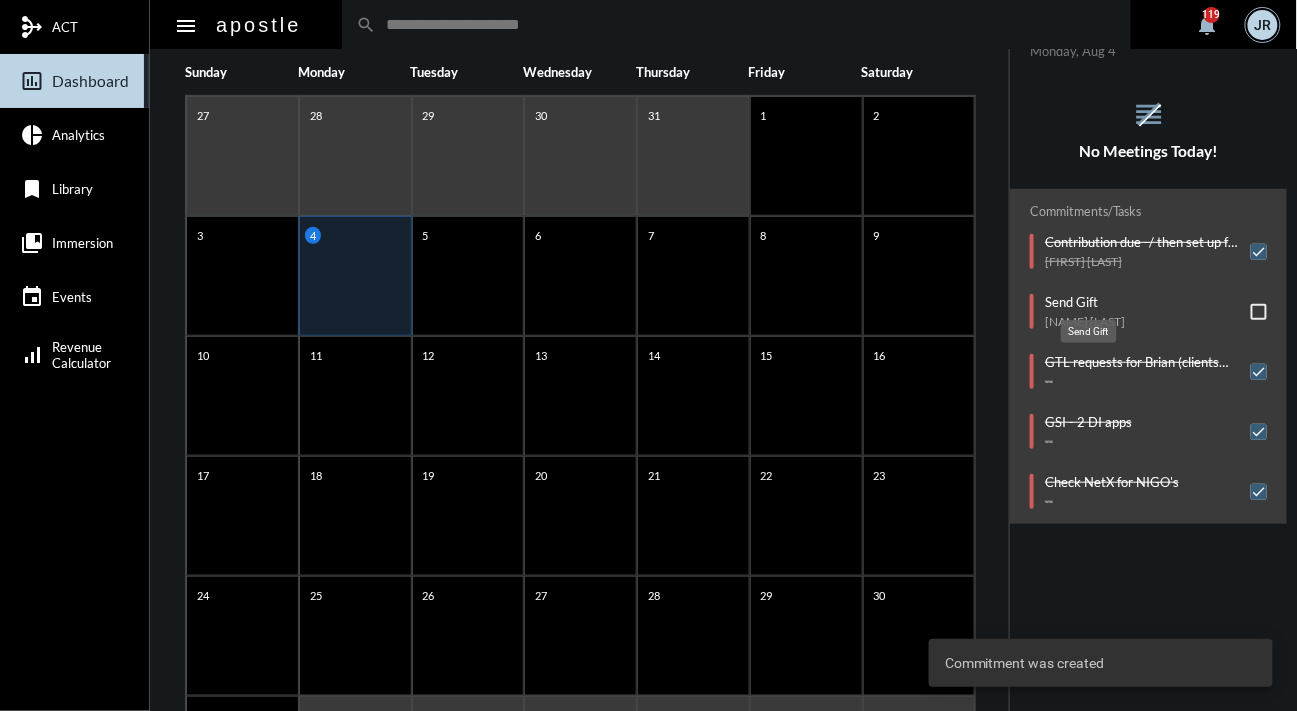 click on "Send Gift" 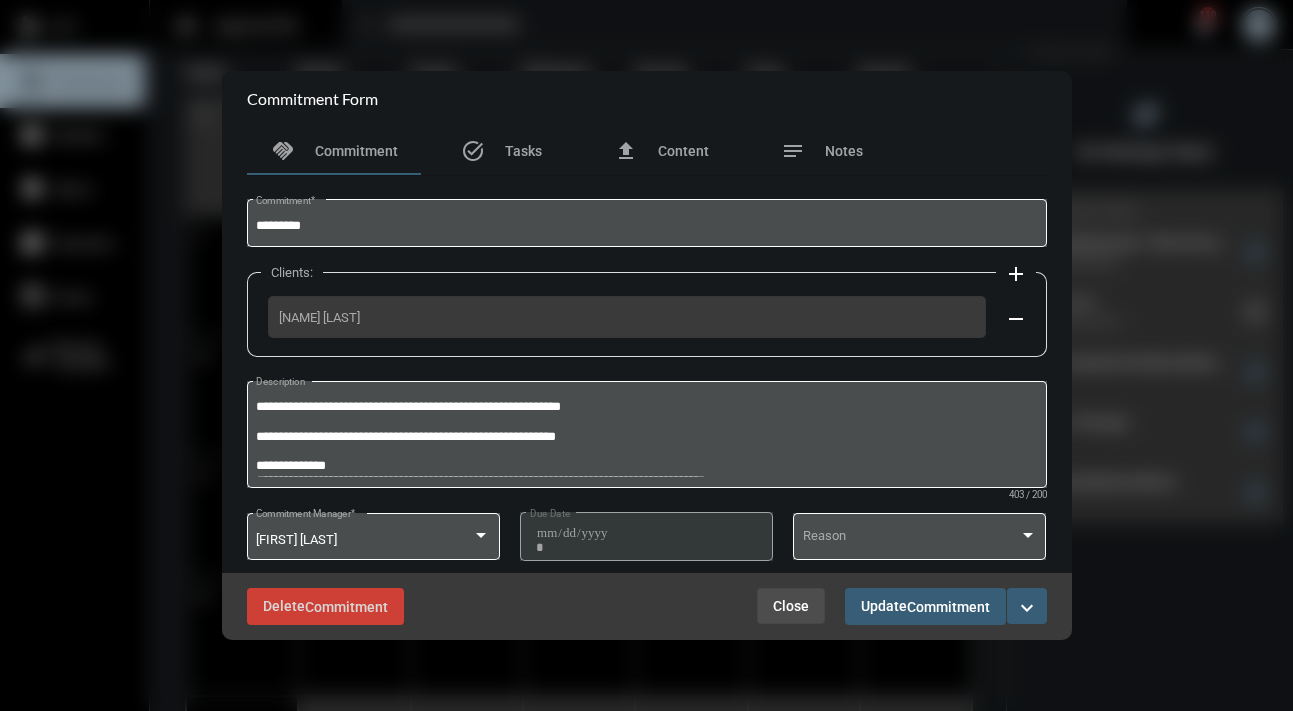 click on "Close" at bounding box center [791, 606] 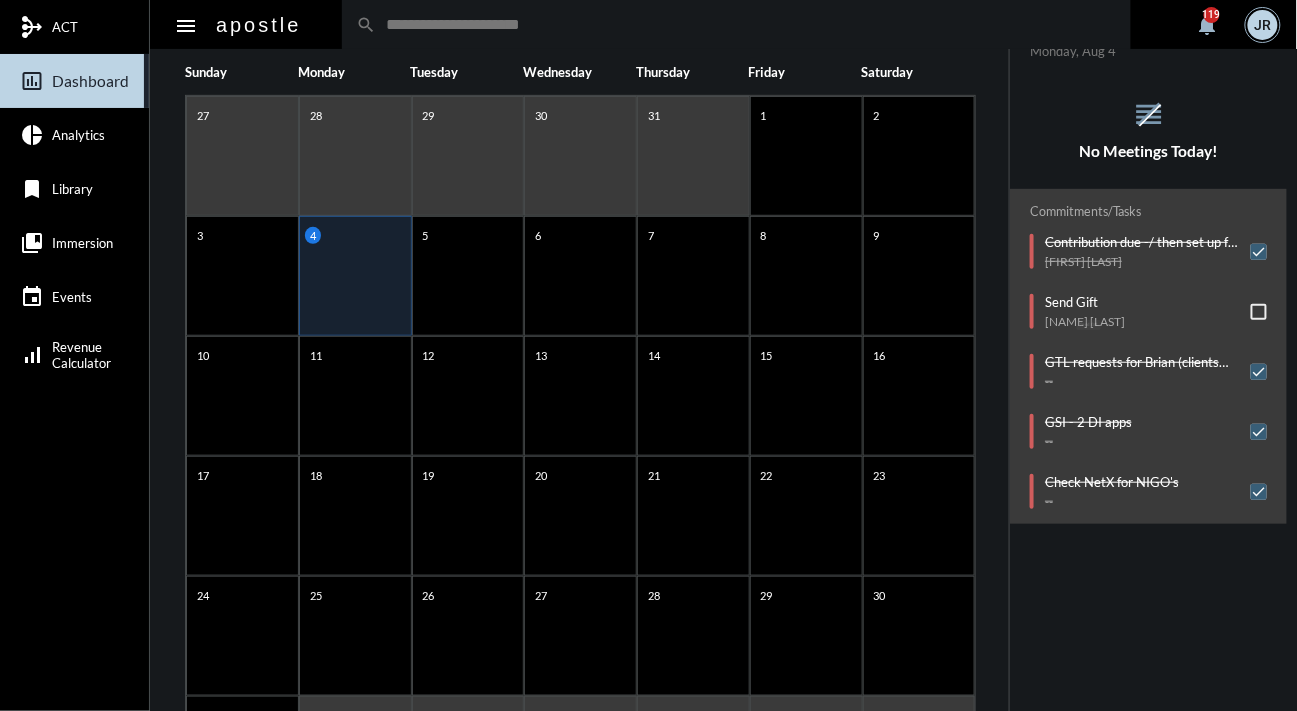 click on "Send Gift" 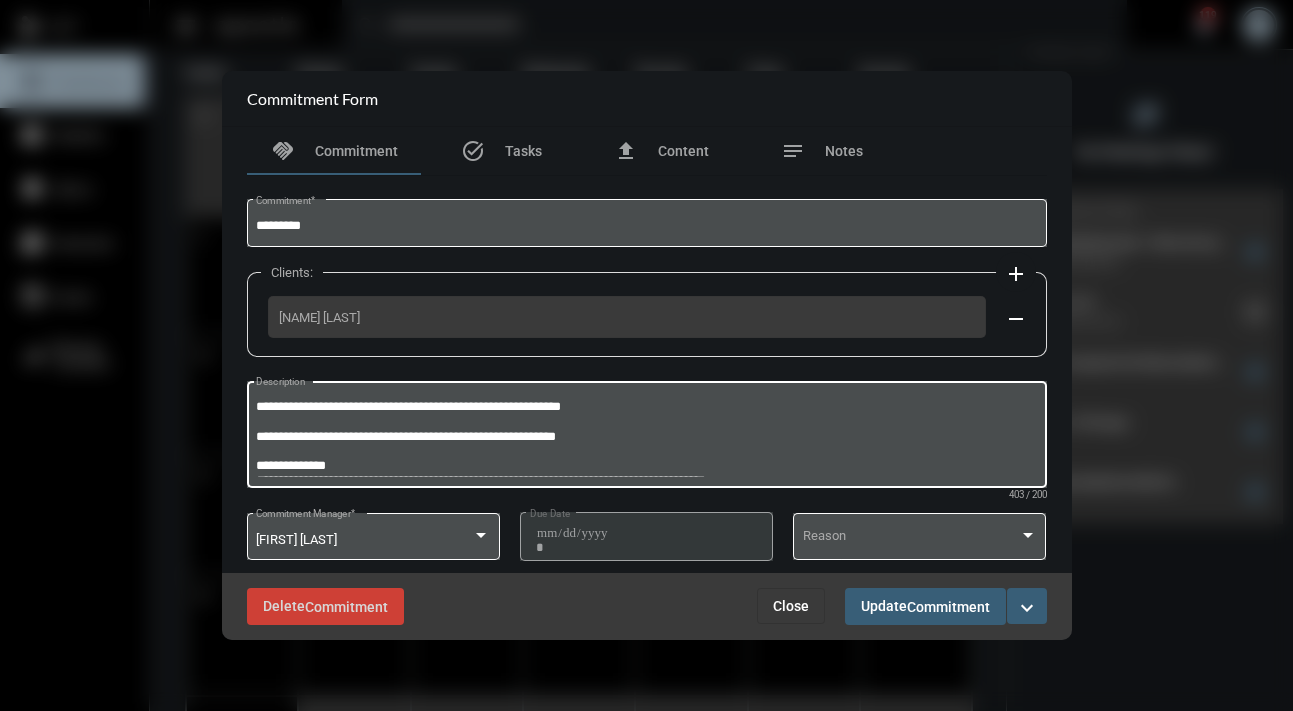 click on "**********" at bounding box center [646, 437] 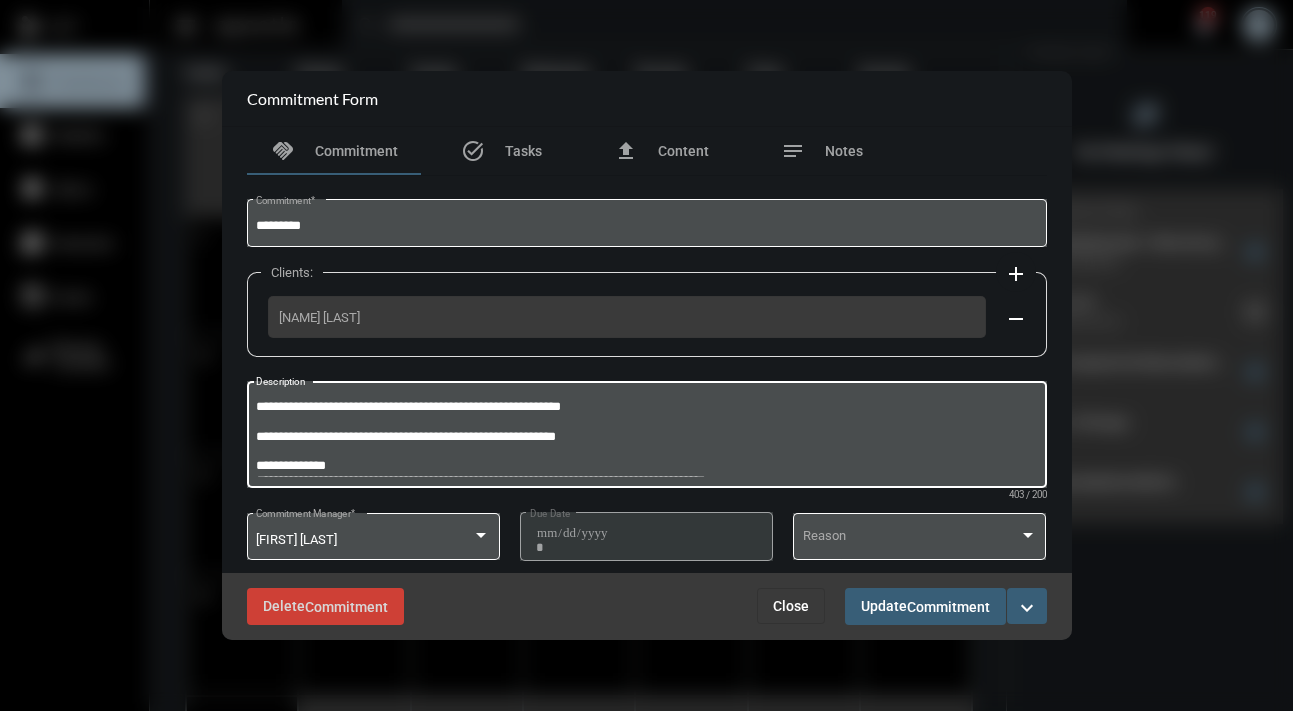 drag, startPoint x: 619, startPoint y: 435, endPoint x: 244, endPoint y: 443, distance: 375.08533 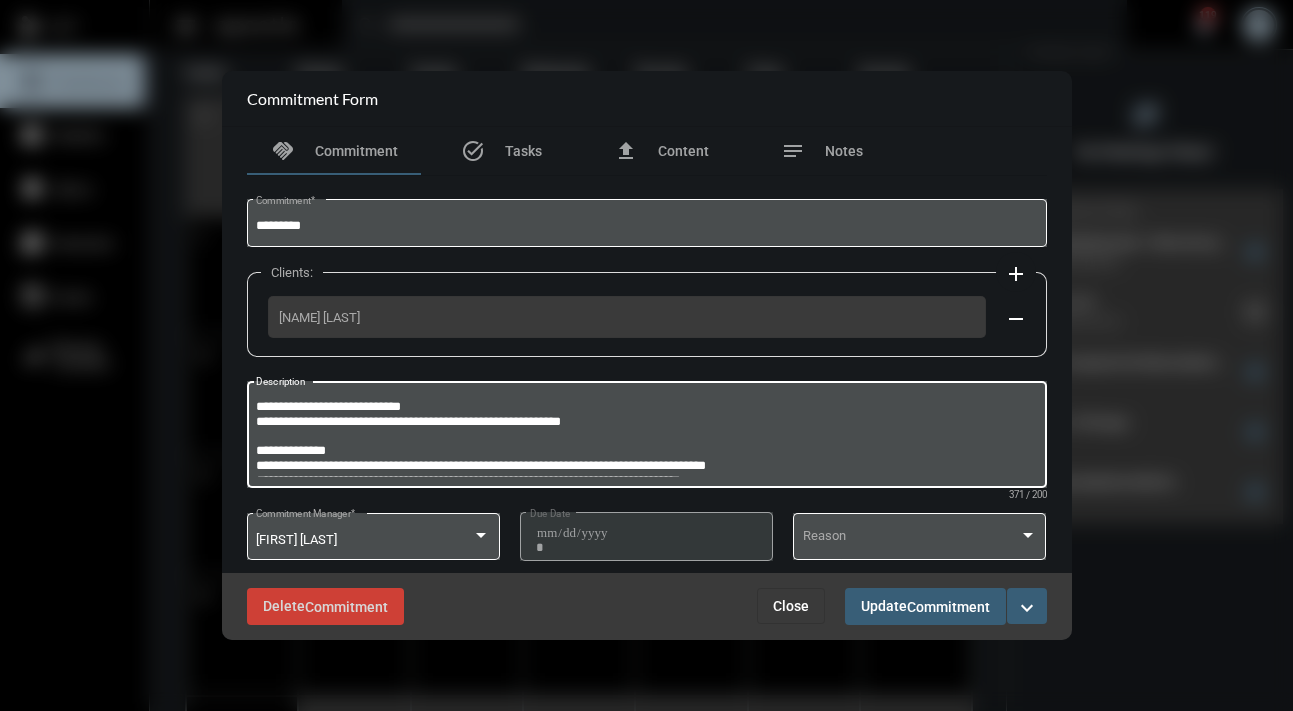 type on "**********" 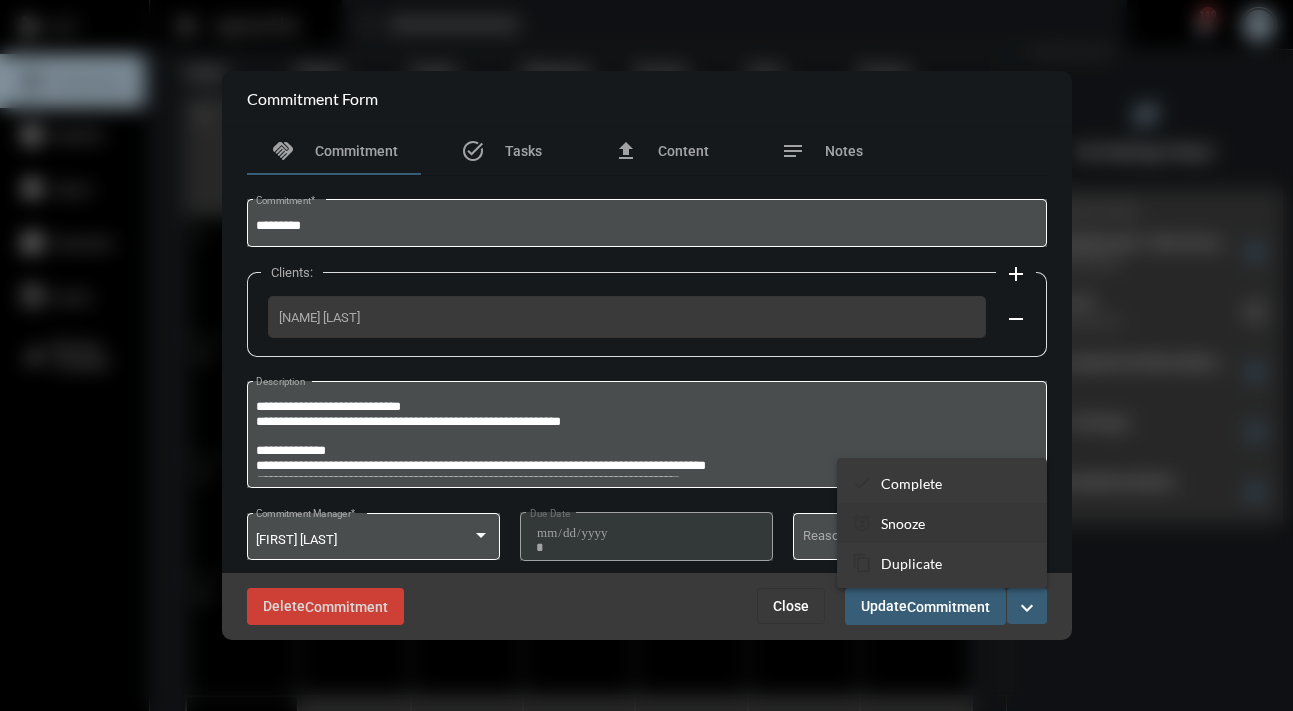 click on "Snooze" at bounding box center (903, 523) 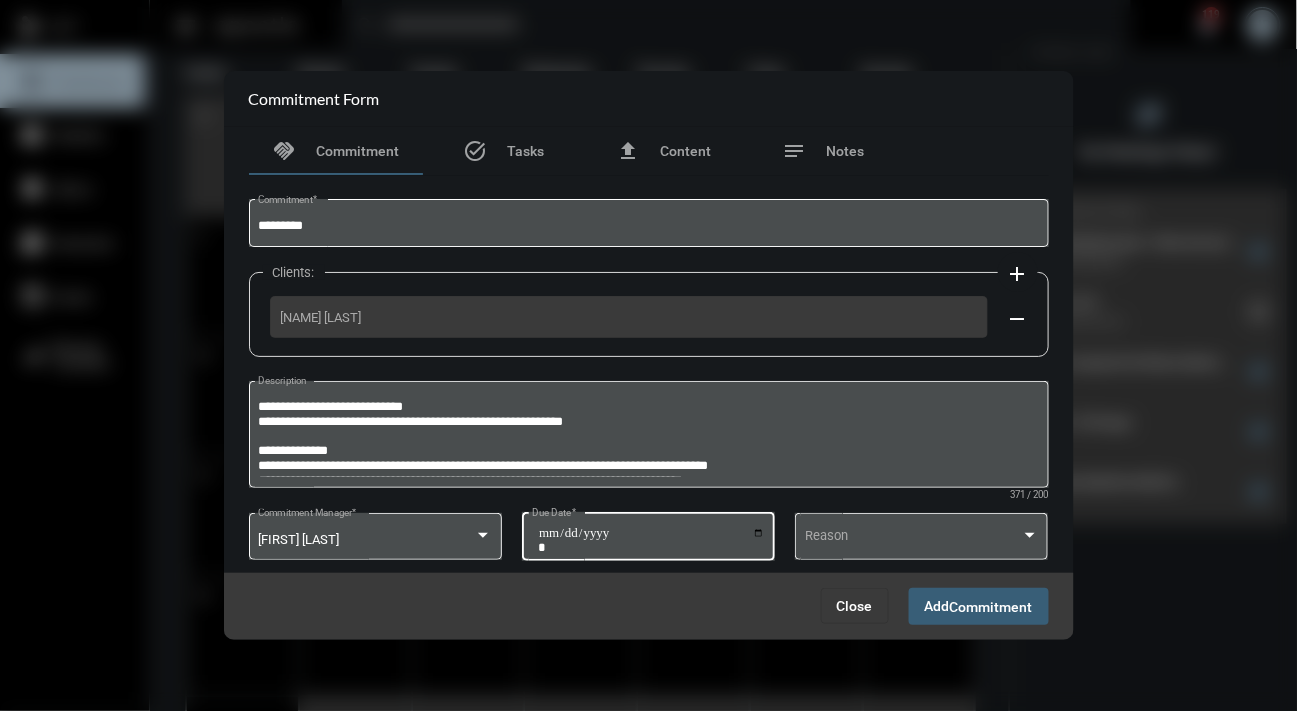 click on "**********" at bounding box center [651, 540] 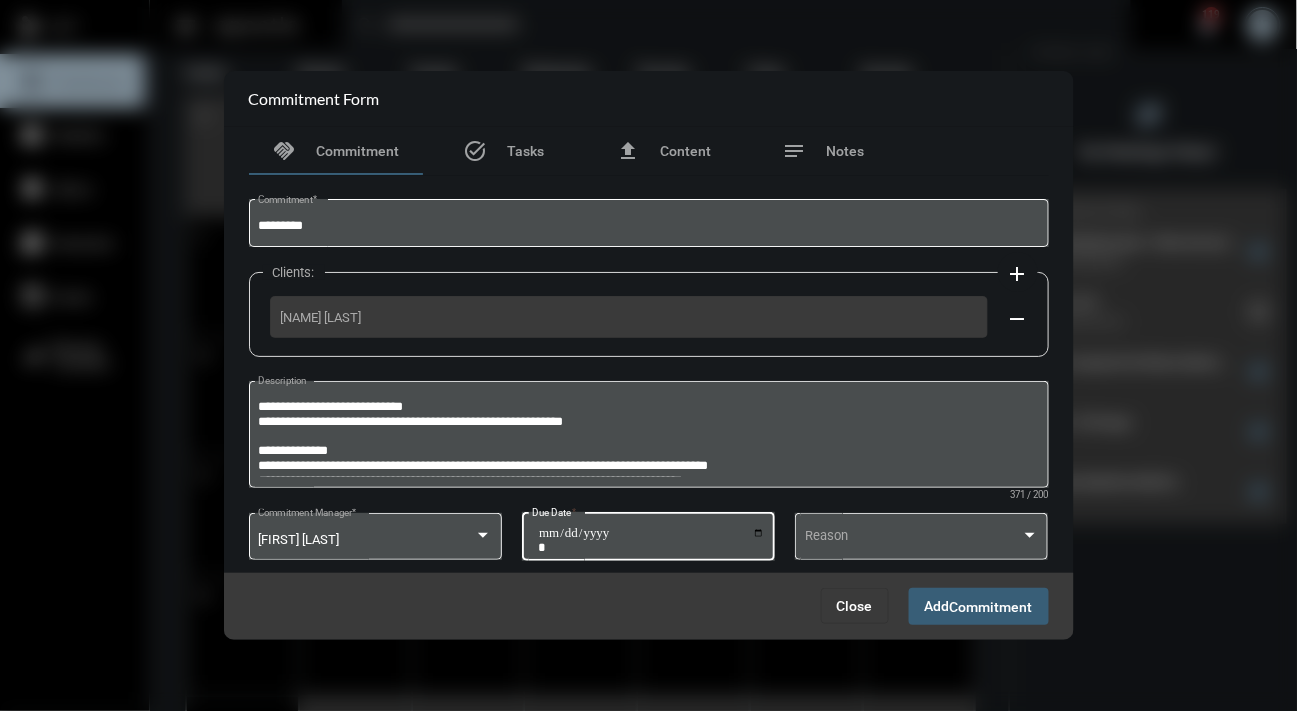 type on "**********" 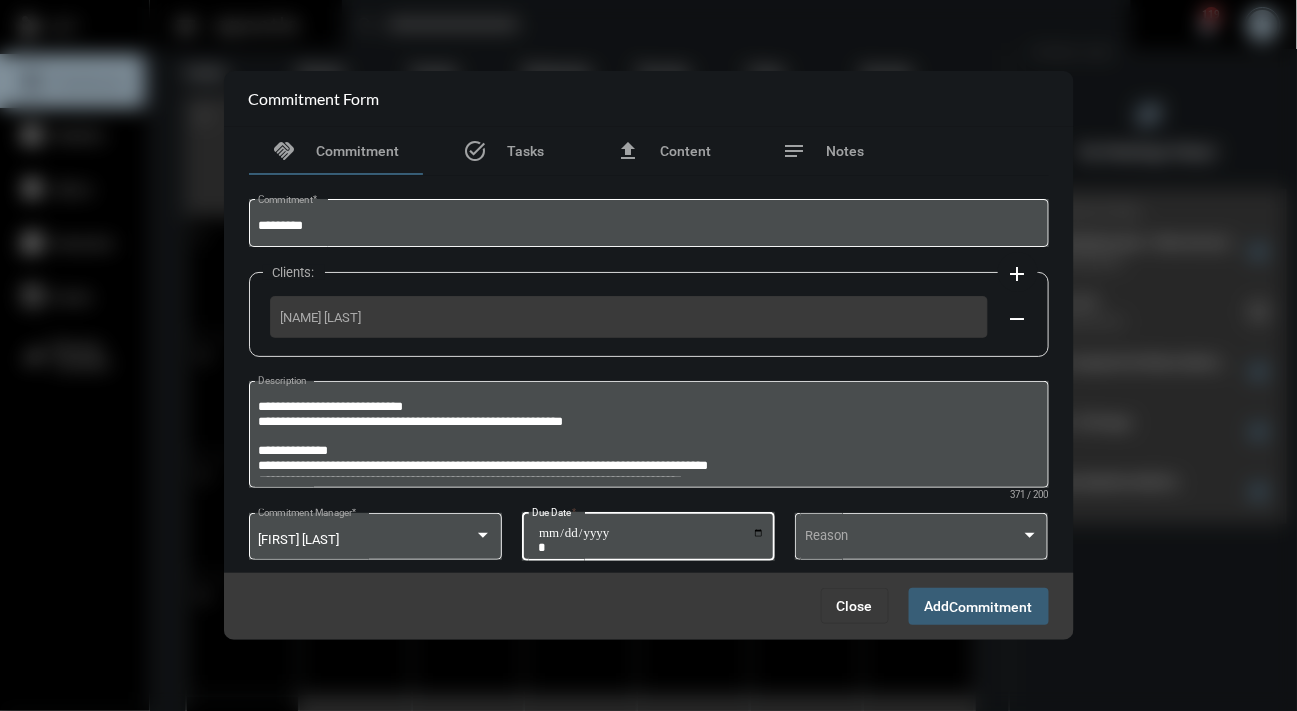 click on "Commitment" at bounding box center (991, 607) 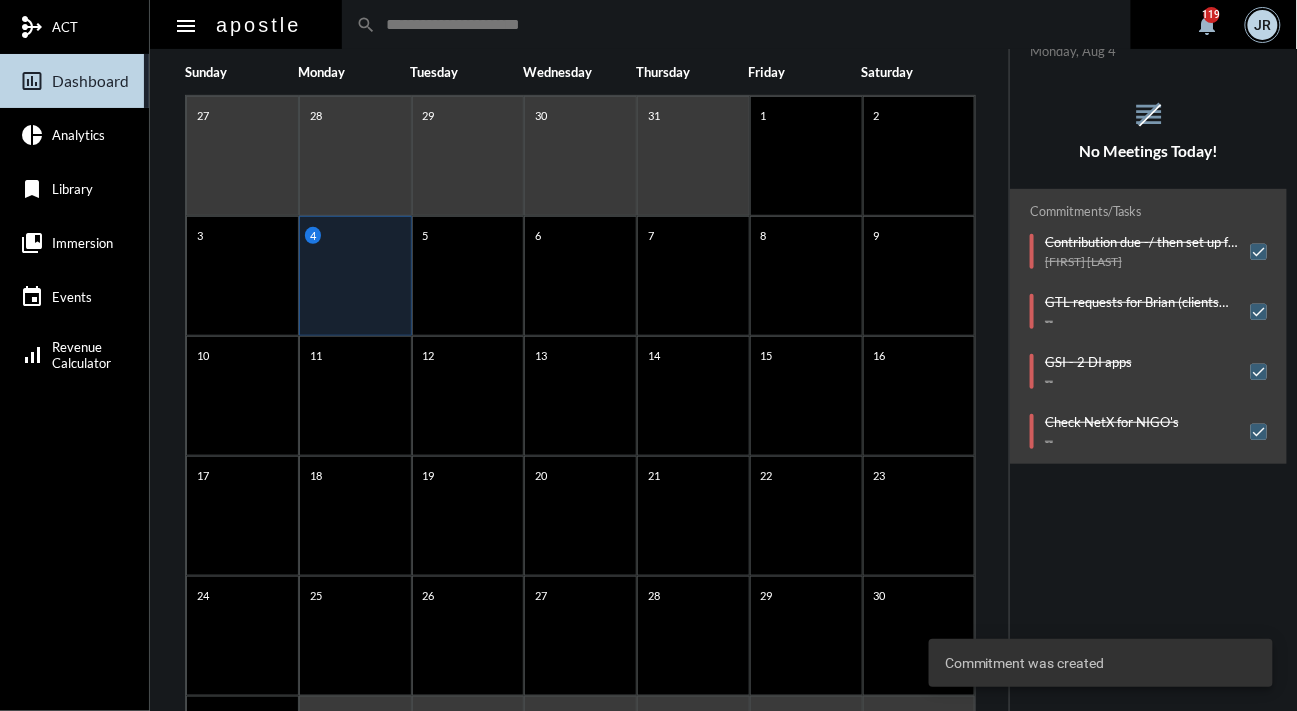 click on "reorder No Meetings Today!" 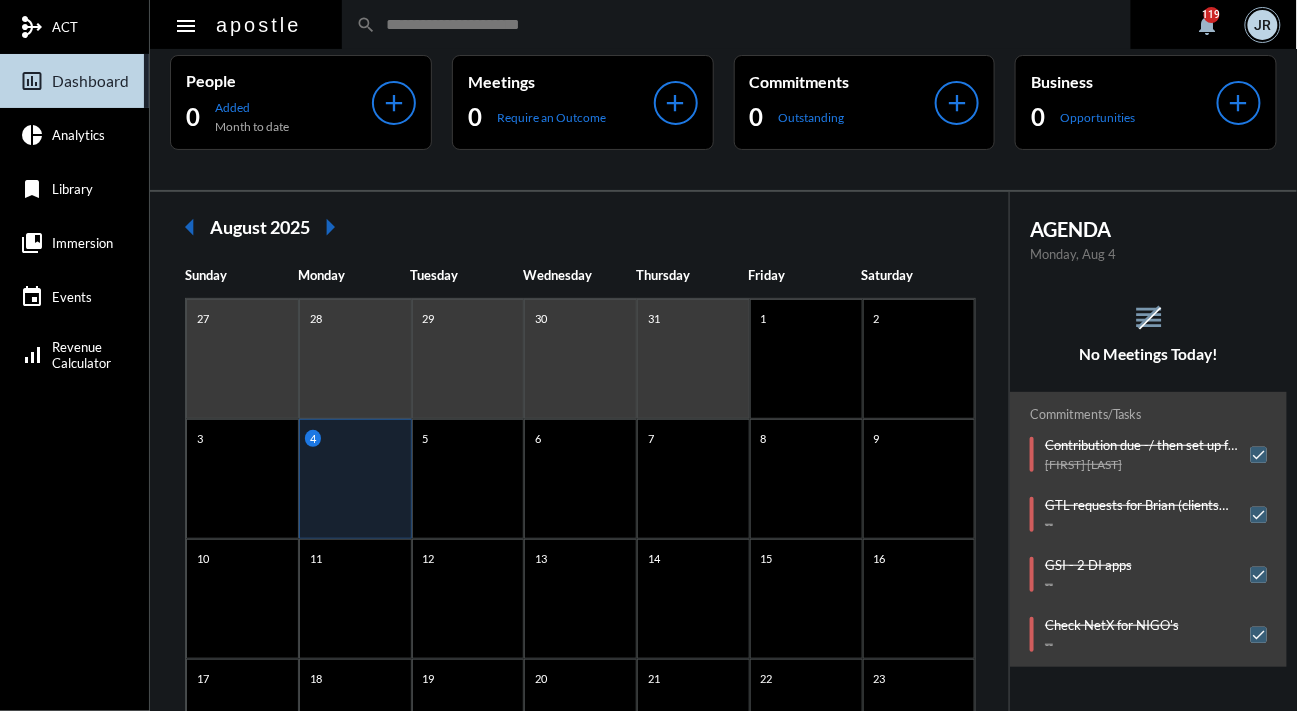 scroll, scrollTop: 0, scrollLeft: 0, axis: both 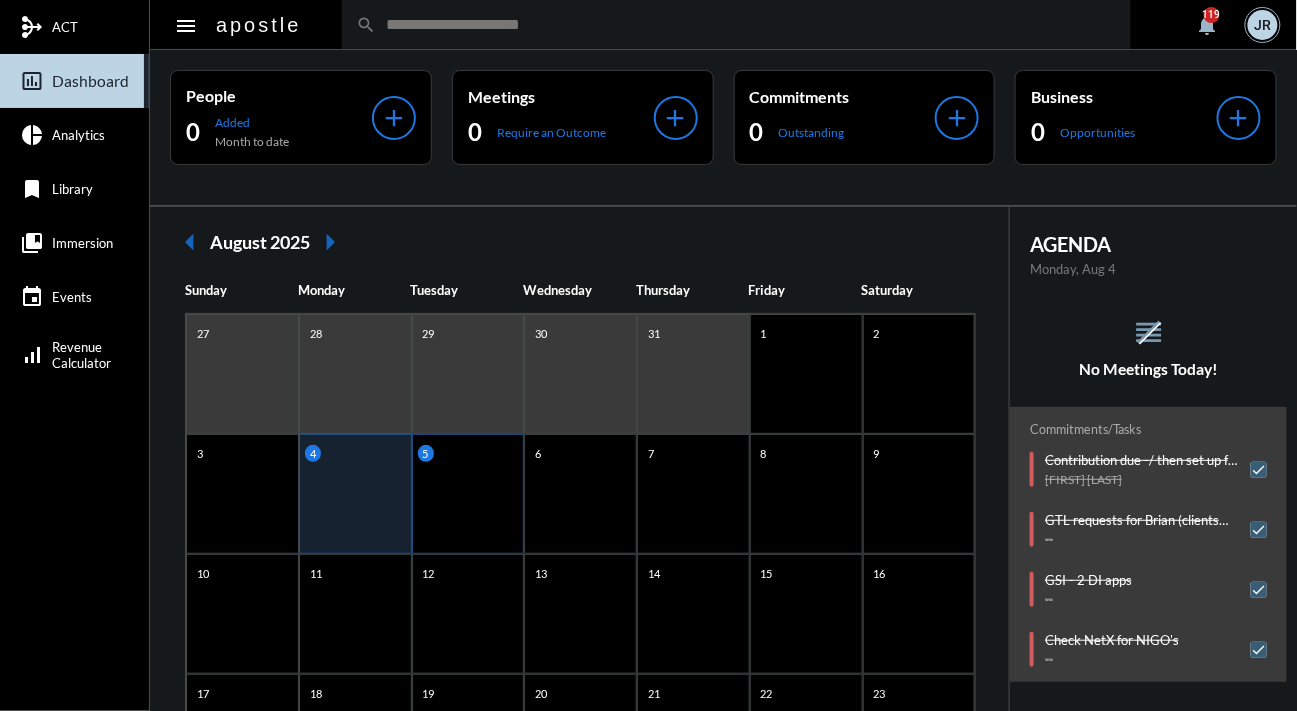 click on "5" 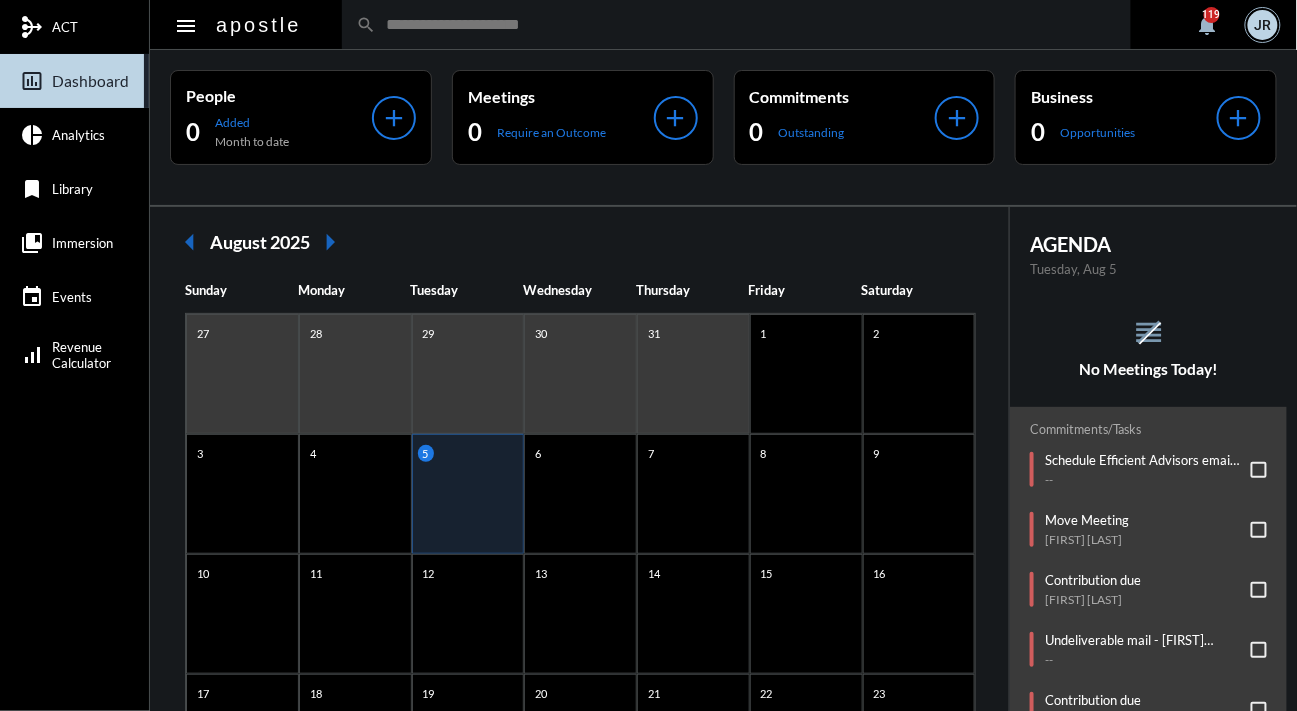 click on "AGENDA Tuesday, Aug 5 reorder No Meetings Today! Commitments/Tasks  Schedule Efficient Advisors email to Yan's clients for Wed @12noon   --     Move Meeting   Erik Holzwanger     Contribution due   Zakariya Elmeghni     Undeliverable mail - Jaycee Hill   --     Contribution due   Rachel Slattery     Cleanup Yan's inbox   --     Check NetX for NIGO's   --     Contribution due - ABBEY J WINANT   --     Initiate Investment Advisory Account   Matthew Channen - June Channen     Initiate Guardian WL Surrender Form   James Neal     Initiate HUB Account   Matthew Channen - June Channen     Roth IRA Distribution   Shimon Danino     Bene Update   Emily Ehlers     DI Email project for Brian   --     BIDMC 2025-2026 emails   --     Send Gift   Michael Cardinale" 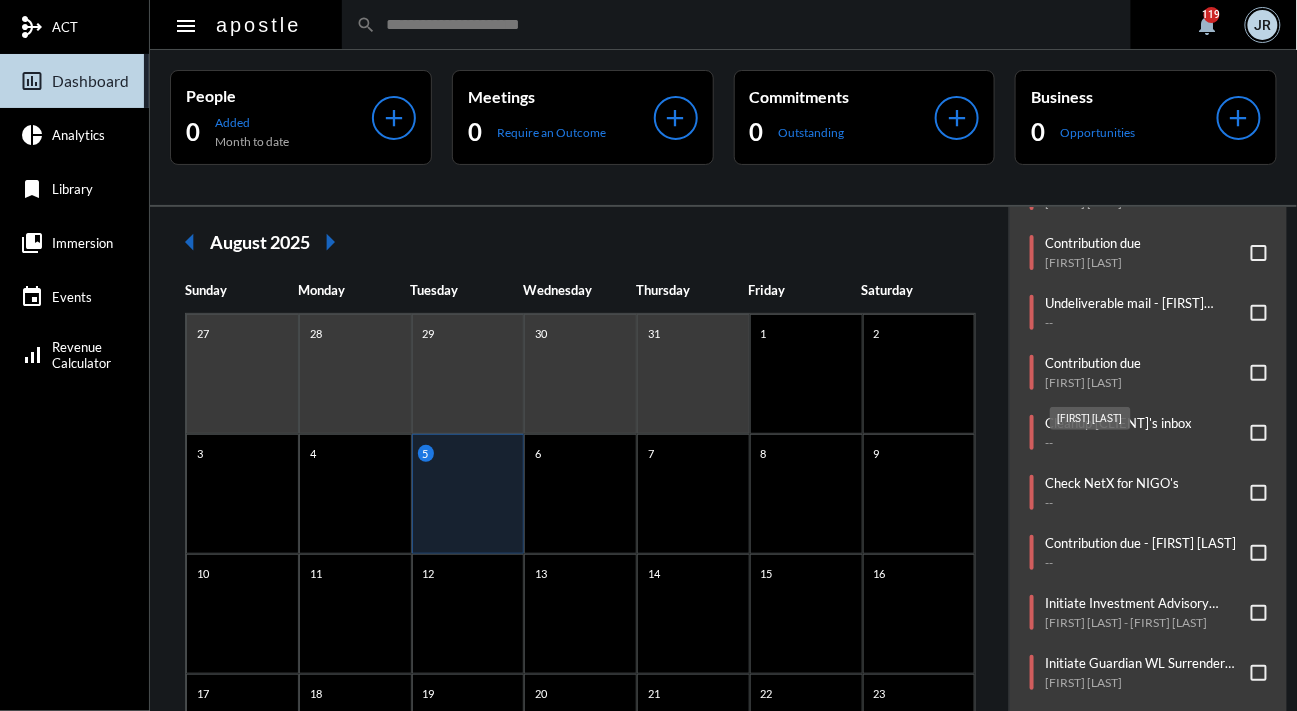 scroll, scrollTop: 338, scrollLeft: 0, axis: vertical 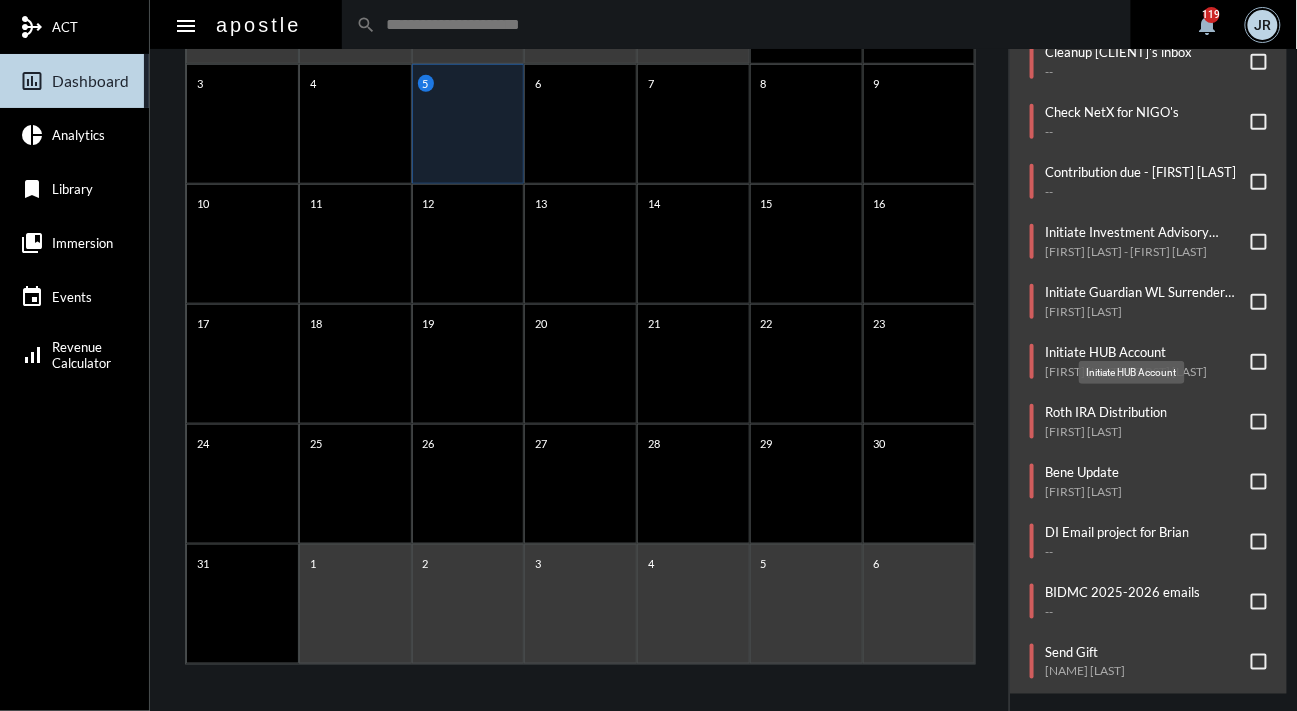 click on "Initiate HUB Account" 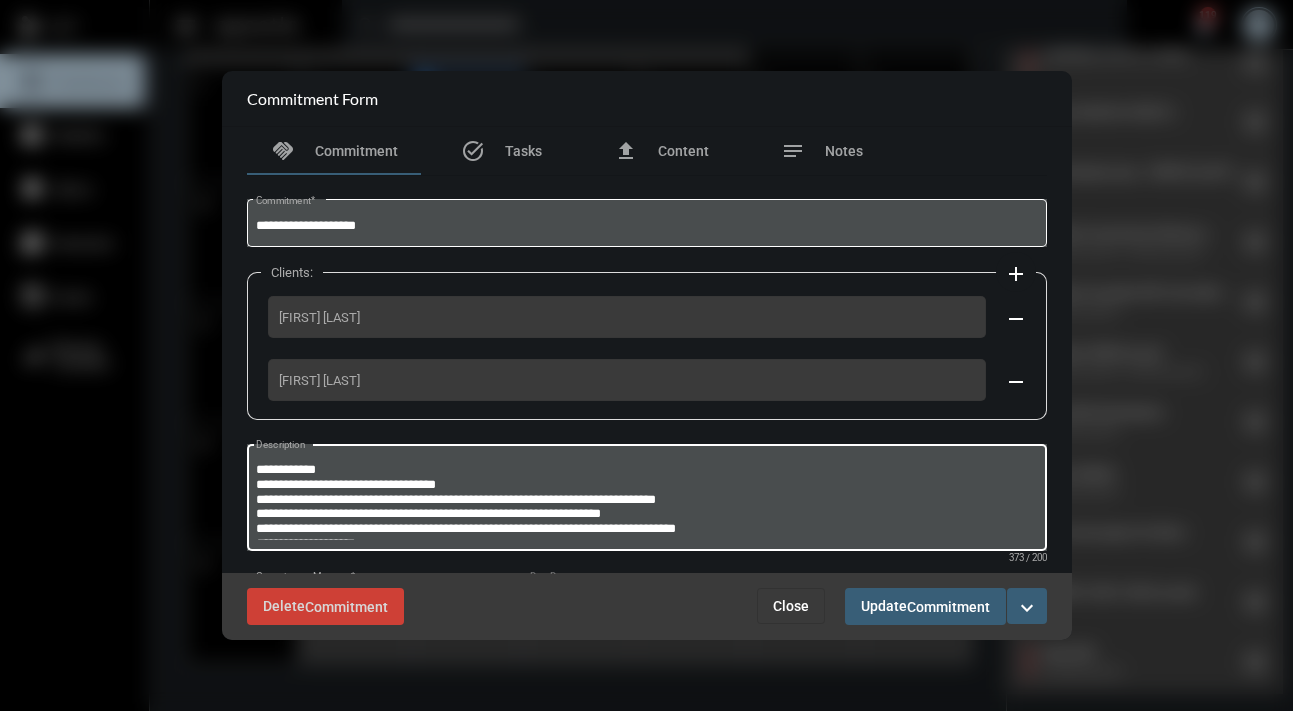 click on "**********" at bounding box center [646, 500] 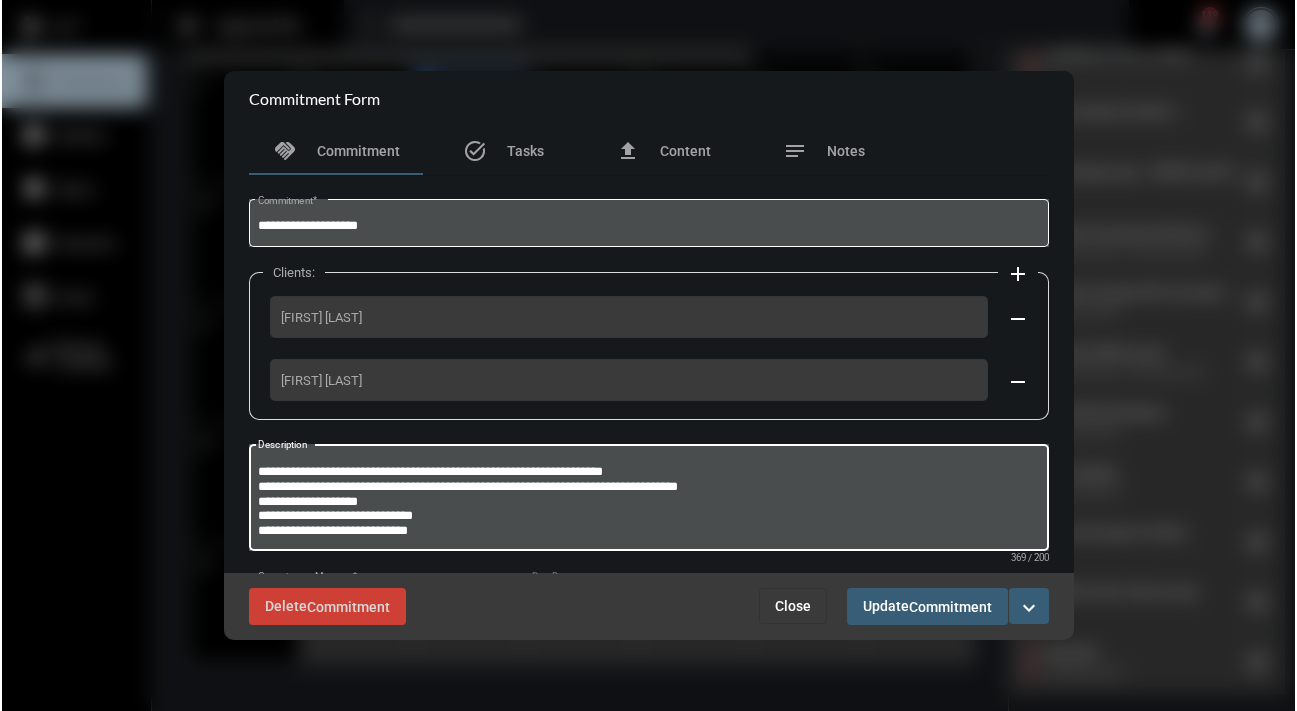 scroll, scrollTop: 1, scrollLeft: 0, axis: vertical 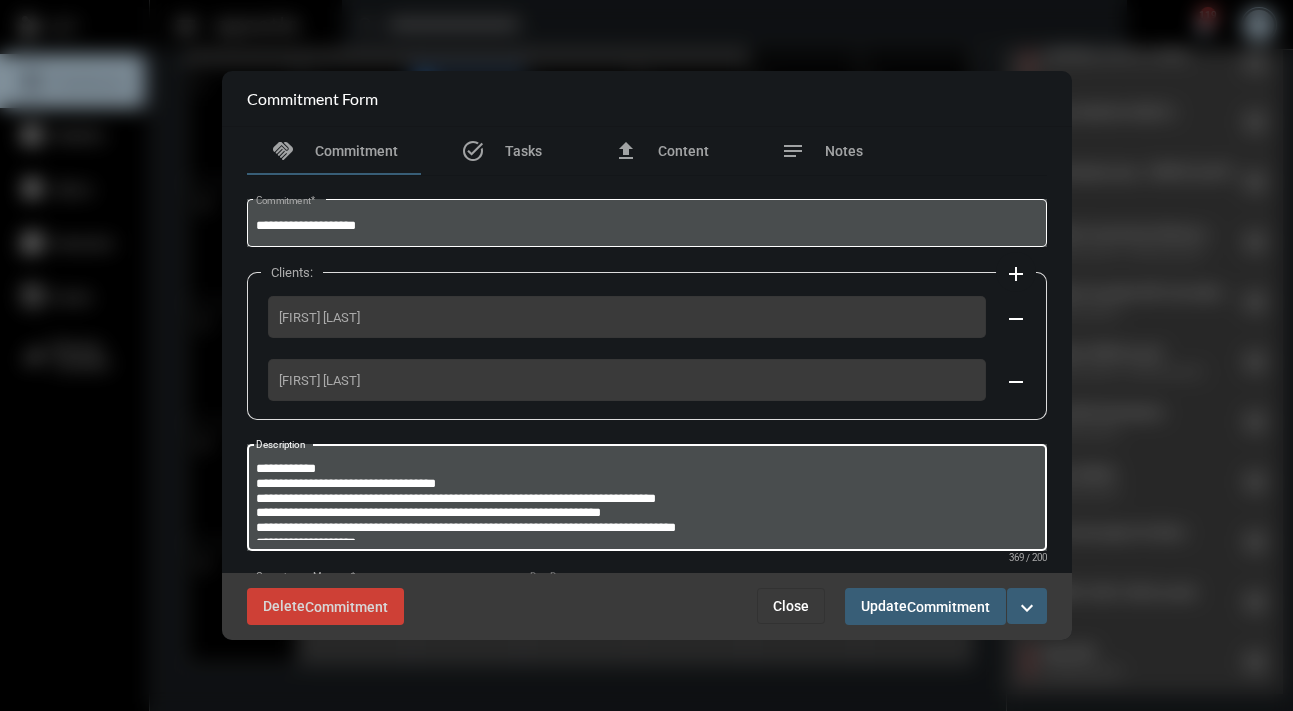 type on "**********" 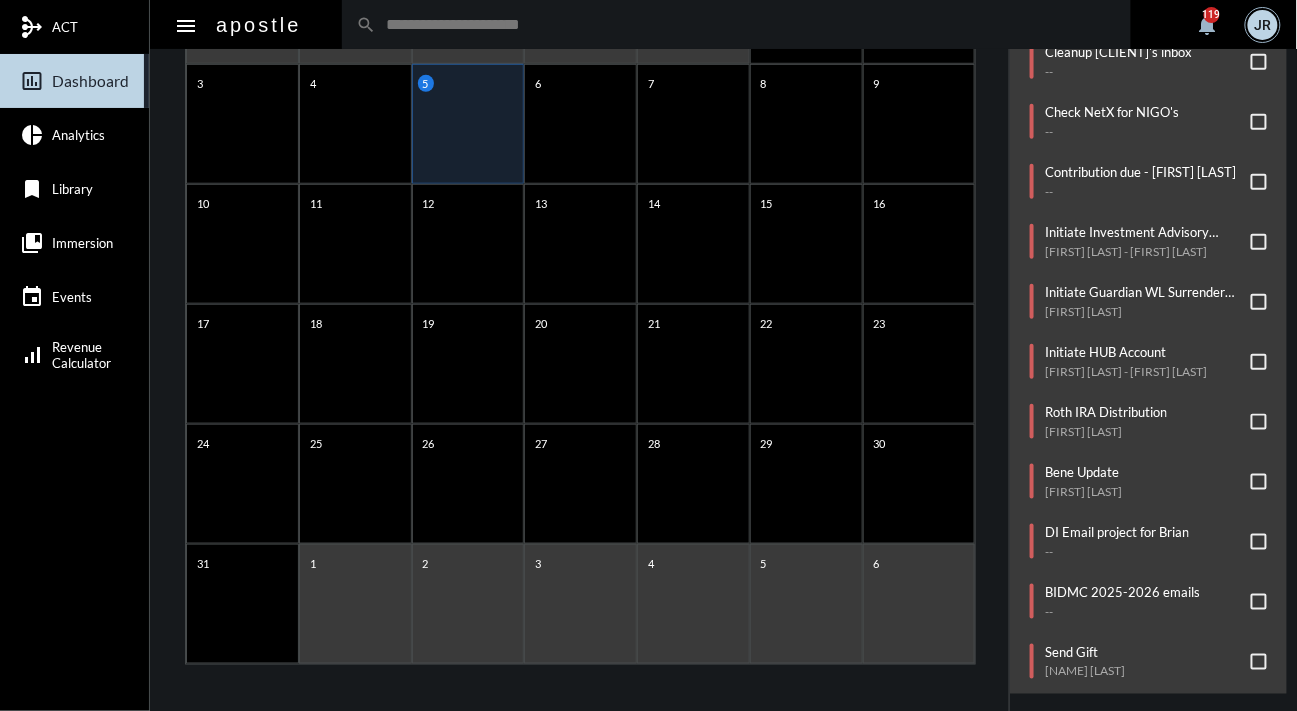 click on "arrow_left August 2025 arrow_right Sunday Monday Tuesday Wednesday Thursday Friday Saturday 27 28 29 30 31 1 2 3 4 5 6 7 8 9 10 11 12 13 14 15 16 17 18 19 20 21 22 23 24 25 26 27 28 29 30 31 1 2 3 4 5 6" 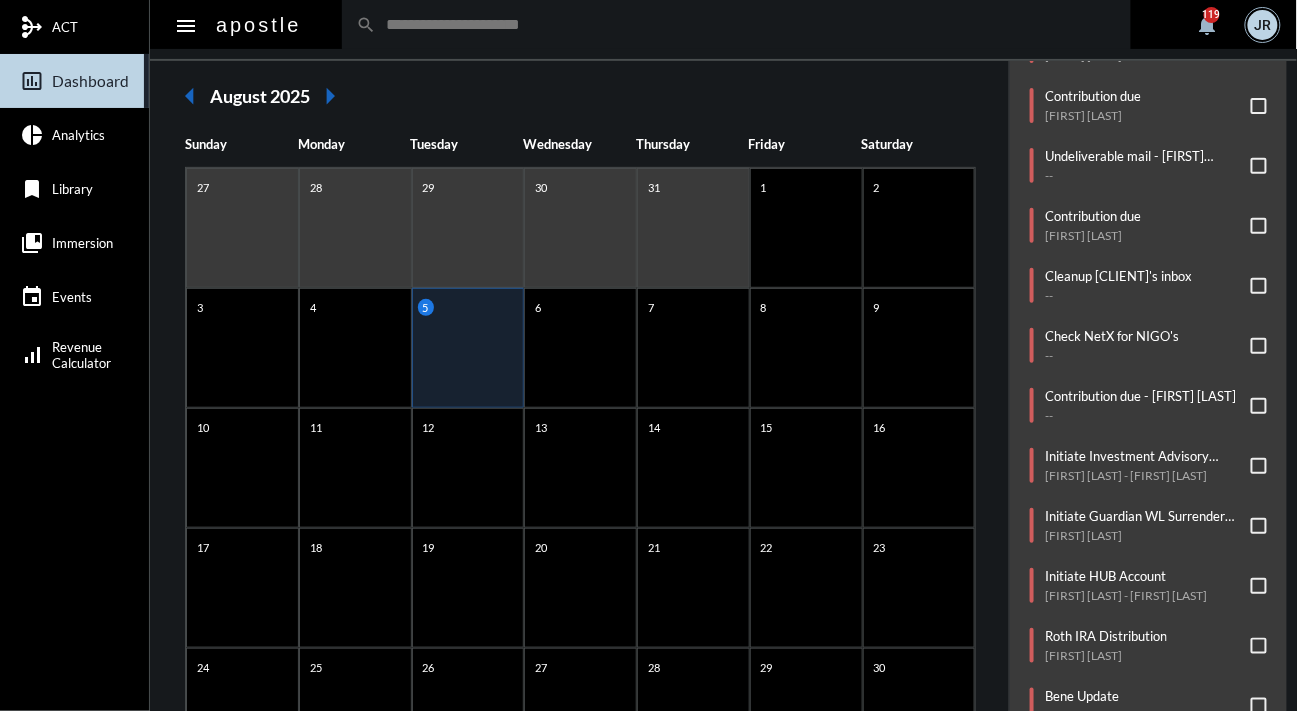 scroll, scrollTop: 0, scrollLeft: 0, axis: both 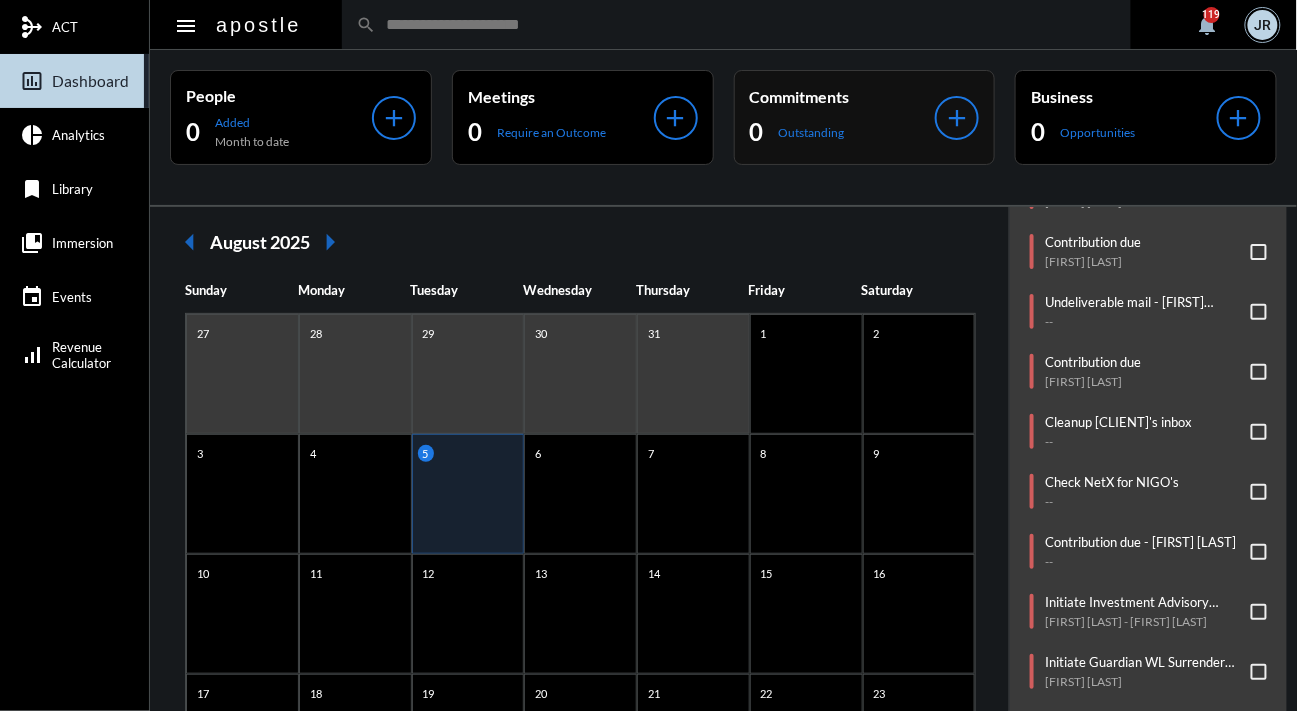 click on "add" 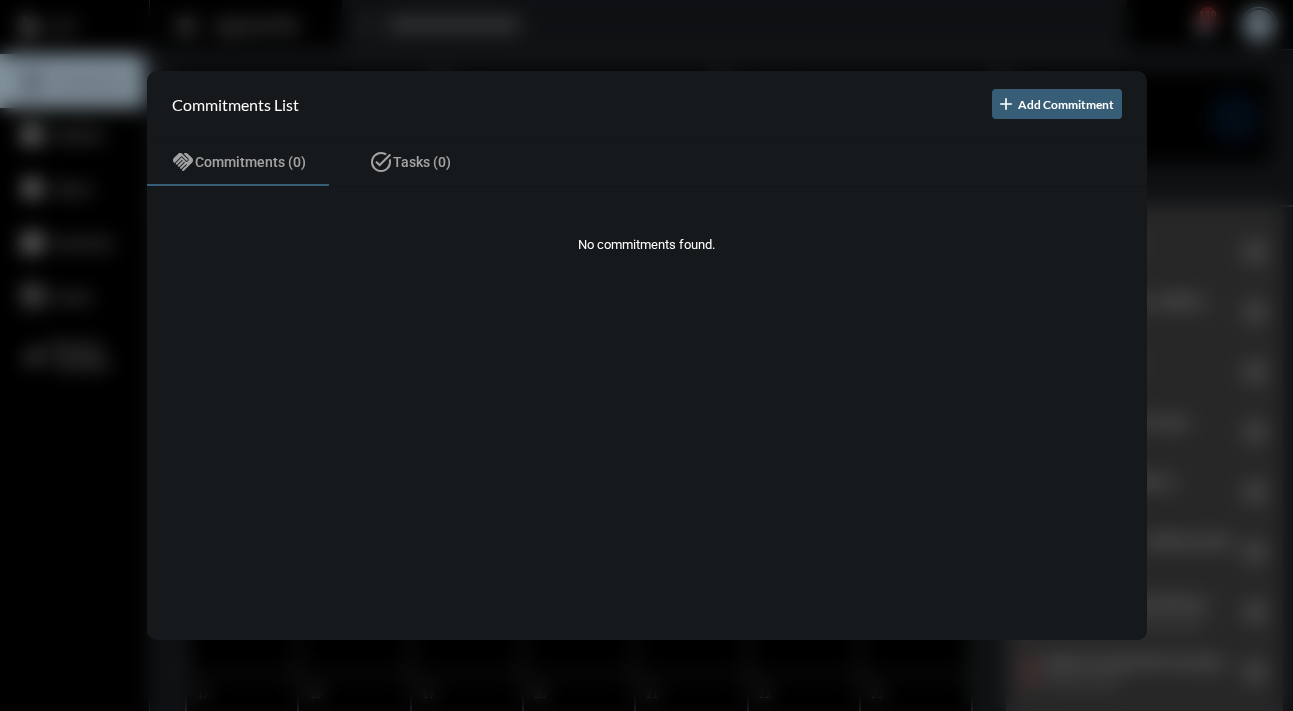 click at bounding box center (646, 355) 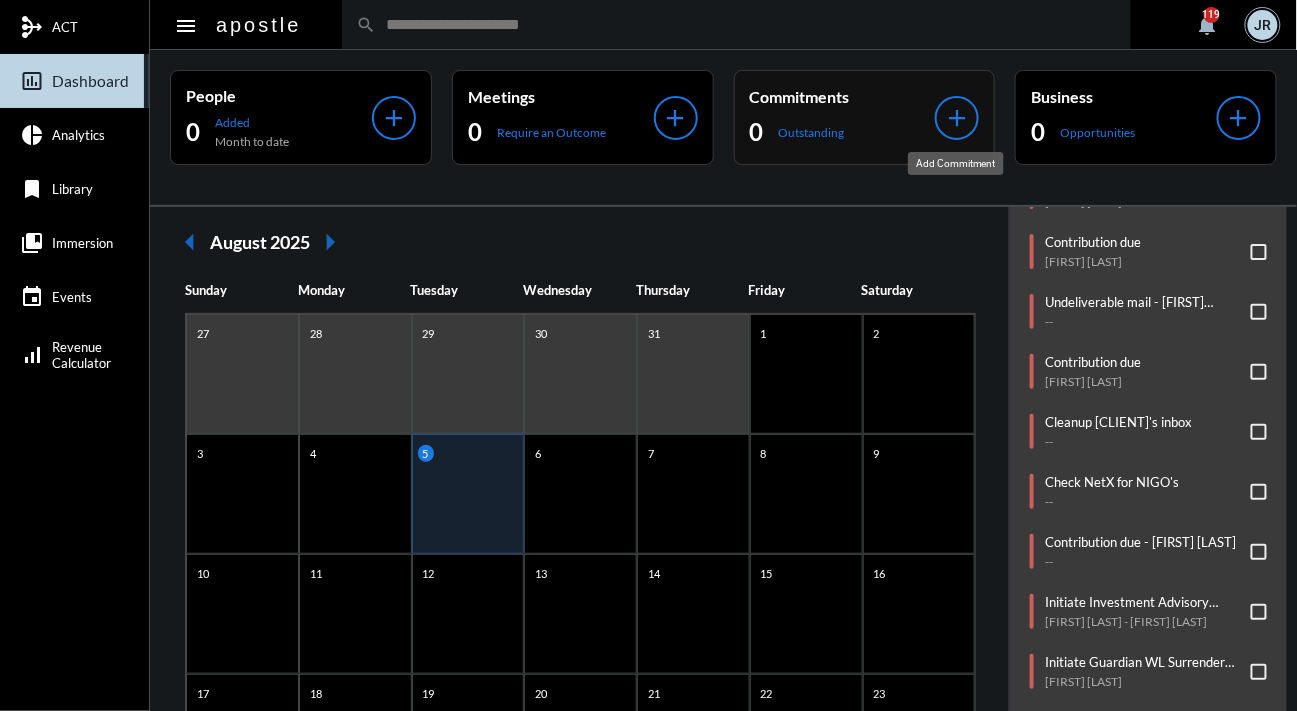 click on "add" 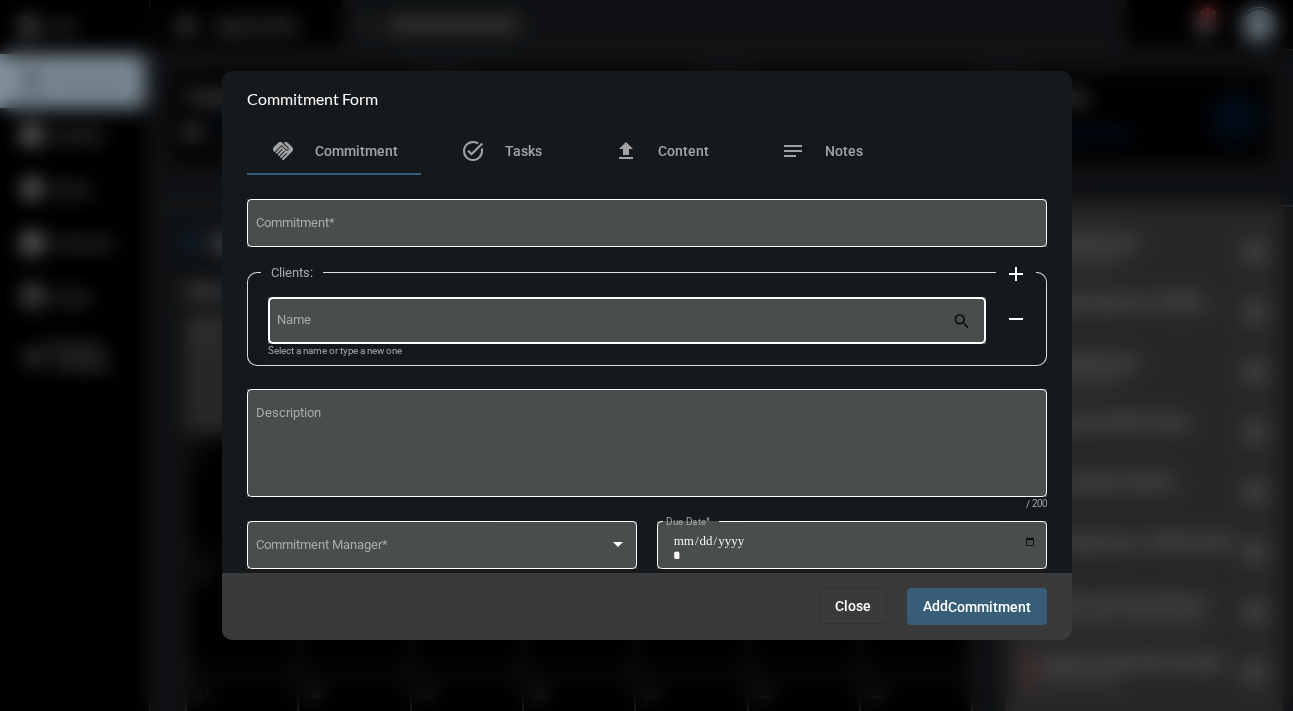 click on "Name" 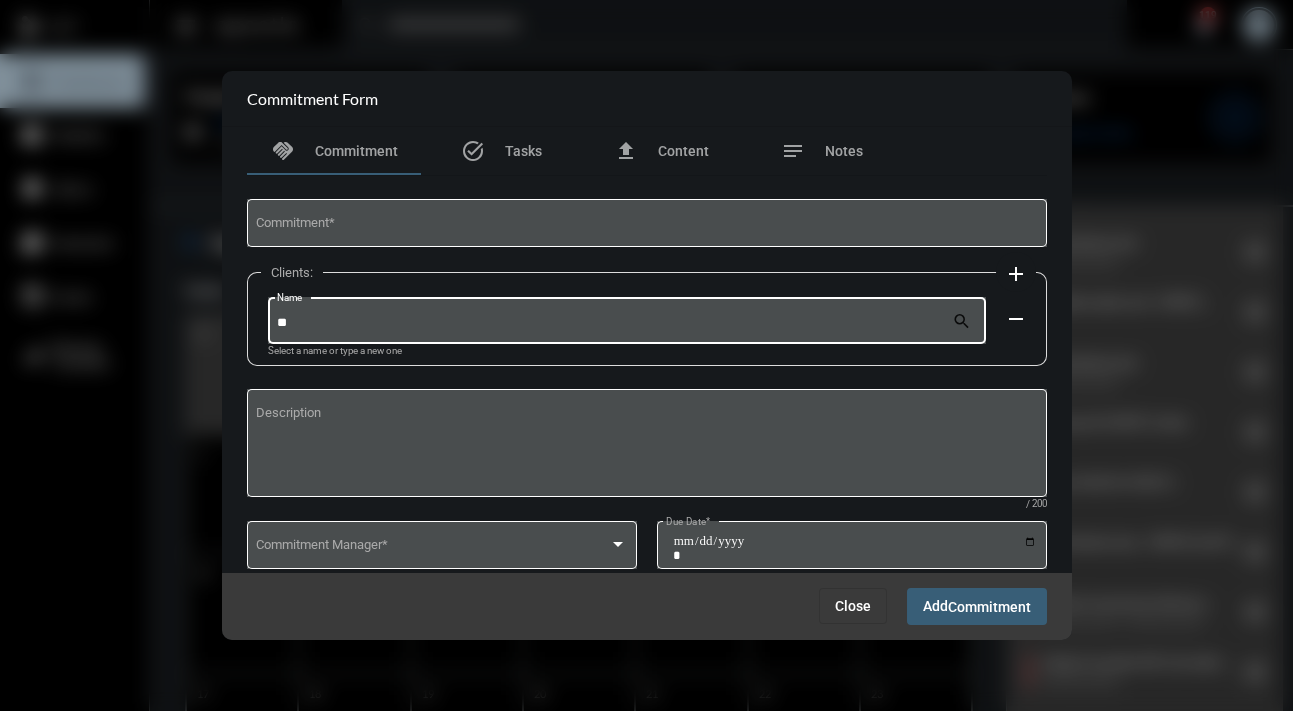 type on "*" 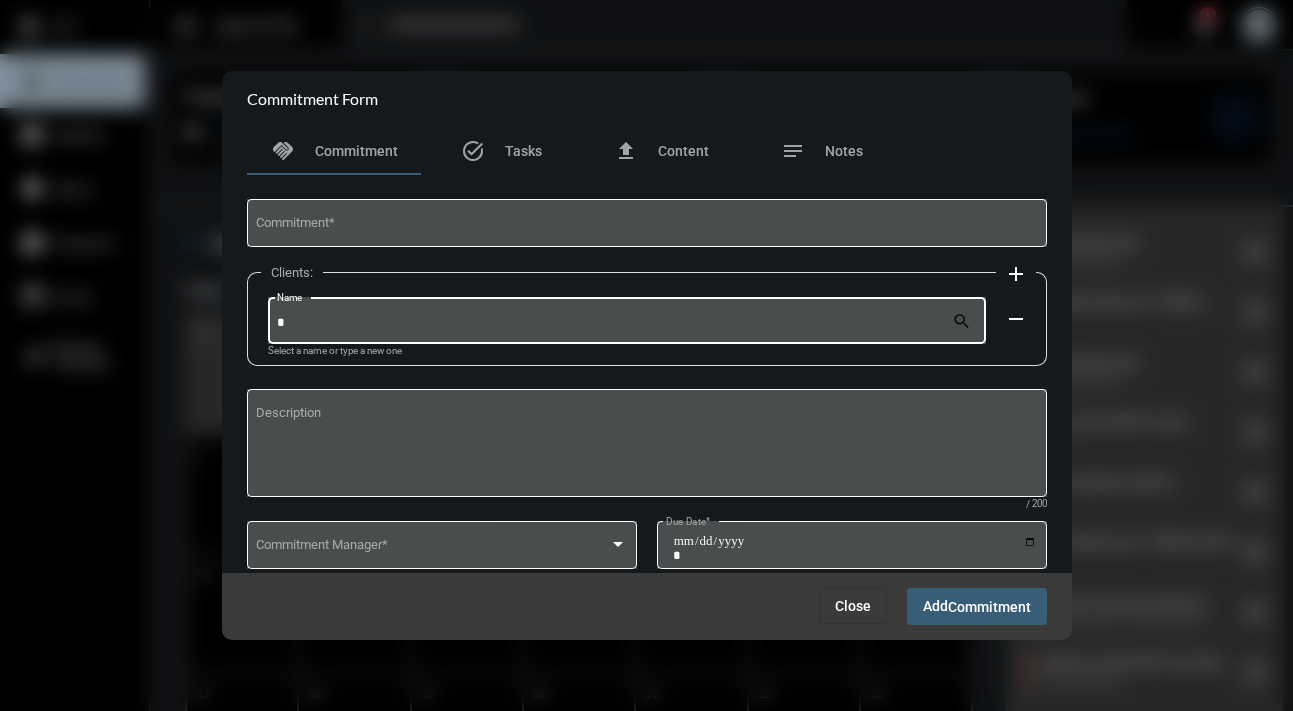 type 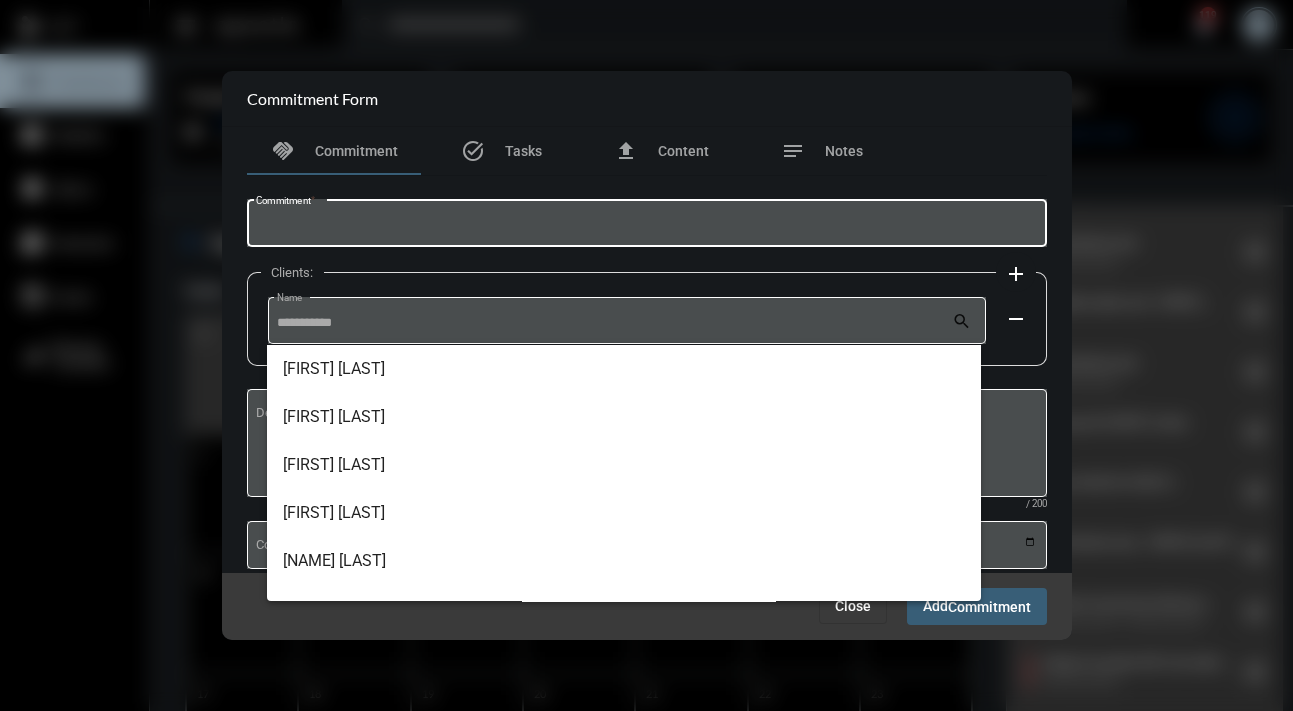 click on "Commitment  *" at bounding box center [646, 226] 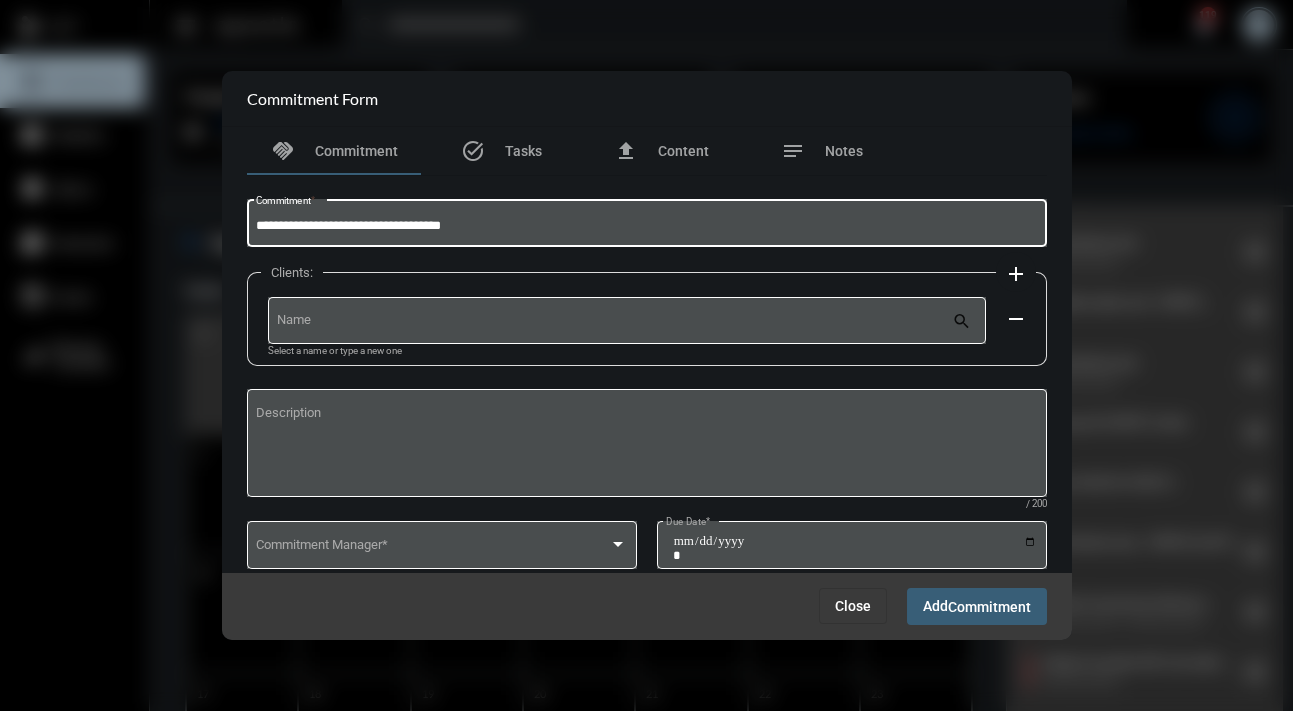 drag, startPoint x: 483, startPoint y: 223, endPoint x: 371, endPoint y: 219, distance: 112.0714 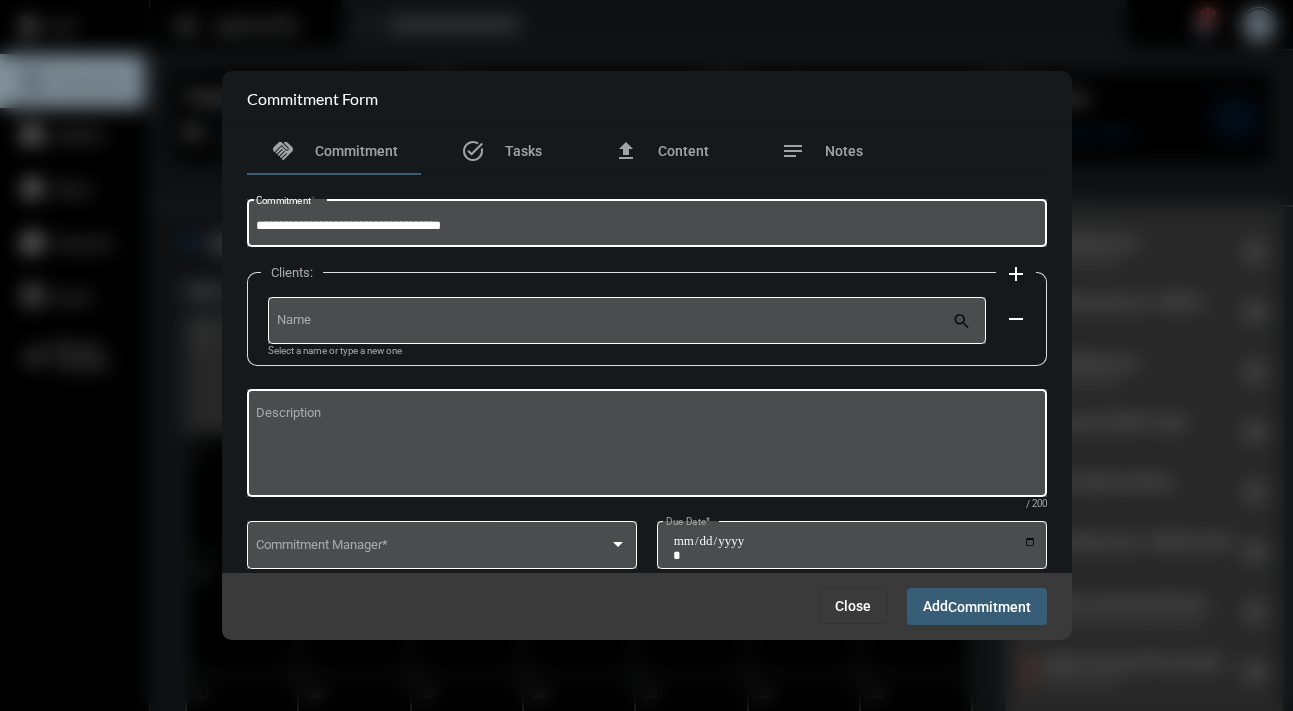 type on "**********" 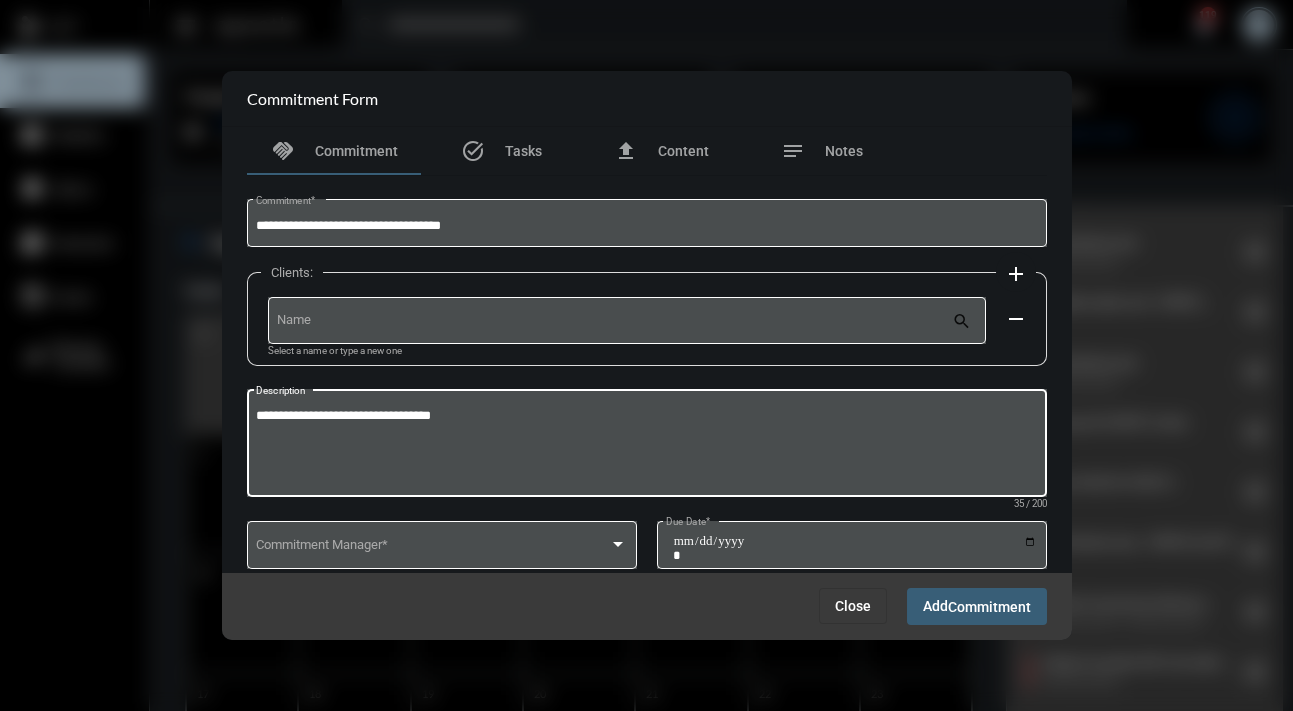type on "**********" 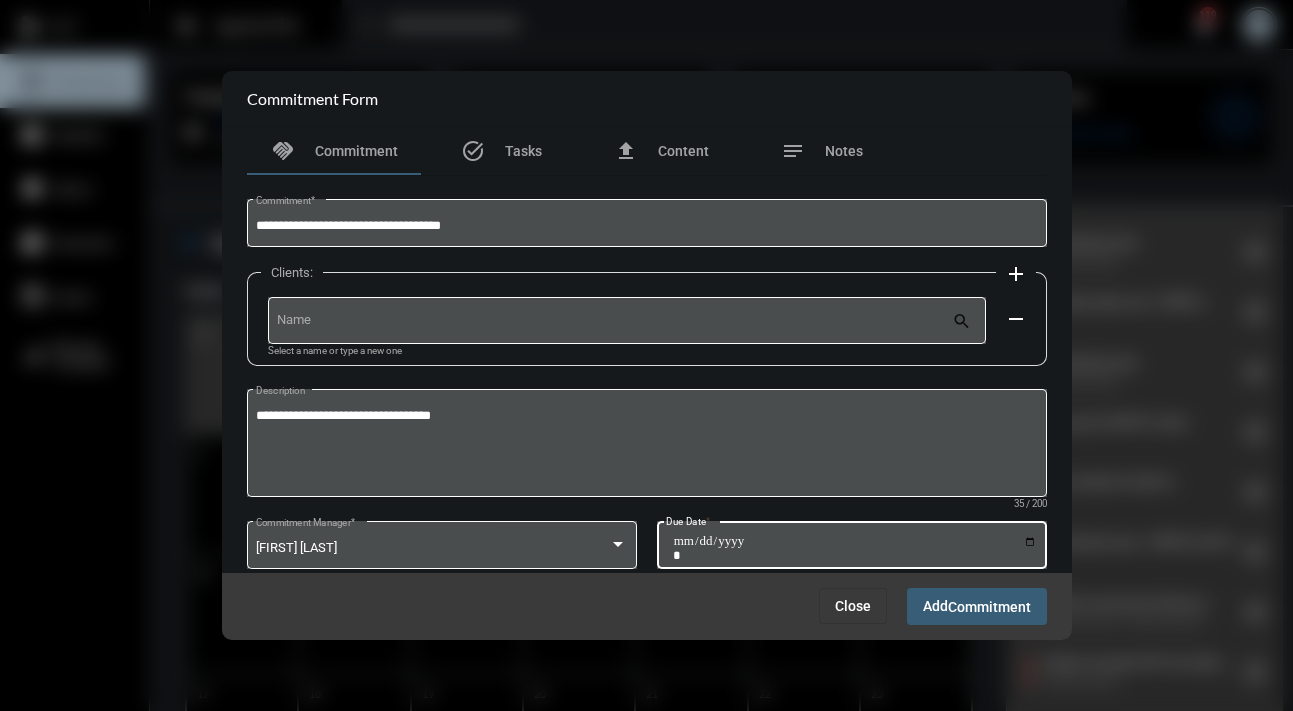 click on "Due Date  *" at bounding box center (855, 548) 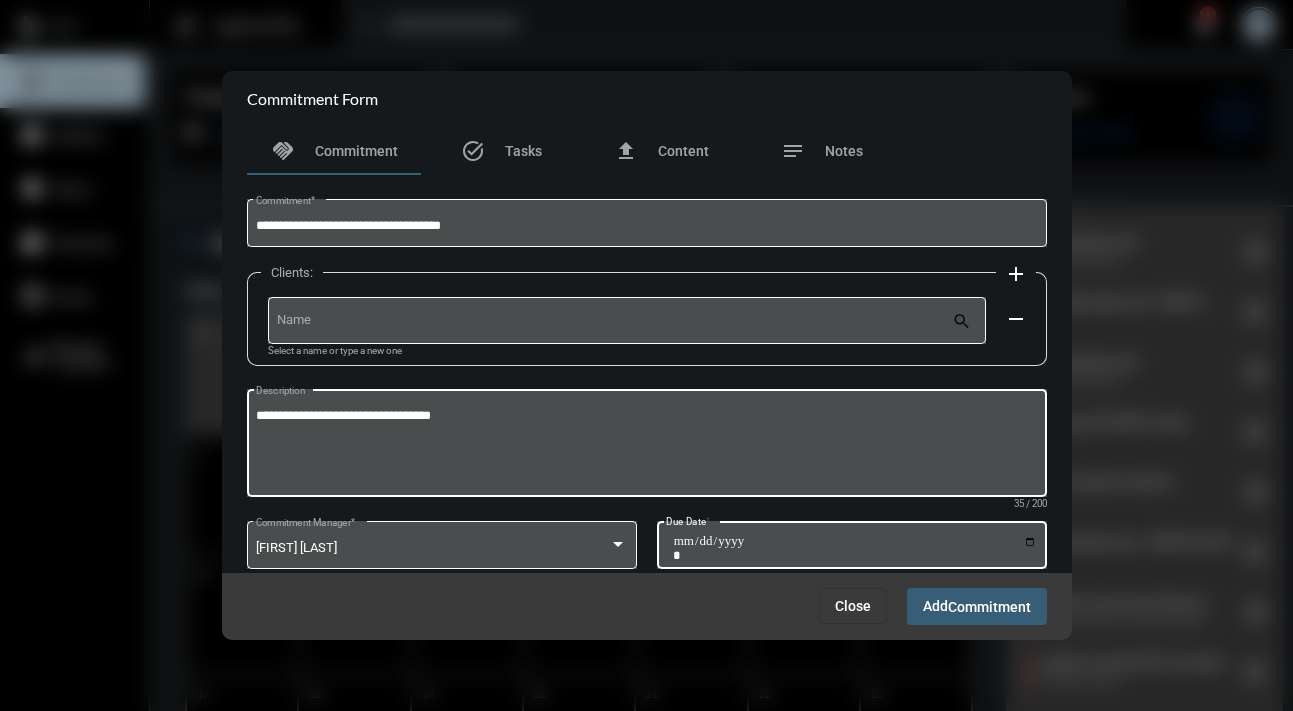 type on "**********" 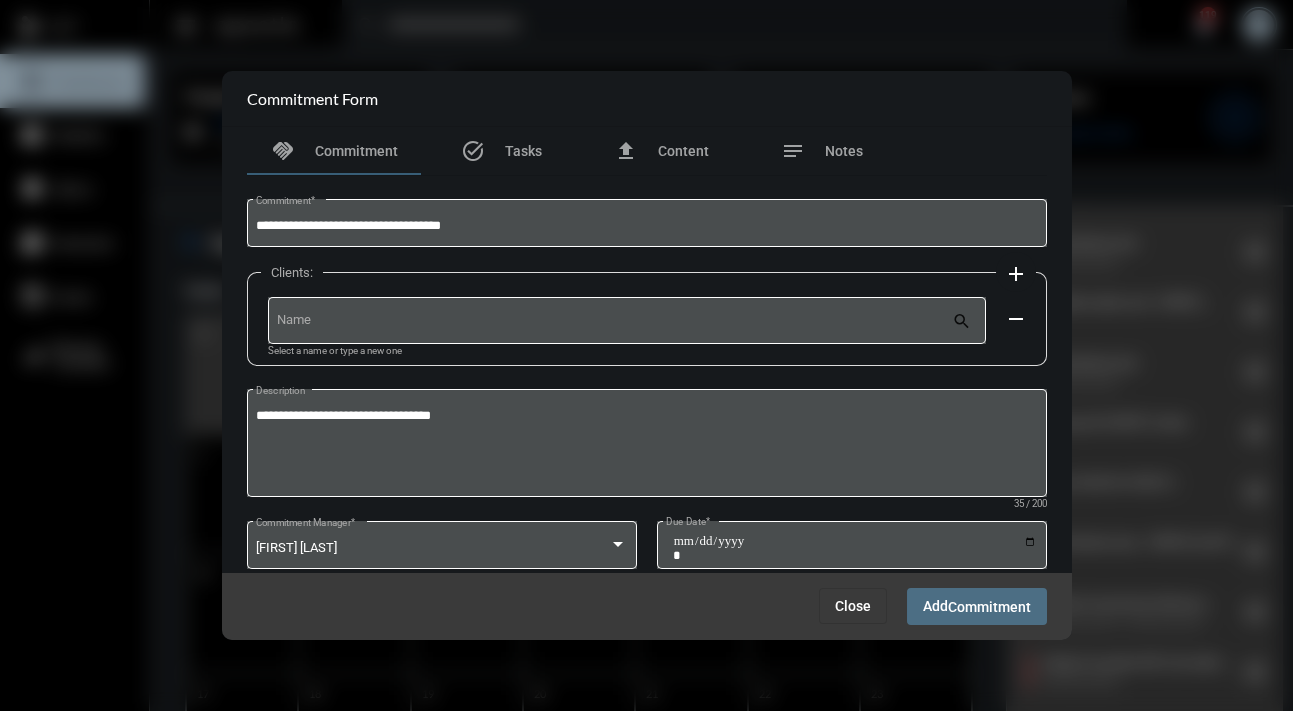 click on "Commitment" at bounding box center (989, 607) 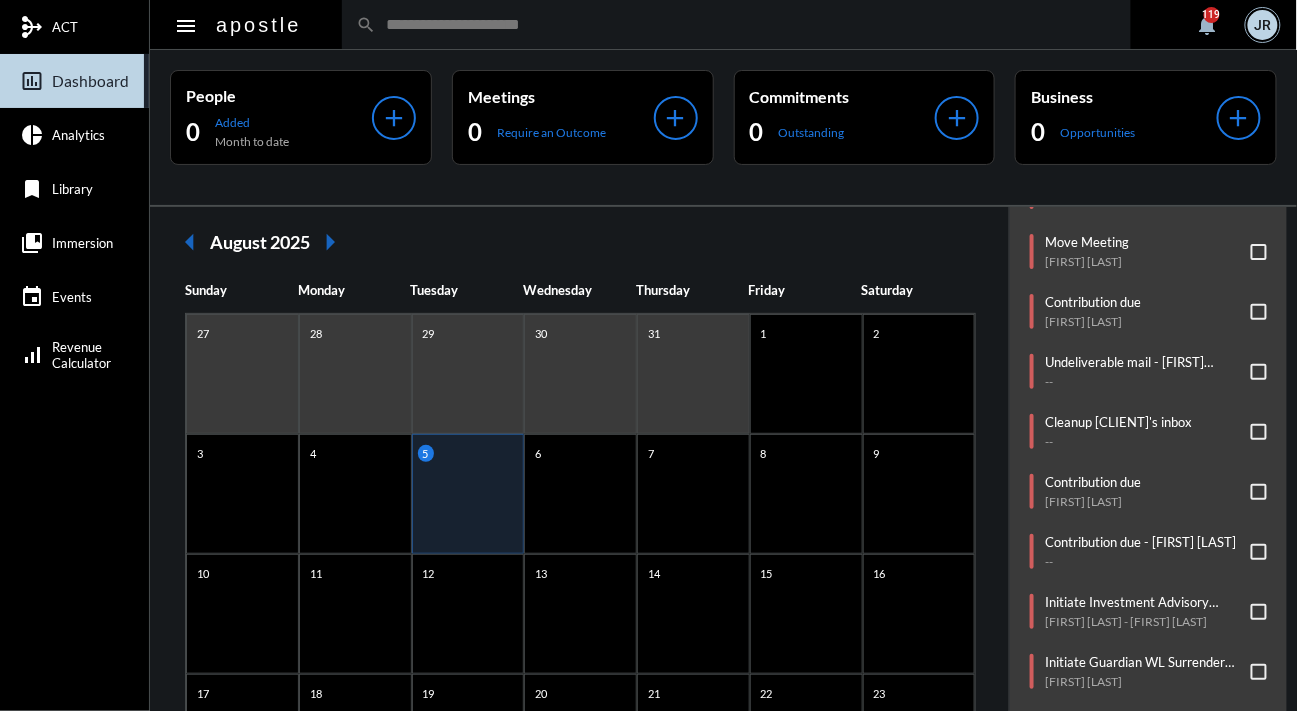 click on "5" 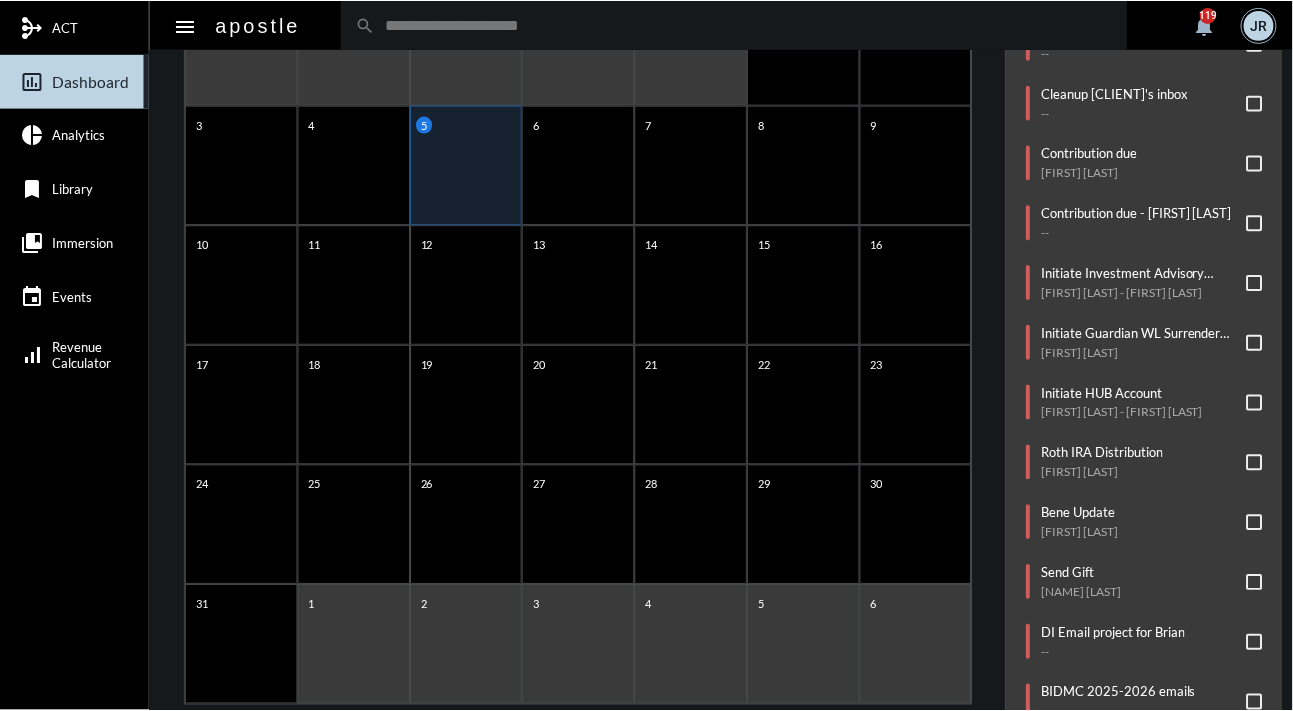 scroll, scrollTop: 370, scrollLeft: 0, axis: vertical 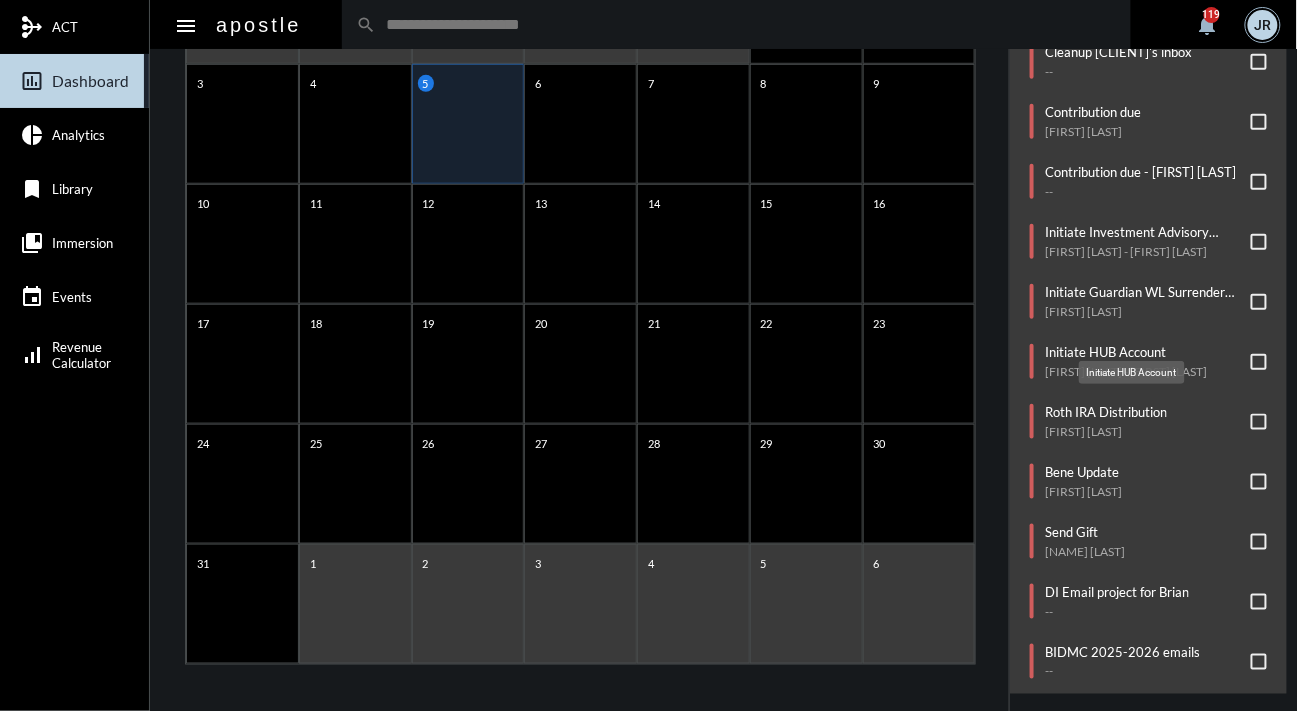 click on "Initiate HUB Account" 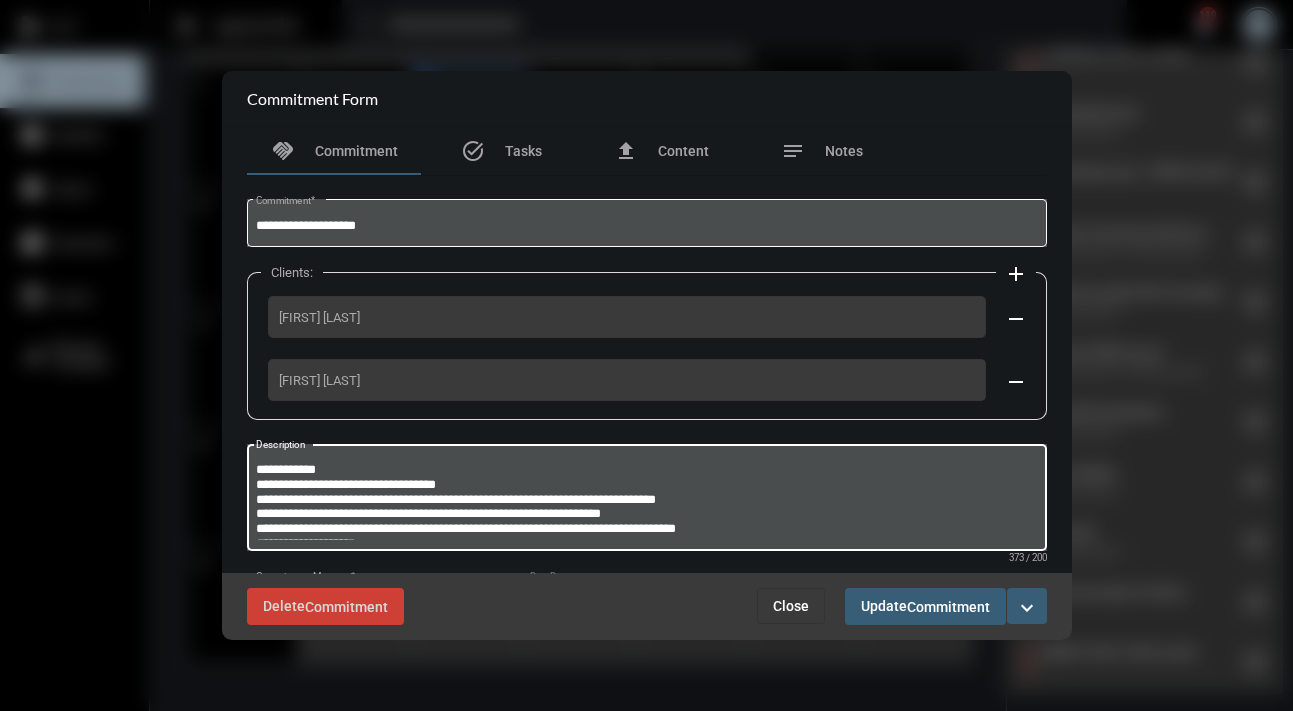 click on "**********" at bounding box center (646, 500) 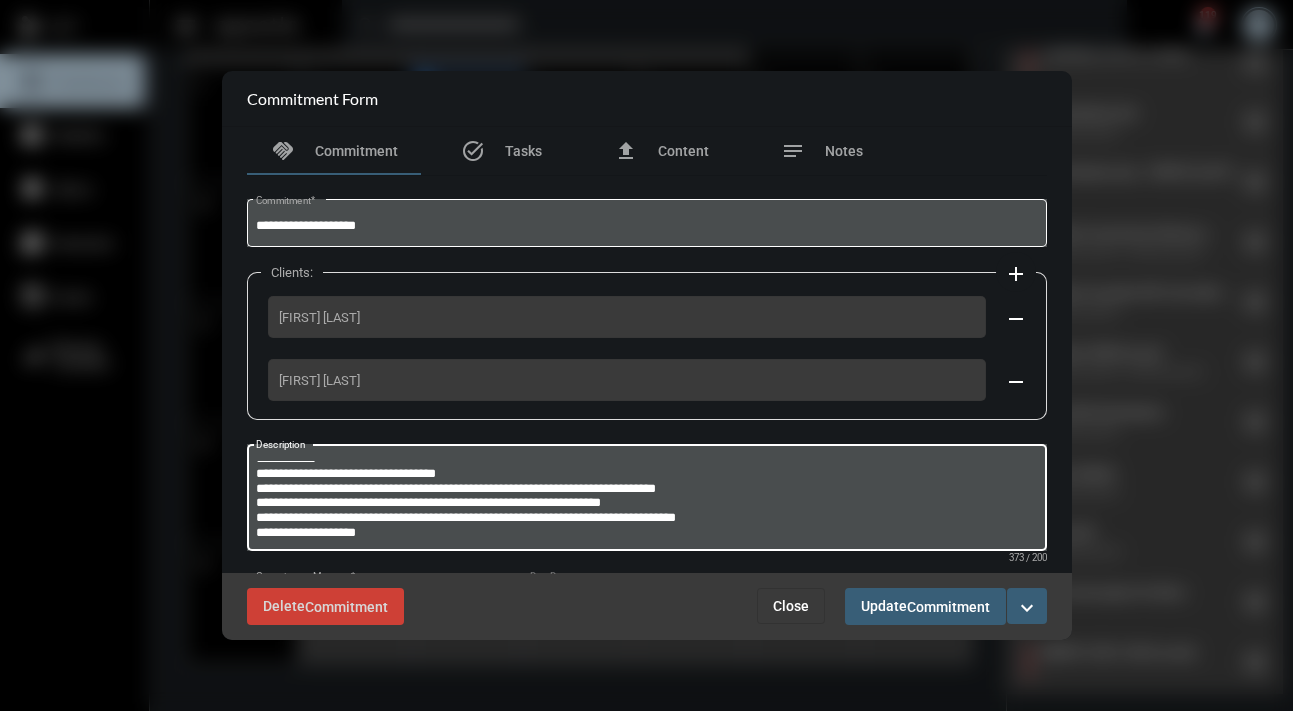 scroll, scrollTop: 1, scrollLeft: 0, axis: vertical 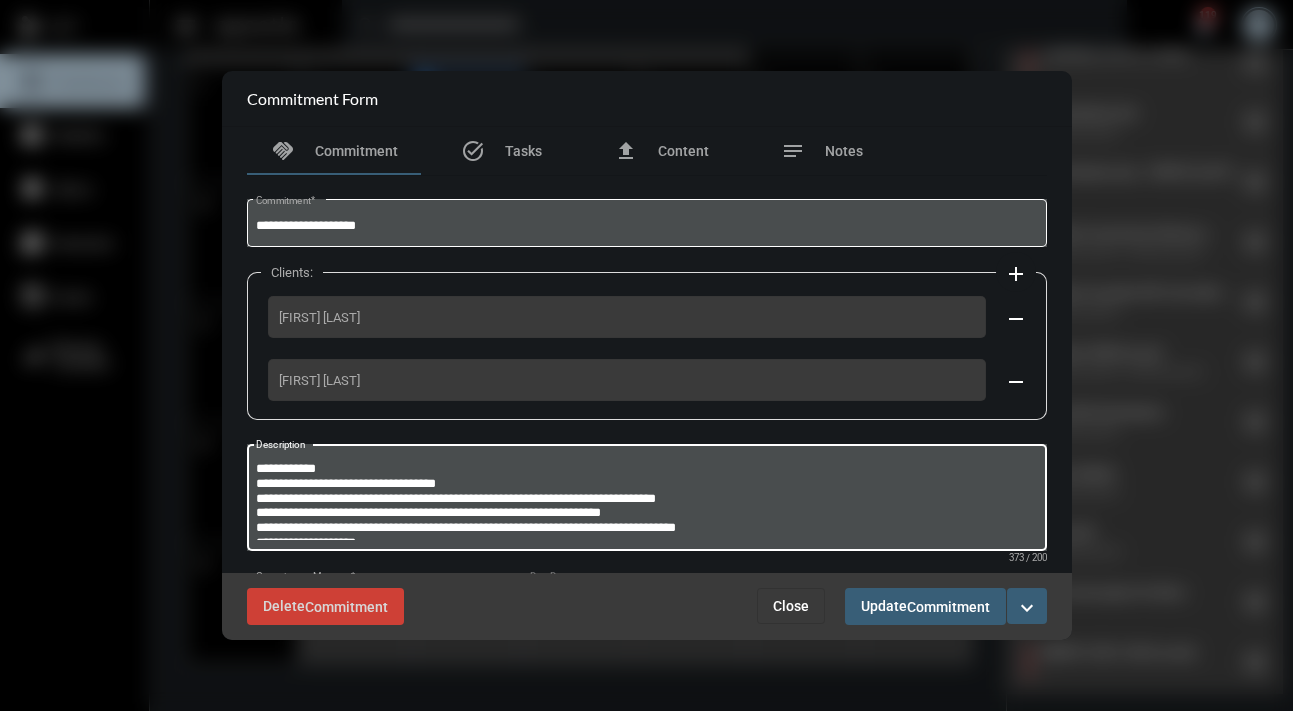 click on "Close" at bounding box center [791, 606] 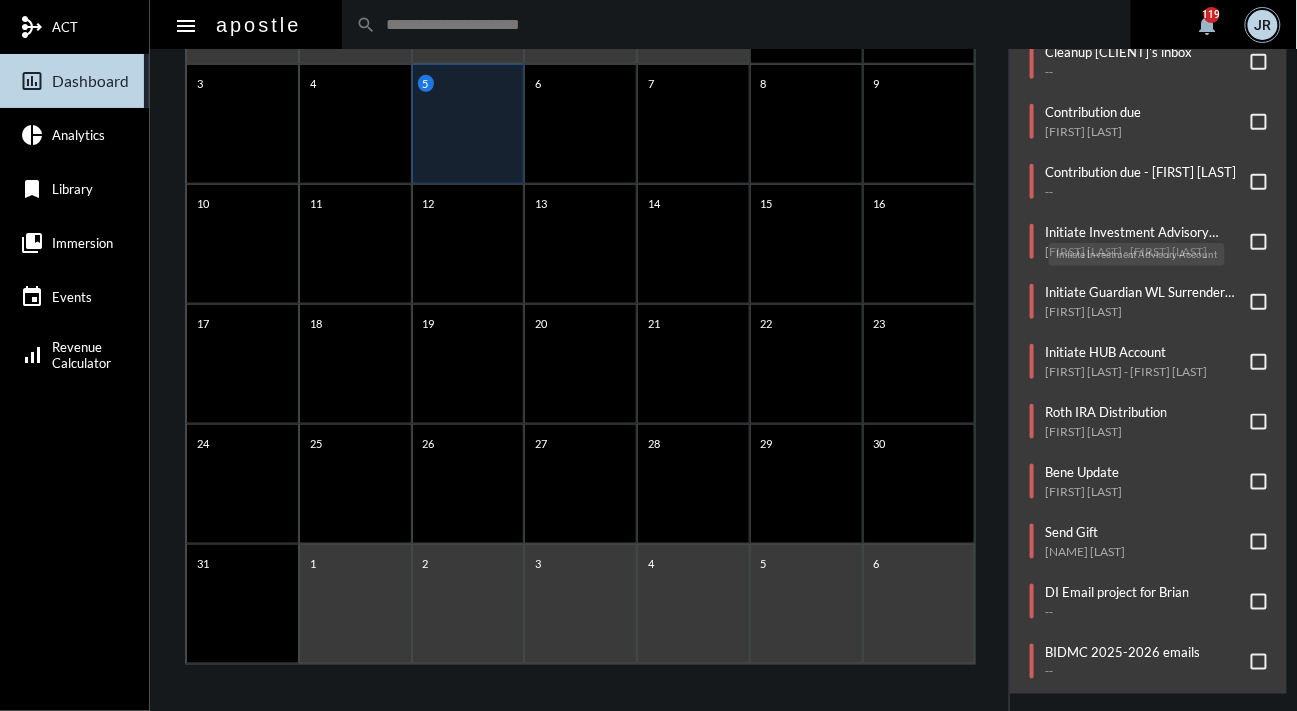 click on "Initiate Investment Advisory Account" 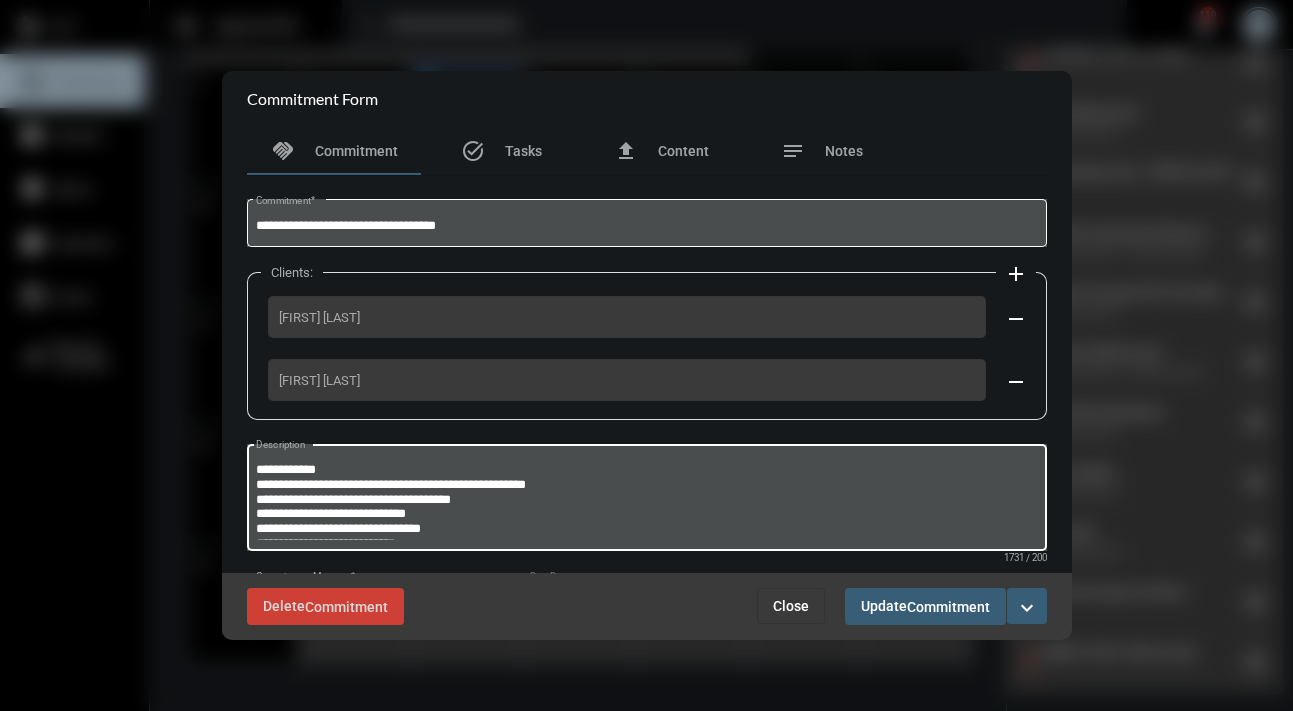 click on "Description" at bounding box center (646, 500) 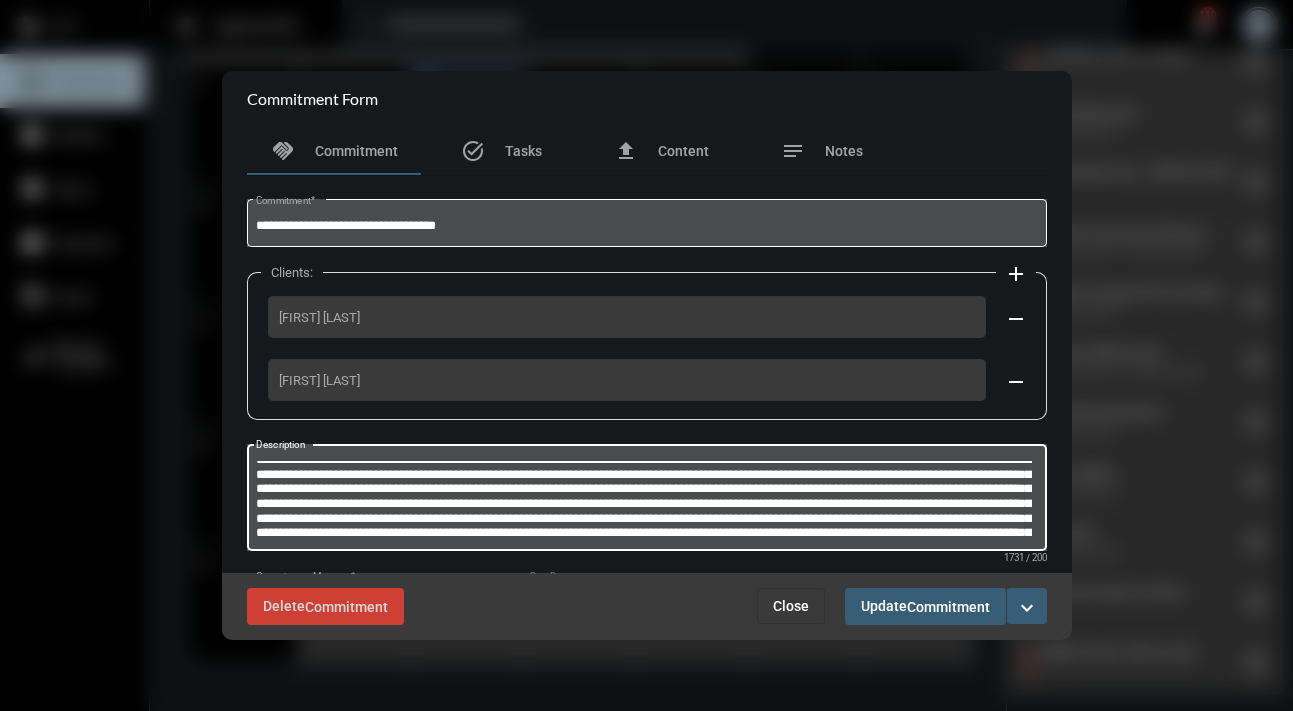 scroll, scrollTop: 88, scrollLeft: 0, axis: vertical 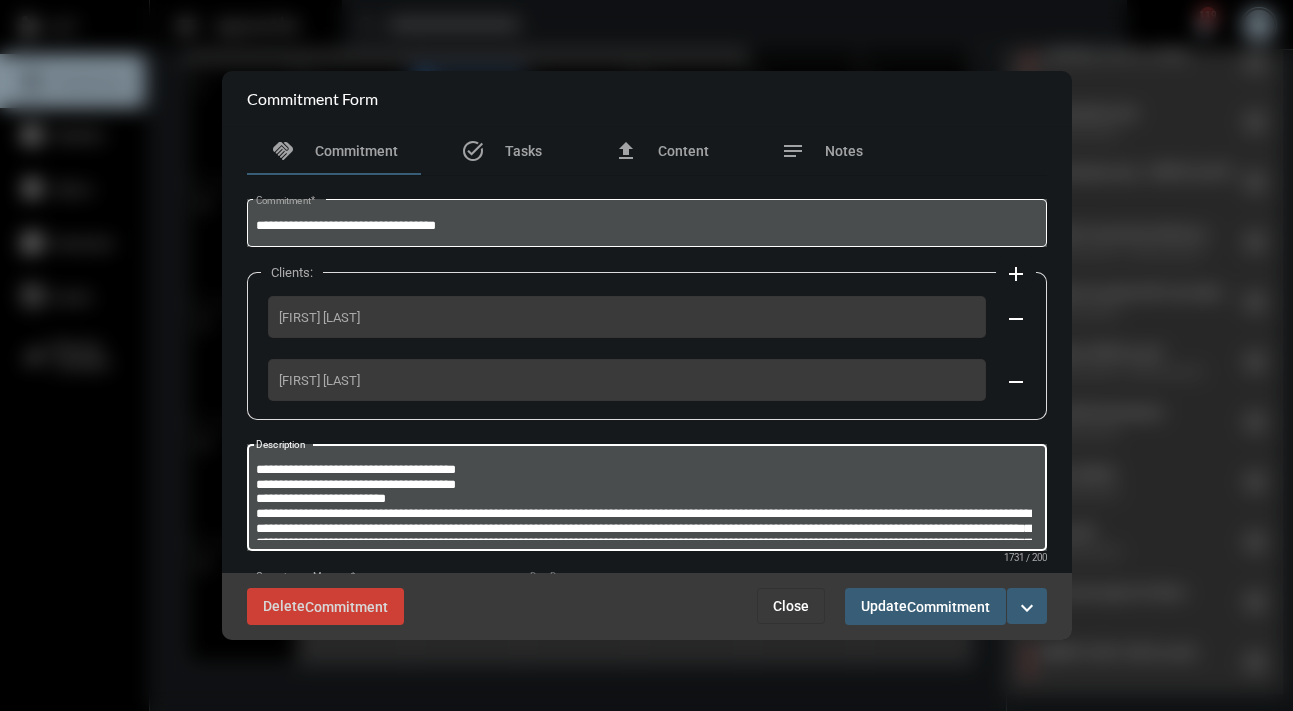 click on "Close" at bounding box center [791, 606] 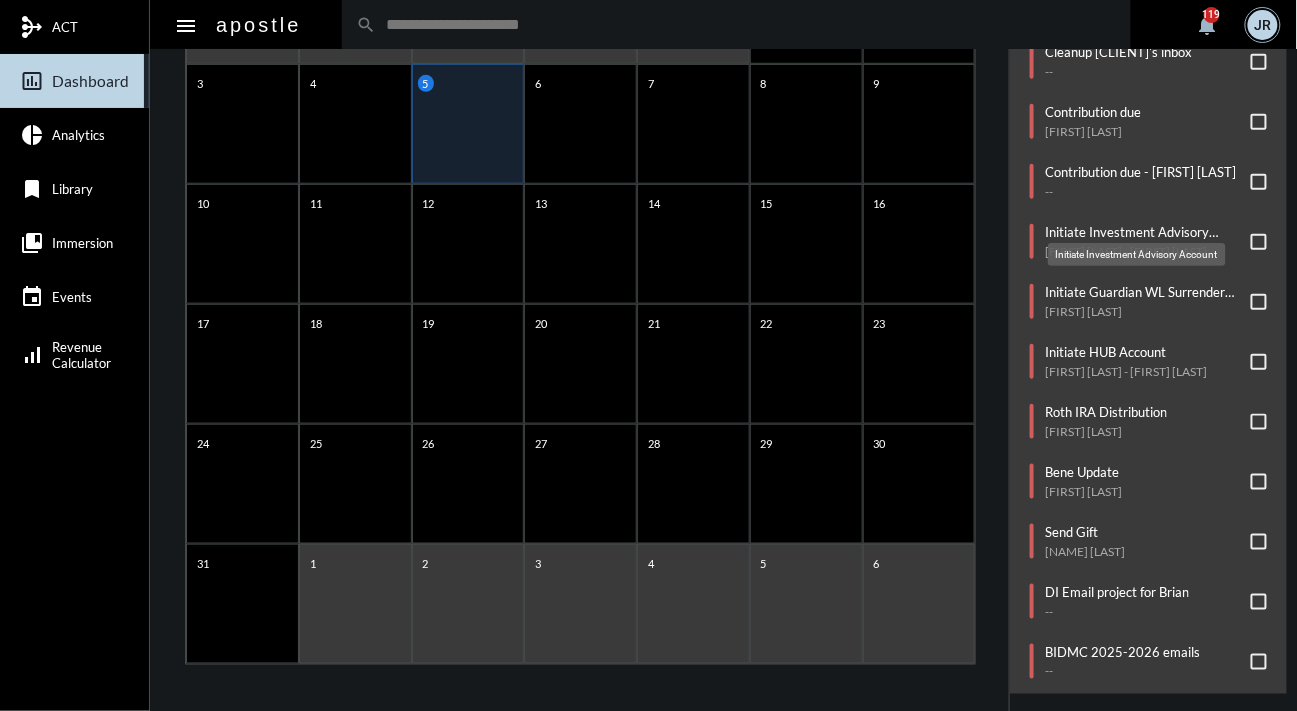 click on "Initiate Investment Advisory Account" 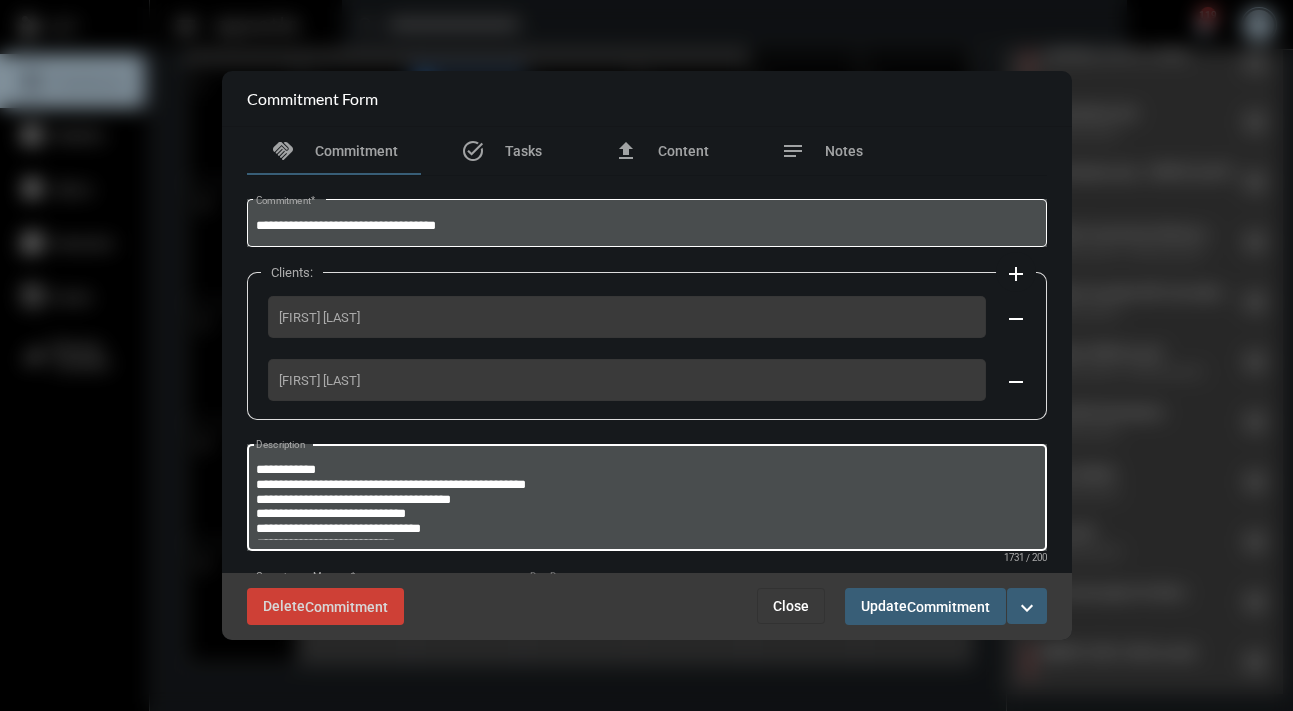 click on "Description" at bounding box center [646, 500] 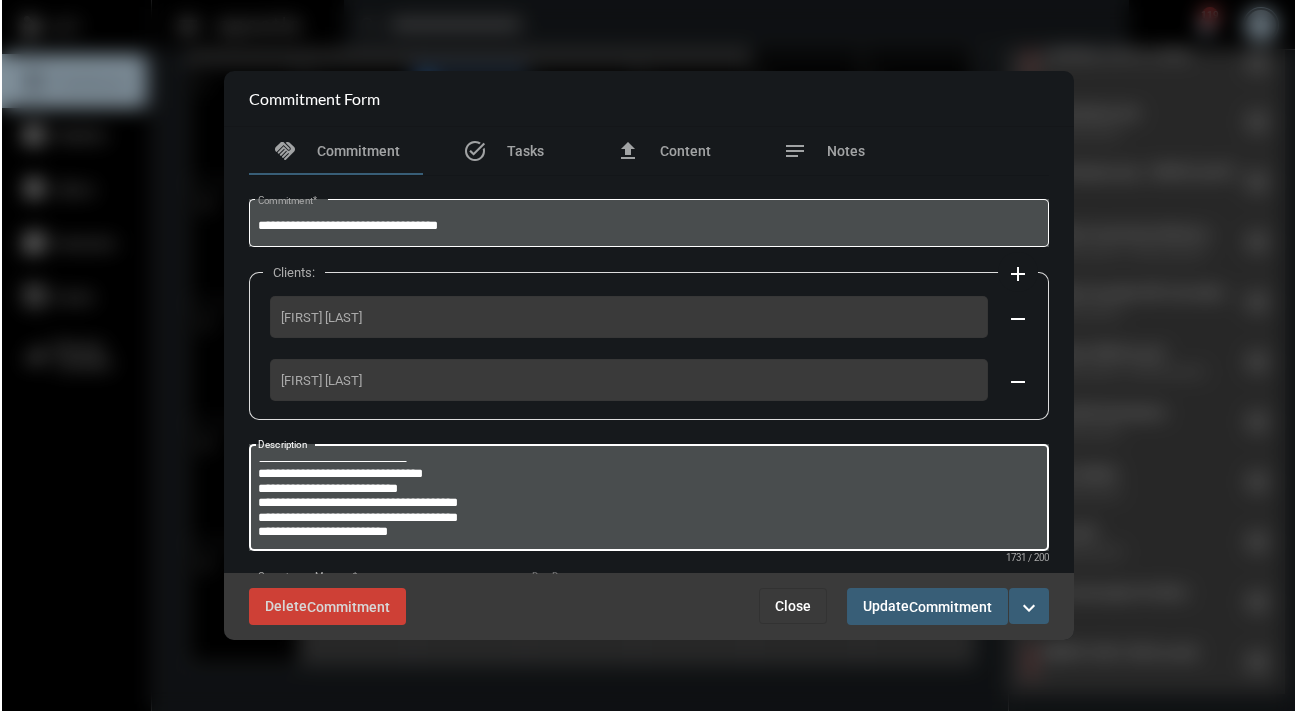 scroll, scrollTop: 69, scrollLeft: 0, axis: vertical 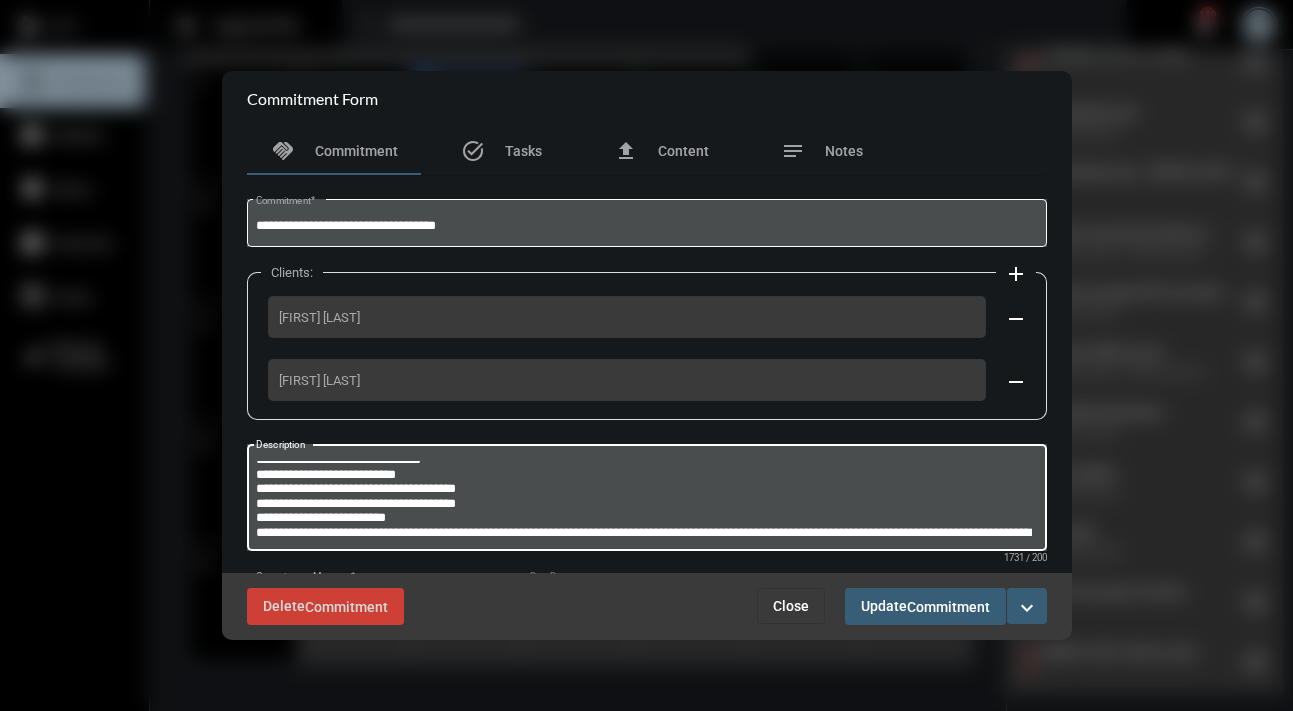 click on "Close" at bounding box center (791, 606) 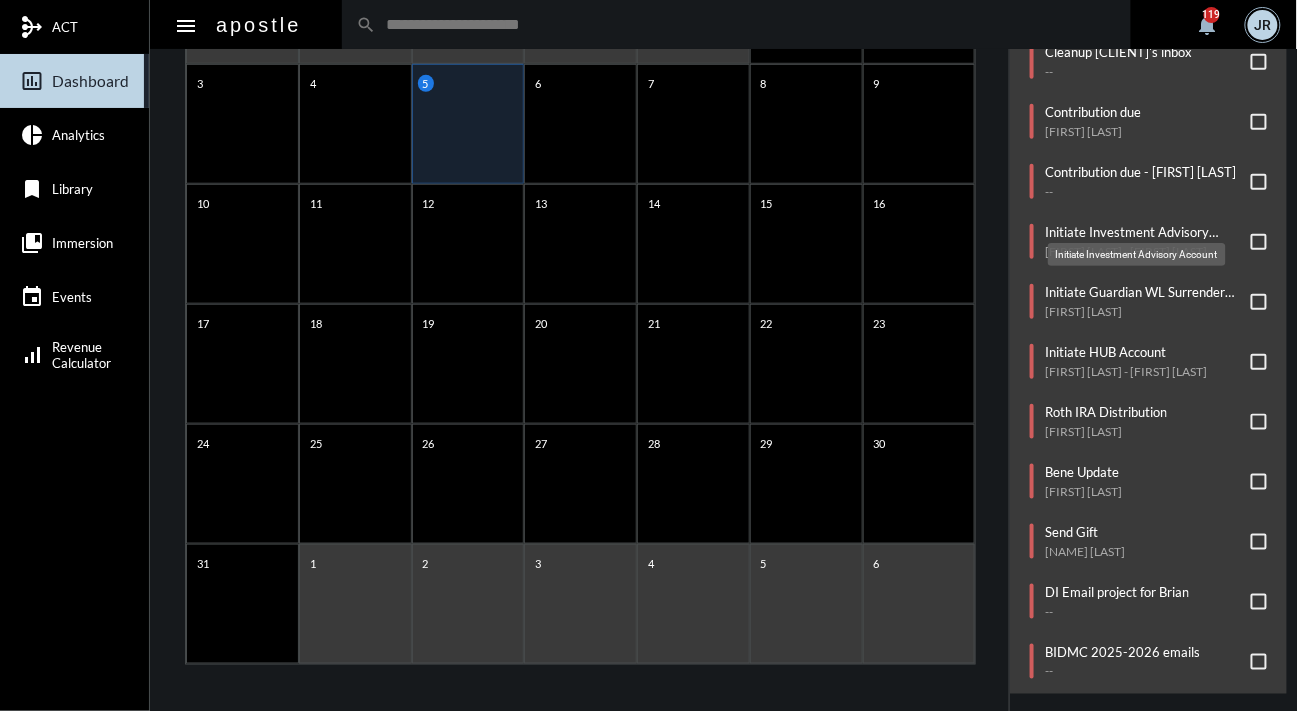 click on "Initiate Investment Advisory Account" 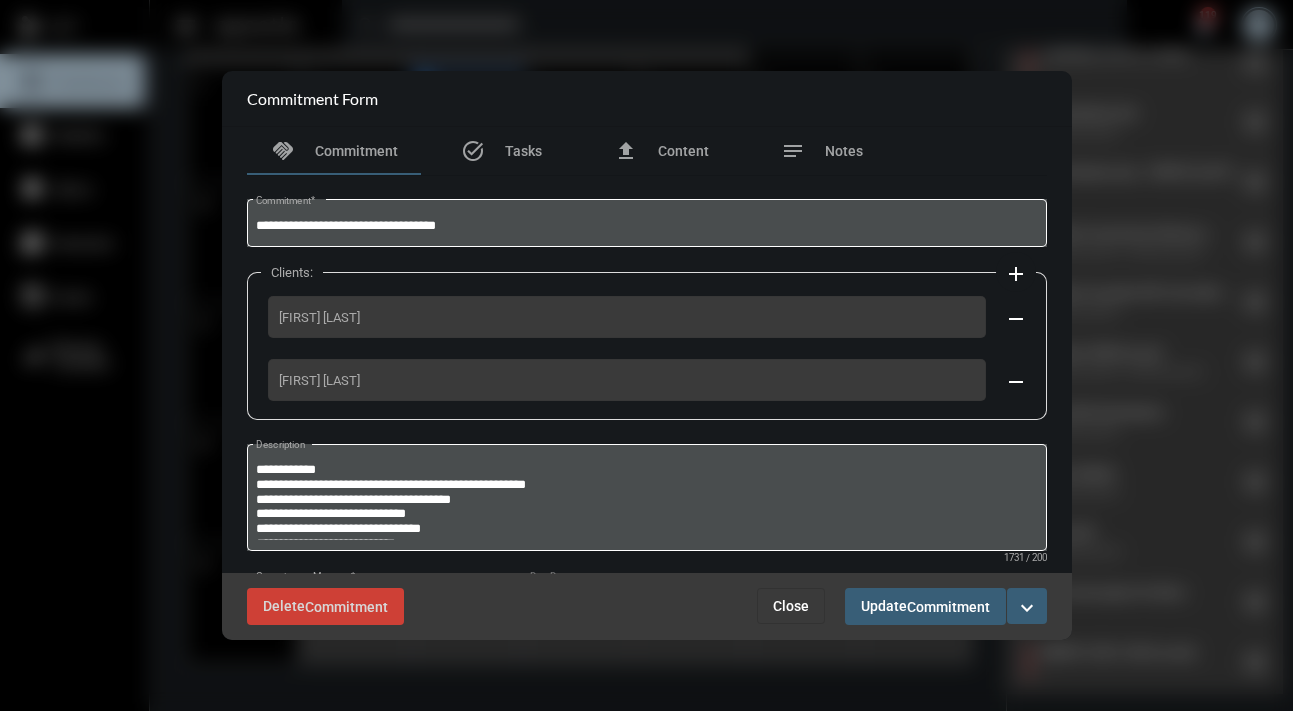 click on "Close" at bounding box center [791, 606] 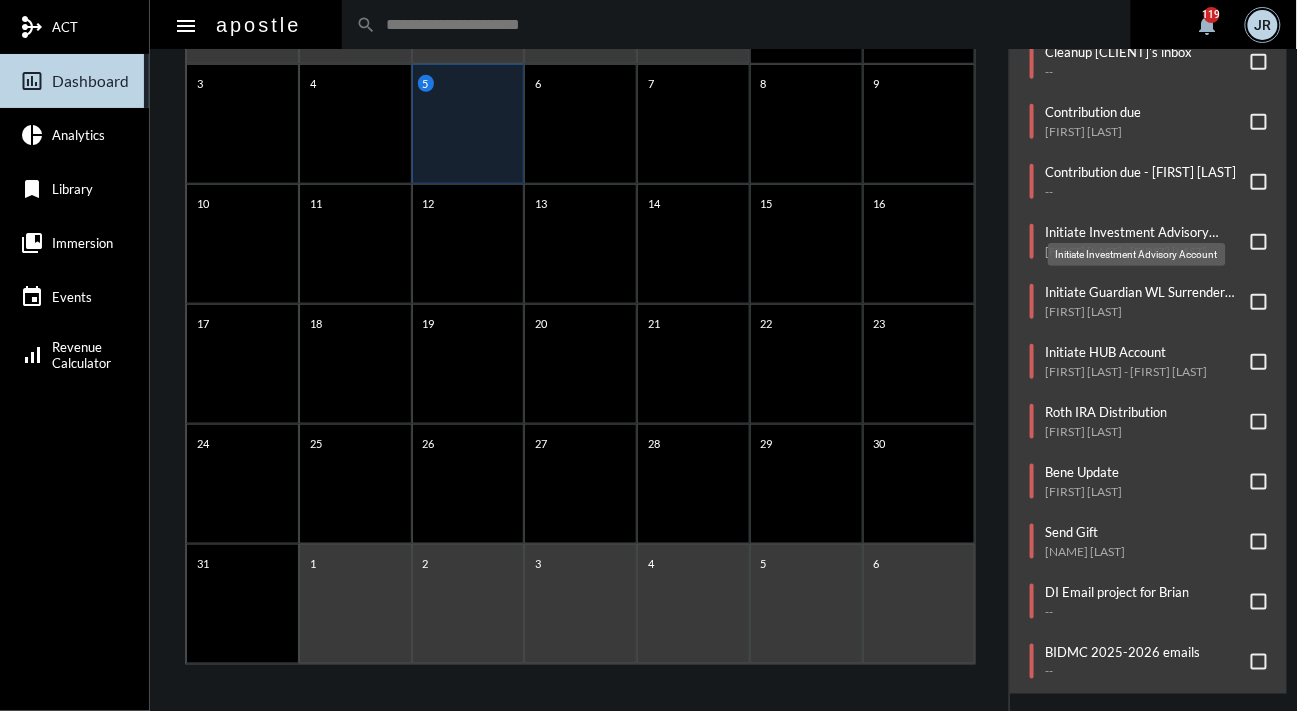 click on "Initiate Investment Advisory Account" 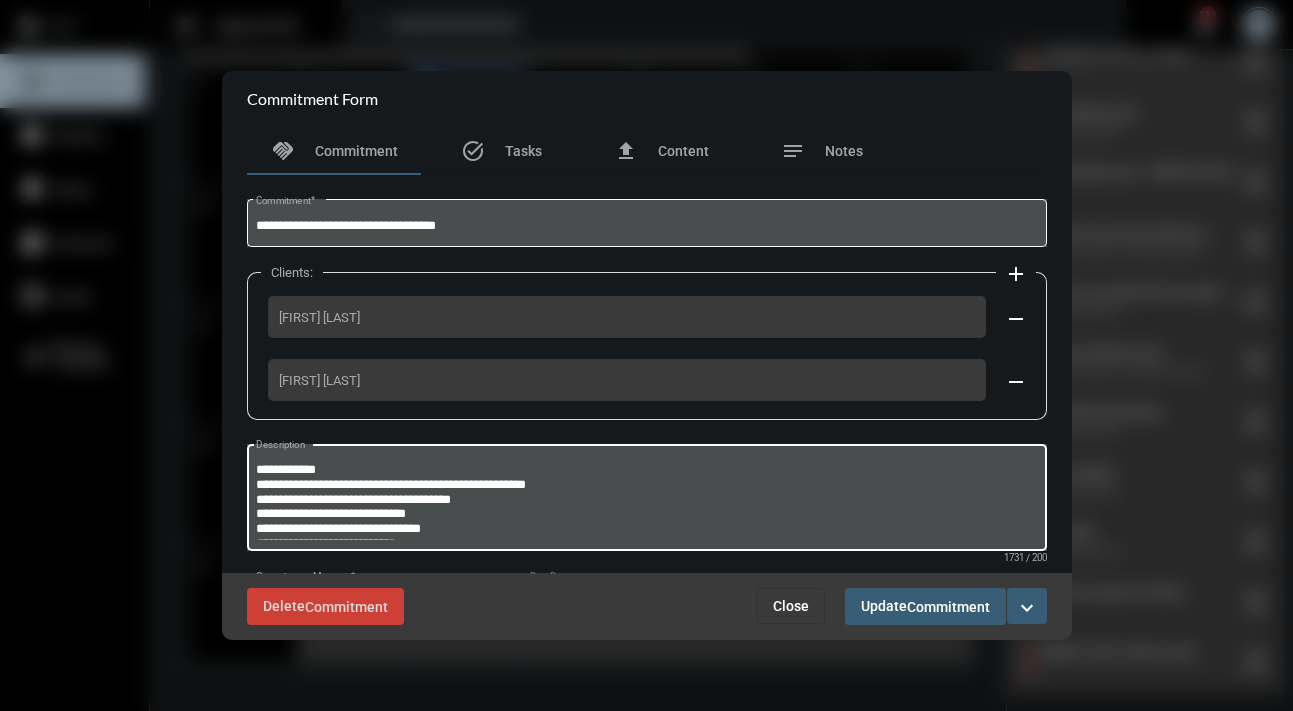 click on "Description" at bounding box center (646, 500) 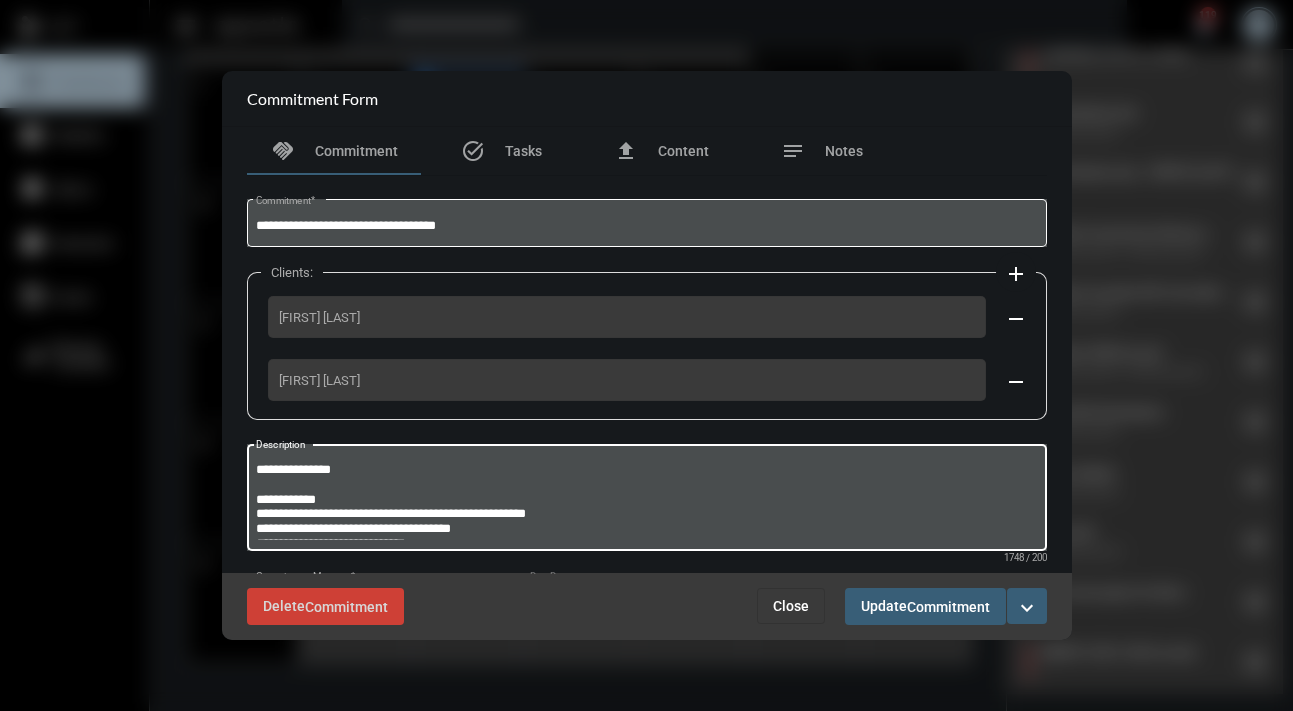 click on "Description" at bounding box center (646, 500) 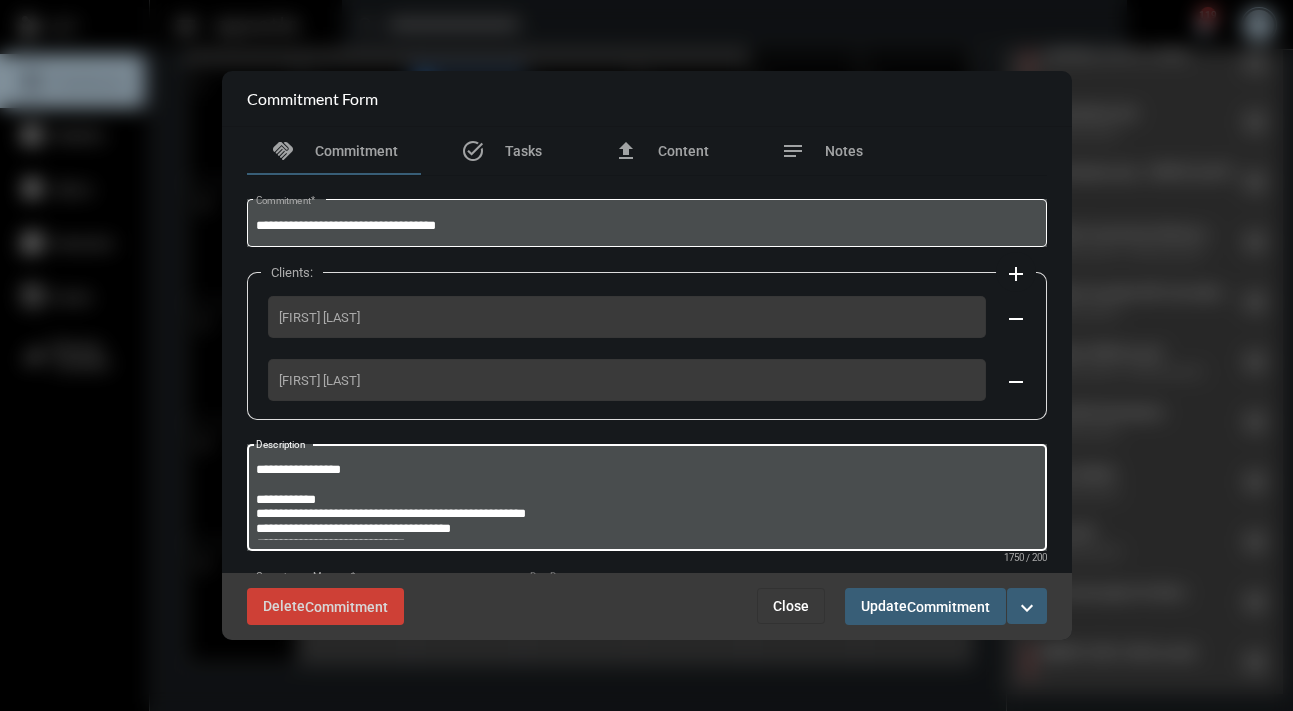 click on "Description" at bounding box center (646, 500) 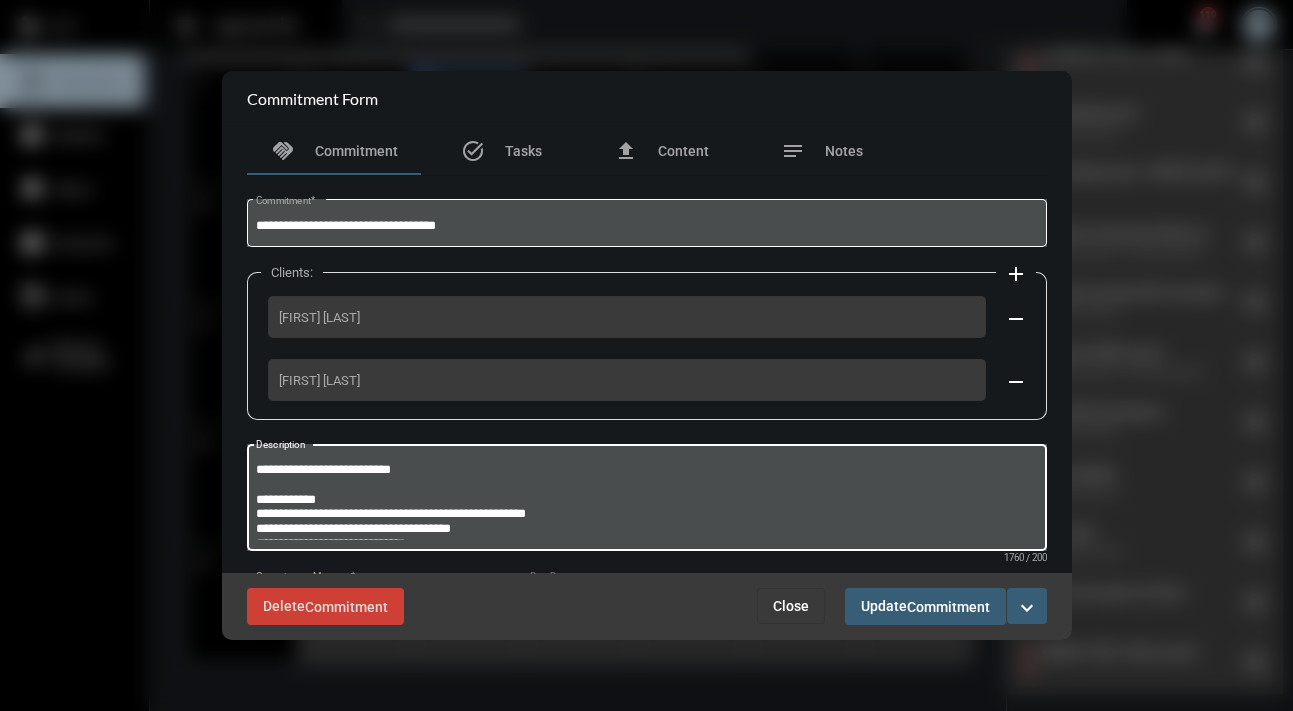 click on "Description" at bounding box center [646, 500] 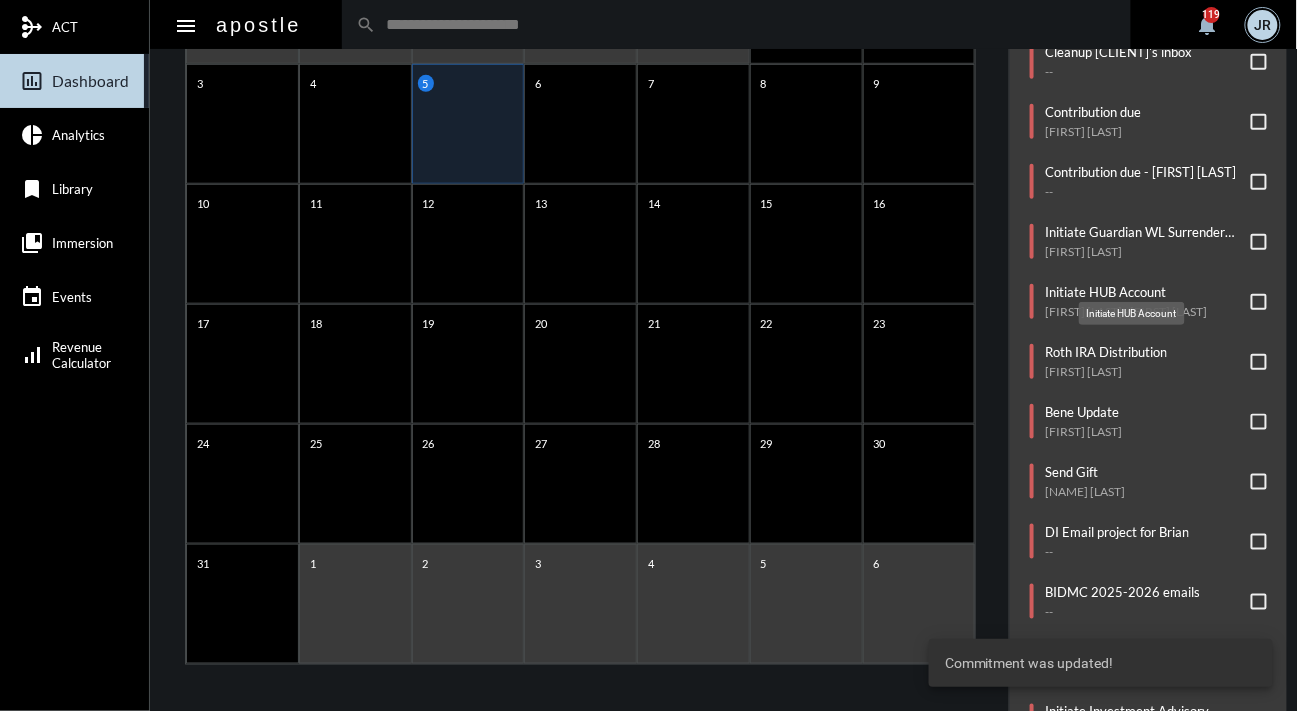 click on "Initiate HUB Account" 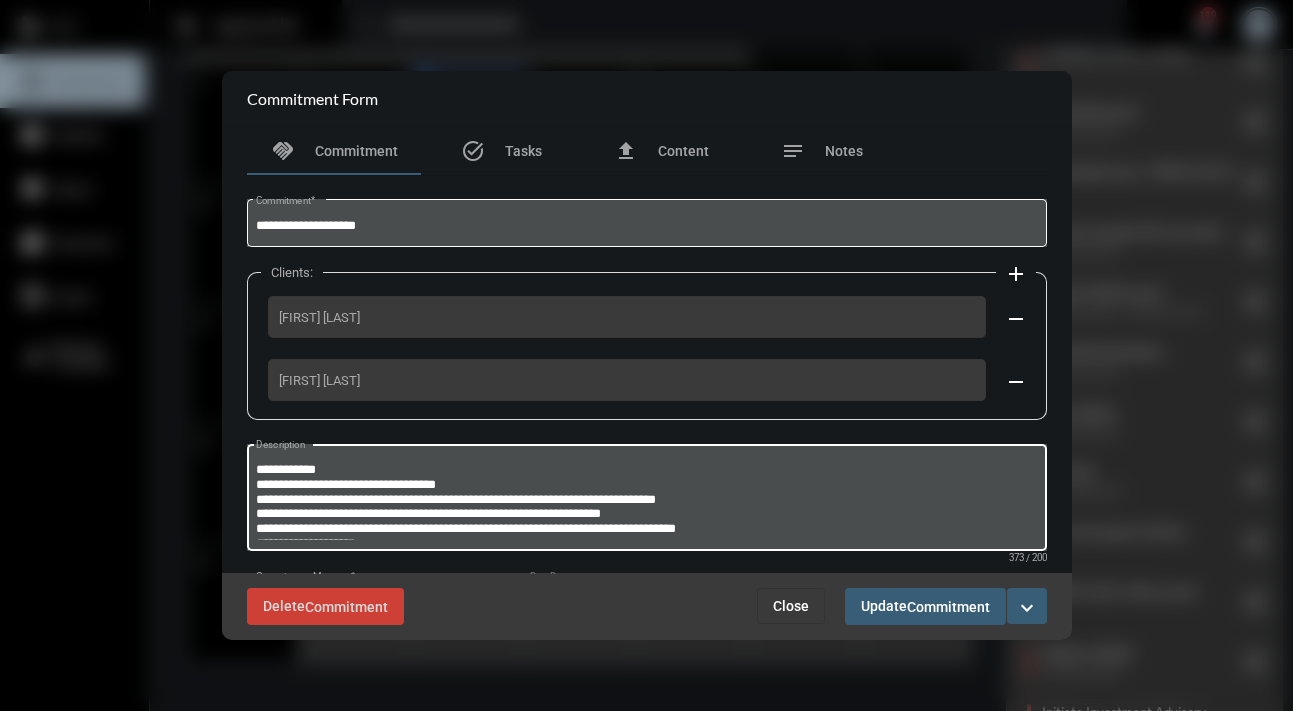 click on "**********" at bounding box center [646, 500] 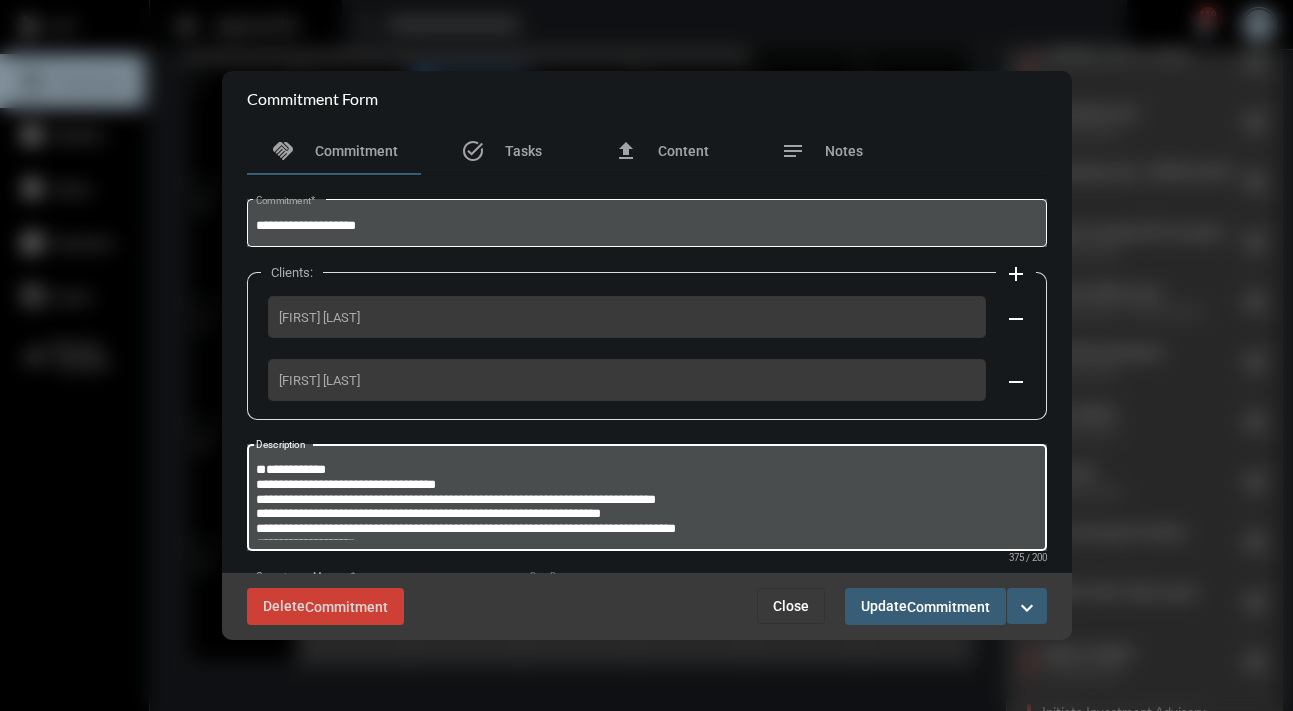 paste on "**********" 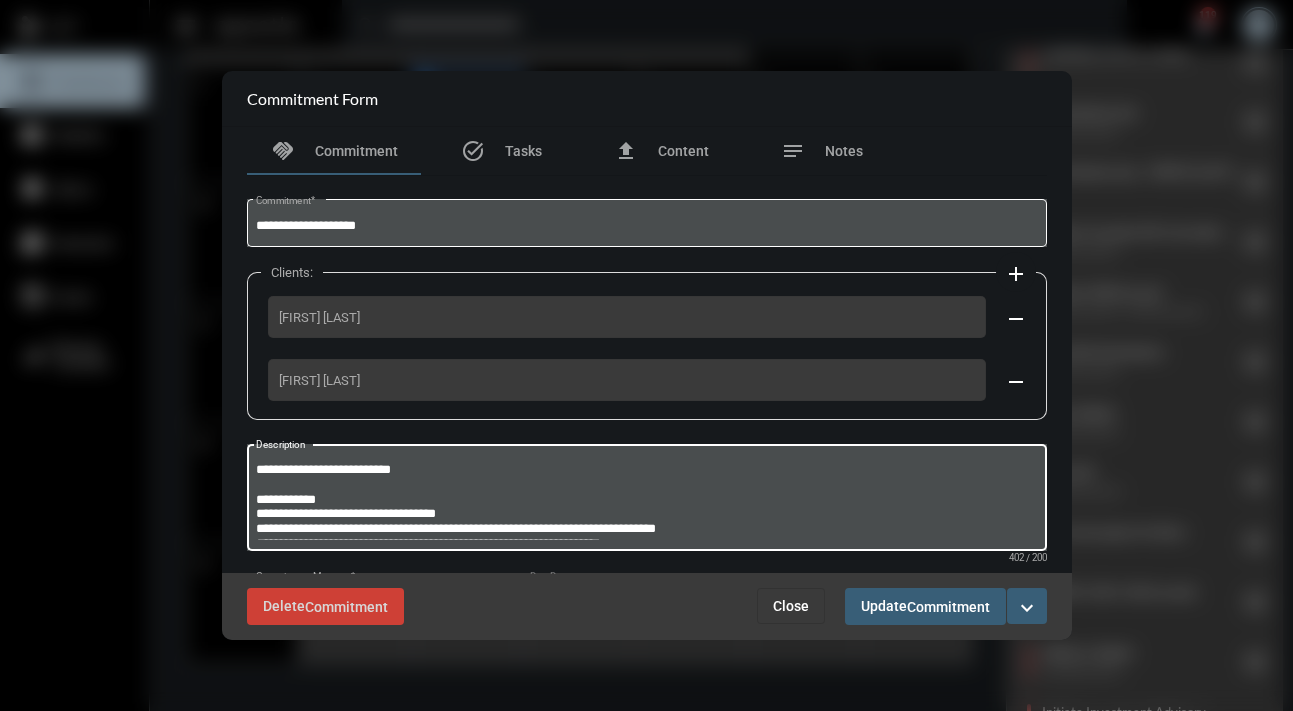 type on "**********" 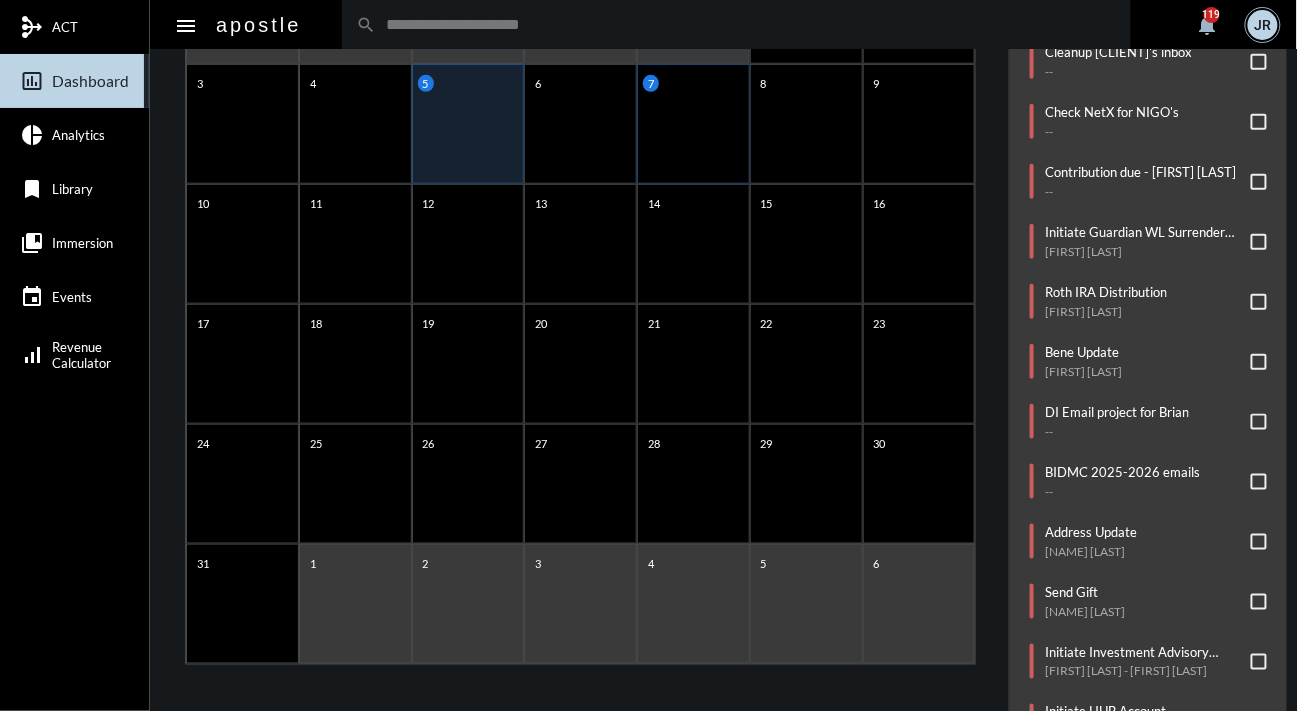 click on "7" 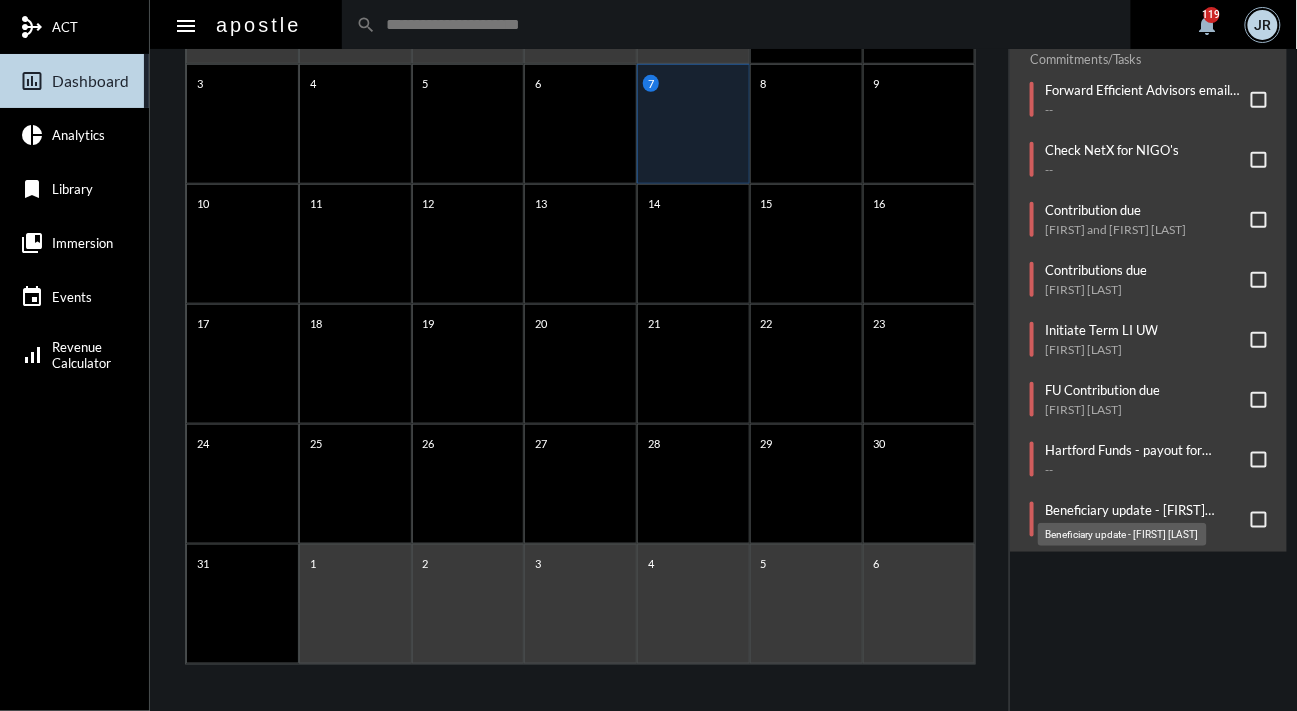 click on "Beneficiary update - JULIA BARBAGALLO" 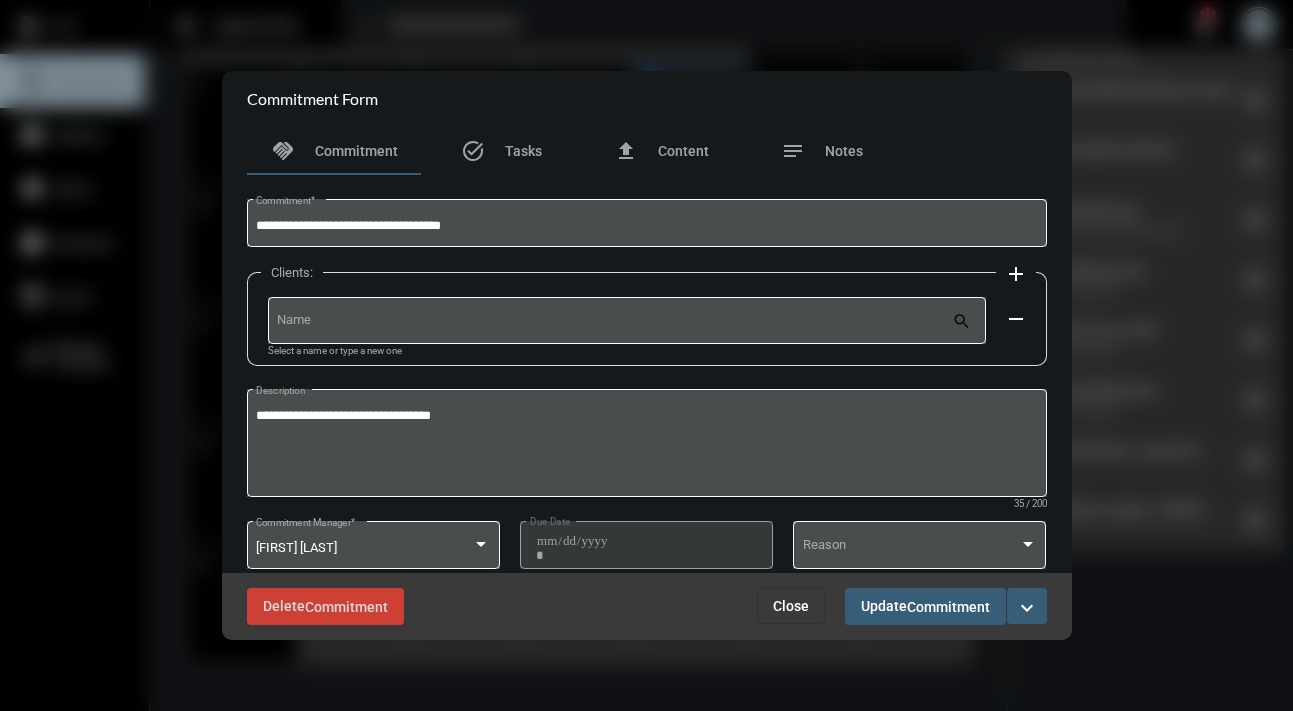 click on "expand_more" at bounding box center [1027, 606] 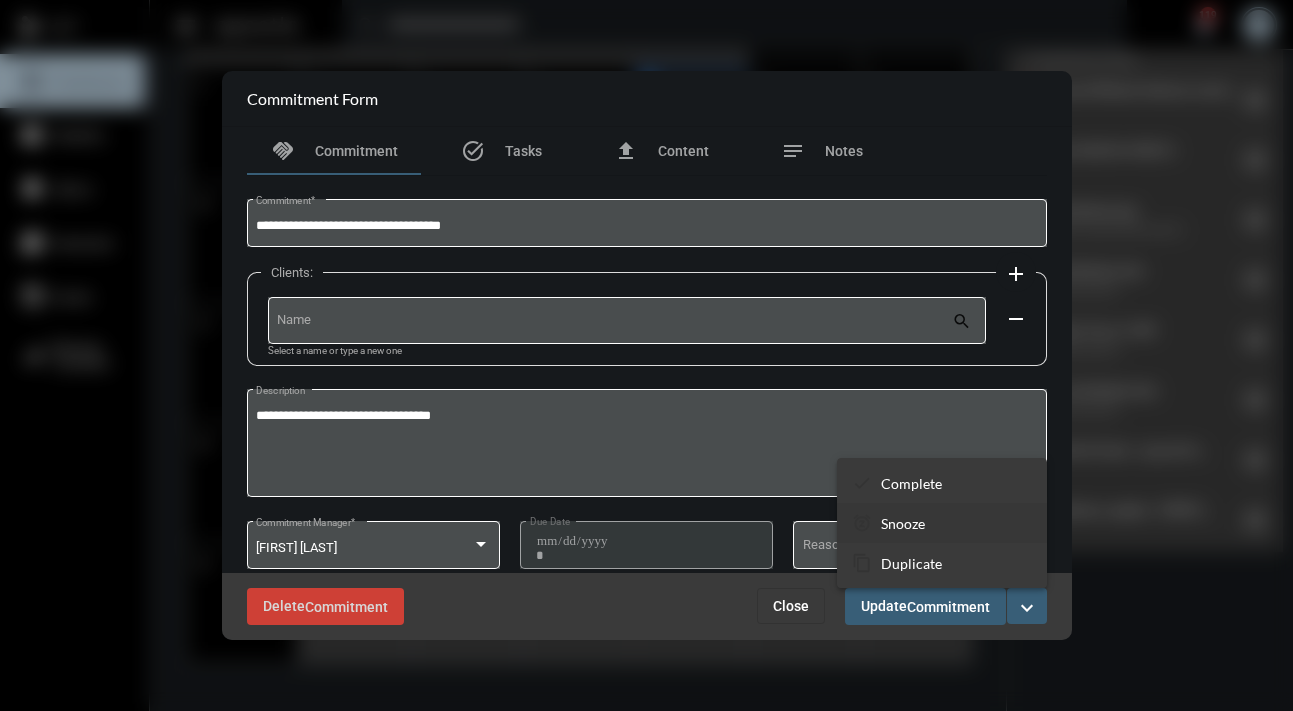 click on "Snooze" at bounding box center (903, 523) 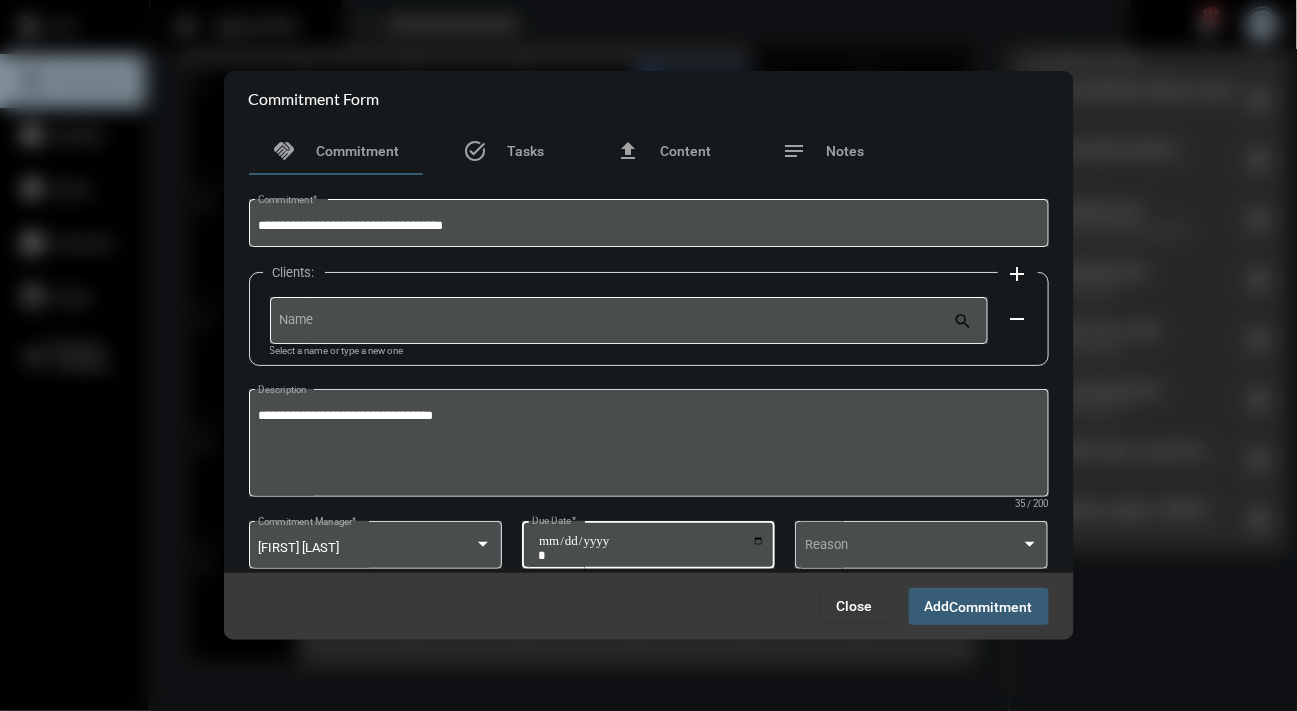 click on "**********" at bounding box center (651, 548) 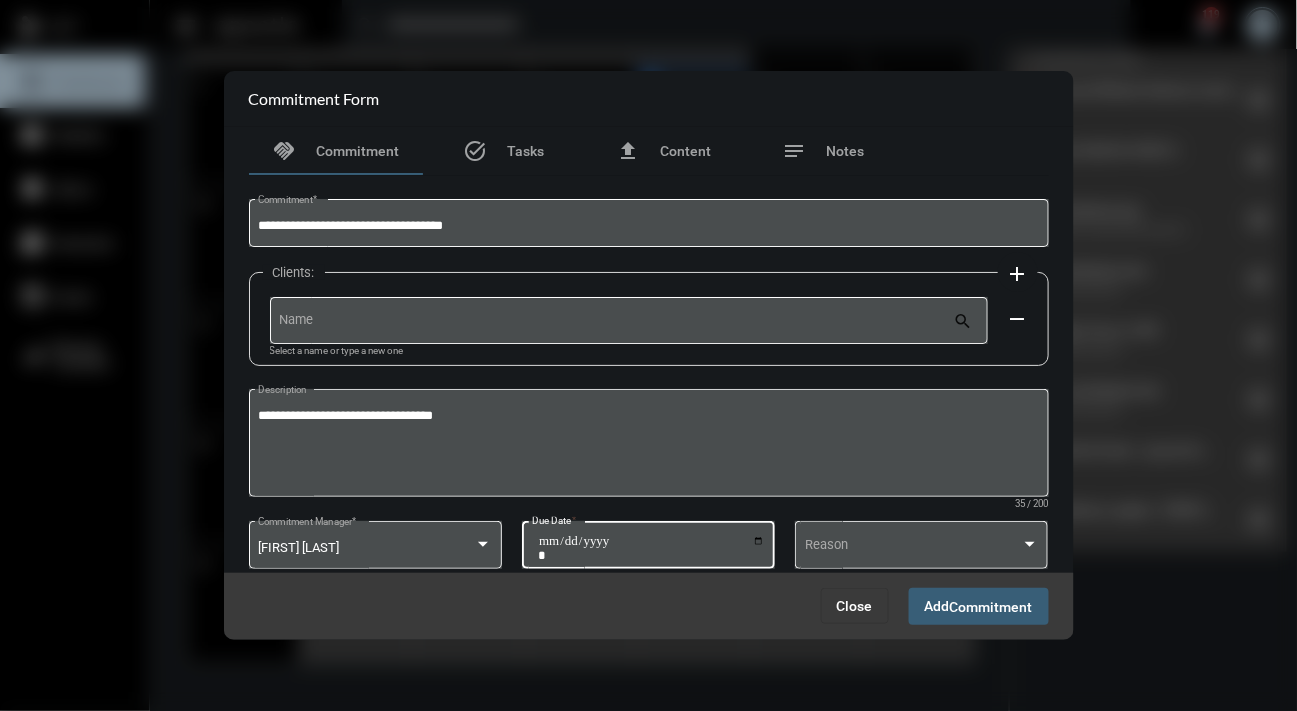 click on "**********" at bounding box center (651, 548) 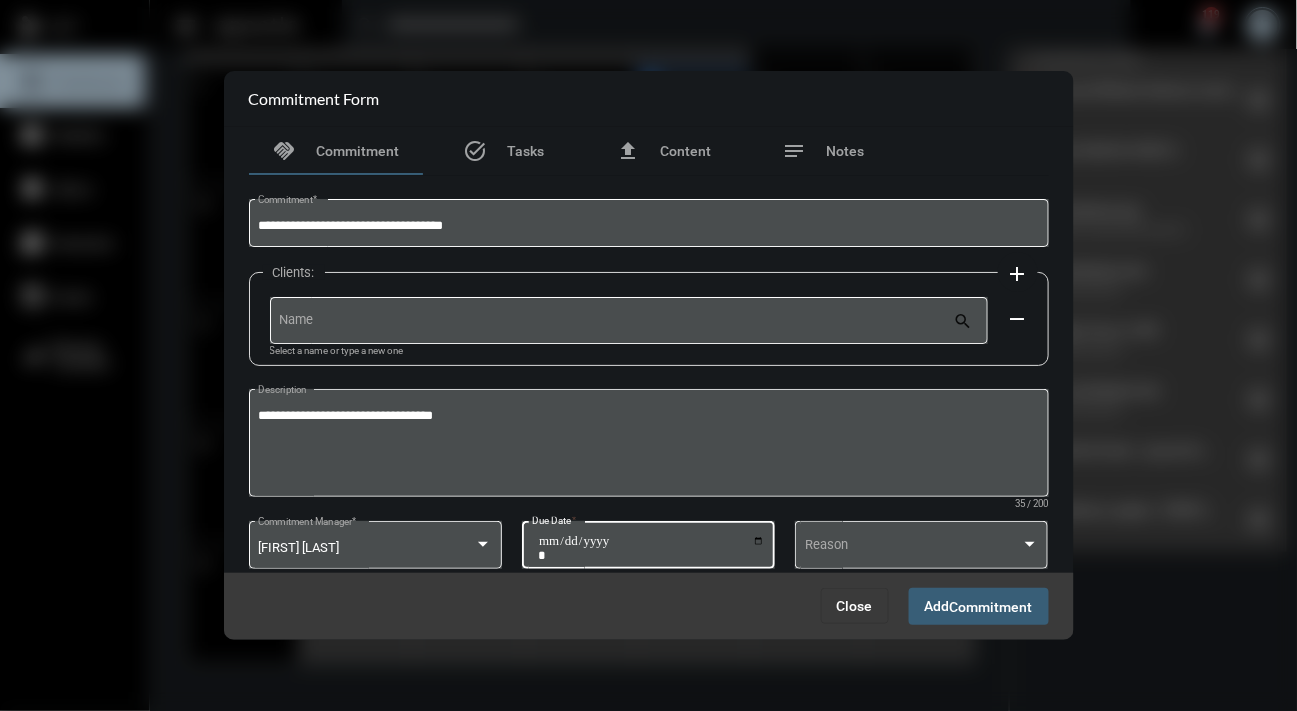 type on "**********" 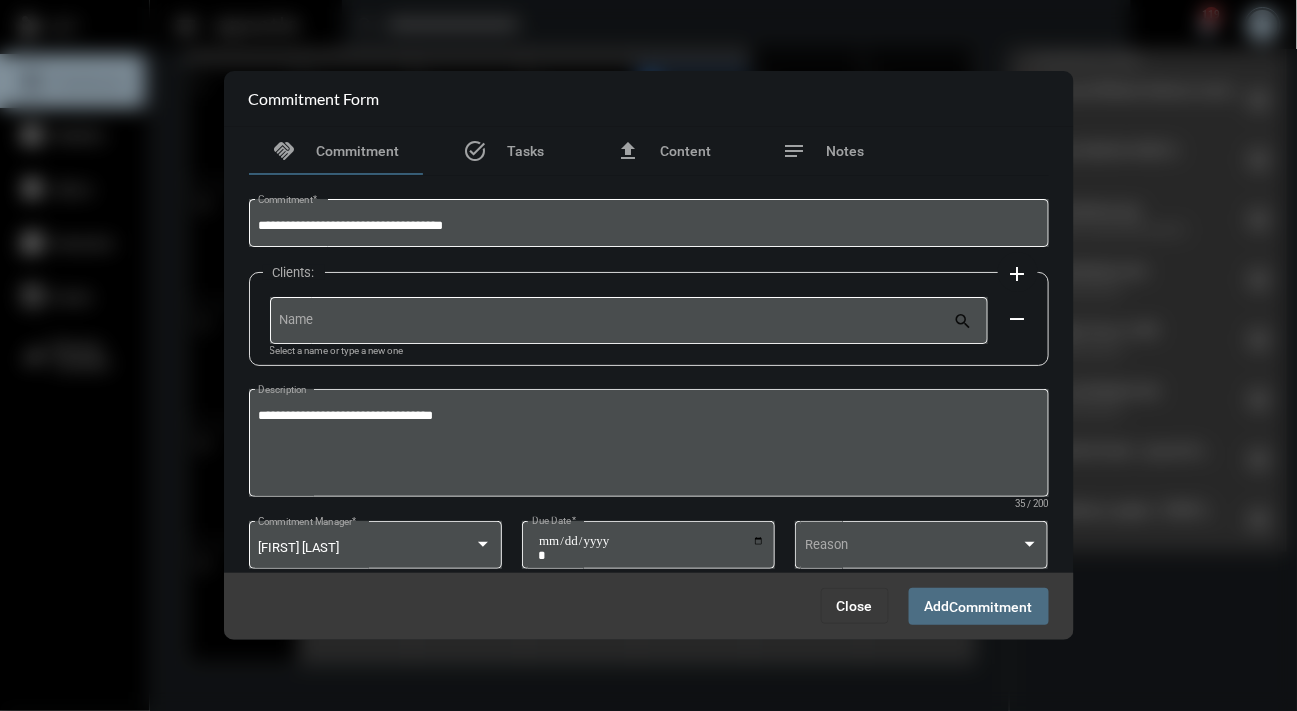 click on "Add   Commitment" at bounding box center (979, 606) 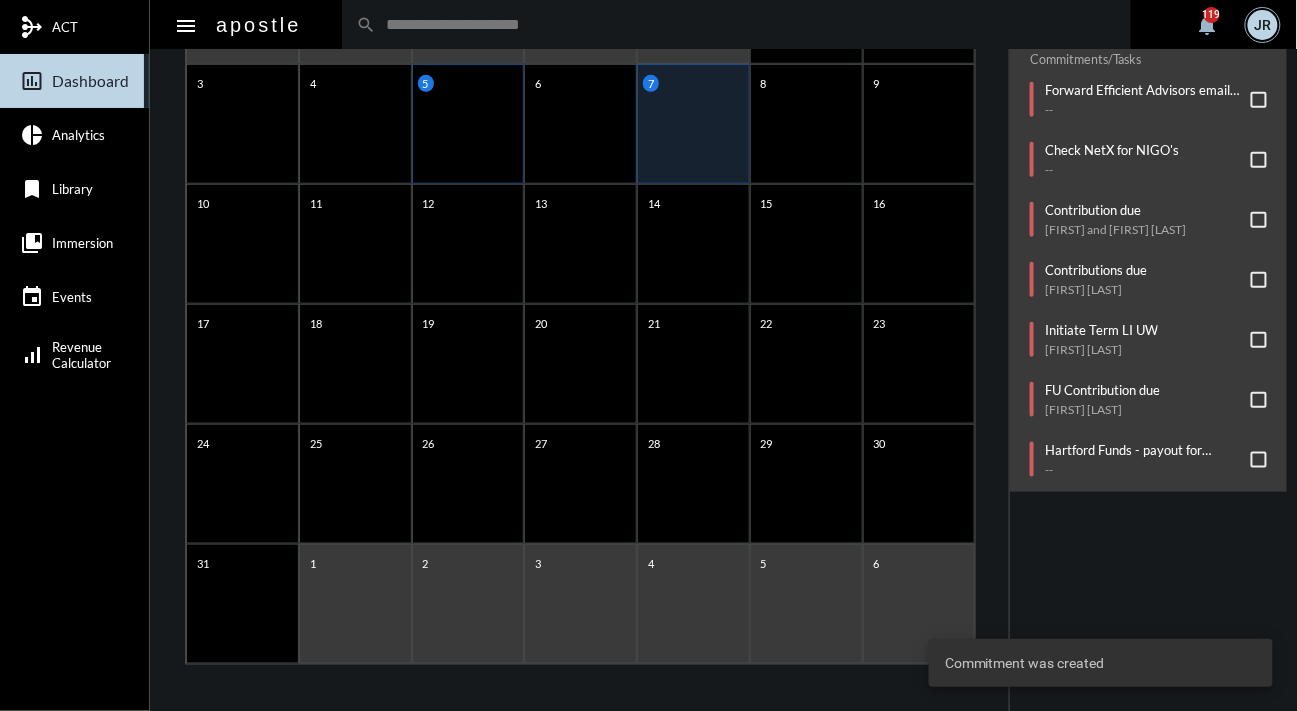 click on "5" 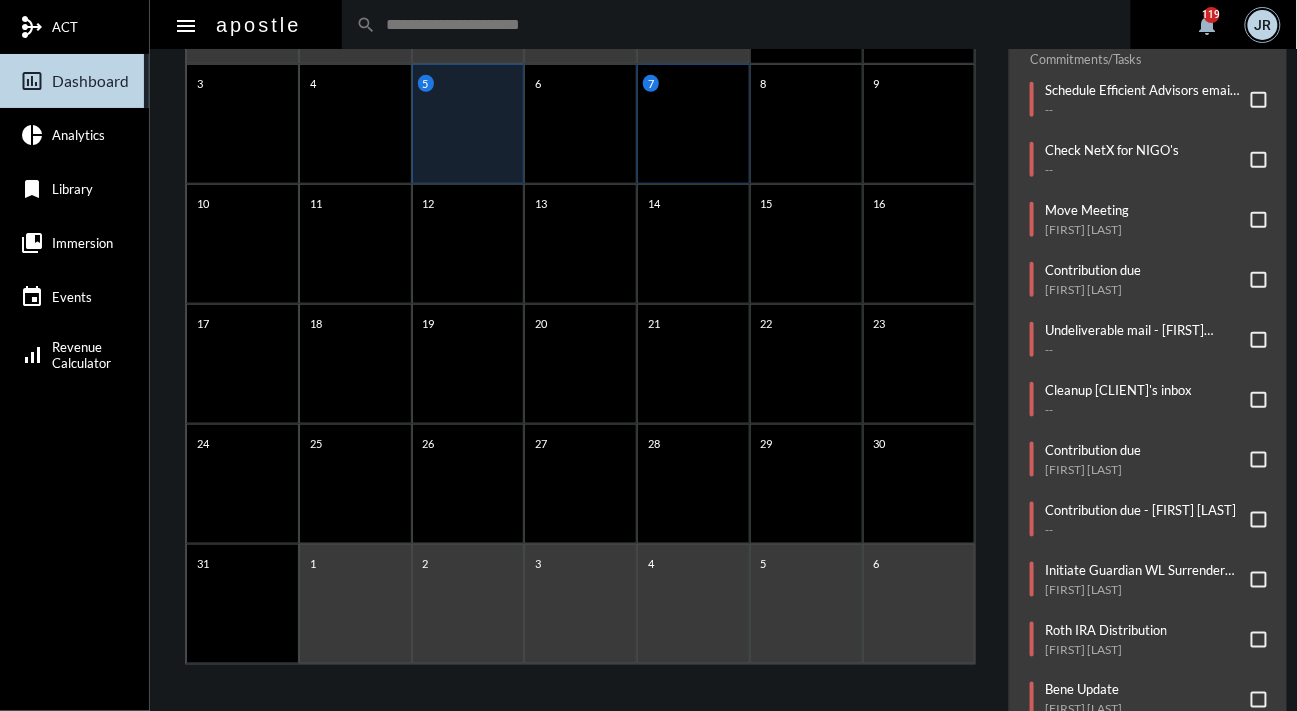 click on "7" 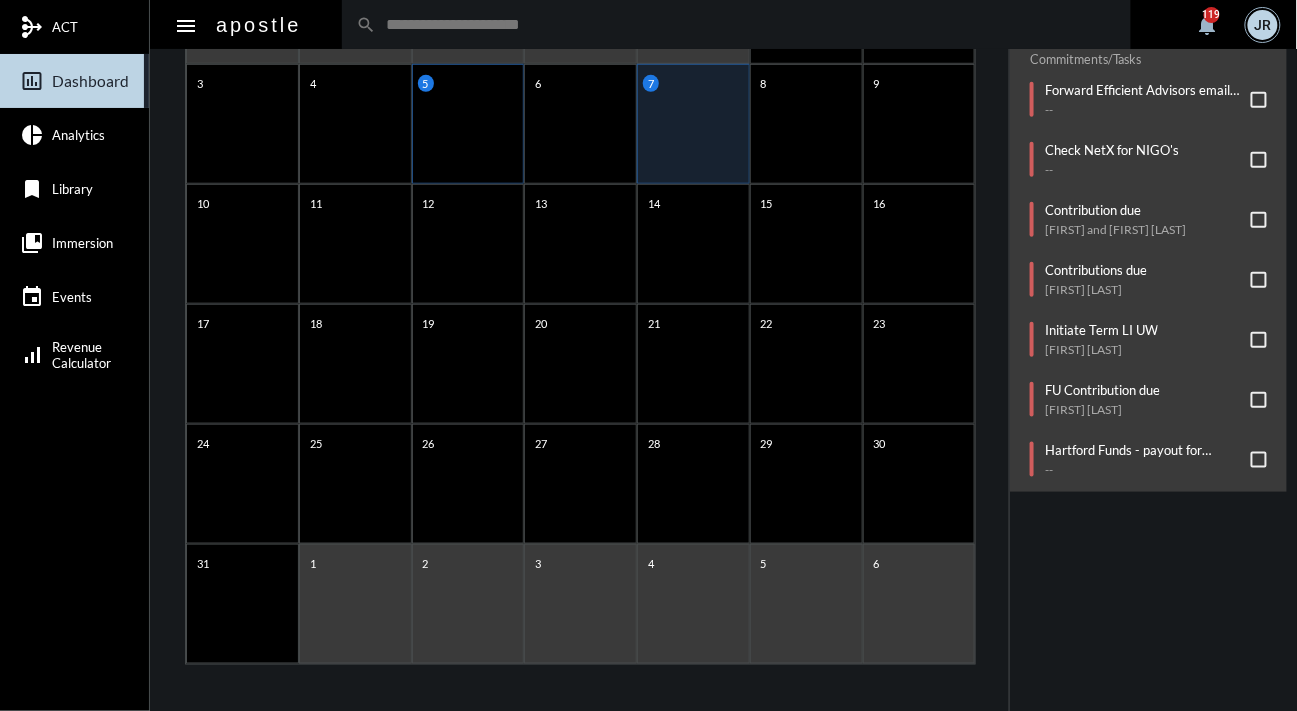 click on "5" 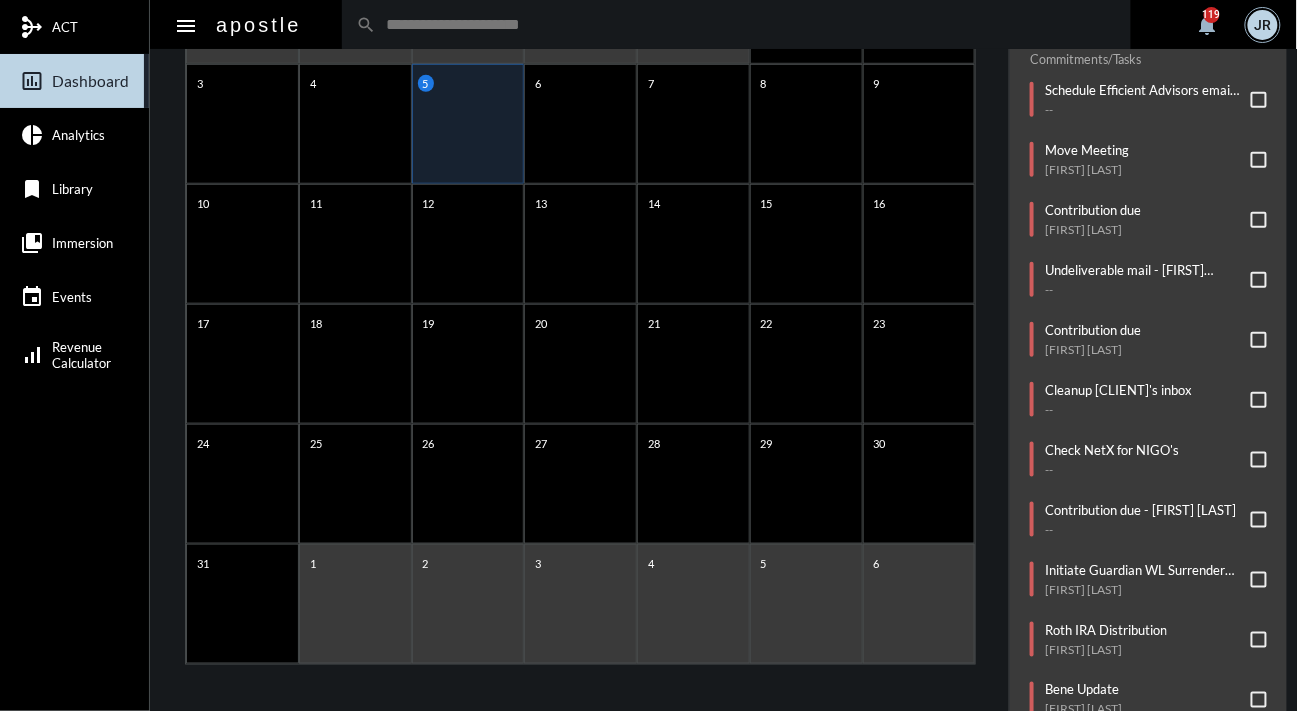 click on "Commitments/Tasks  Schedule Efficient Advisors email to Yan's clients for Wed @12noon   --     Move Meeting   Erik Holzwanger     Contribution due   Zakariya Elmeghni     Undeliverable mail - Jaycee Hill   --     Contribution due   Rachel Slattery     Cleanup Yan's inbox   --     Check NetX for NIGO's   --     Contribution due - ABBEY J WINANT   --     Initiate Guardian WL Surrender Form   James Neal     Roth IRA Distribution   Shimon Danino     Bene Update   Emily Ehlers     DI Email project for Brian   --     BIDMC 2025-2026 emails   --     Address Update   Gurcharan Singh     Send Gift   Michael Cardinale     Initiate Investment Advisory Account   Matthew Channen - June Channen     Initiate HUB Account   Matthew Channen - June Channen     Beneficiary update - JULIA BARBAGALLO   --" 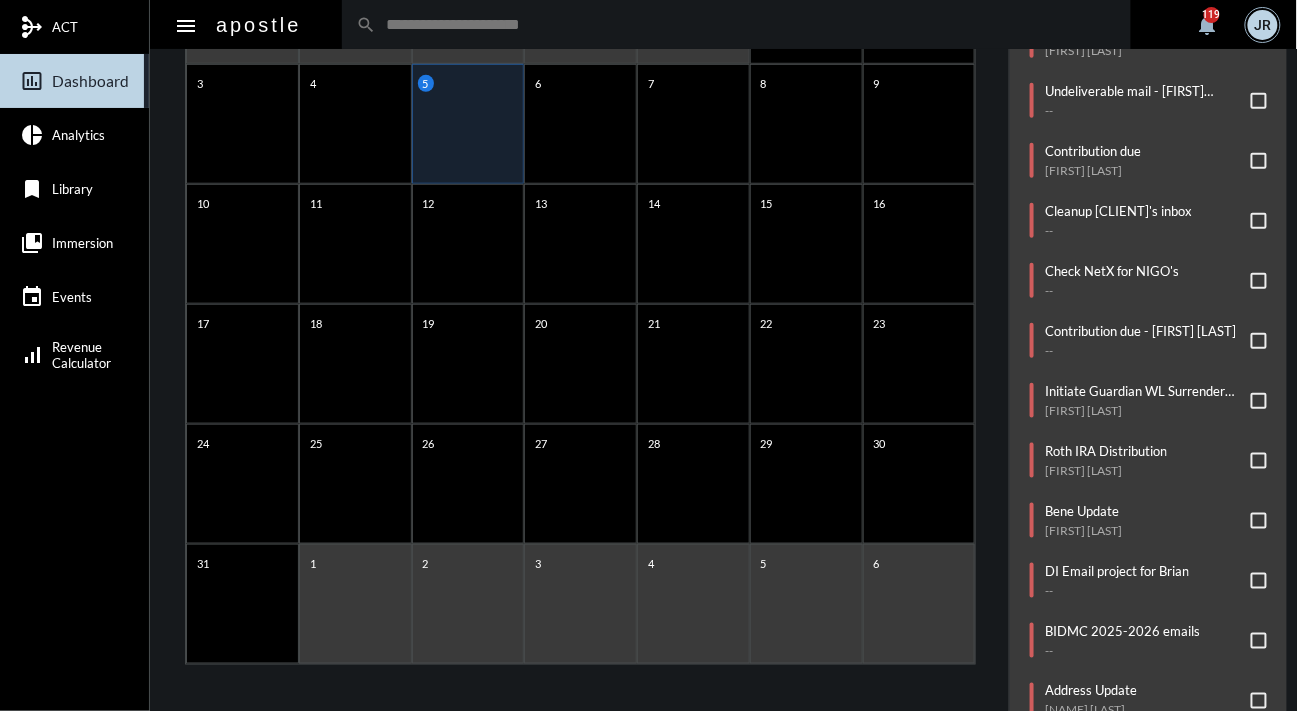 scroll, scrollTop: 181, scrollLeft: 0, axis: vertical 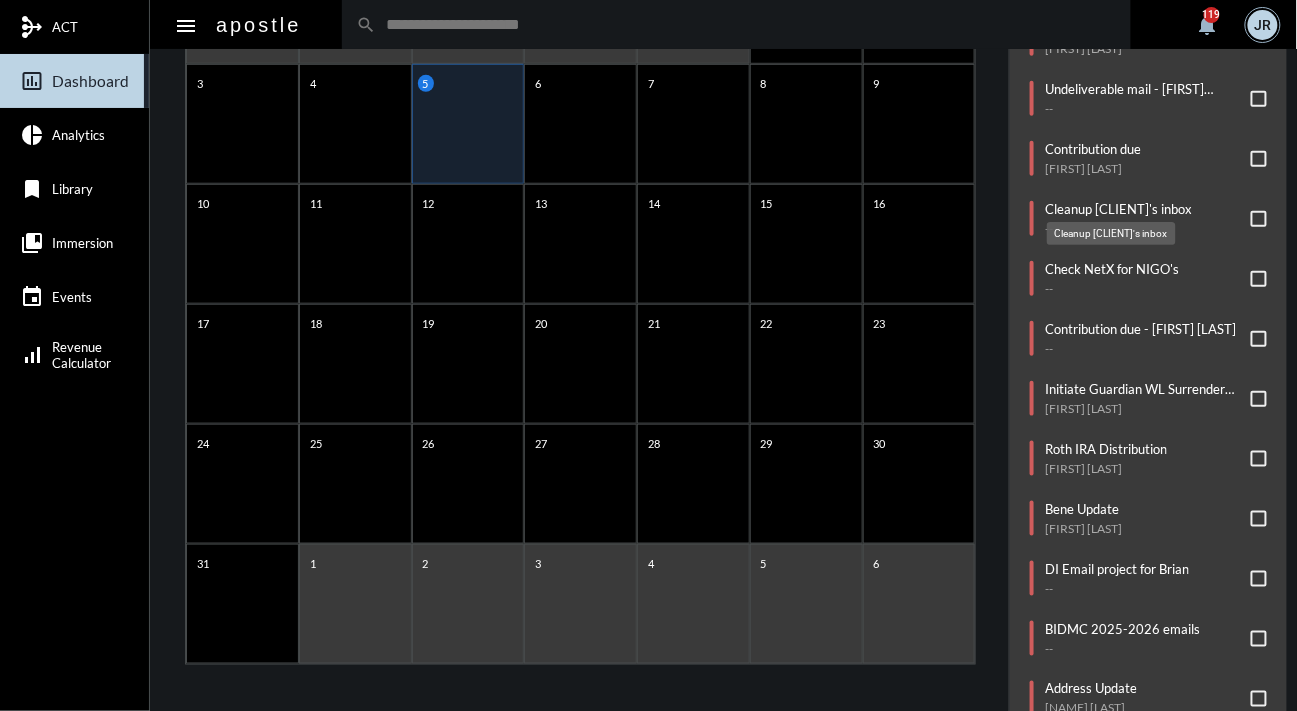 click on "Cleanup Yan's inbox" 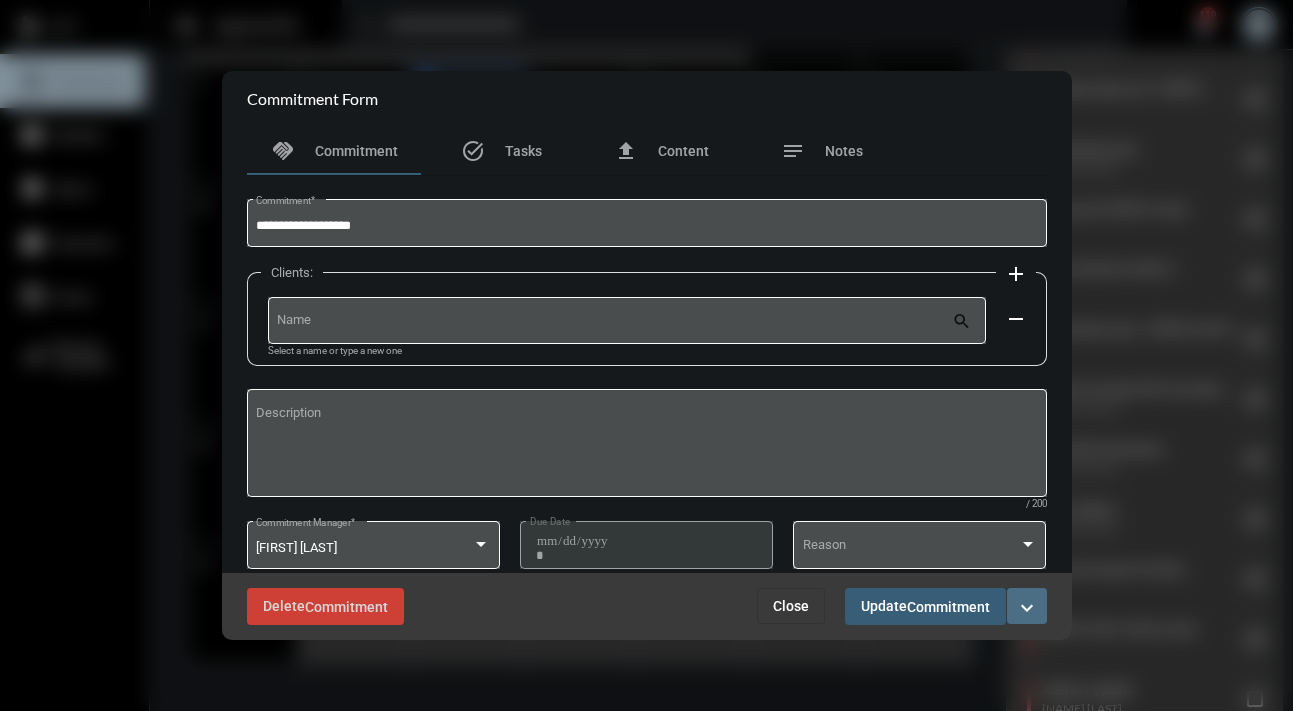 click on "expand_more" at bounding box center [1027, 608] 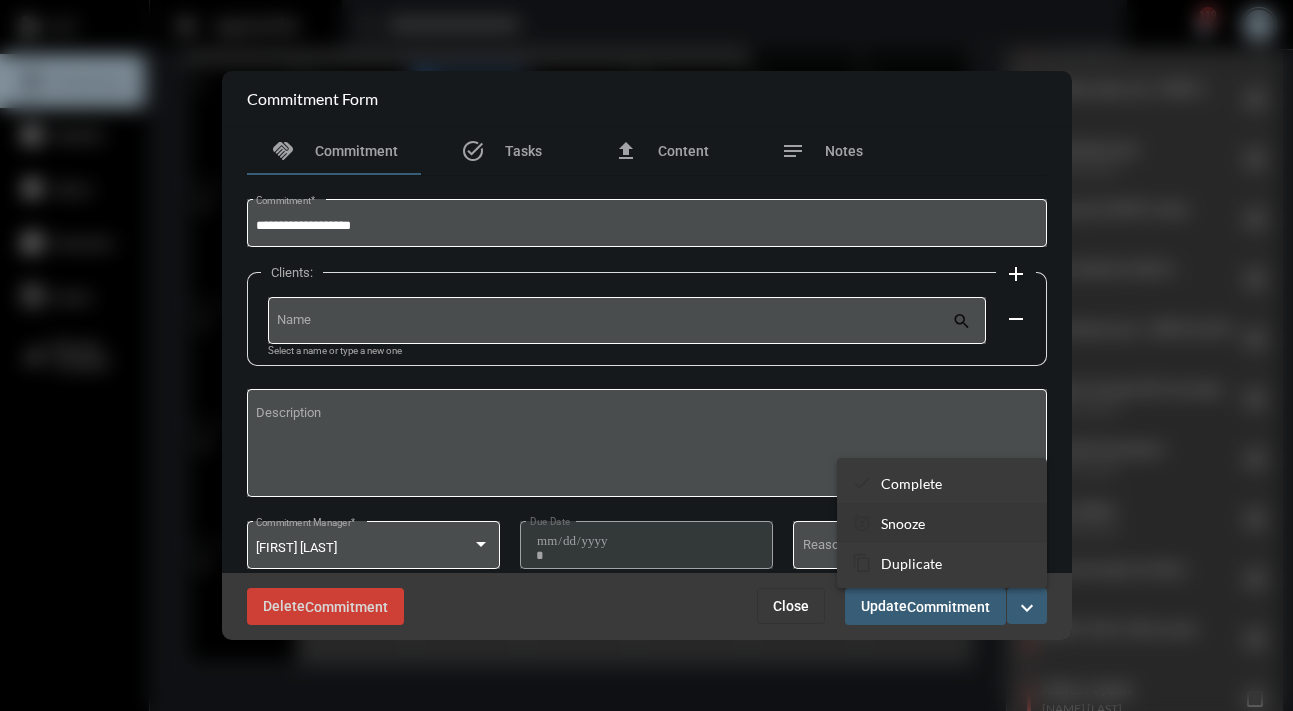 click on "Snooze" at bounding box center [903, 523] 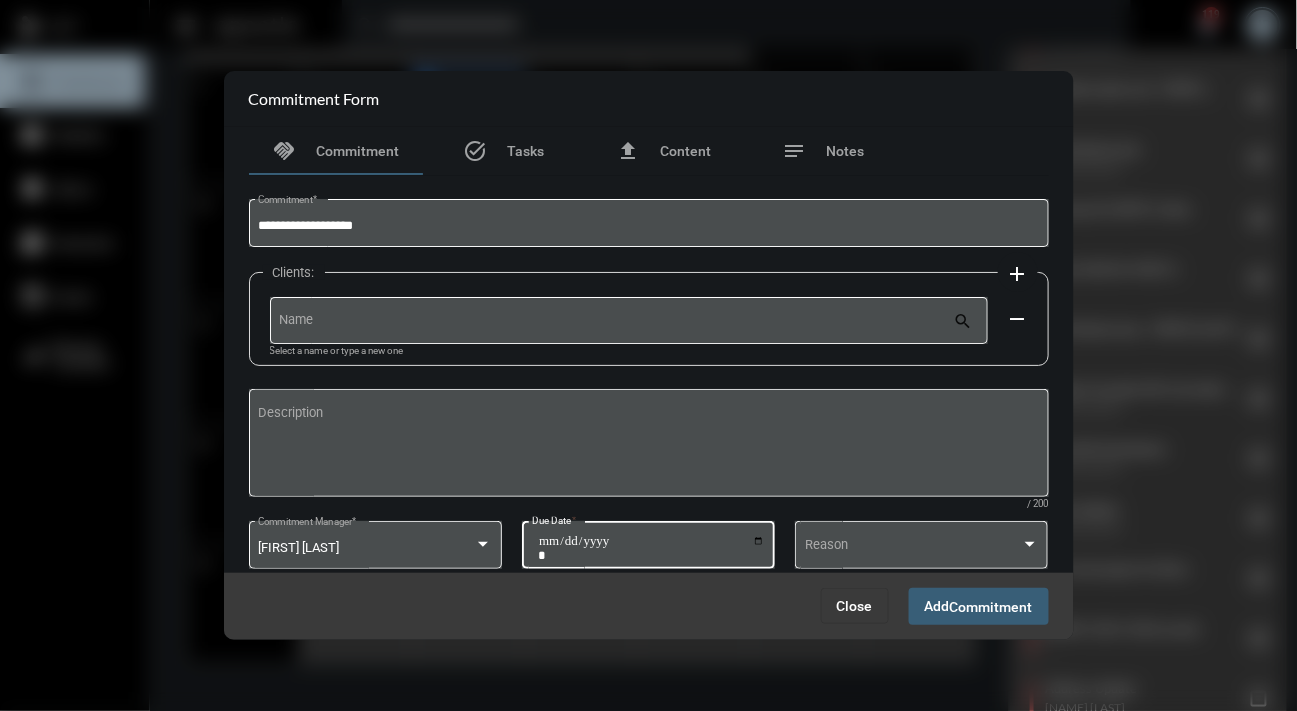 click on "**********" at bounding box center [651, 548] 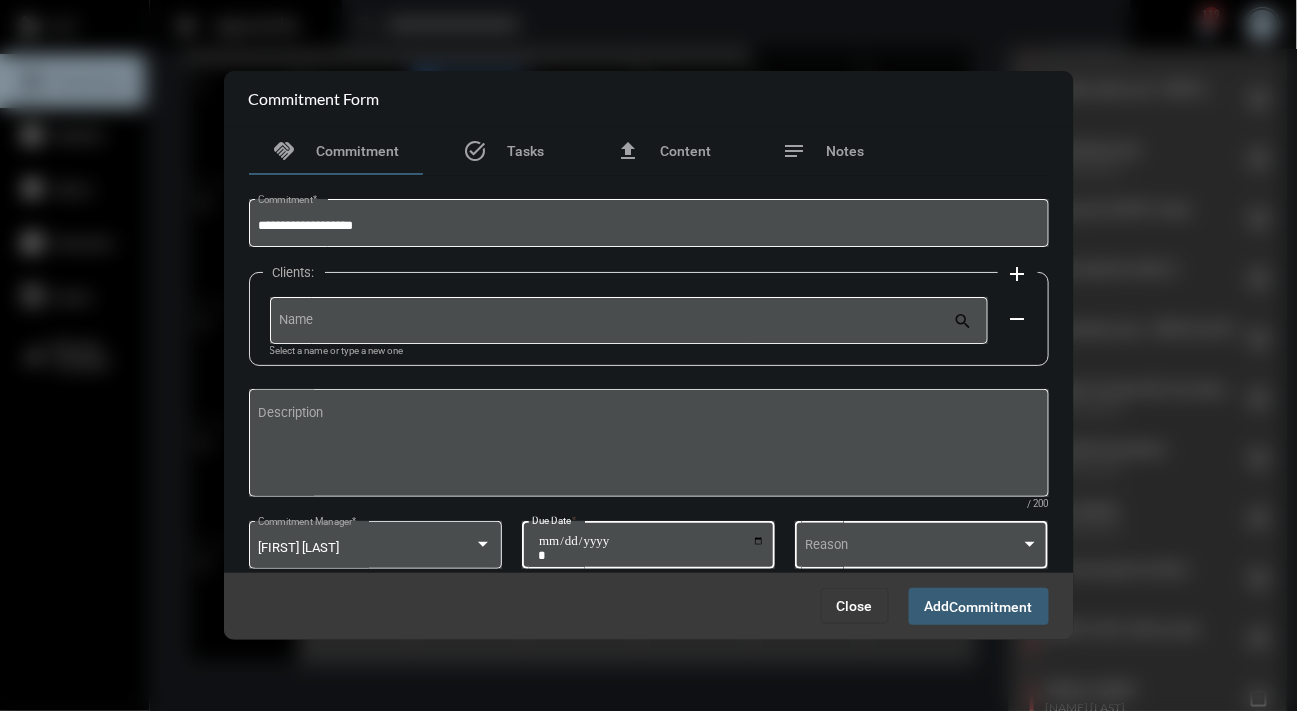 type on "**********" 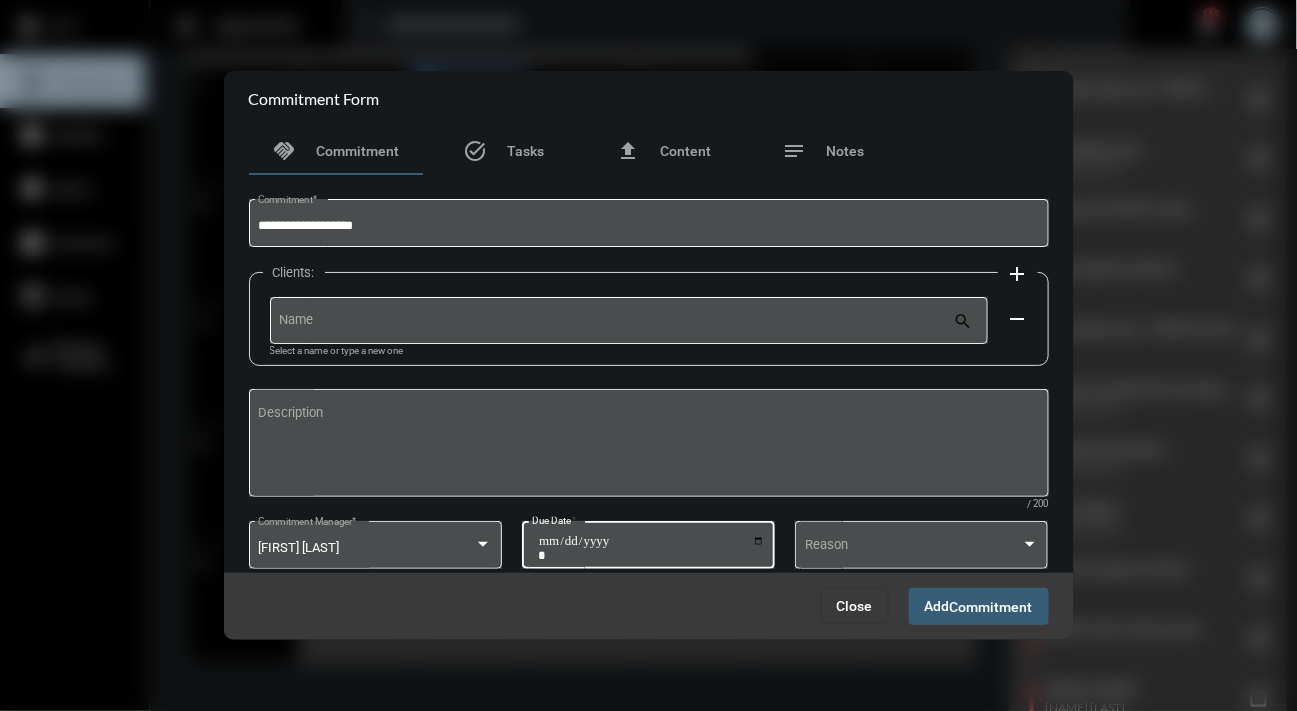 click on "Commitment" at bounding box center [991, 607] 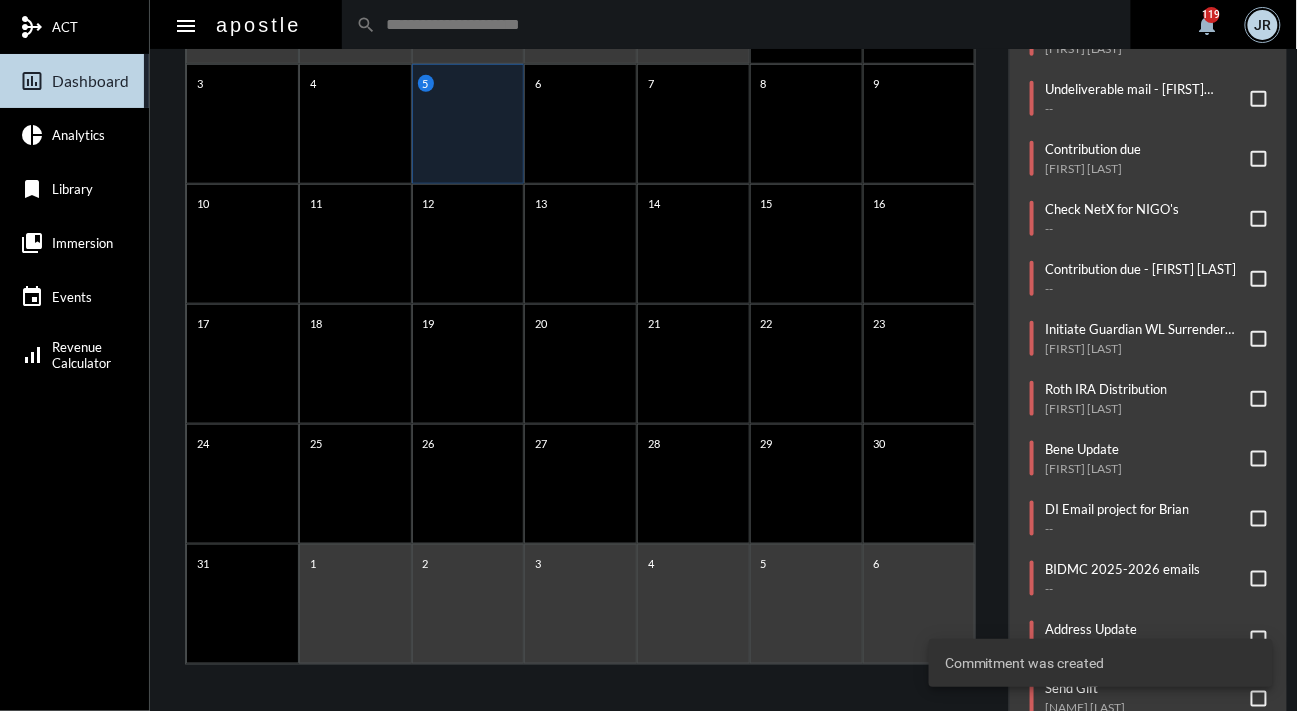 click on "arrow_left August 2025 arrow_right Sunday Monday Tuesday Wednesday Thursday Friday Saturday 27 28 29 30 31 1 2 3 4 5 6 7 8 9 10 11 12 13 14 15 16 17 18 19 20 21 22 23 24 25 26 27 28 29 30 31 1 2 3 4 5 6" 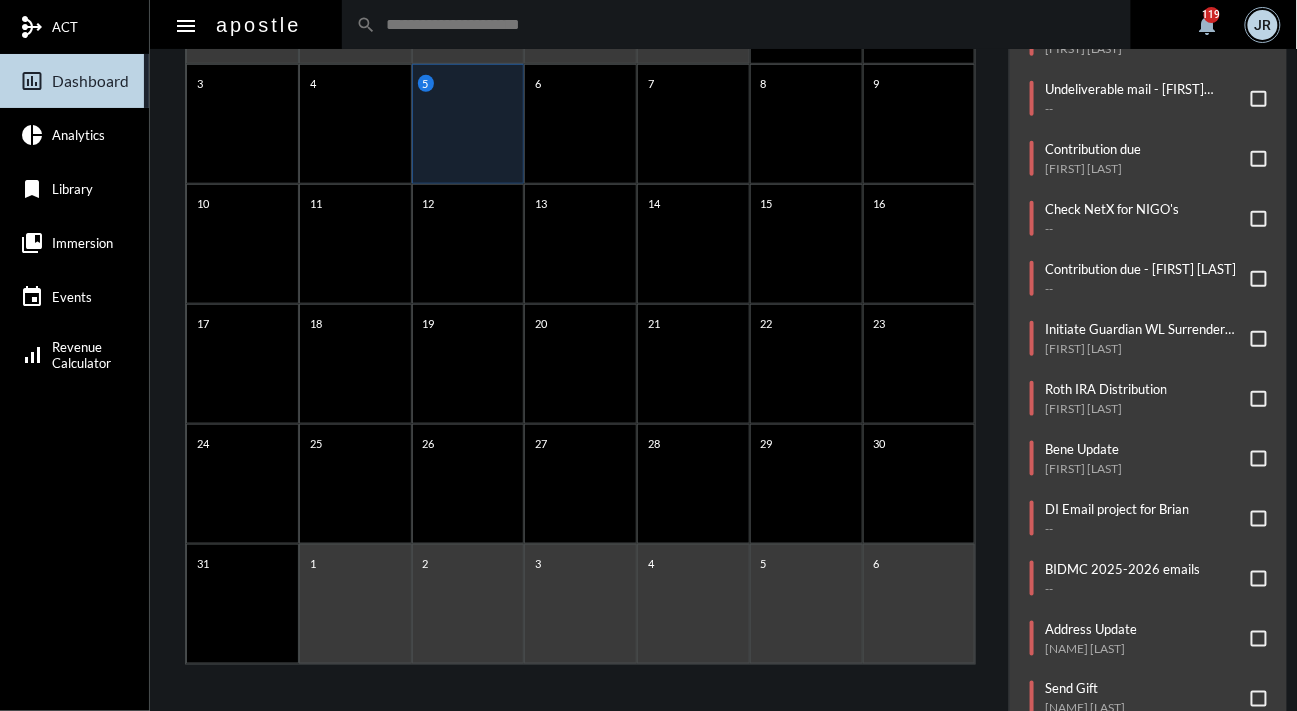 click on "arrow_left August 2025 arrow_right Sunday Monday Tuesday Wednesday Thursday Friday Saturday 27 28 29 30 31 1 2 3 4 5 6 7 8 9 10 11 12 13 14 15 16 17 18 19 20 21 22 23 24 25 26 27 28 29 30 31 1 2 3 4 5 6" 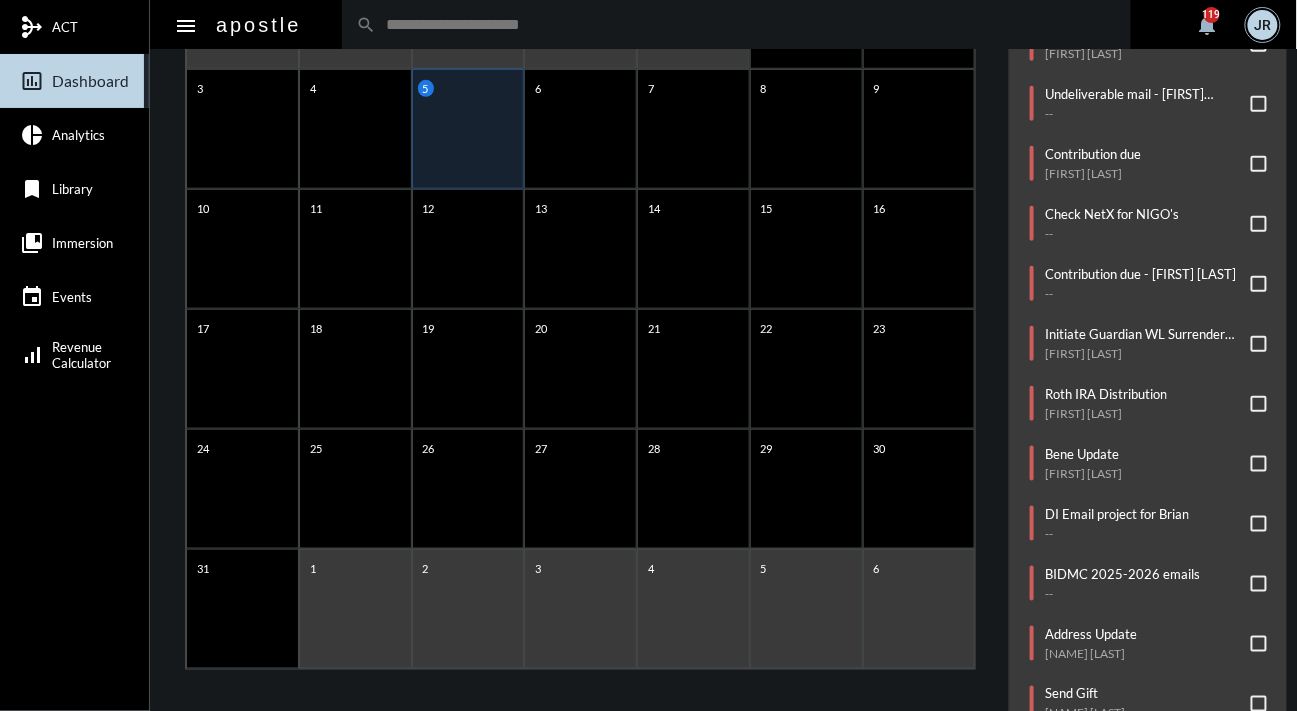 scroll, scrollTop: 370, scrollLeft: 0, axis: vertical 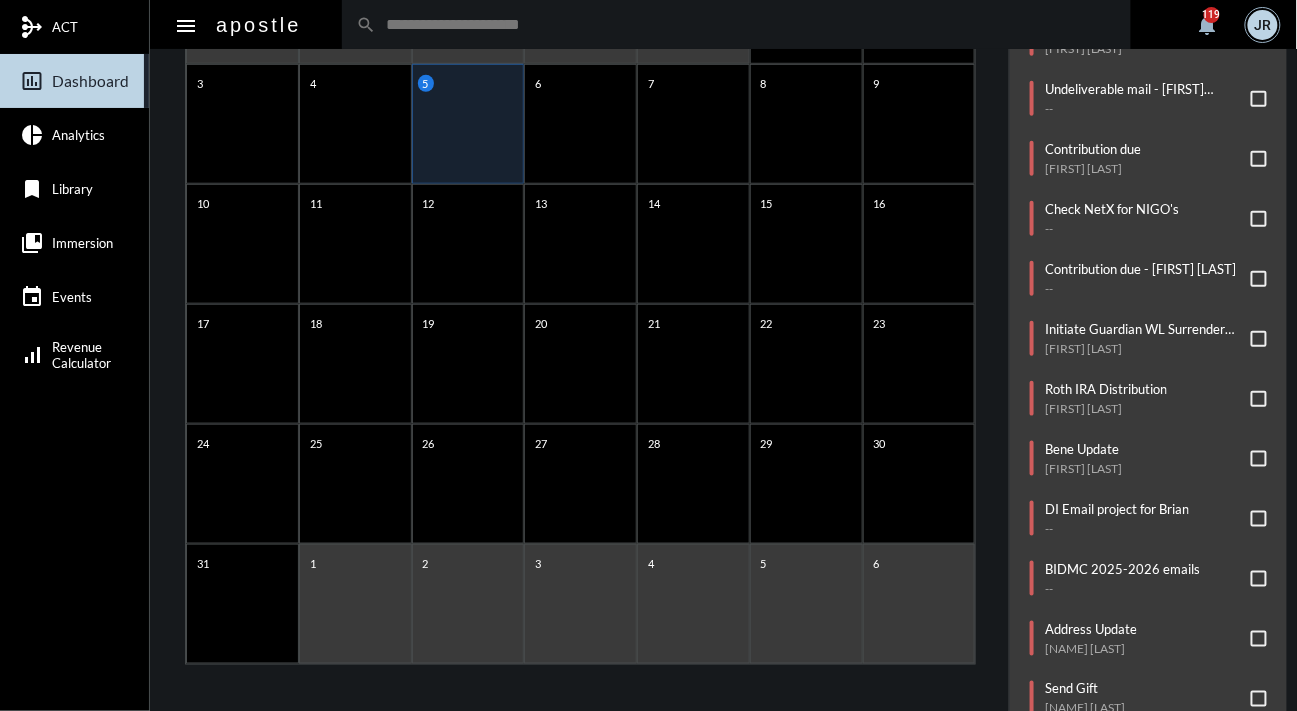 click on "arrow_left August 2025 arrow_right Sunday Monday Tuesday Wednesday Thursday Friday Saturday 27 28 29 30 31 1 2 3 4 5 6 7 8 9 10 11 12 13 14 15 16 17 18 19 20 21 22 23 24 25 26 27 28 29 30 31 1 2 3 4 5 6" 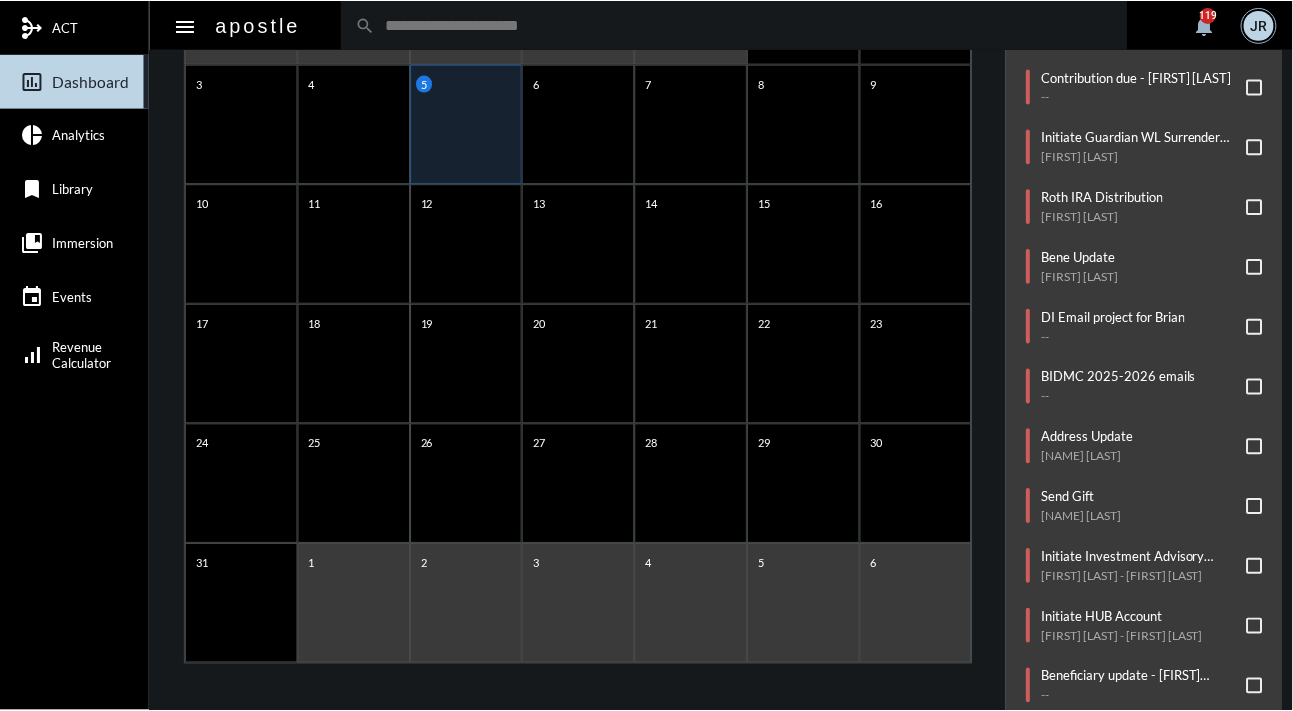 scroll, scrollTop: 397, scrollLeft: 0, axis: vertical 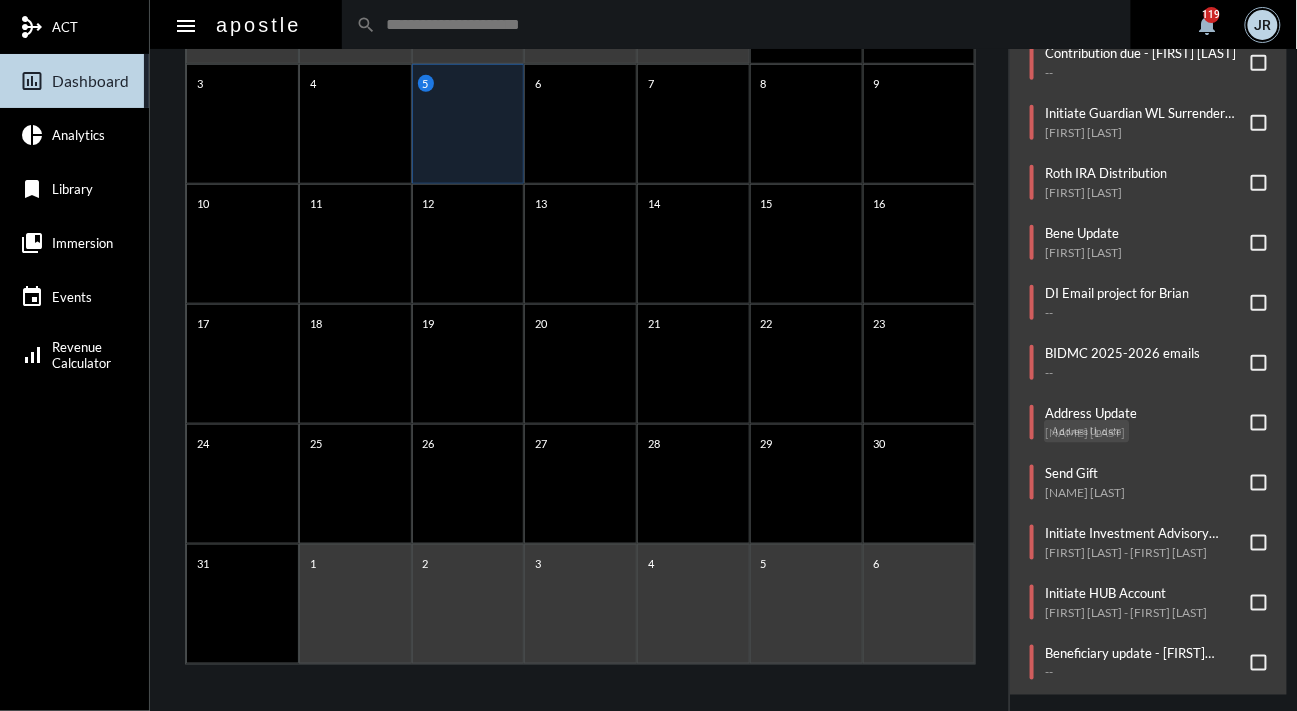 click on "Address Update" 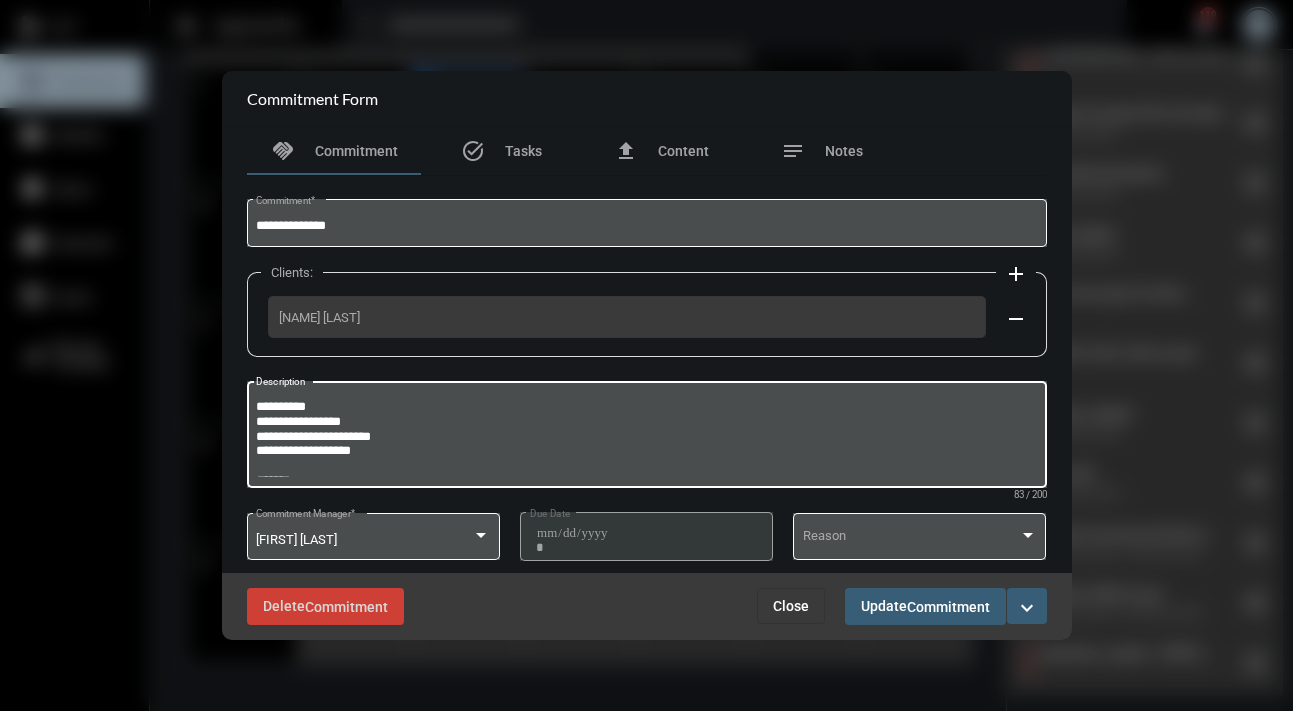 click on "**********" at bounding box center [646, 437] 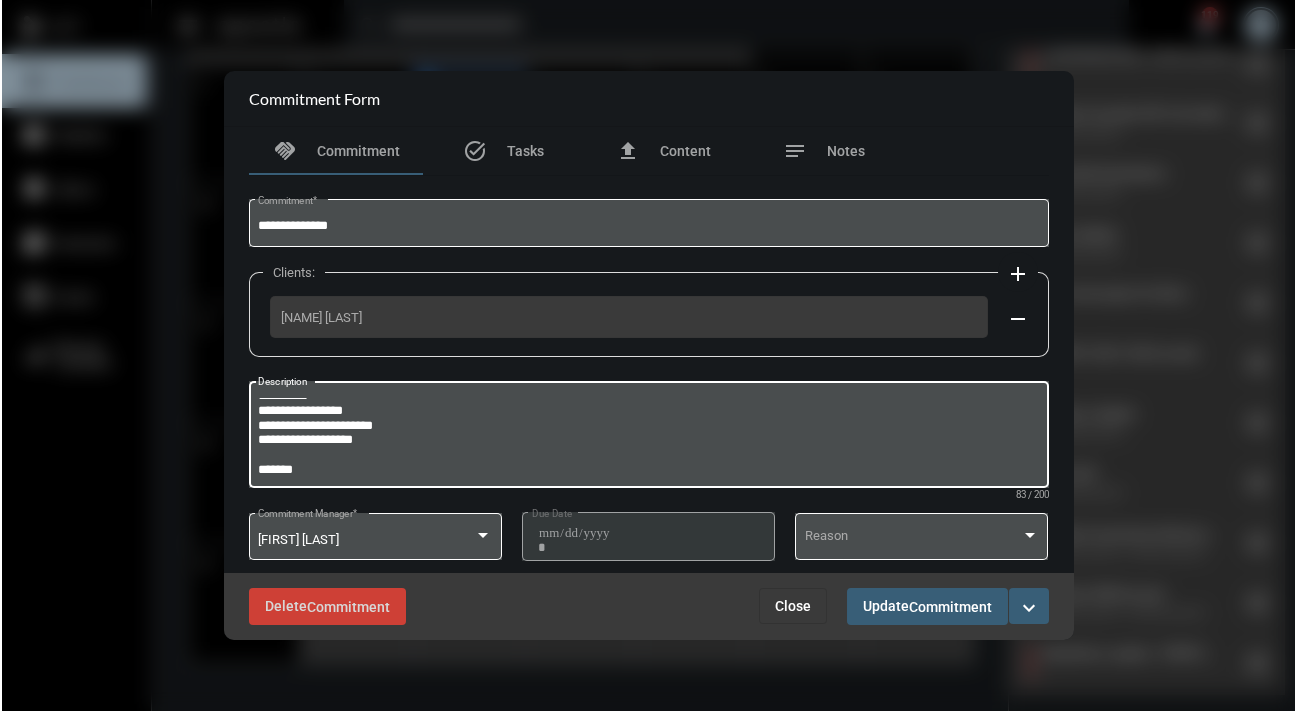 scroll, scrollTop: 26, scrollLeft: 0, axis: vertical 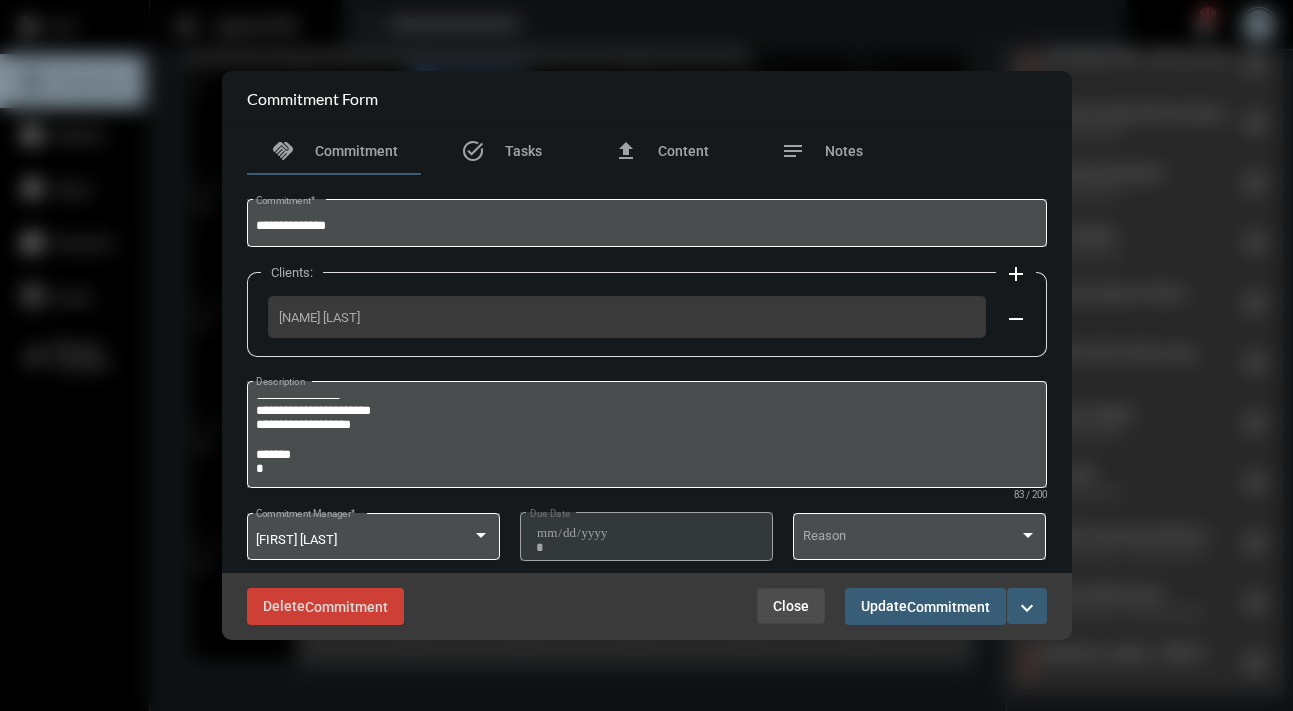 click on "Close" at bounding box center (791, 606) 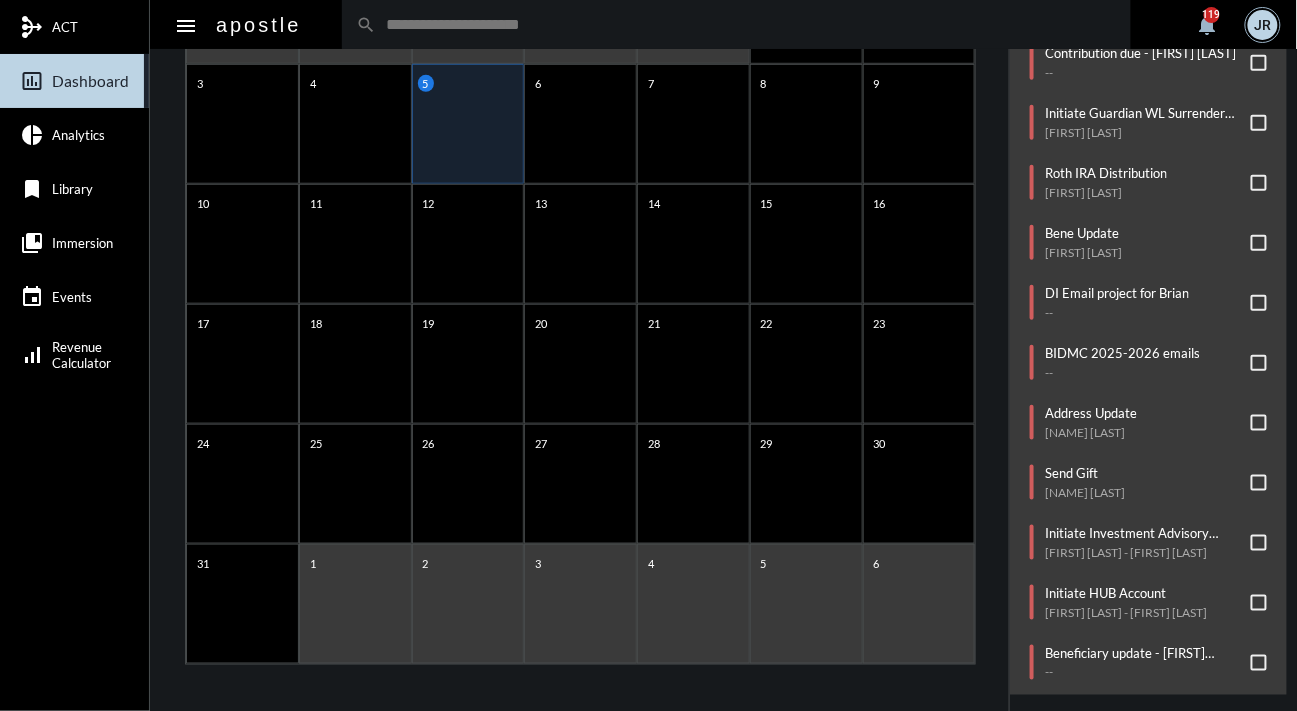 click on "Commitments/Tasks  Schedule Efficient Advisors email to Yan's clients for Wed @12noon   --     Move Meeting   Erik Holzwanger     Contribution due   Zakariya Elmeghni     Undeliverable mail - Jaycee Hill   --     Contribution due   Rachel Slattery     Check NetX for NIGO's   --     Contribution due - ABBEY J WINANT   --     Initiate Guardian WL Surrender Form   James Neal     Roth IRA Distribution   Shimon Danino     Bene Update   Emily Ehlers     DI Email project for Brian   --     BIDMC 2025-2026 emails   --     Address Update   Gurcharan Singh     Send Gift   Michael Cardinale     Initiate Investment Advisory Account   Matthew Channen - June Channen     Initiate HUB Account   Matthew Channen - June Channen     Beneficiary update - JULIA BARBAGALLO   --" 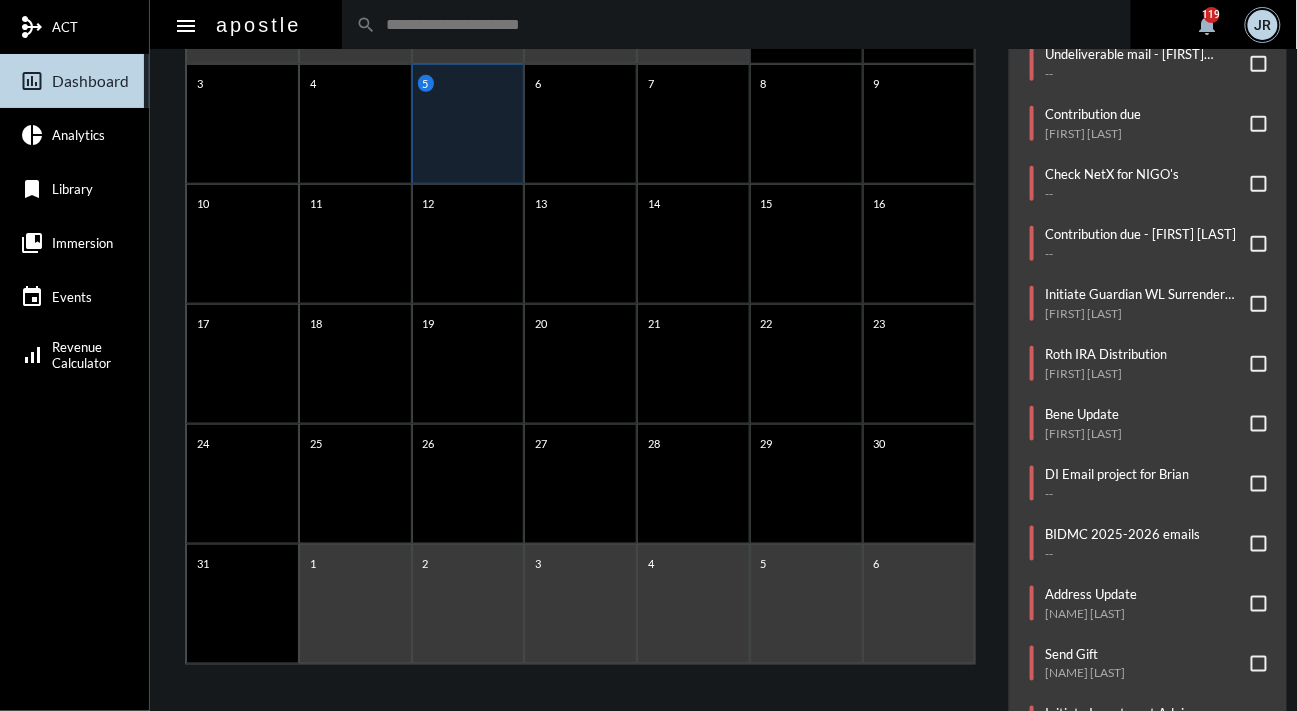 scroll, scrollTop: 179, scrollLeft: 0, axis: vertical 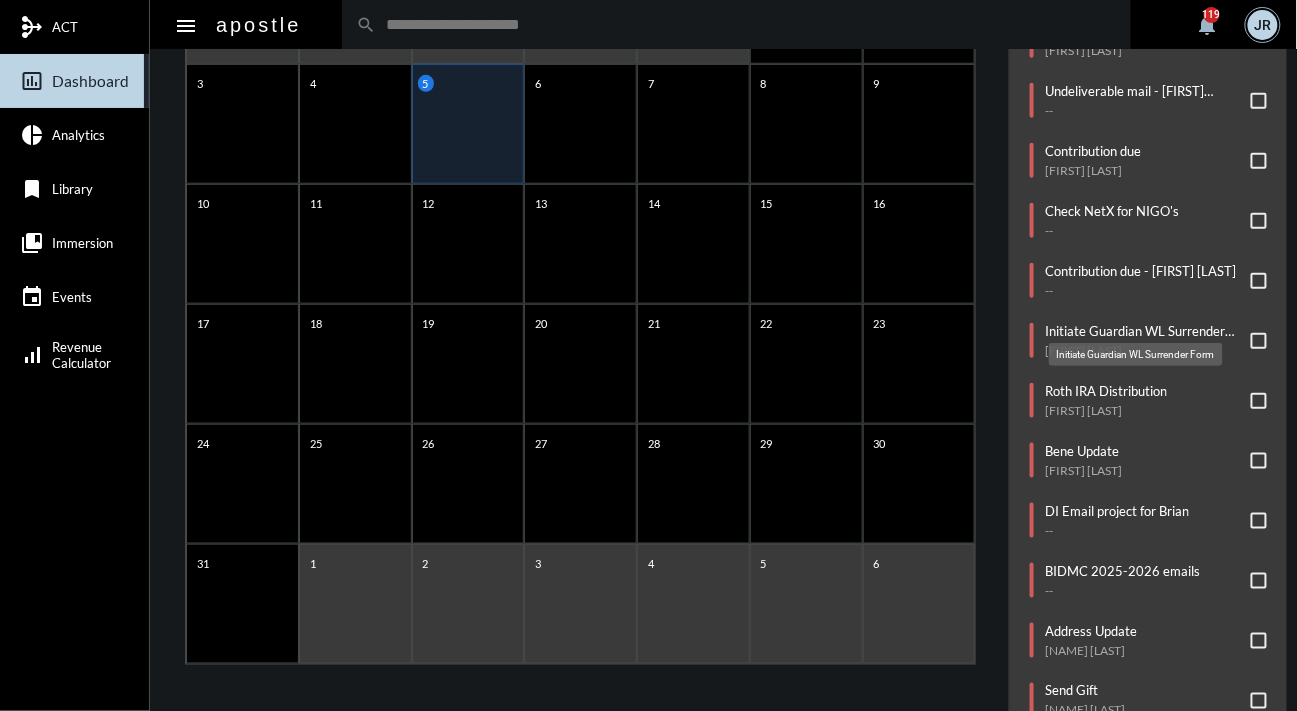 click on "Initiate Guardian WL Surrender Form" 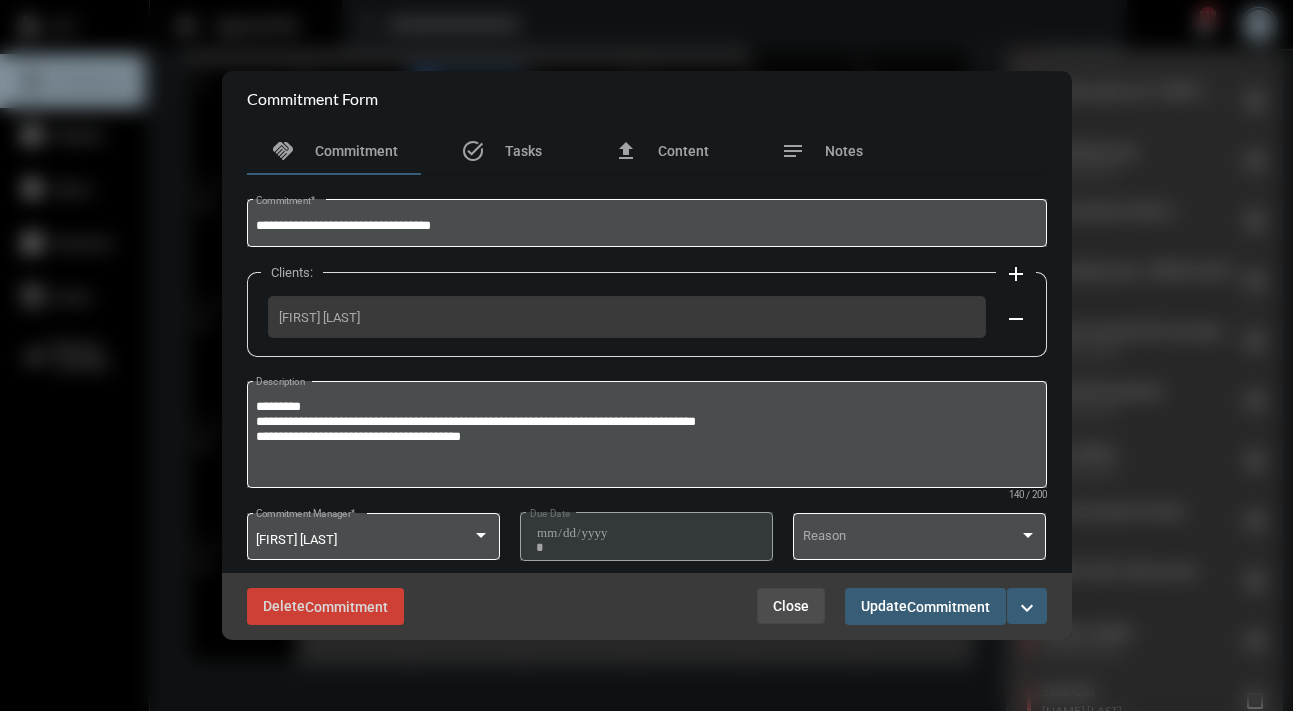click on "Close" at bounding box center [791, 606] 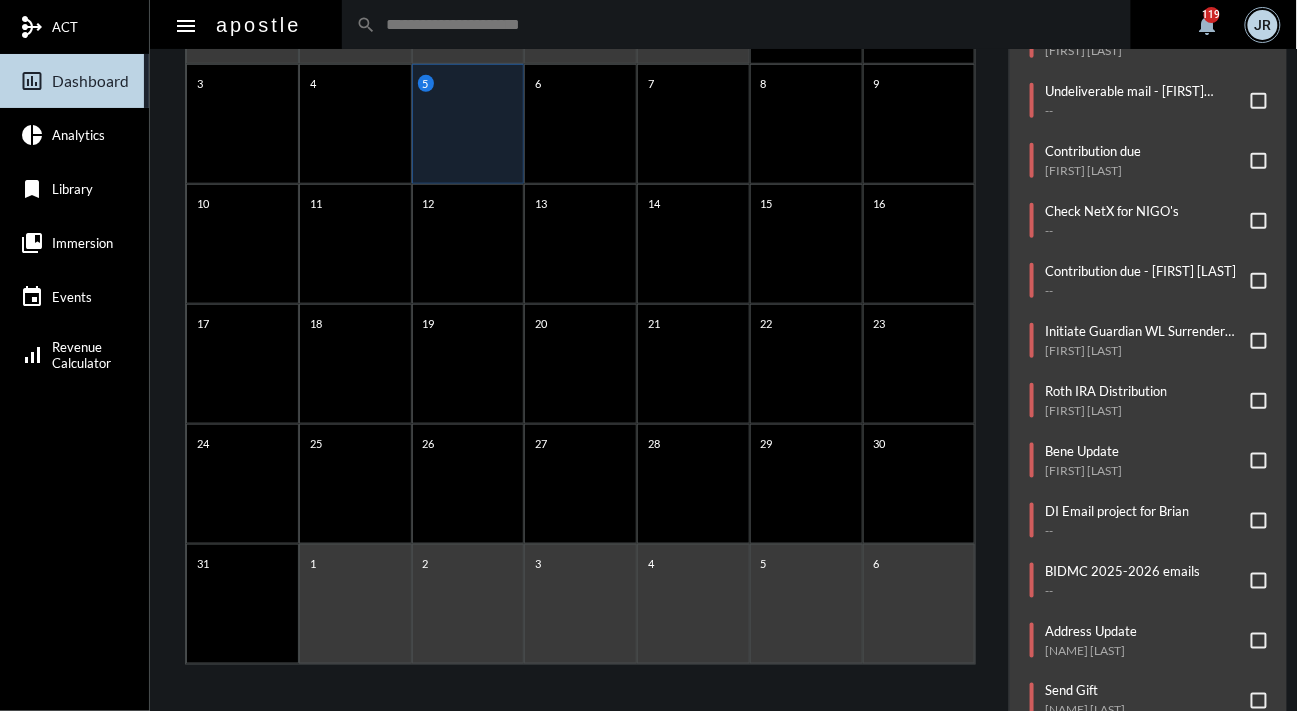 click on "arrow_left August 2025 arrow_right Sunday Monday Tuesday Wednesday Thursday Friday Saturday 27 28 29 30 31 1 2 3 4 5 6 7 8 9 10 11 12 13 14 15 16 17 18 19 20 21 22 23 24 25 26 27 28 29 30 31 1 2 3 4 5 6" 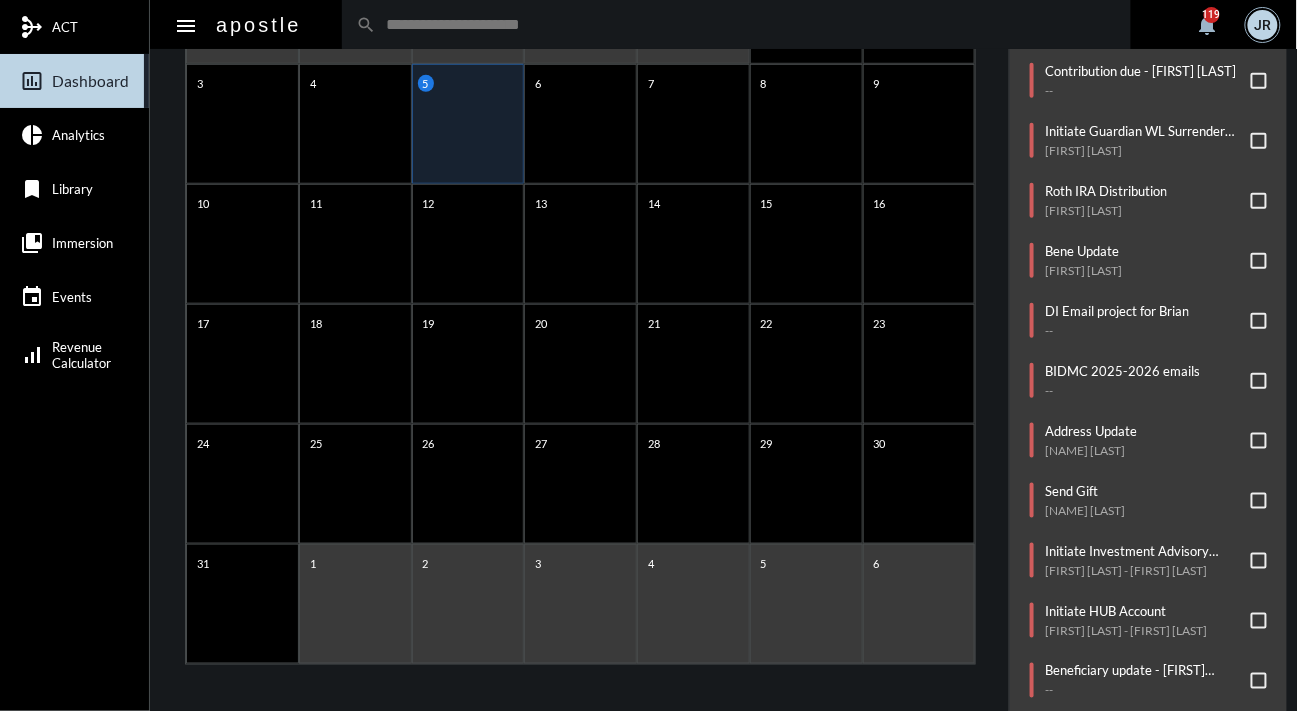 scroll, scrollTop: 397, scrollLeft: 0, axis: vertical 